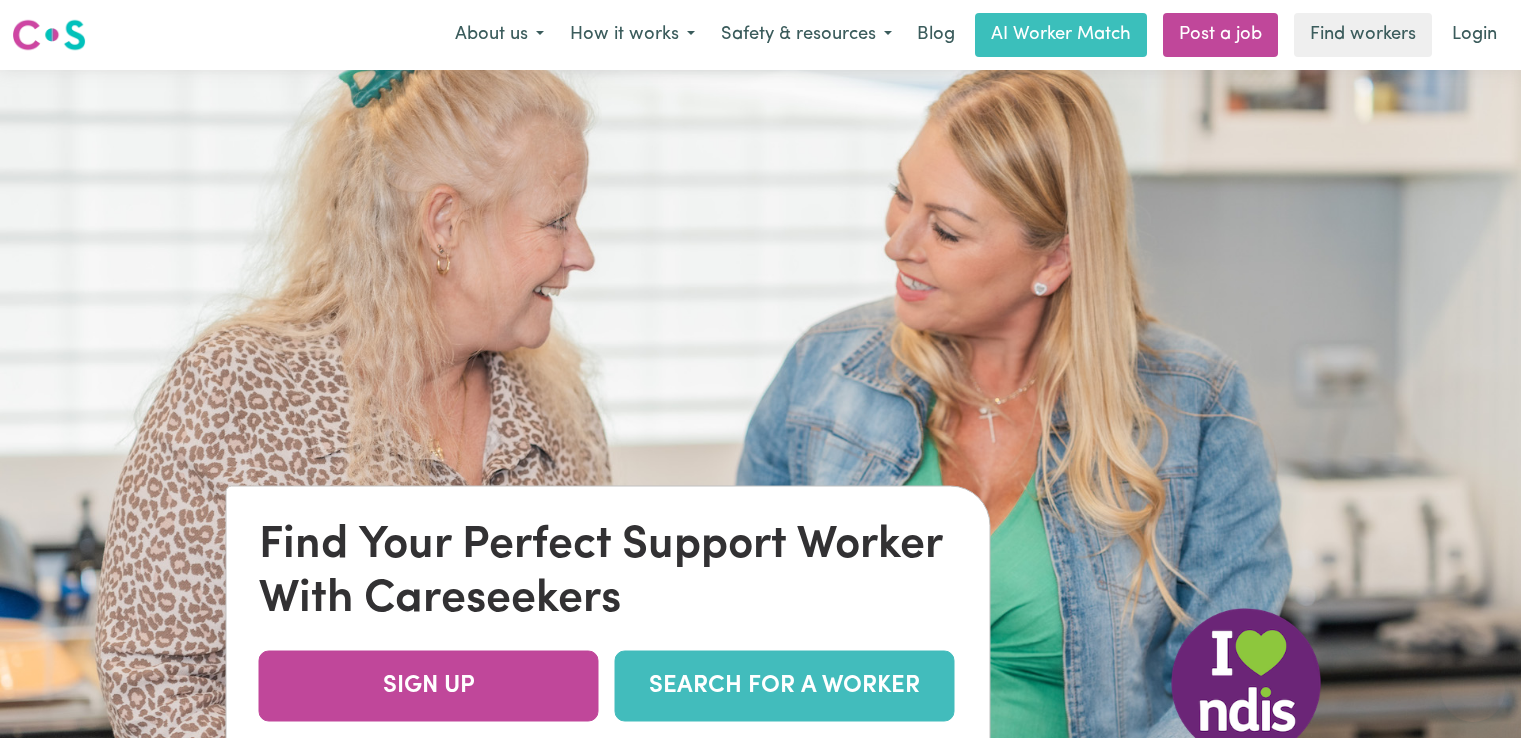 scroll, scrollTop: 0, scrollLeft: 0, axis: both 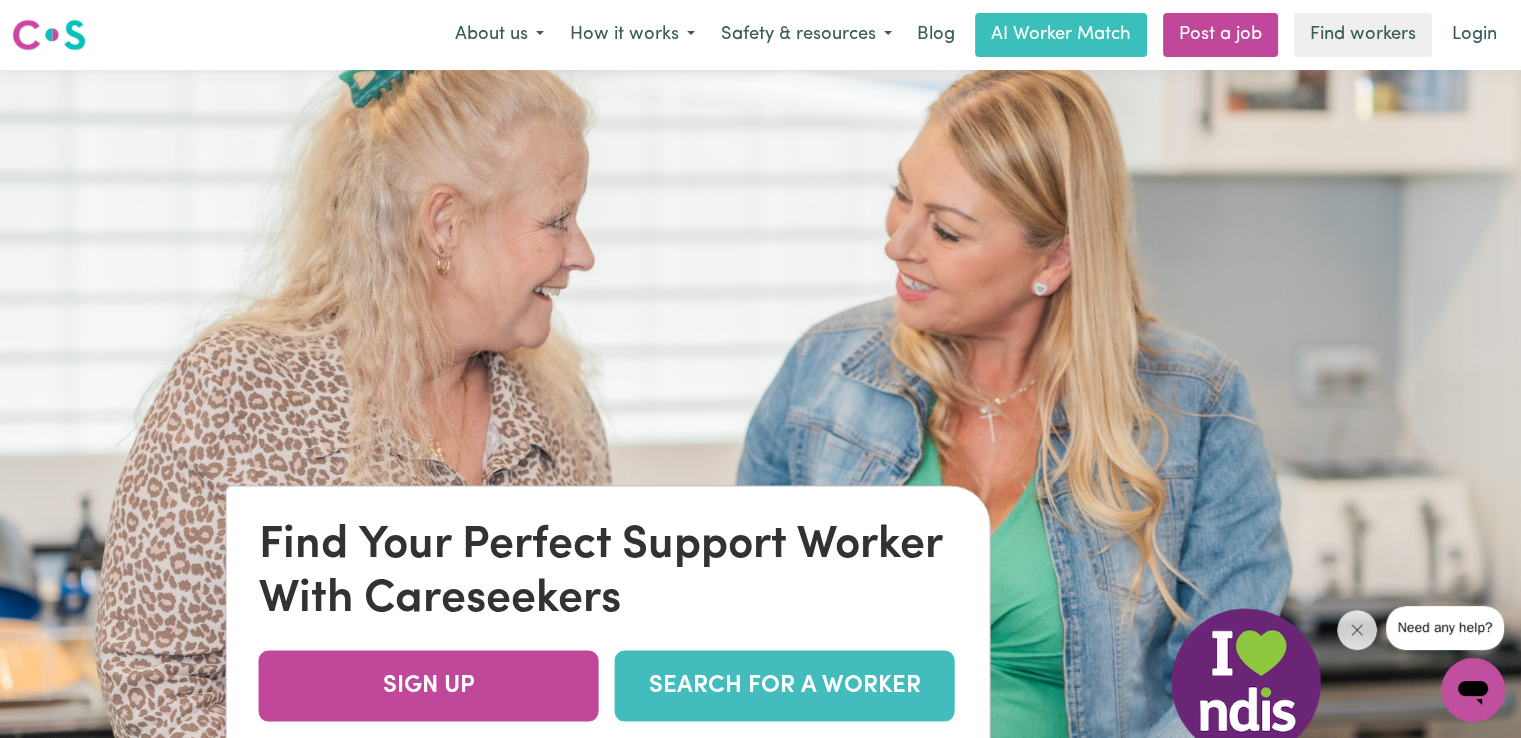click at bounding box center (760, 439) 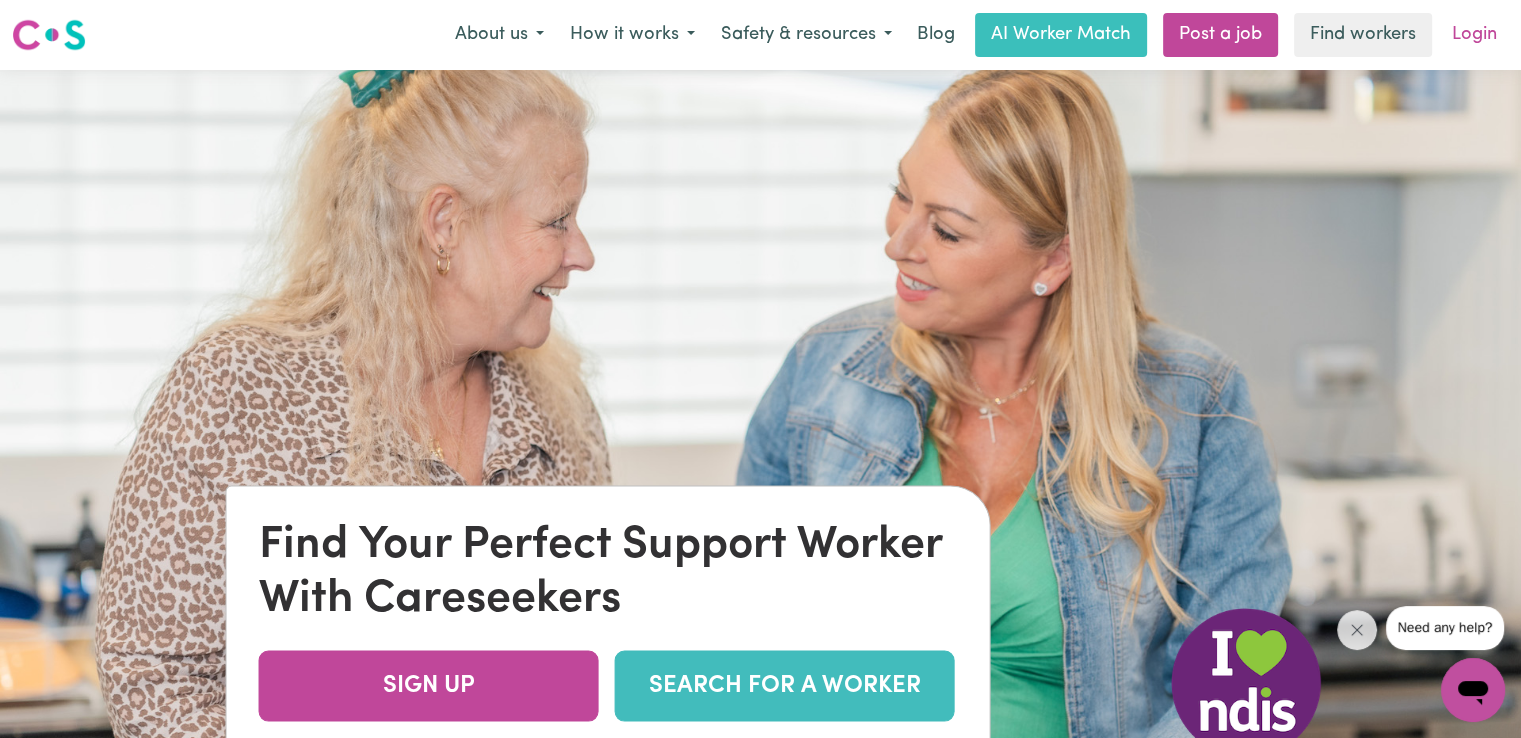 click on "Login" at bounding box center (1474, 35) 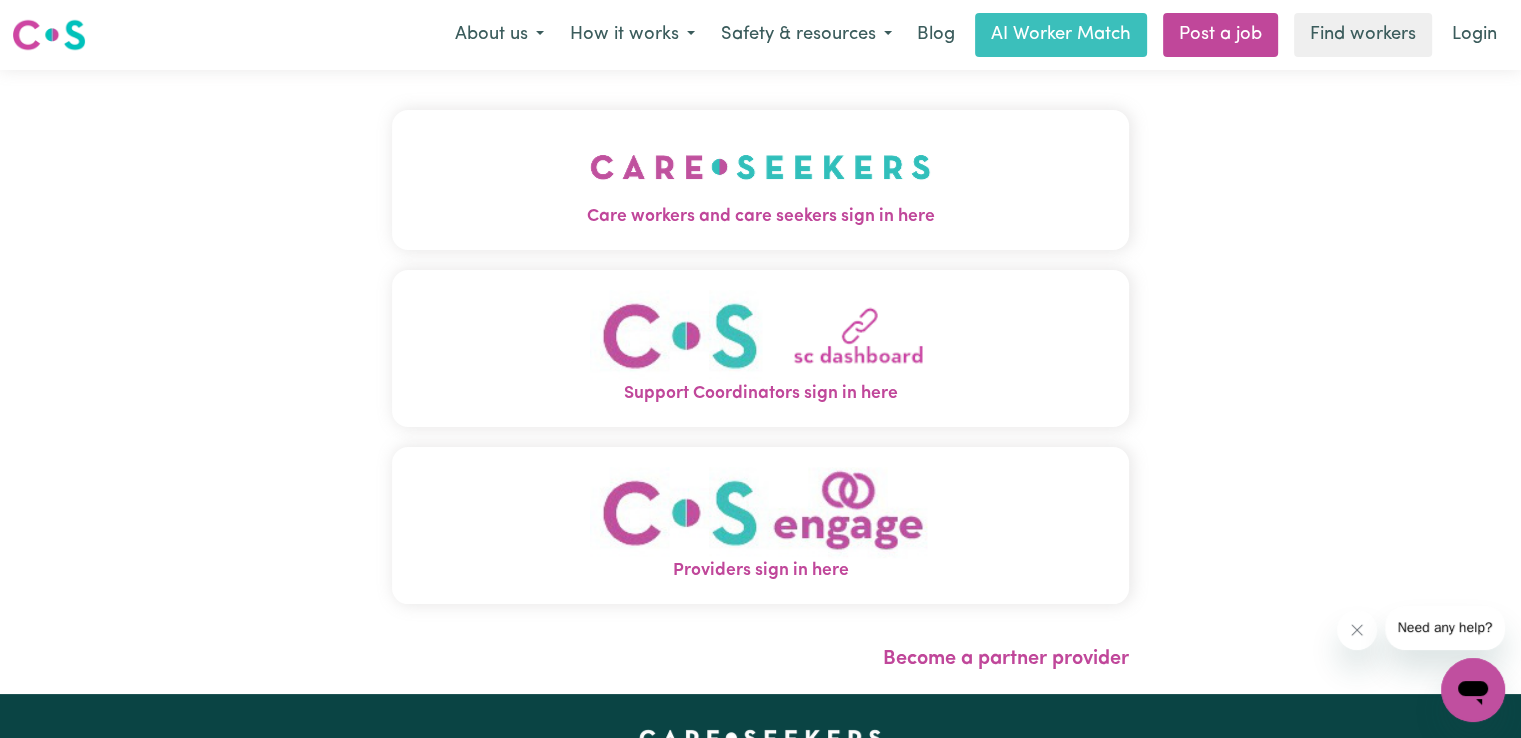 click at bounding box center [760, 167] 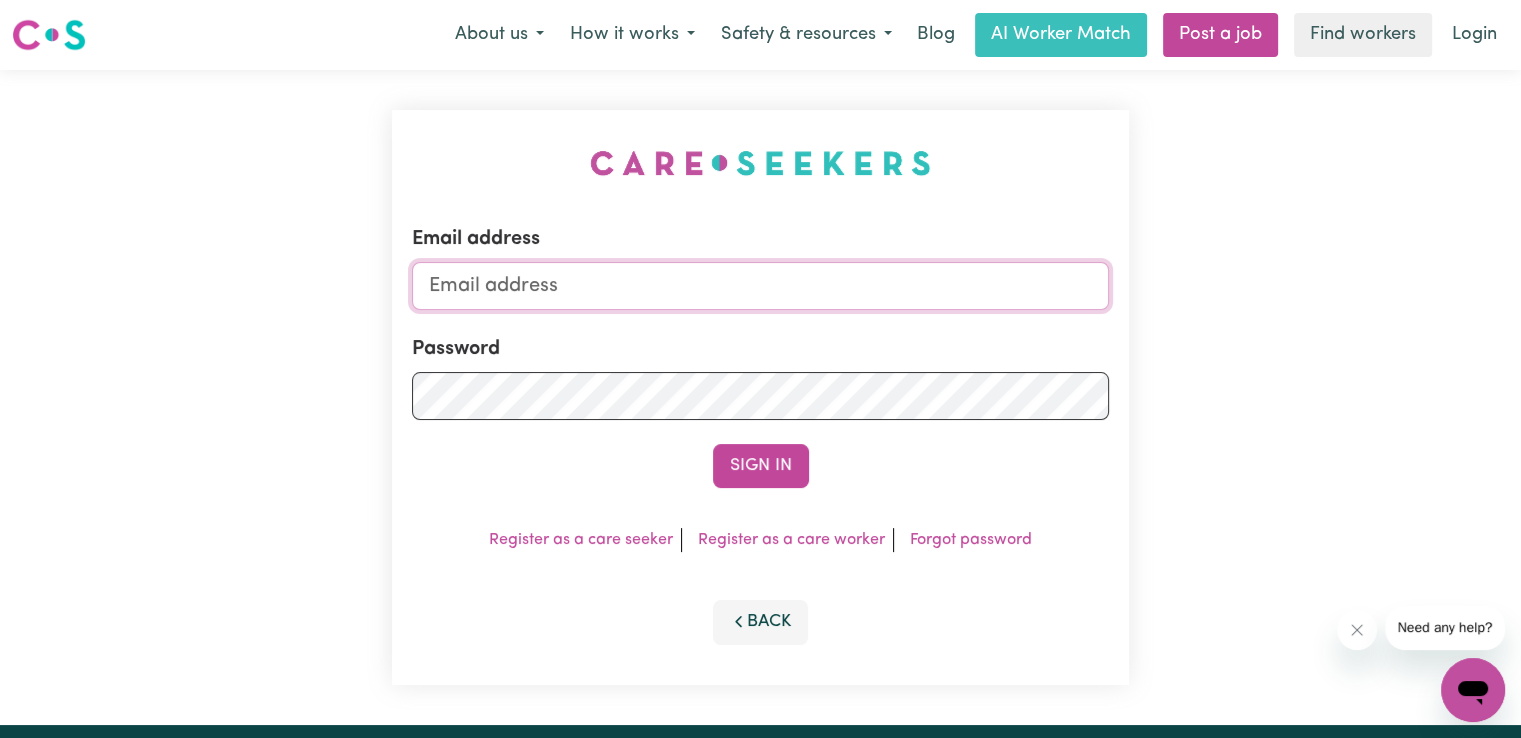 click on "Email address" at bounding box center [760, 286] 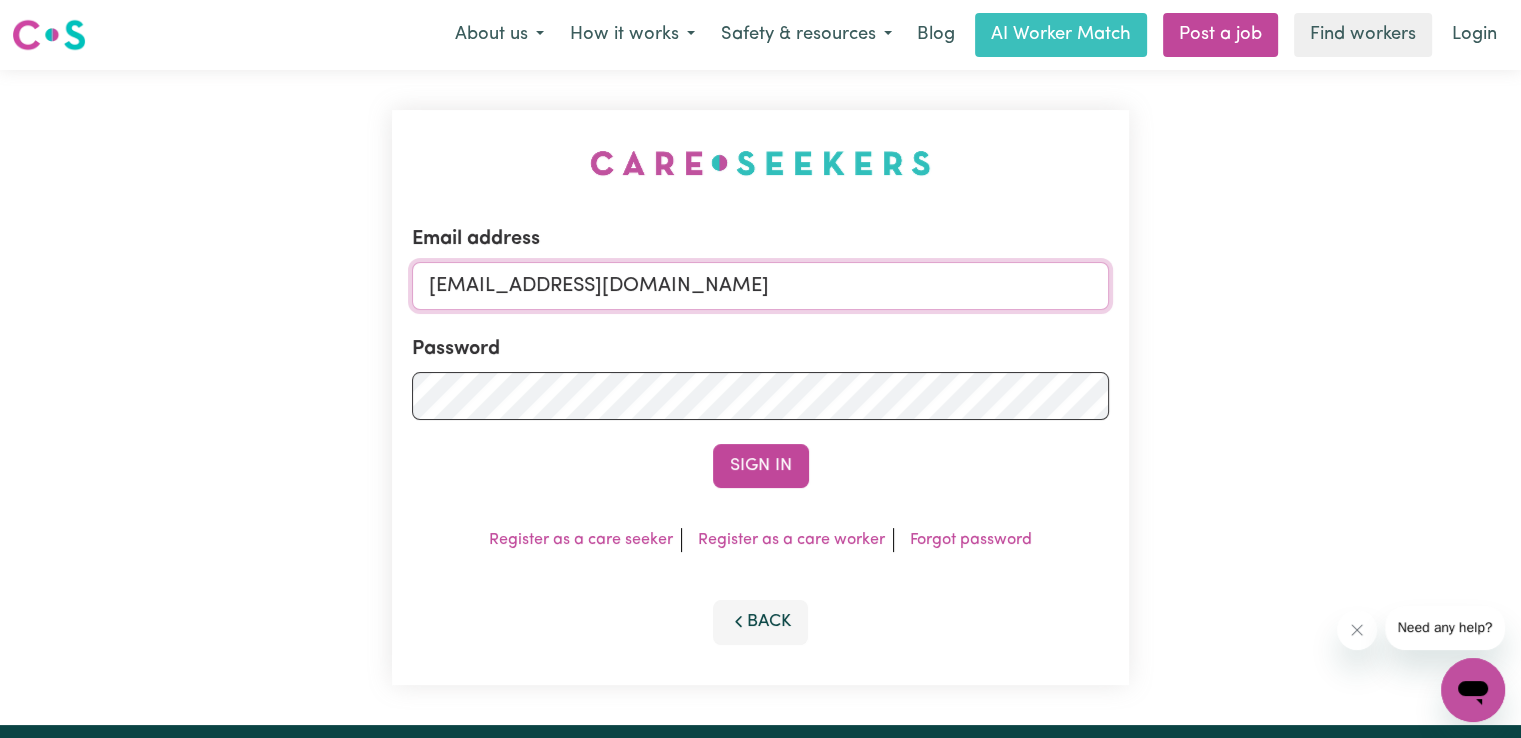 type on "thuliememail@gmail.com" 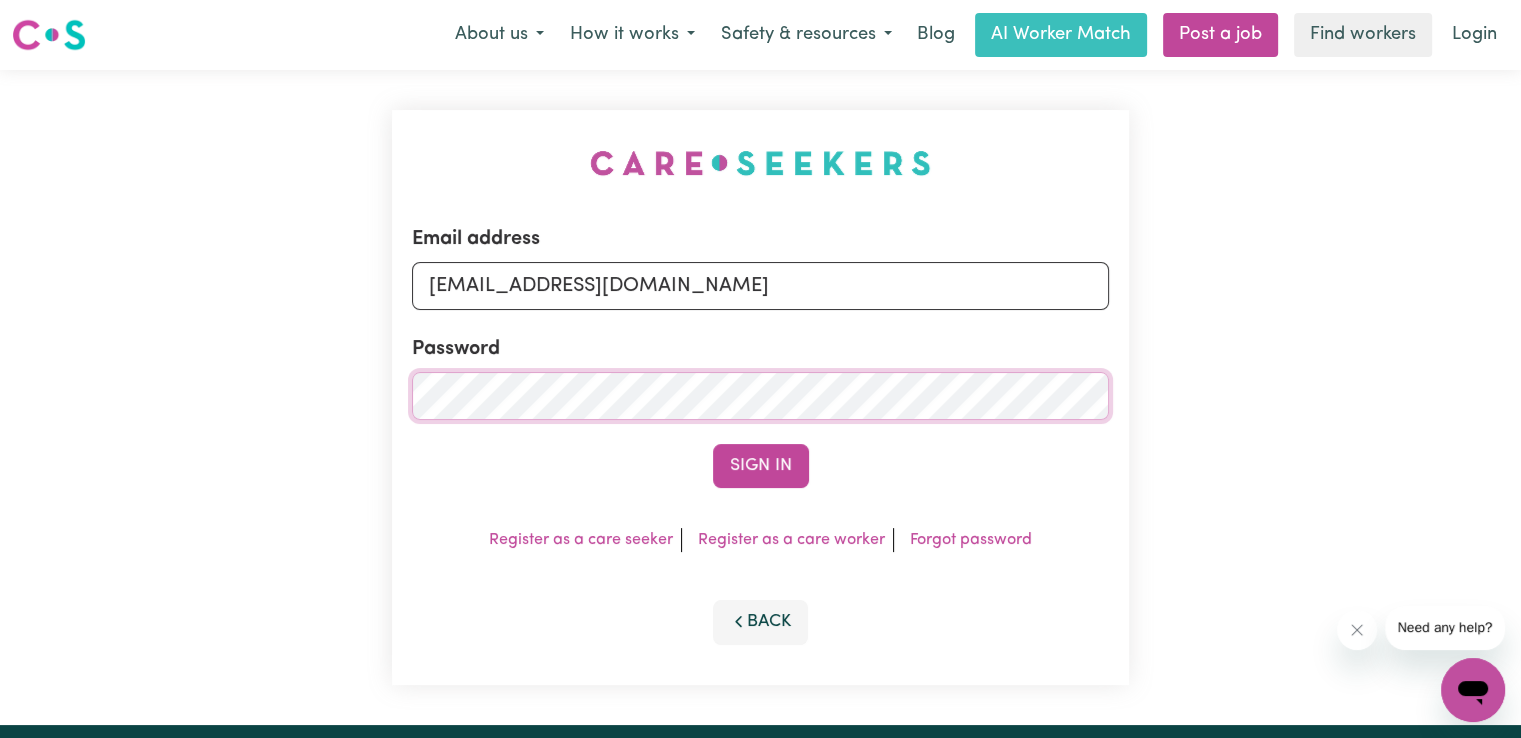 click on "Sign In" at bounding box center [761, 466] 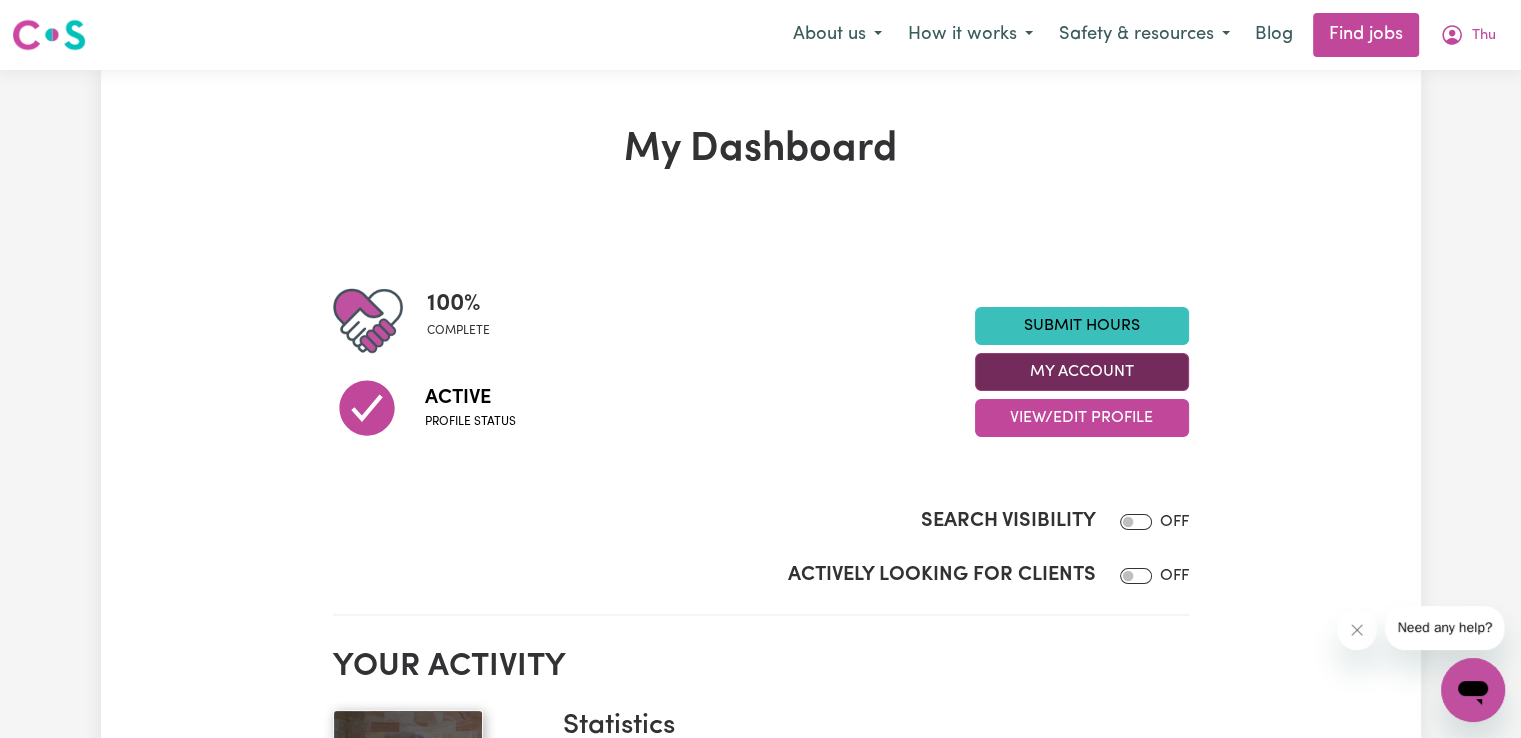 click on "My Account" at bounding box center [1082, 372] 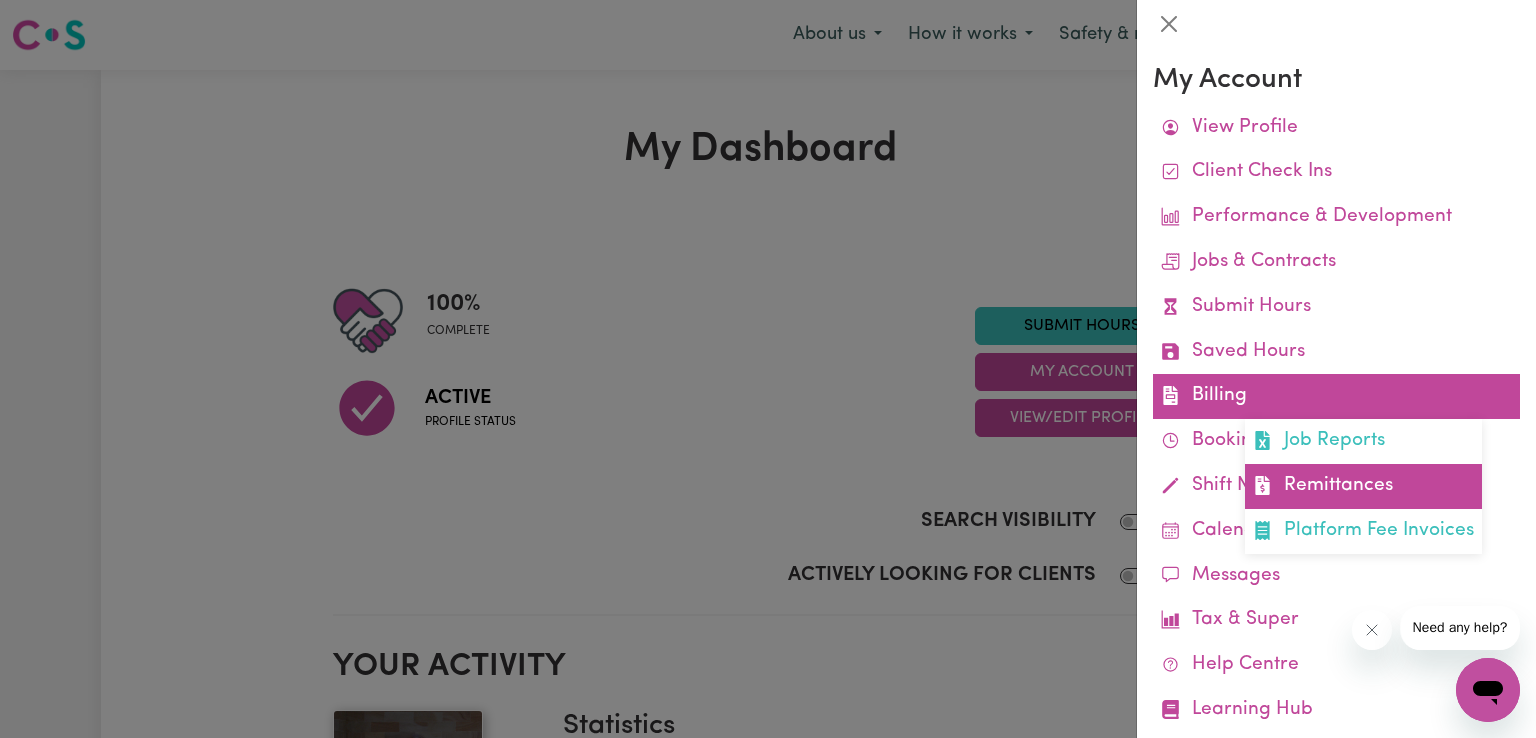 click on "Remittances" at bounding box center (1363, 486) 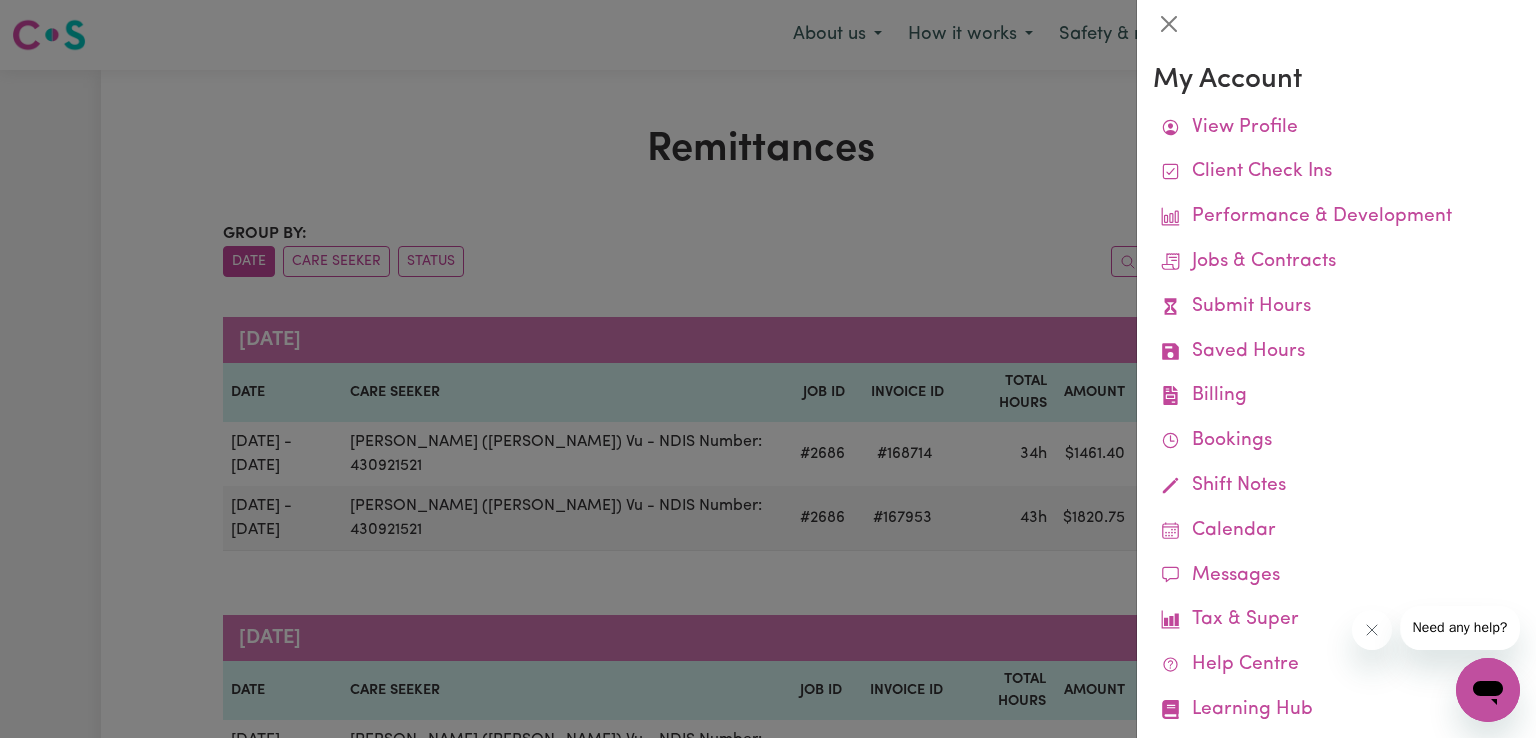 click at bounding box center [768, 369] 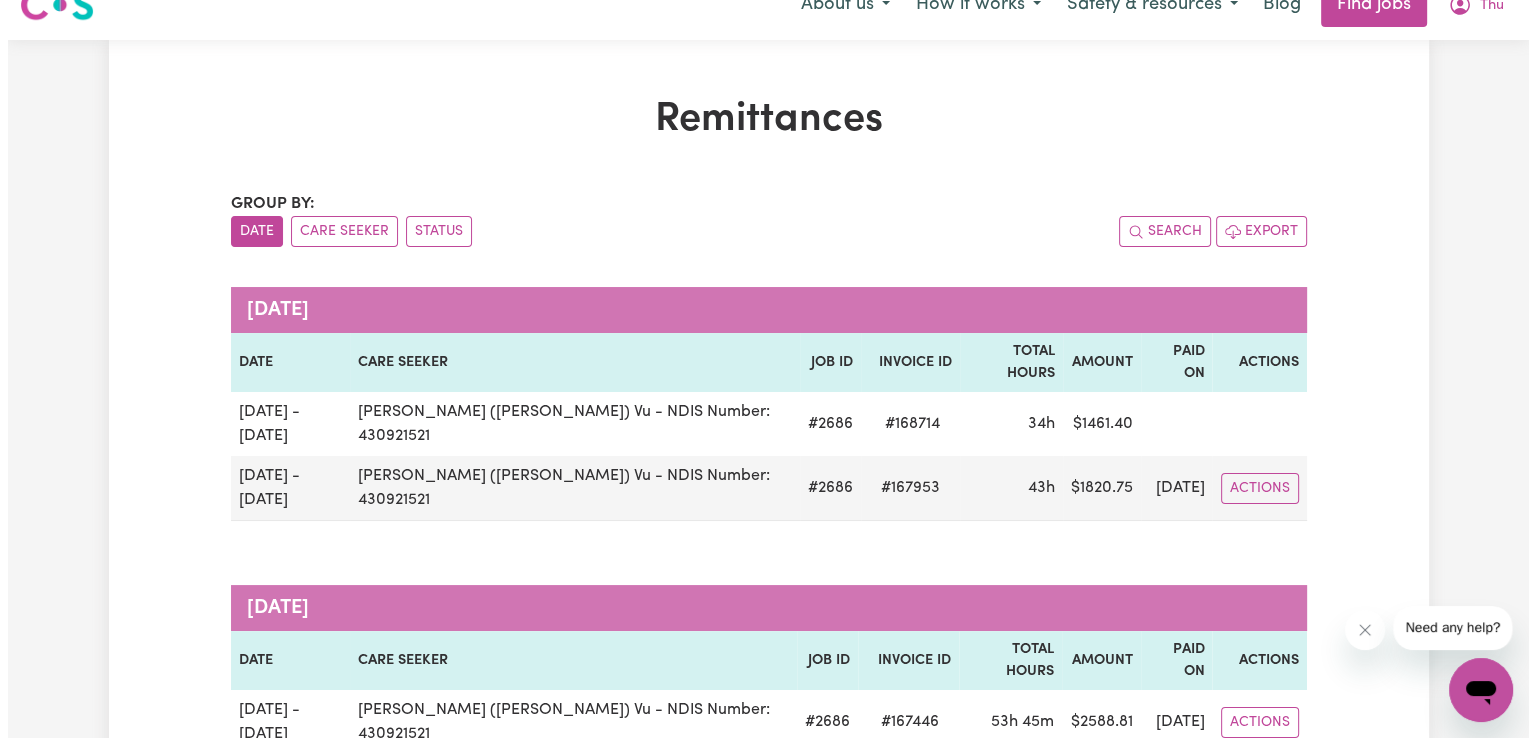 scroll, scrollTop: 0, scrollLeft: 0, axis: both 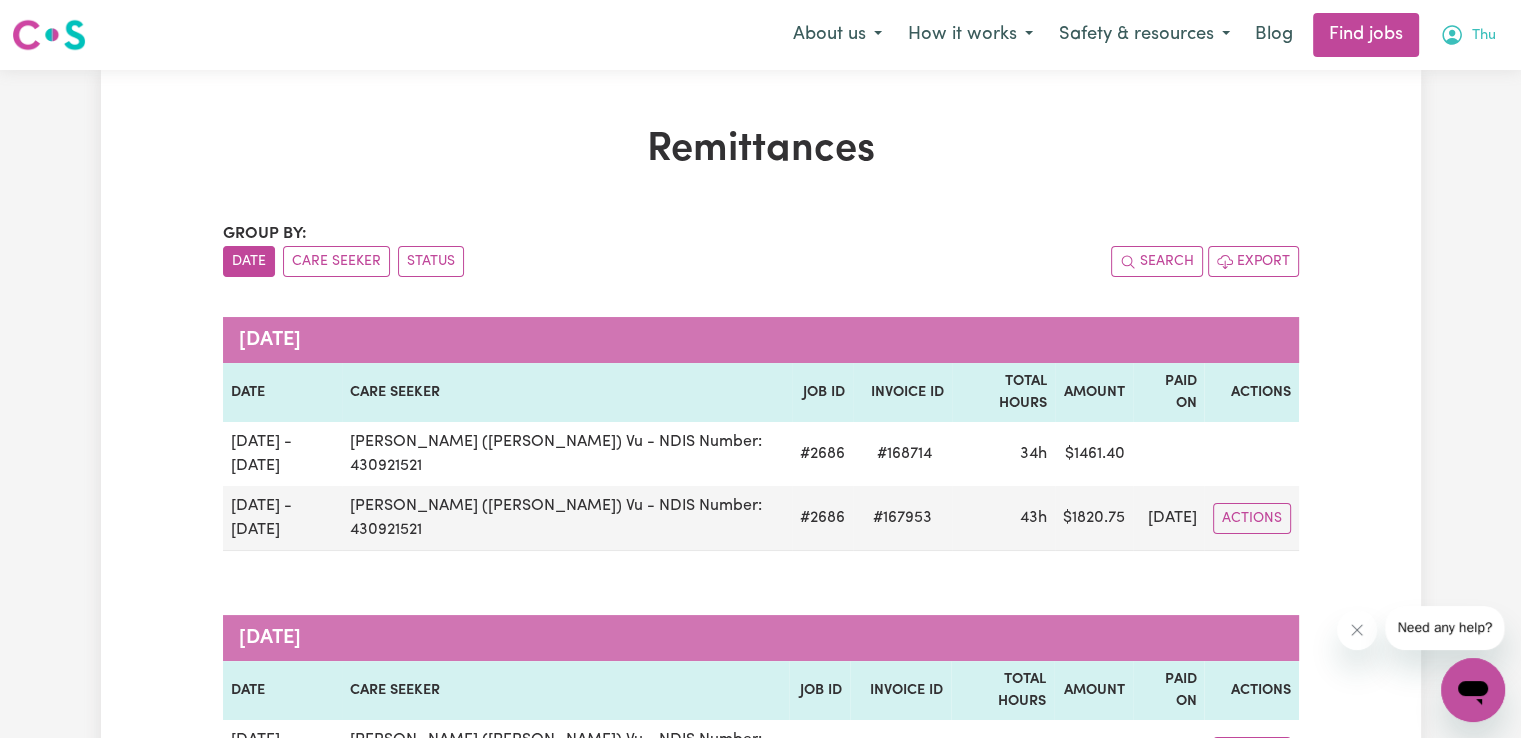 click on "Thu" at bounding box center (1484, 36) 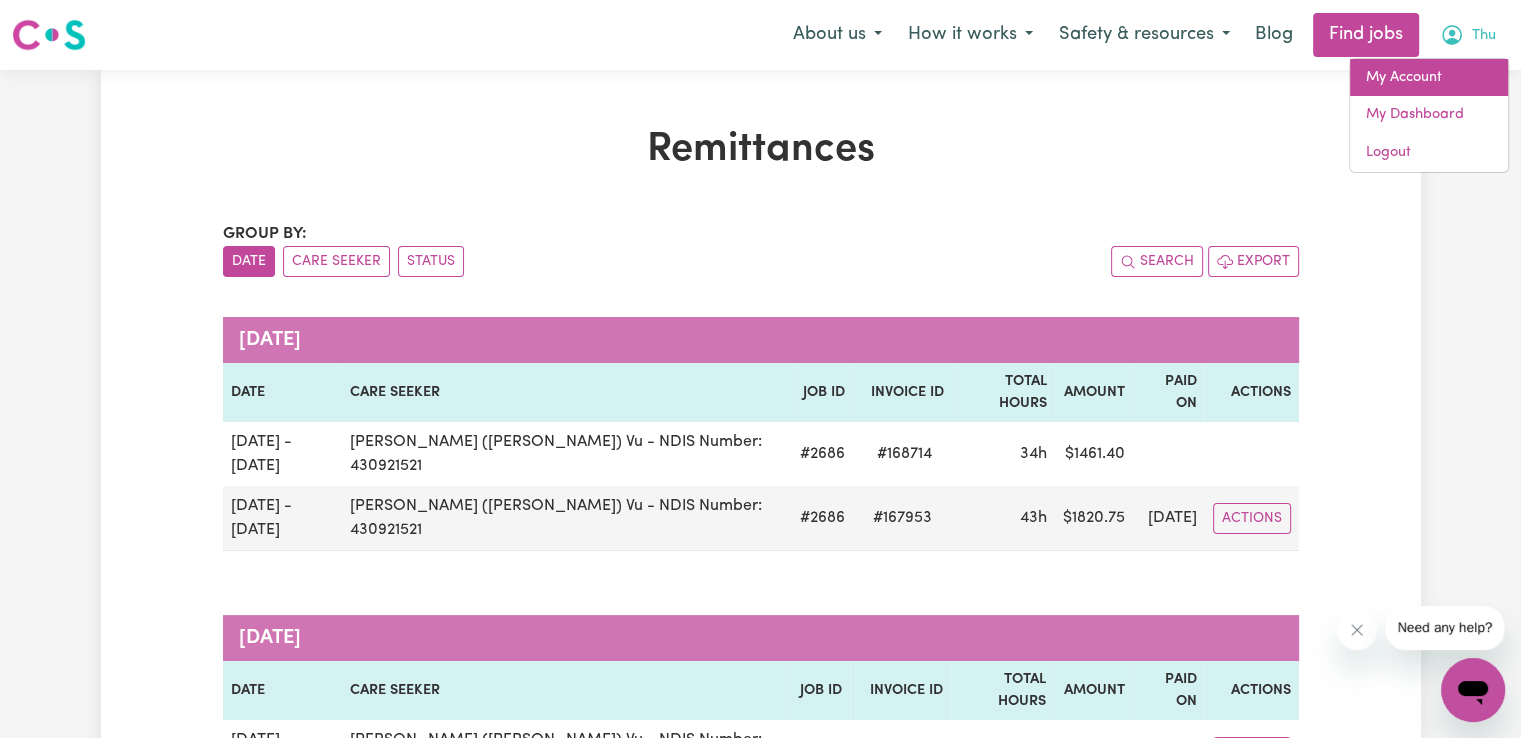click on "My Account" at bounding box center (1429, 78) 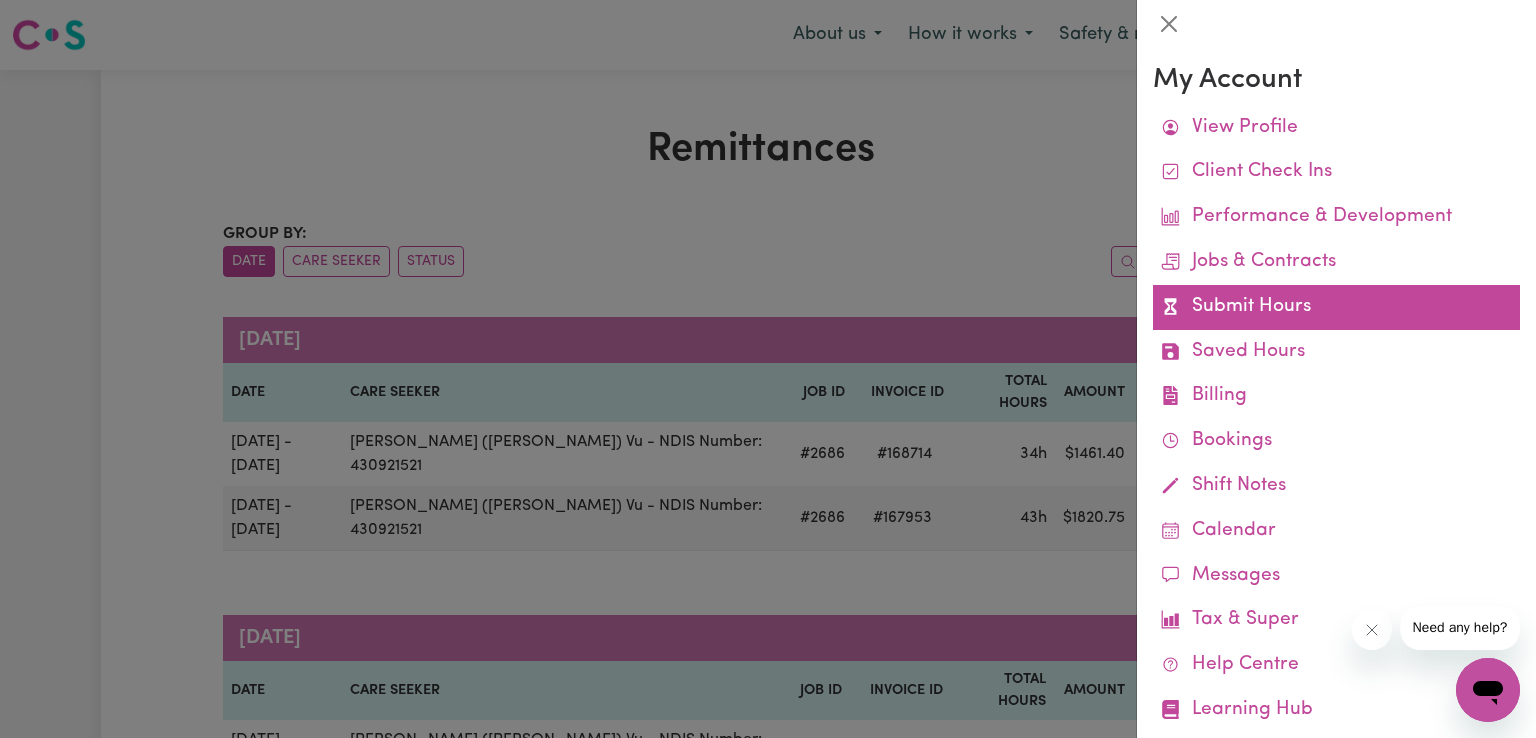 click on "Submit Hours" at bounding box center [1336, 307] 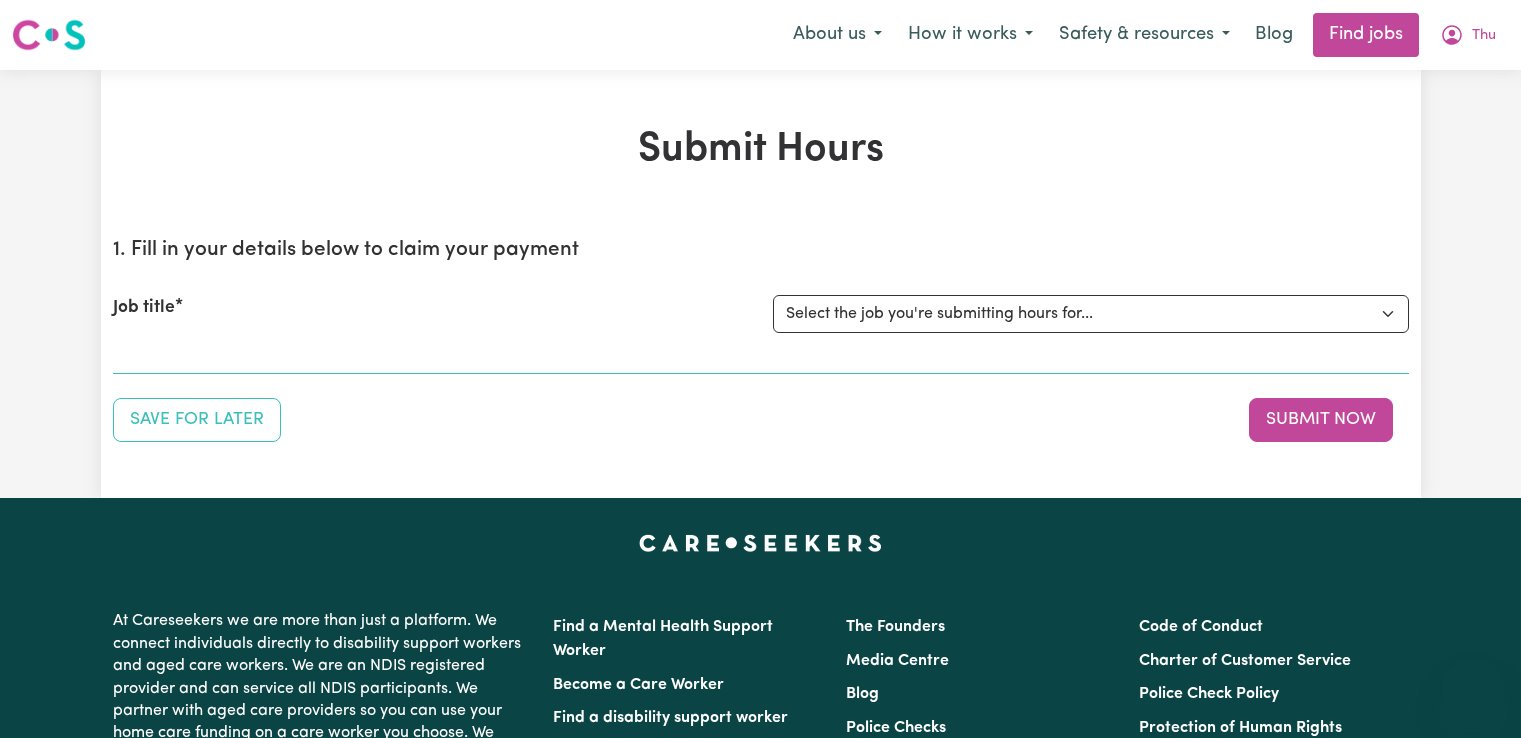 scroll, scrollTop: 0, scrollLeft: 0, axis: both 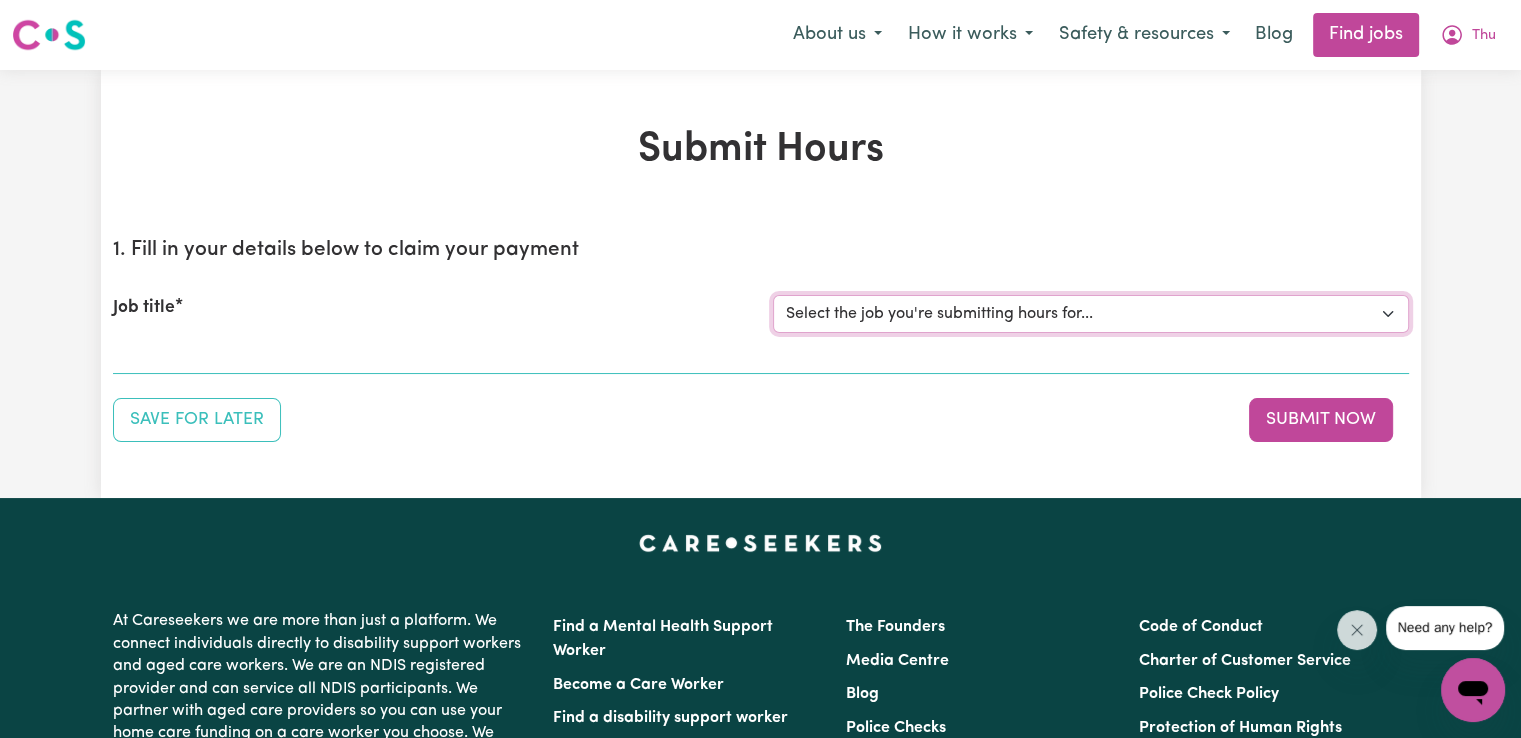 click on "Select the job you're submitting hours for... [[PERSON_NAME] (Han) Vu - NDIS Number: 430921521] [DEMOGRAPHIC_DATA] Support workers with experience in Behaviour Support Plans" at bounding box center (1091, 314) 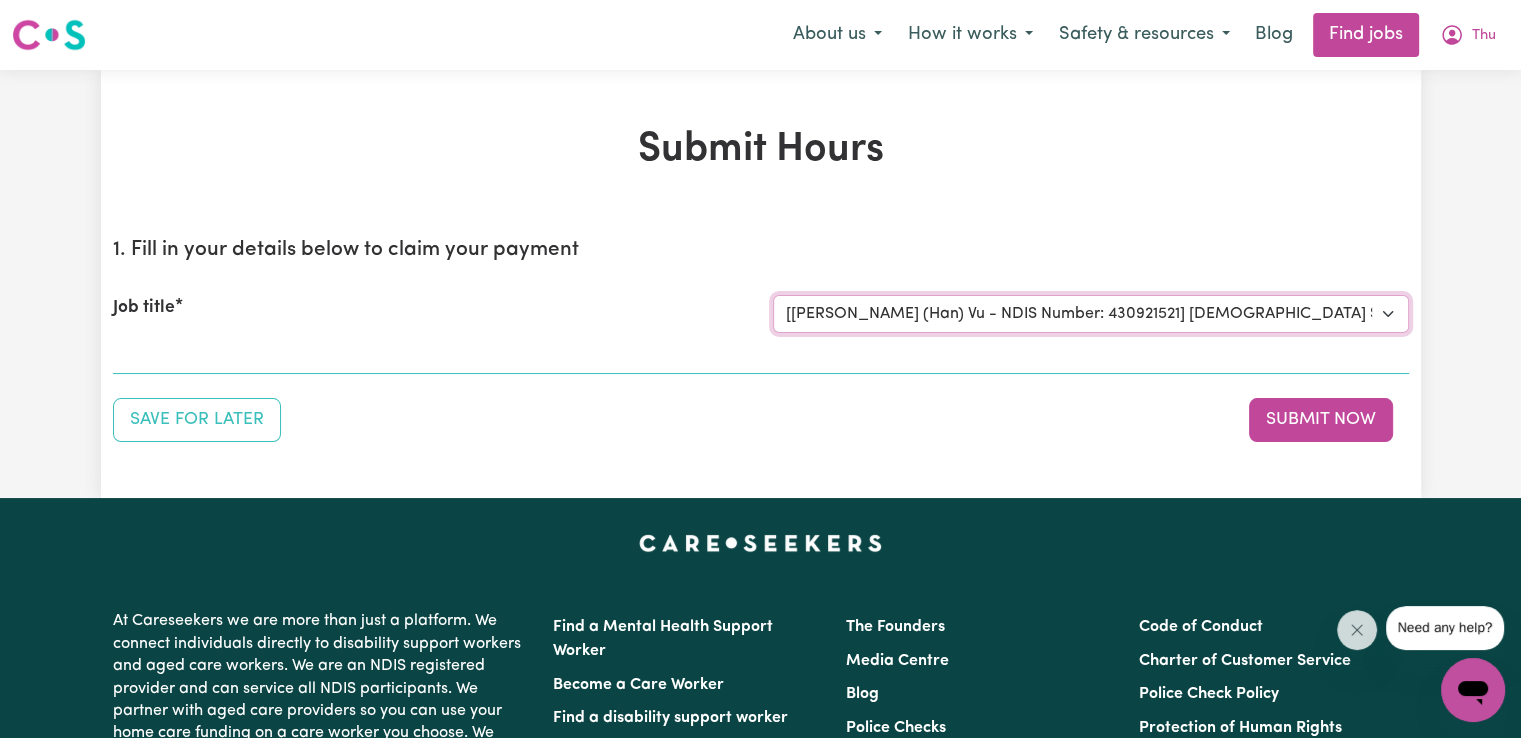 click on "Select the job you're submitting hours for... [[PERSON_NAME] (Han) Vu - NDIS Number: 430921521] [DEMOGRAPHIC_DATA] Support workers with experience in Behaviour Support Plans" at bounding box center [1091, 314] 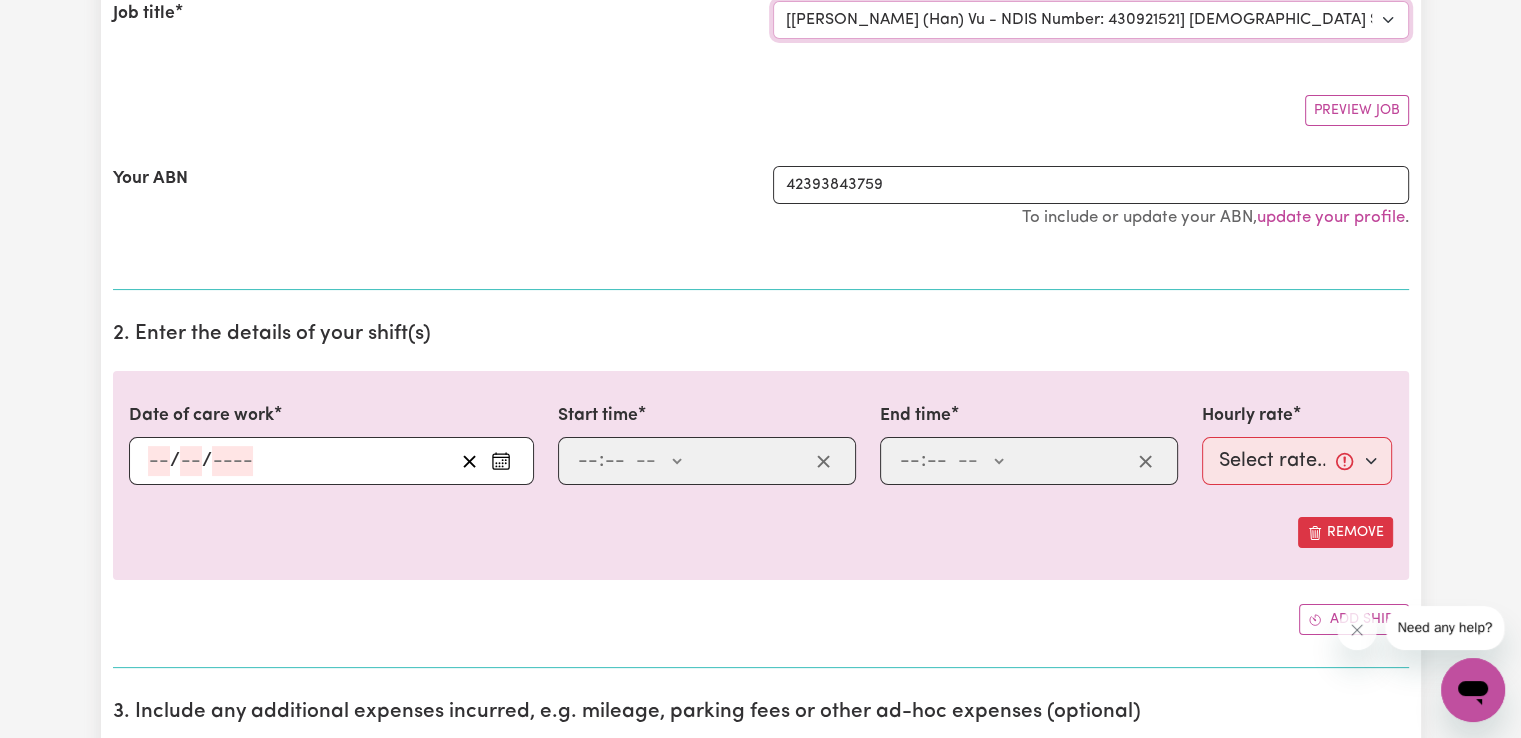 scroll, scrollTop: 300, scrollLeft: 0, axis: vertical 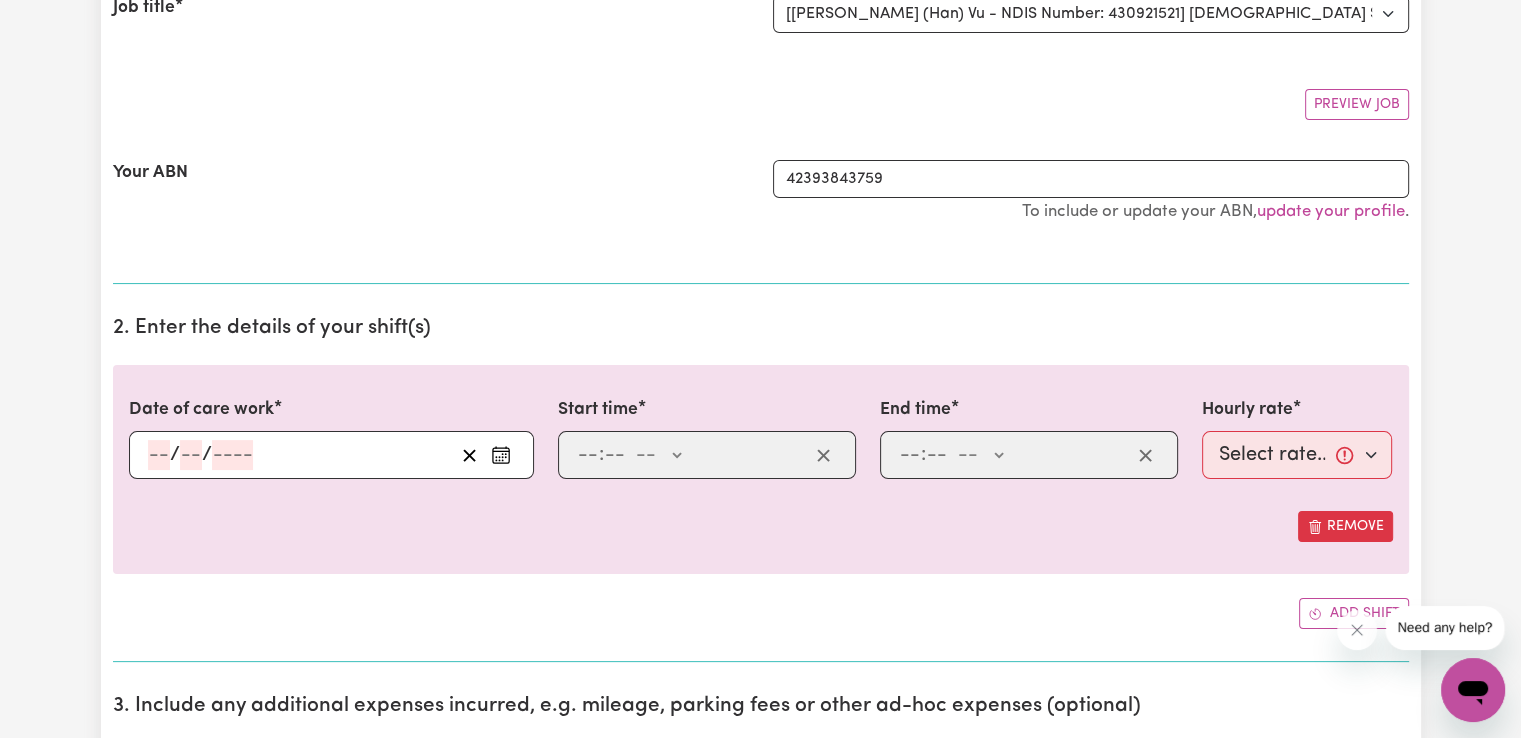 click 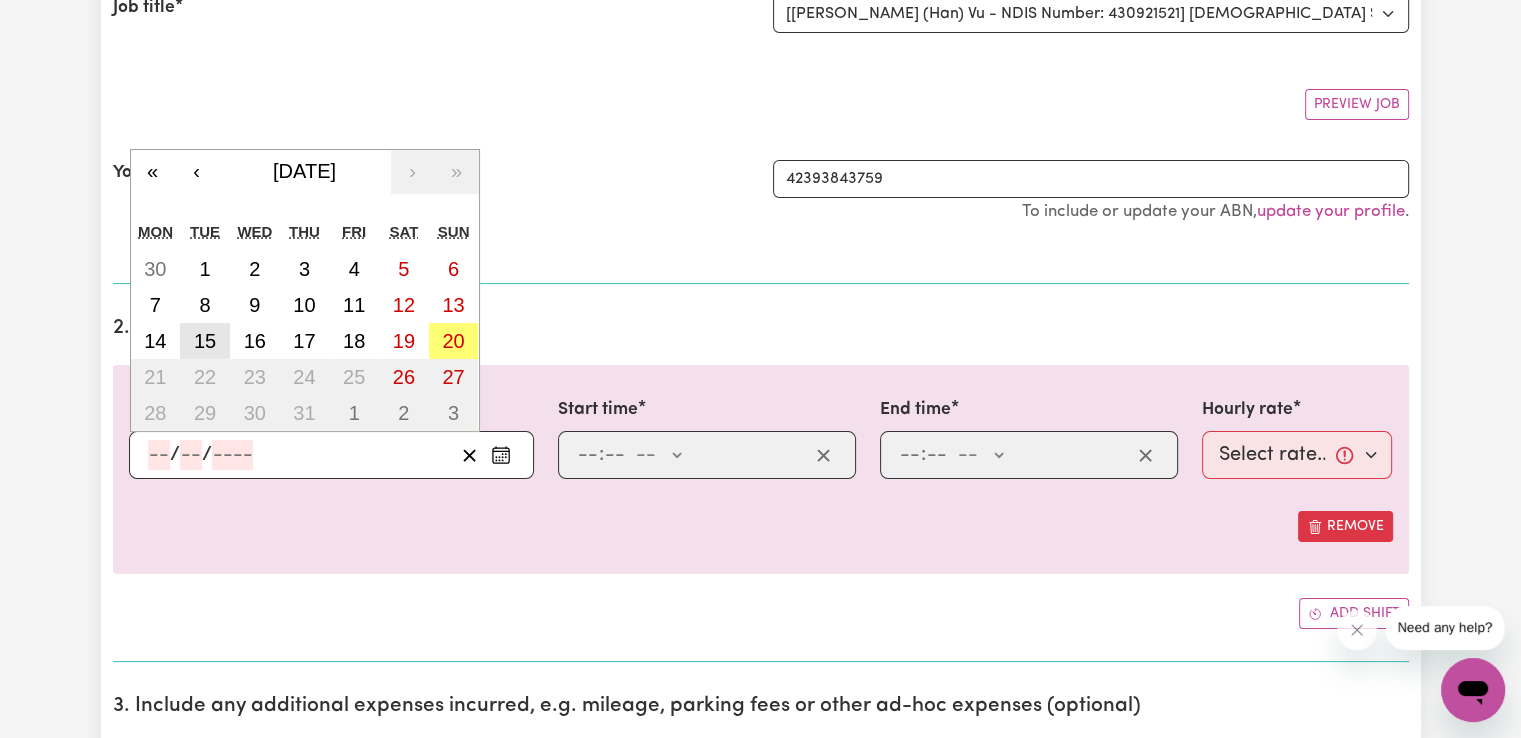 click on "15" at bounding box center [205, 341] 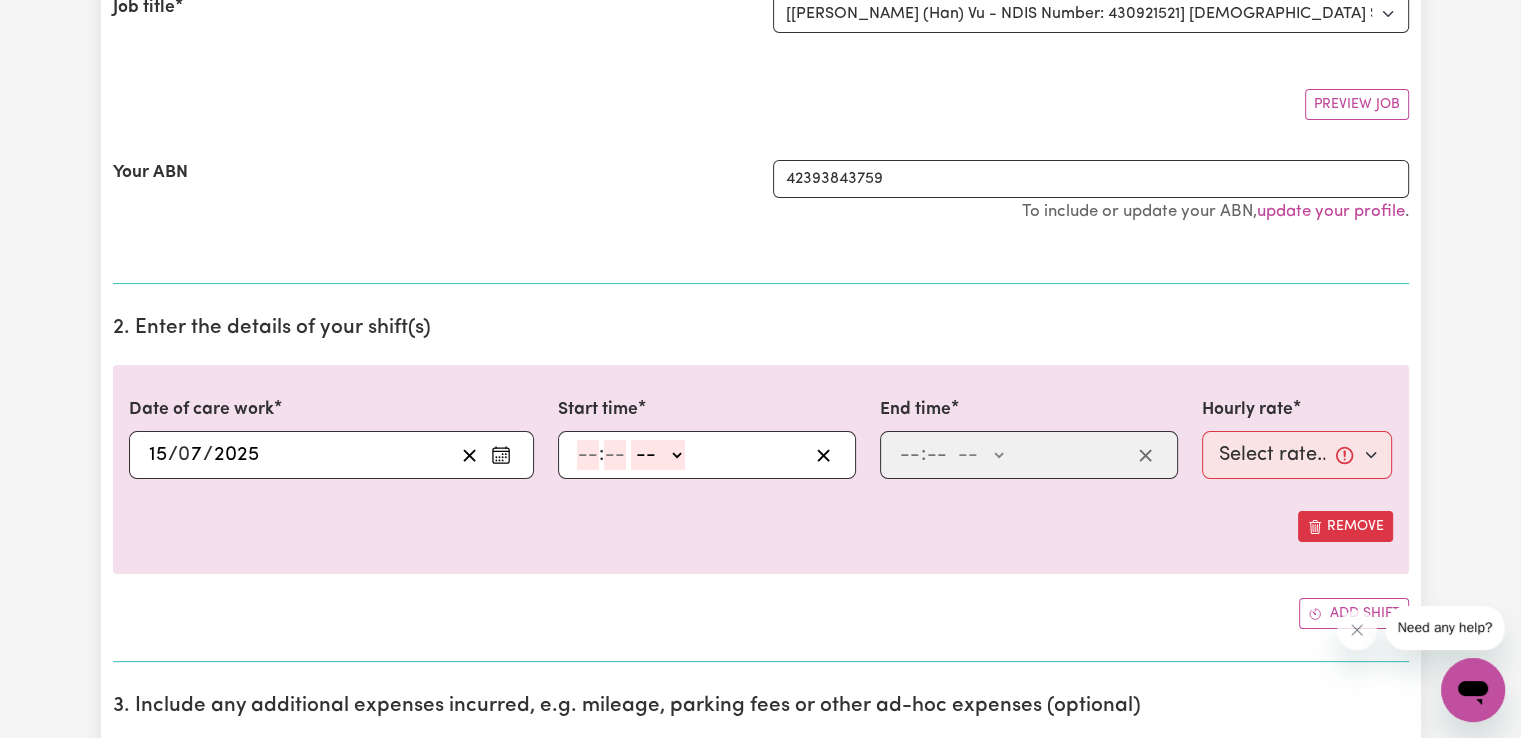 click 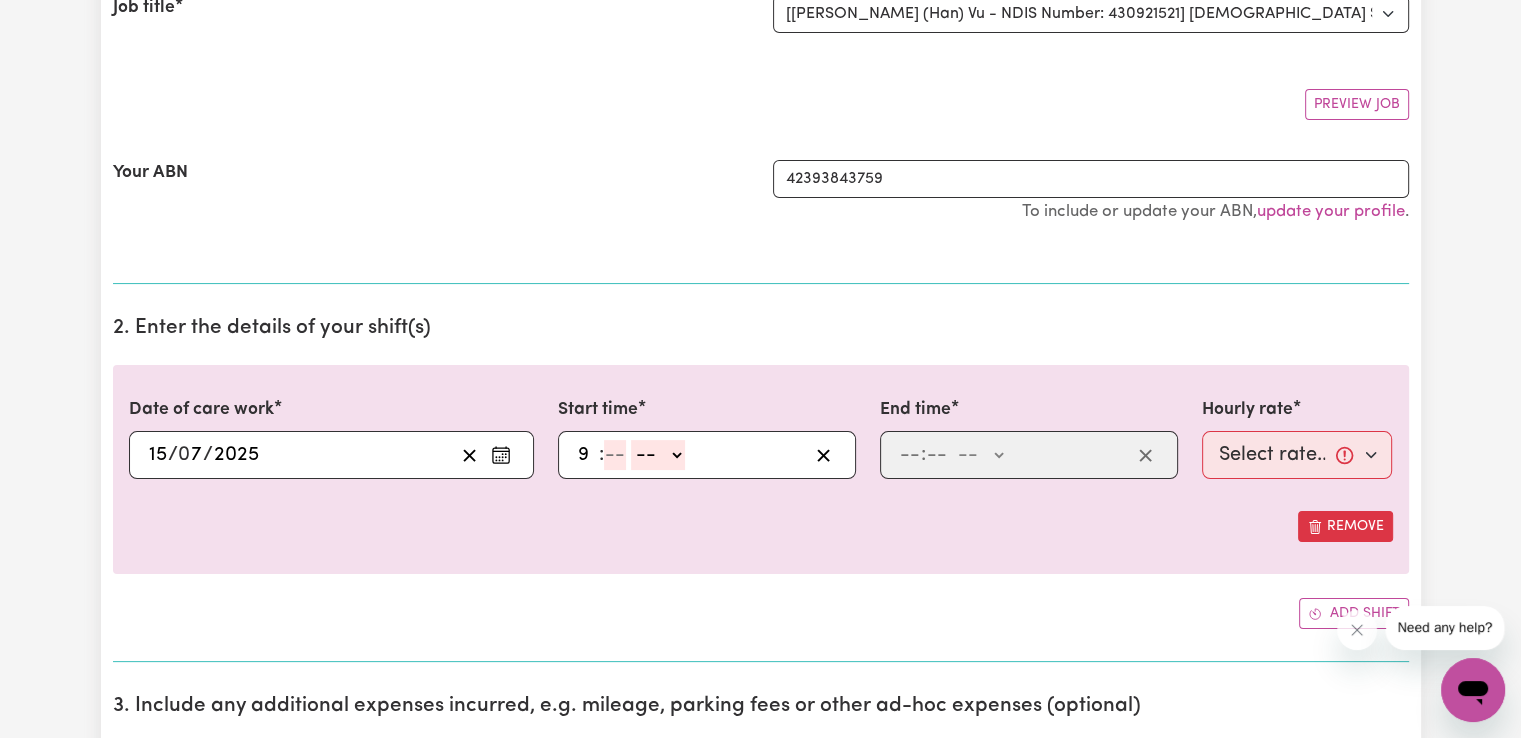 type on "9" 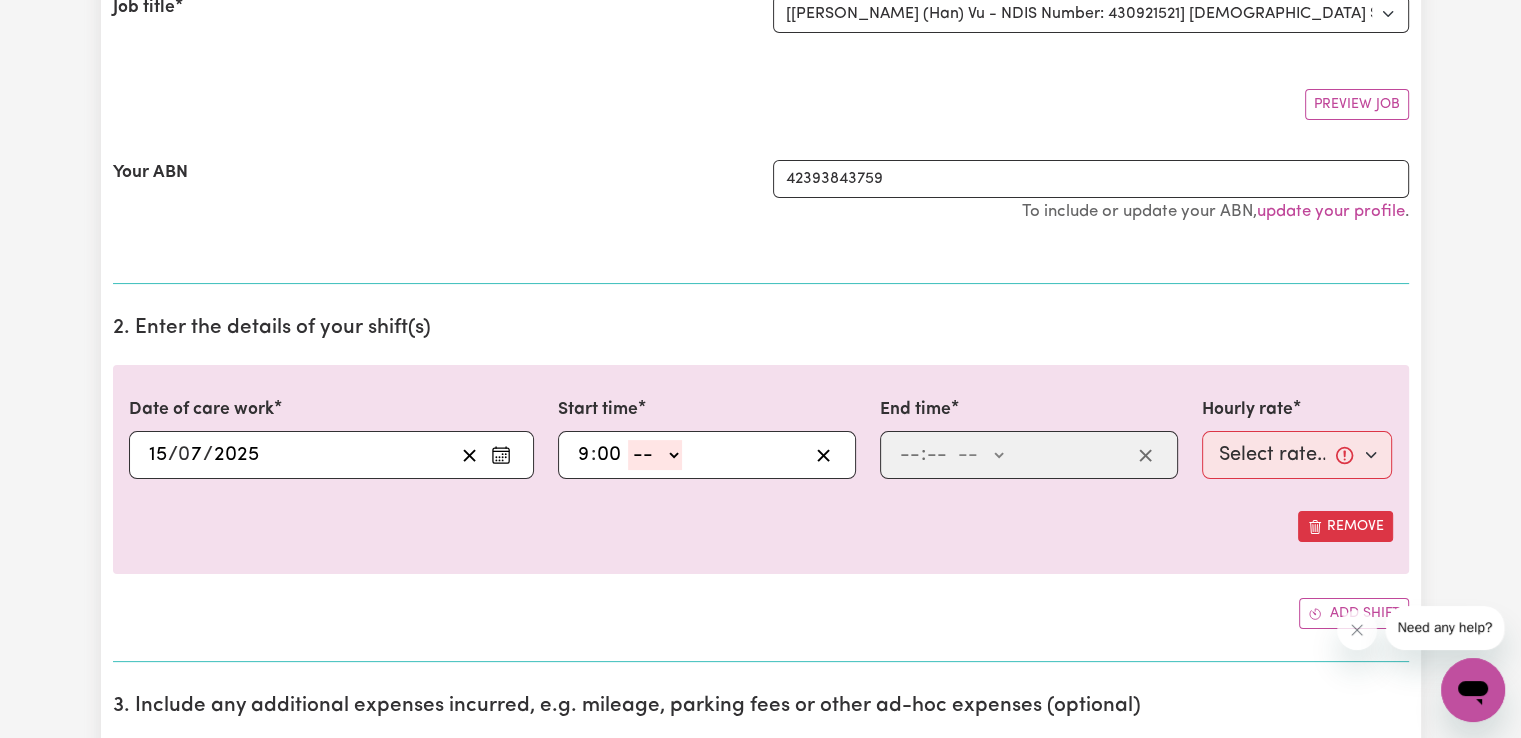 type on "00" 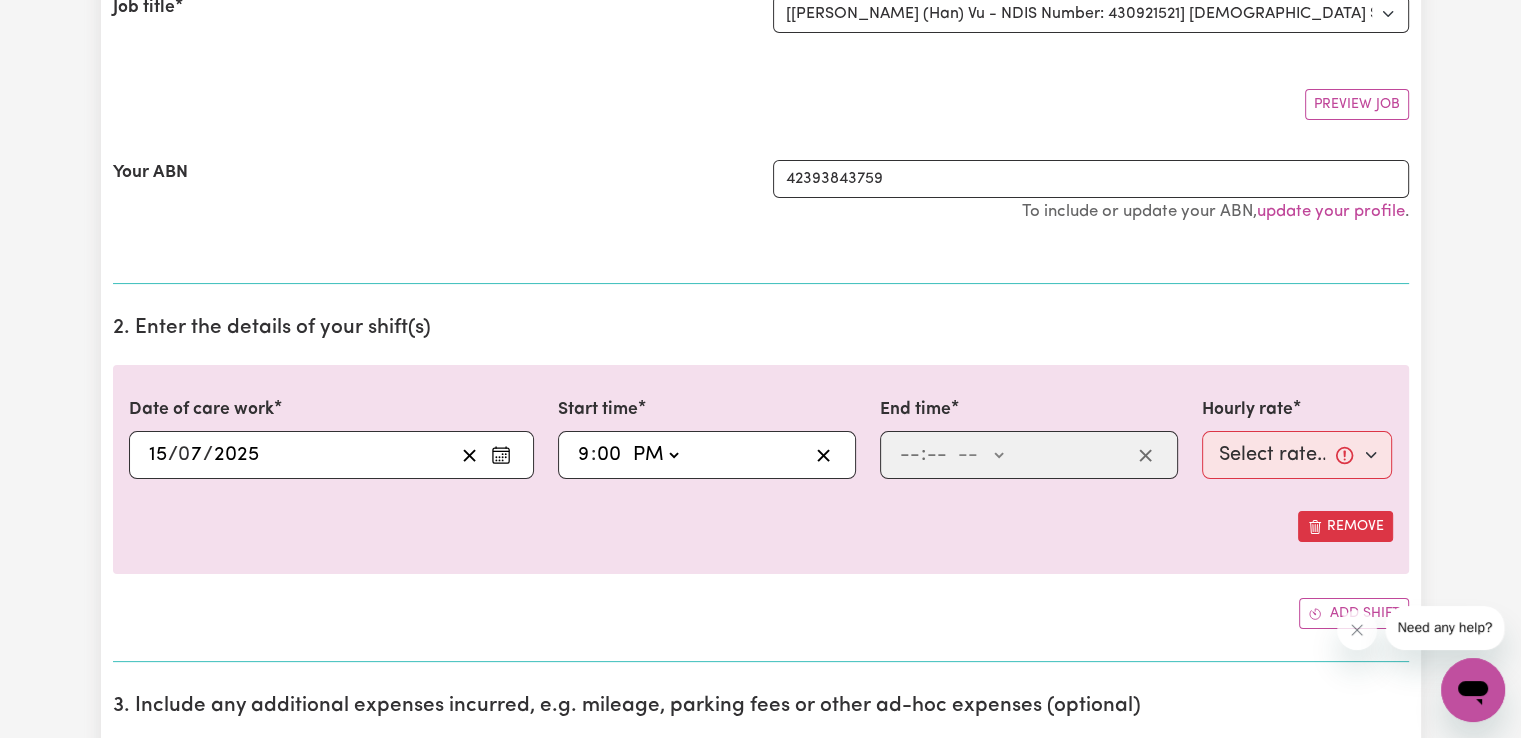 click on "-- AM PM" 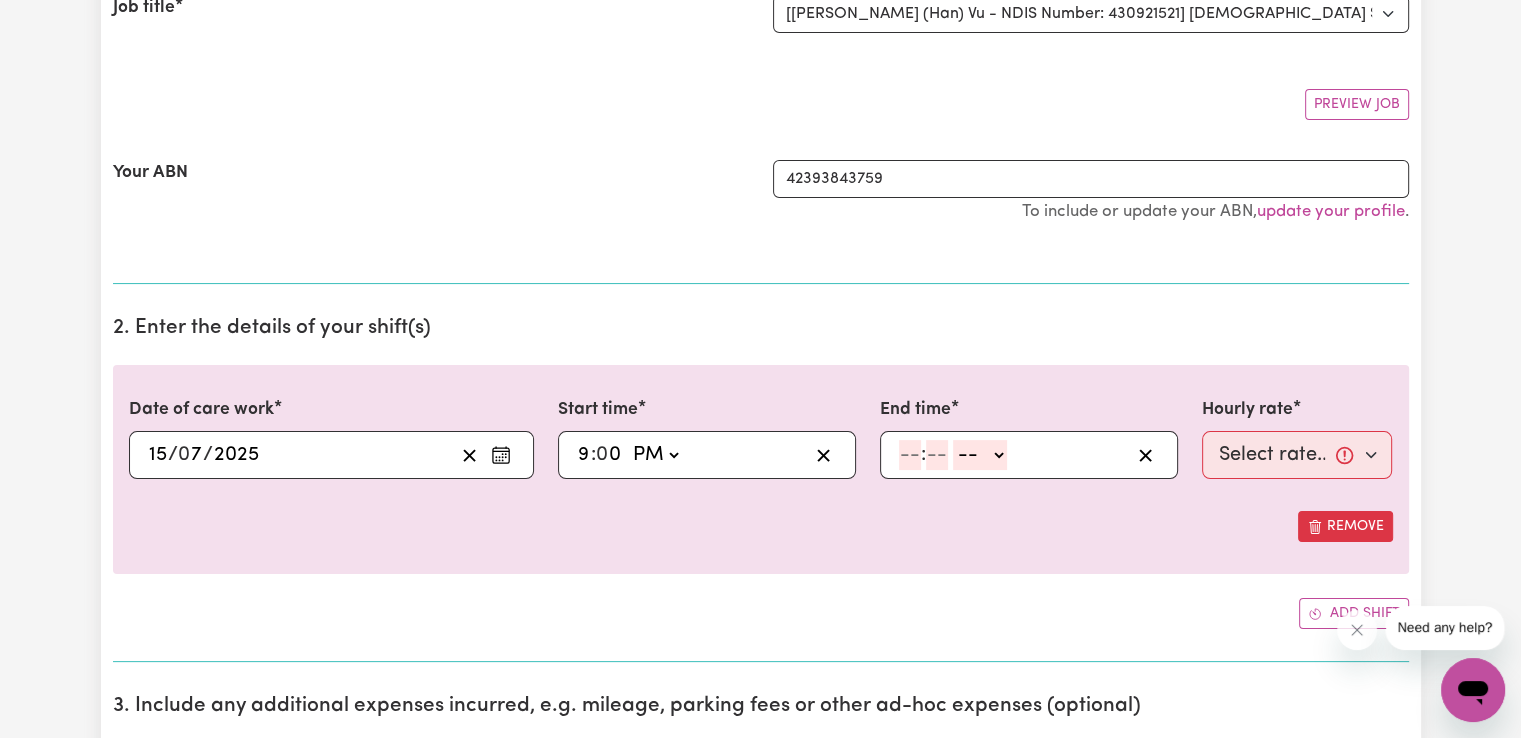 click 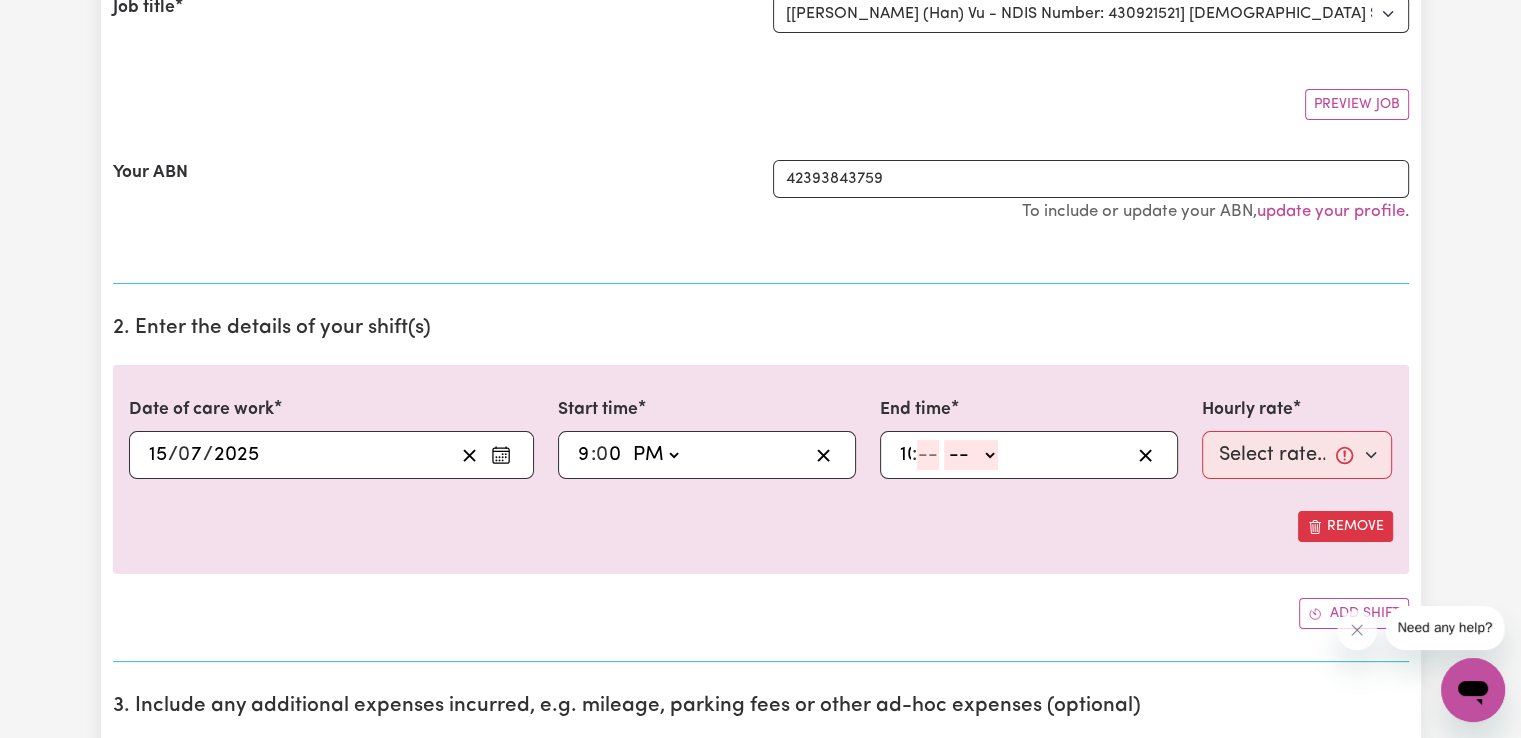type on "10" 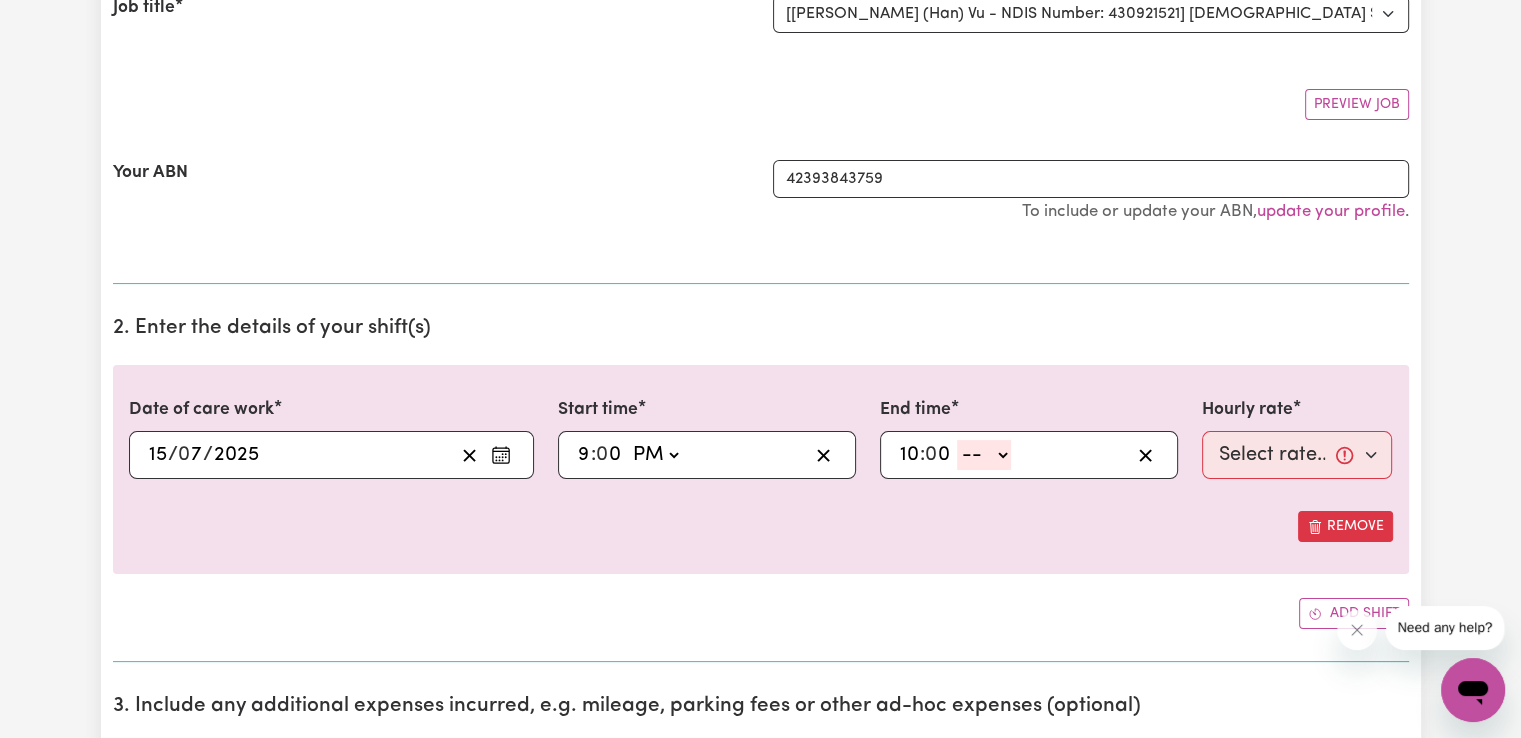 type on "0" 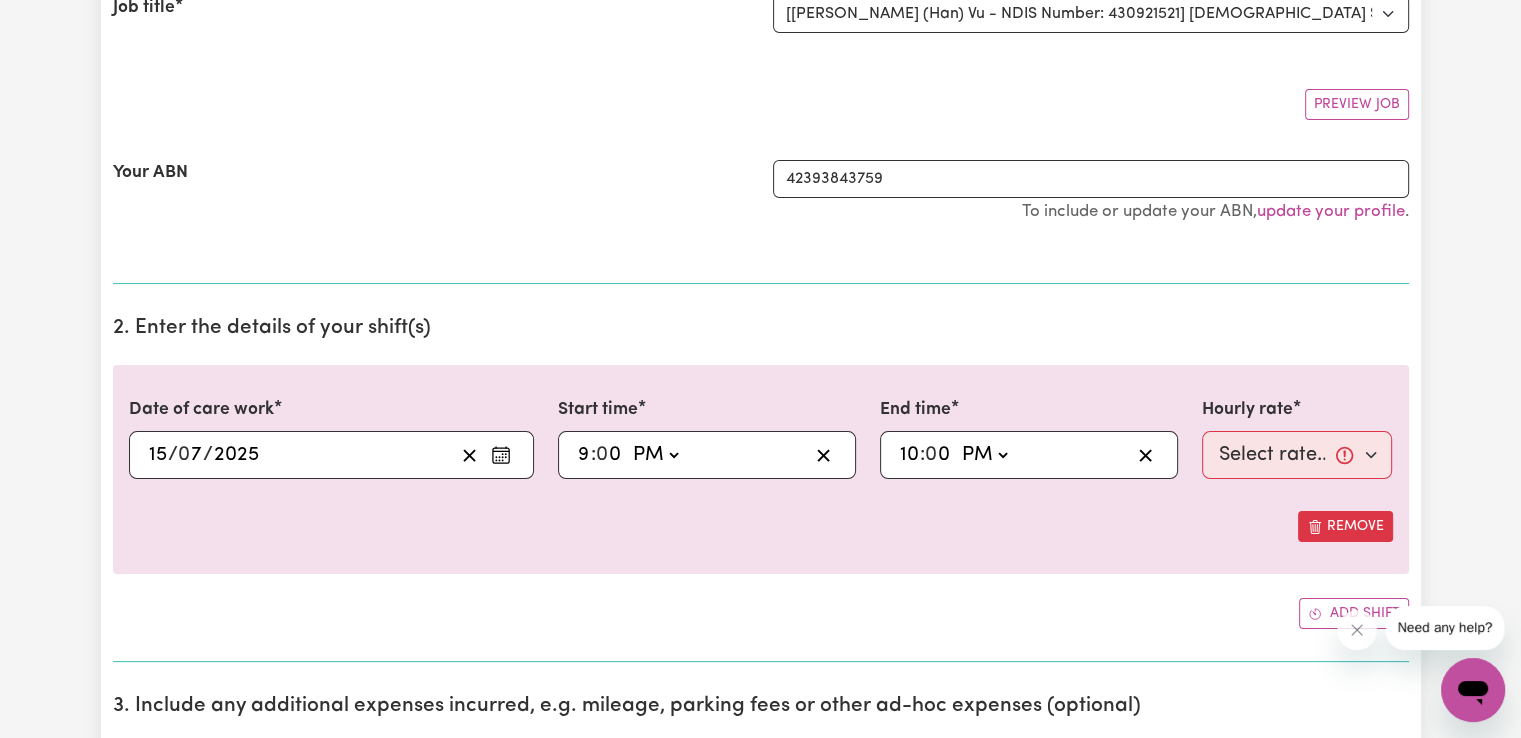 click on "-- AM PM" 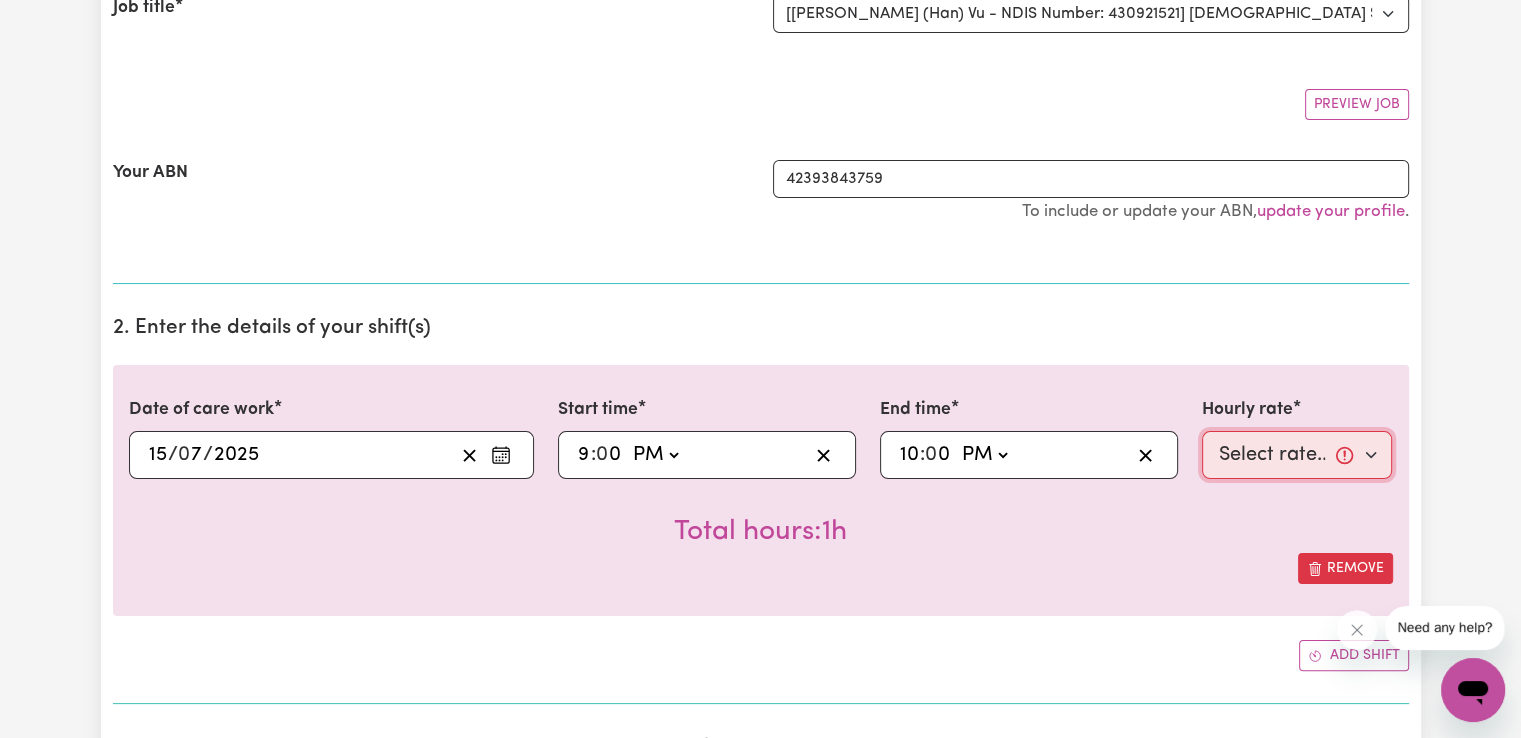click on "Select rate... $50.05 (Weekday) $72.90 ([DATE]) $90.04 ([DATE]) $90.04 (Public Holiday) $52.13 (Evening Care) $29.43 (Overnight)" at bounding box center (1297, 455) 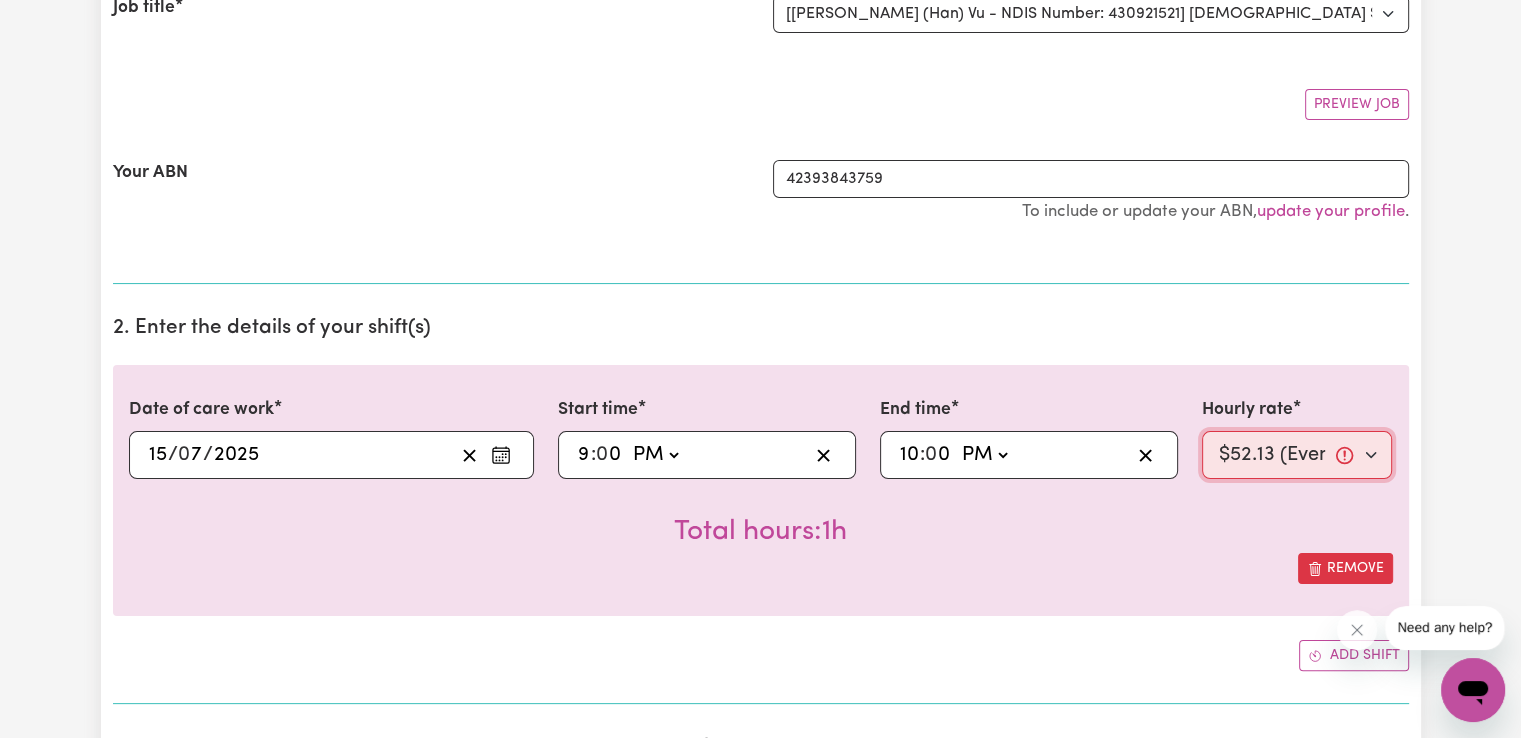 click on "Select rate... $50.05 (Weekday) $72.90 ([DATE]) $90.04 ([DATE]) $90.04 (Public Holiday) $52.13 (Evening Care) $29.43 (Overnight)" at bounding box center (1297, 455) 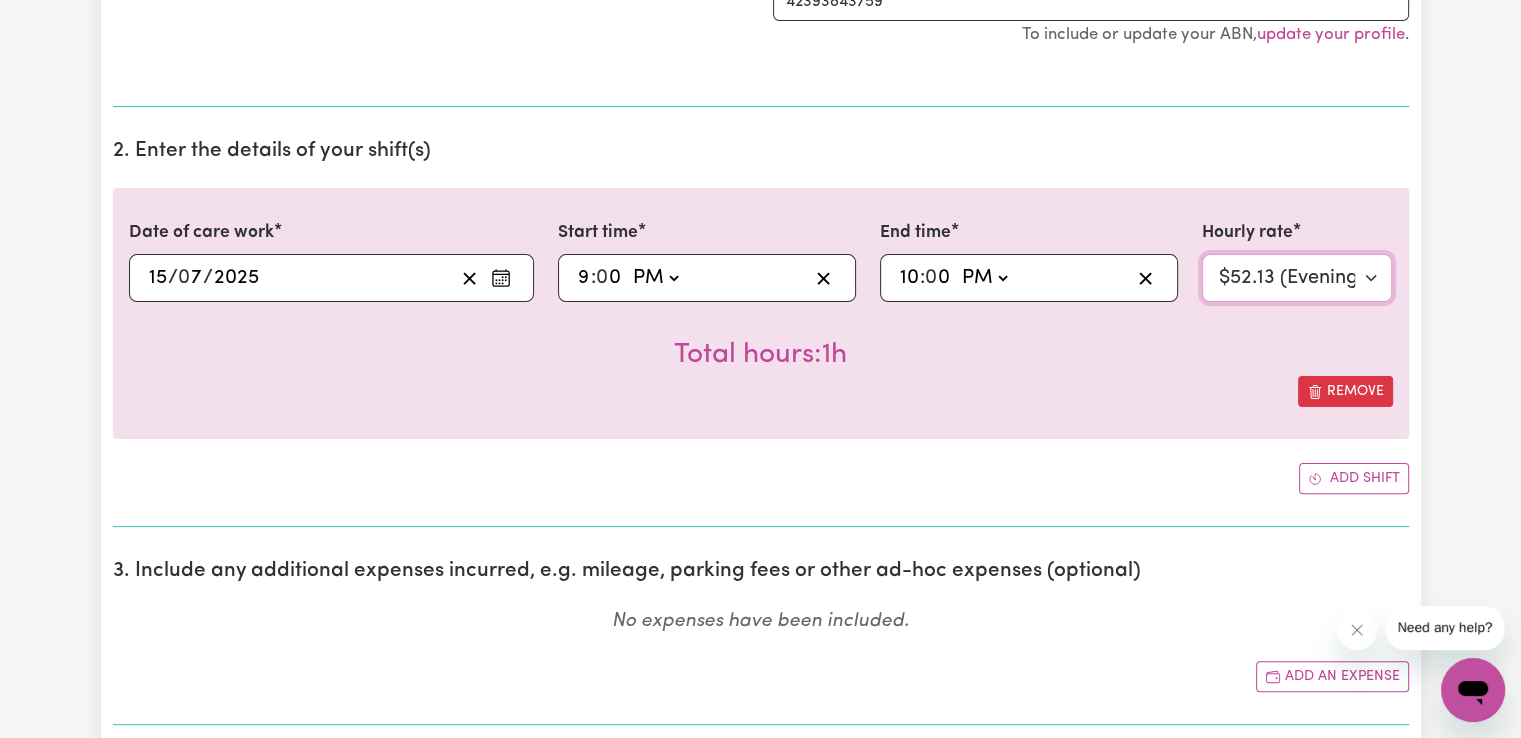 scroll, scrollTop: 500, scrollLeft: 0, axis: vertical 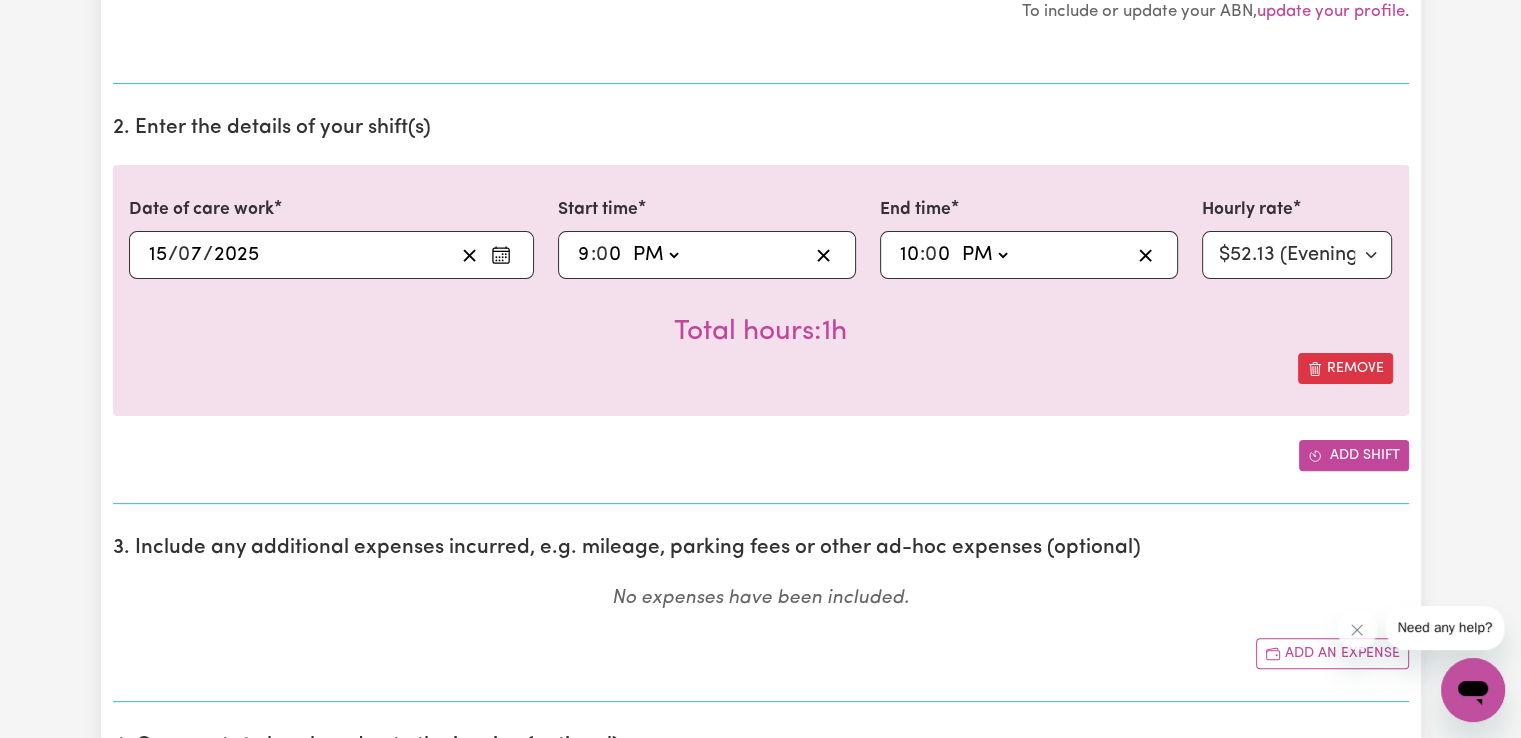 click on "Add shift" at bounding box center (1354, 455) 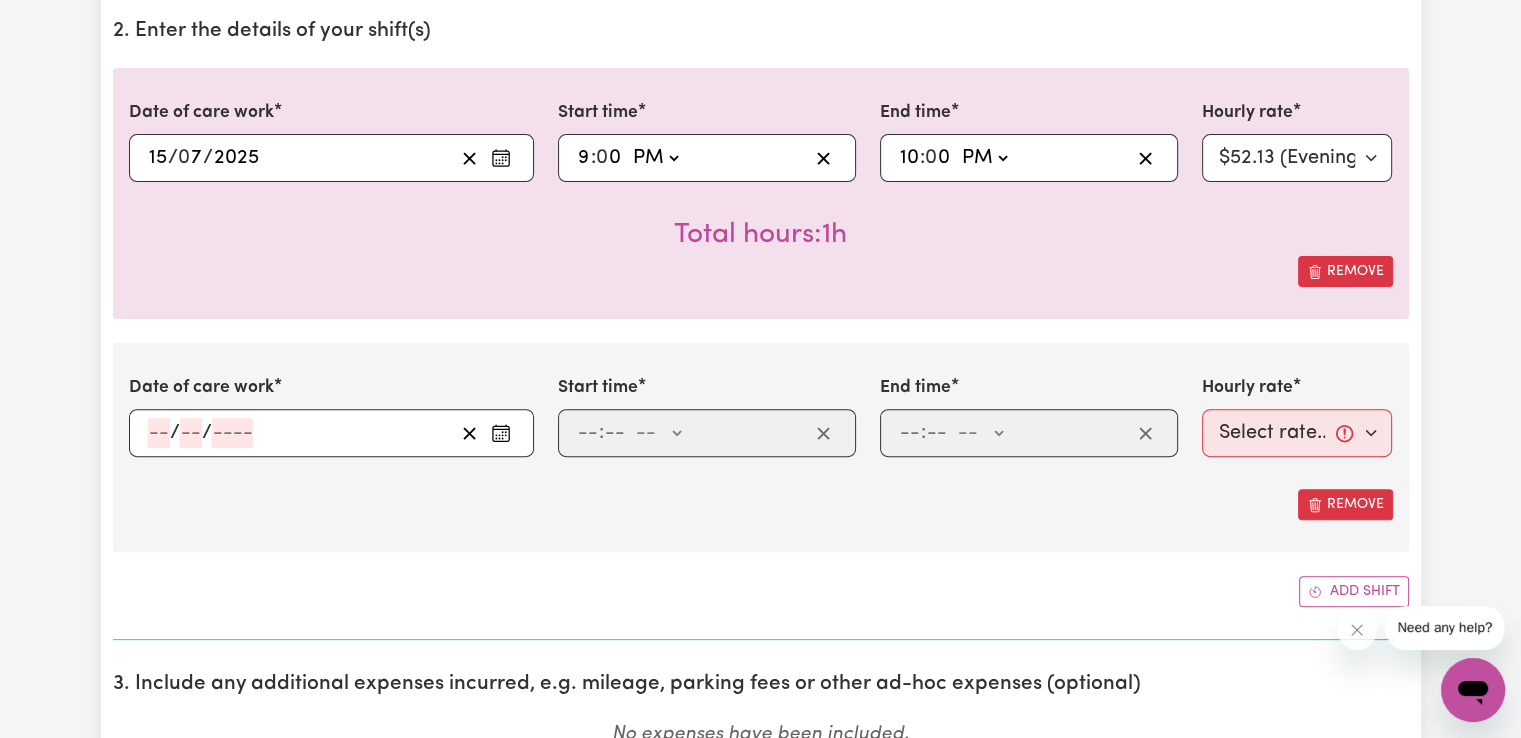 scroll, scrollTop: 600, scrollLeft: 0, axis: vertical 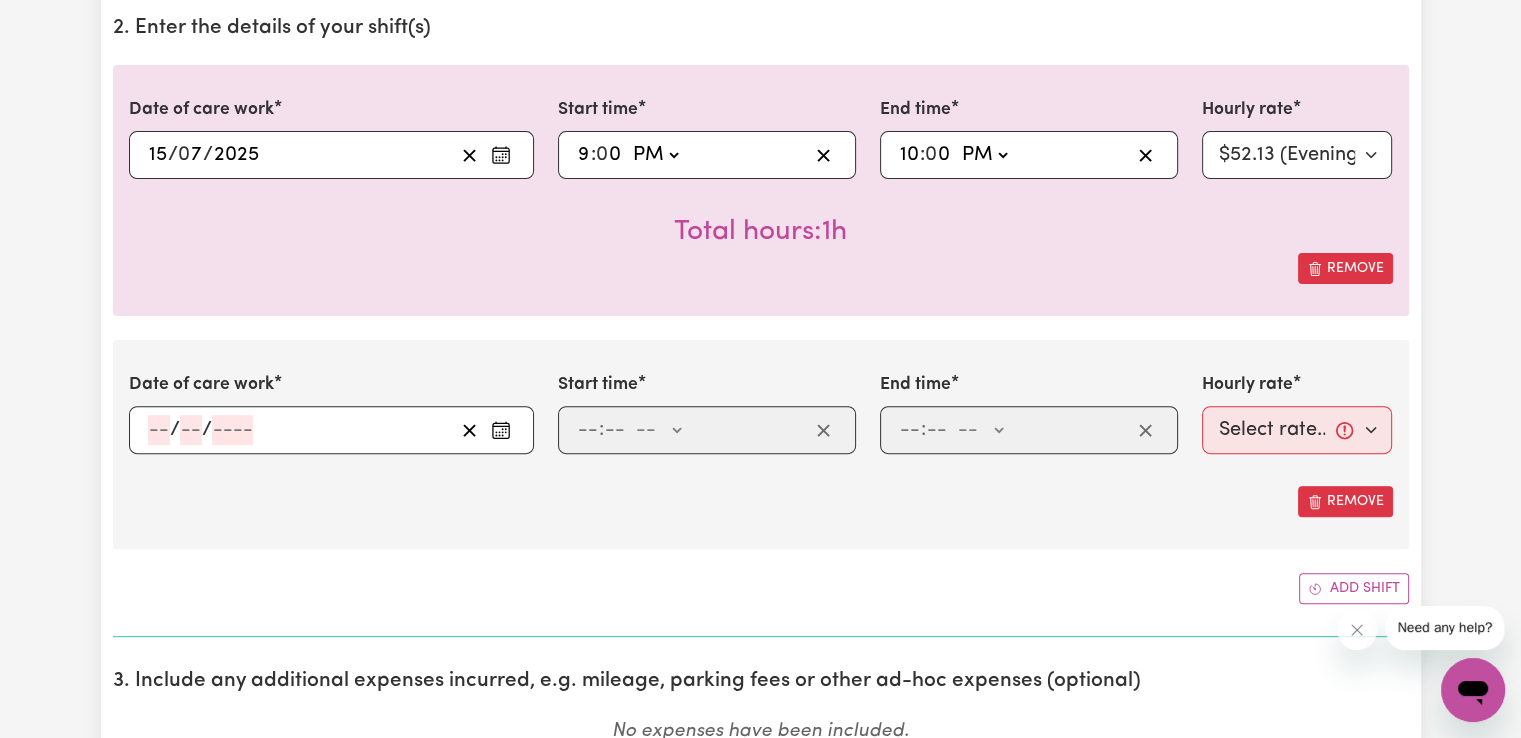 click 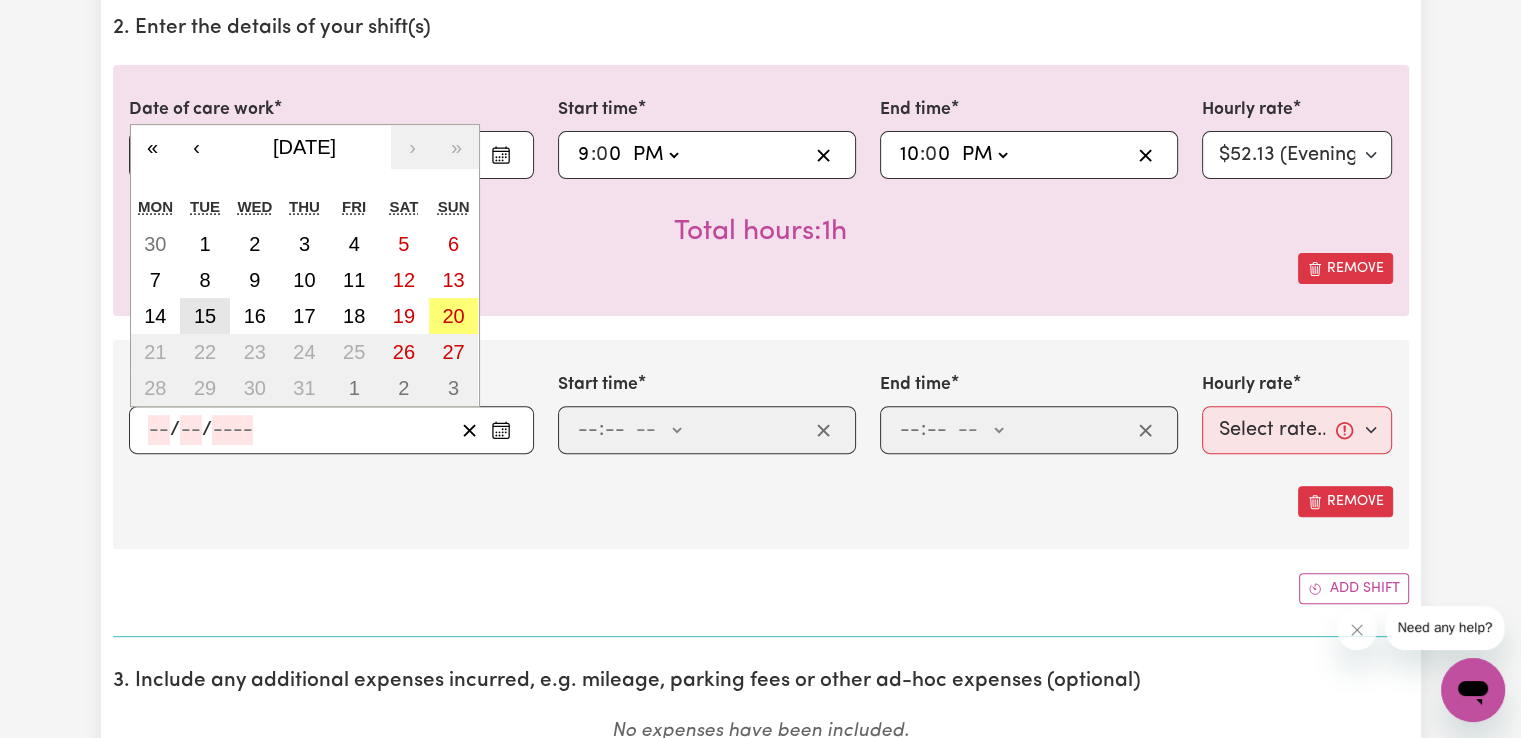 click on "15" at bounding box center [205, 316] 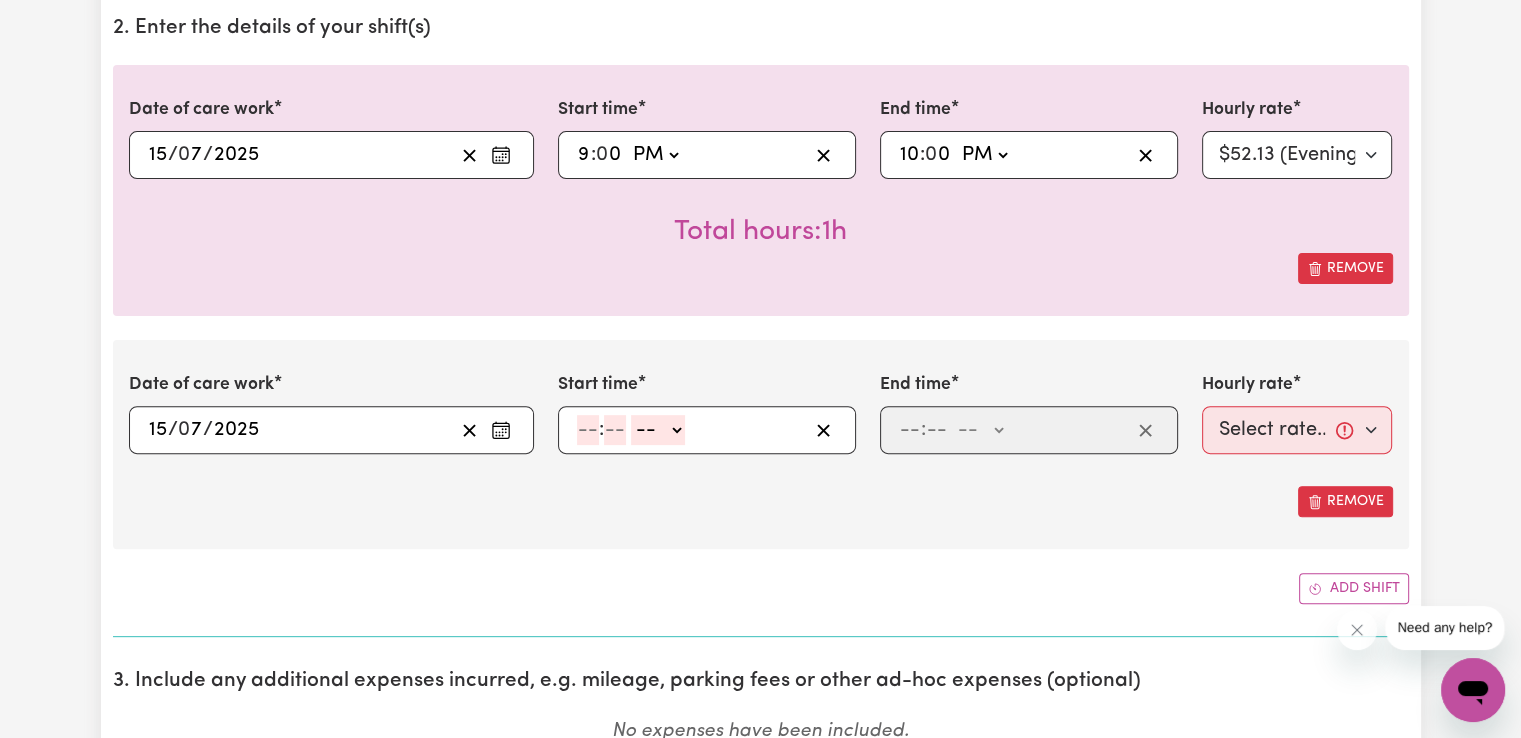 click 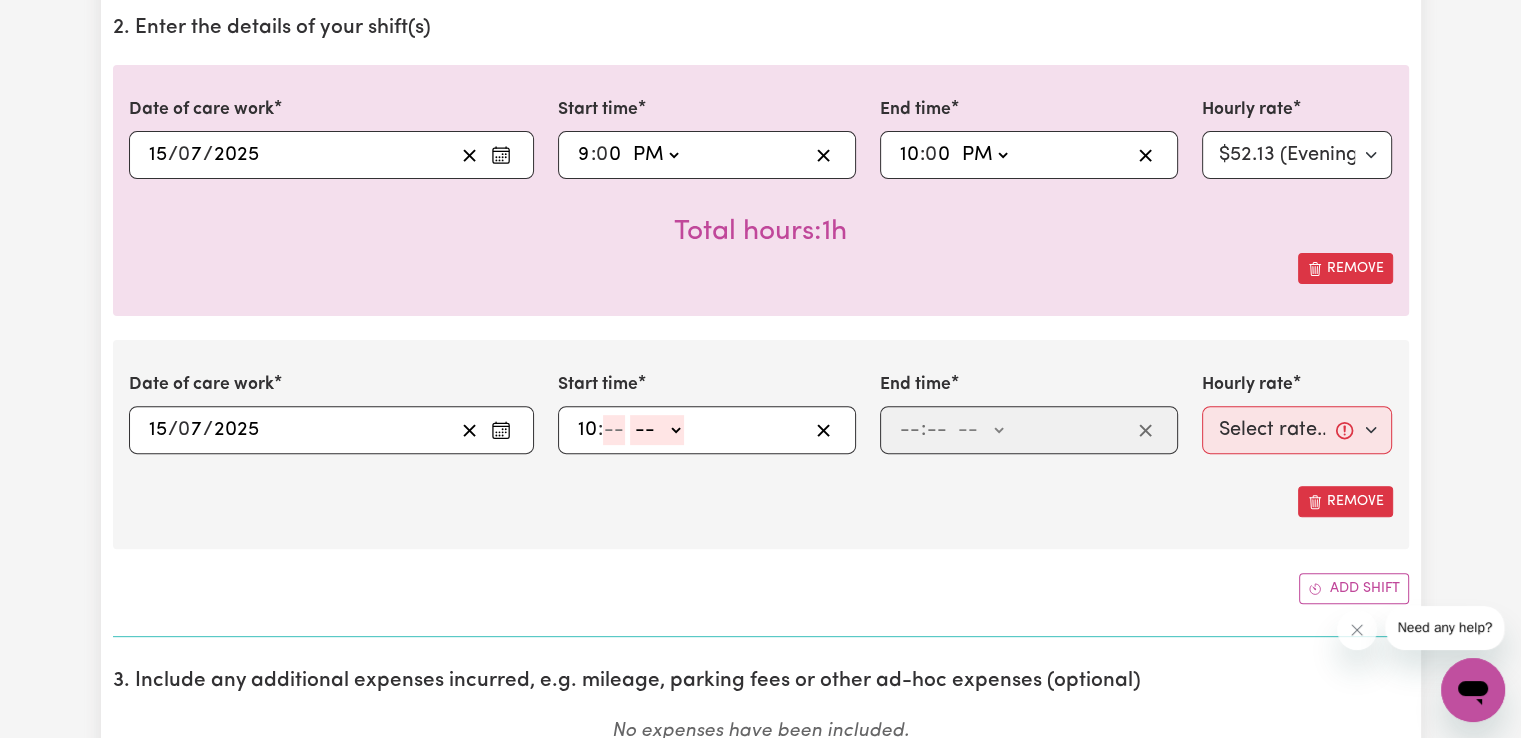 type on "10" 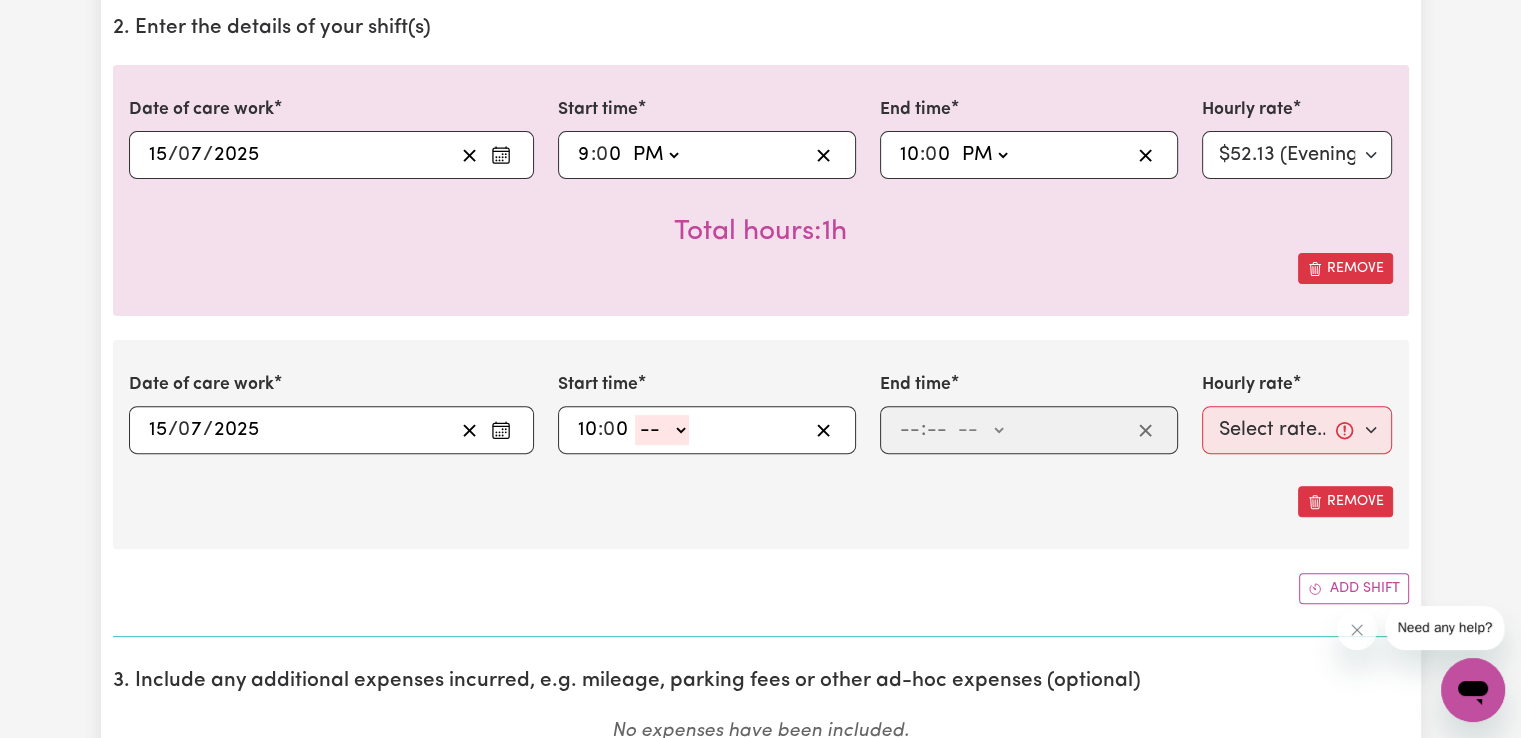 type on "0" 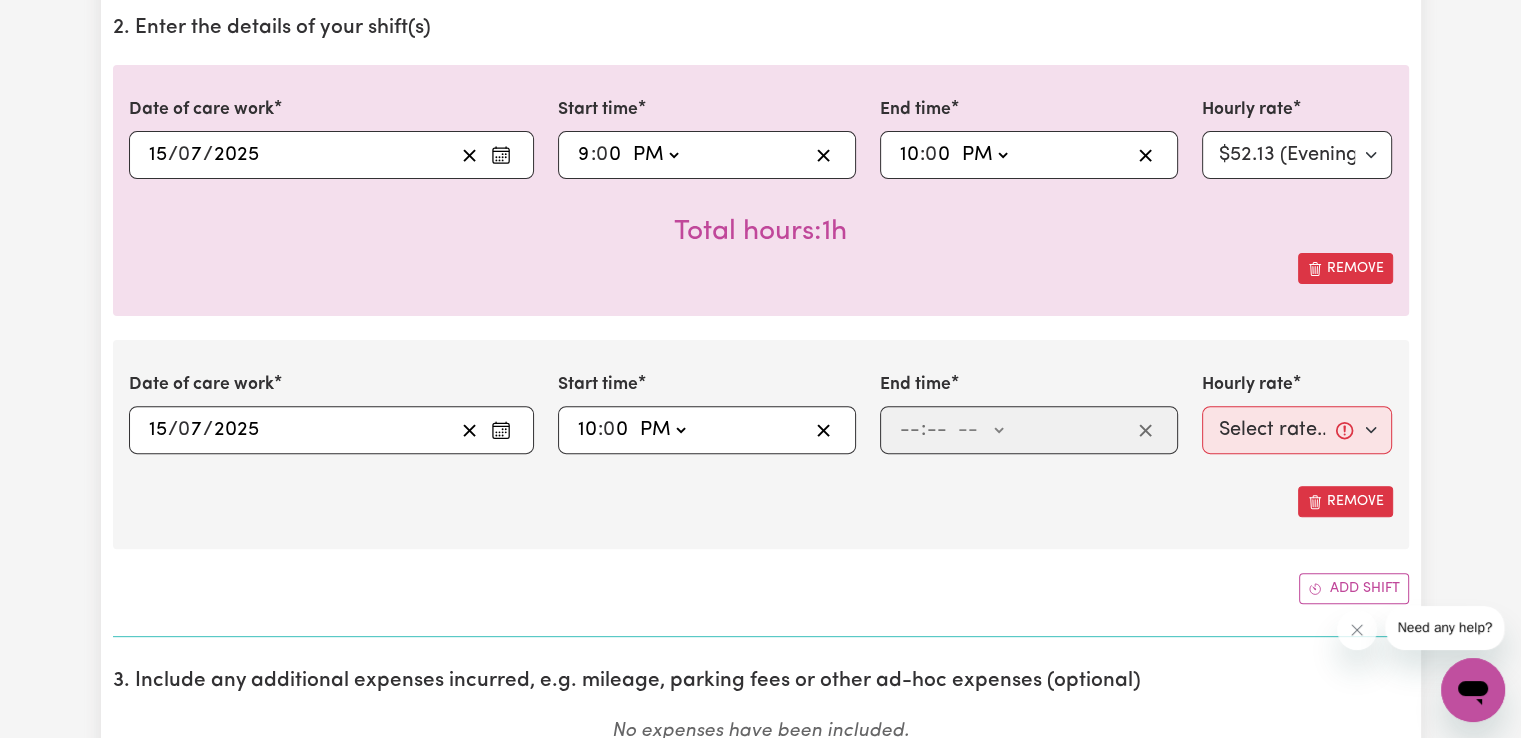 click on "-- AM PM" 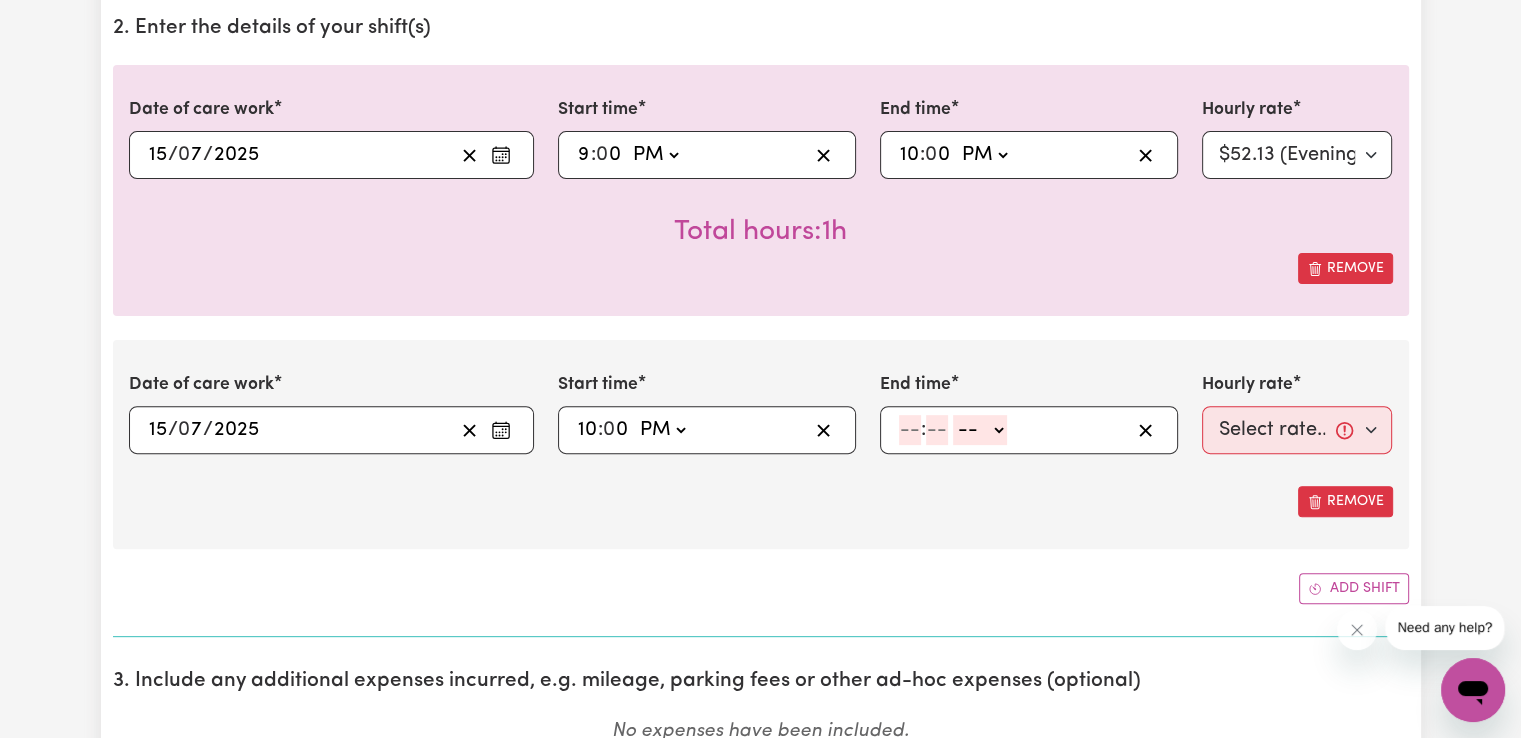 click 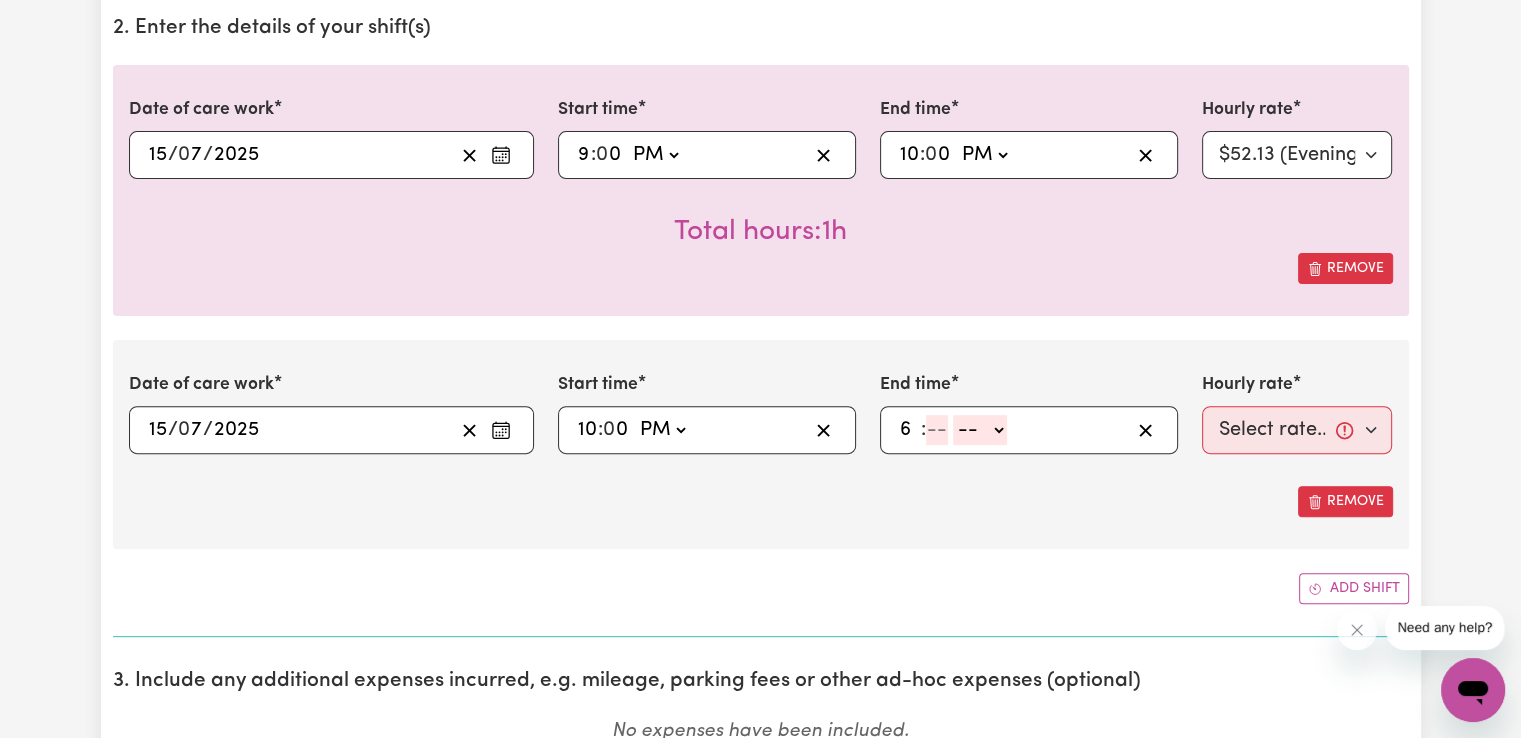 type on "6" 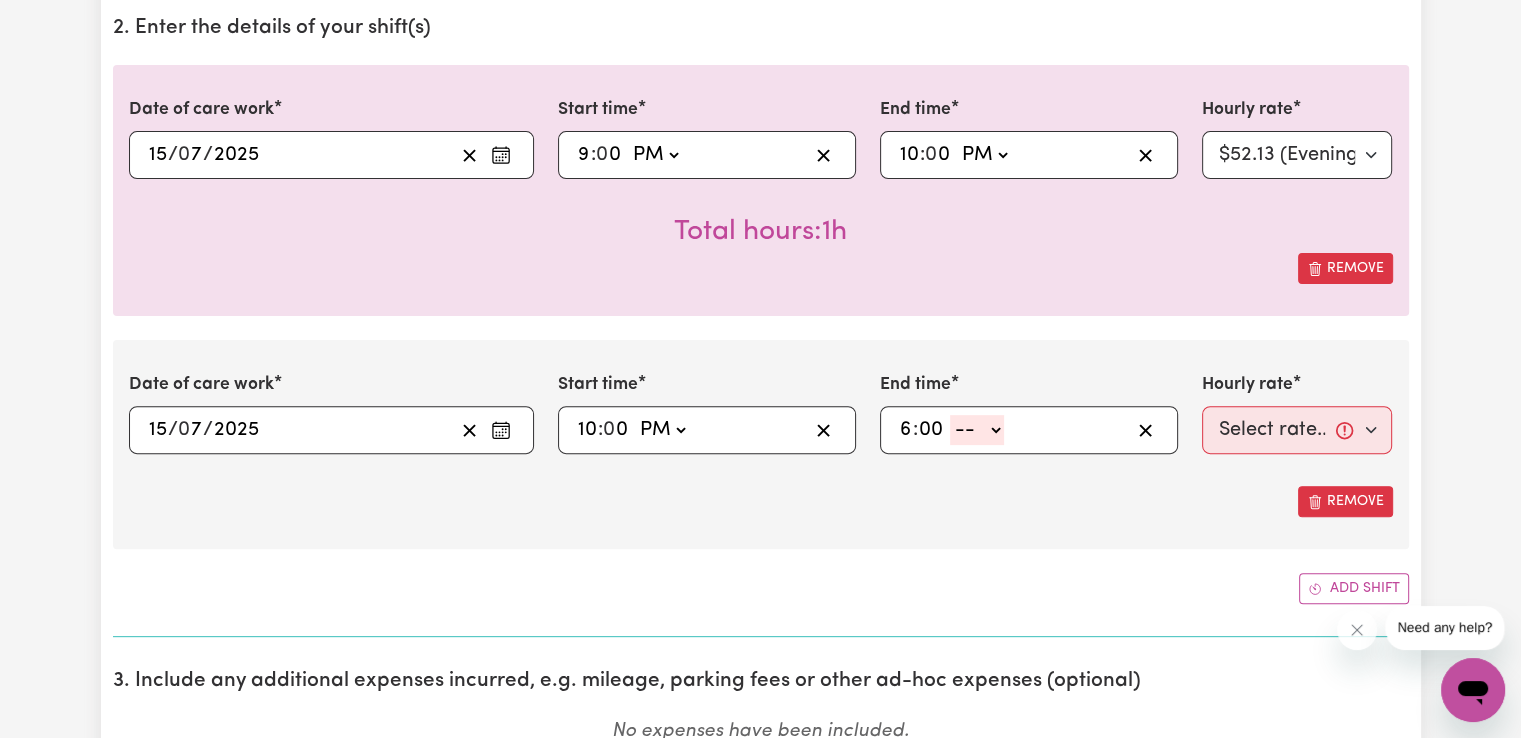type on "00" 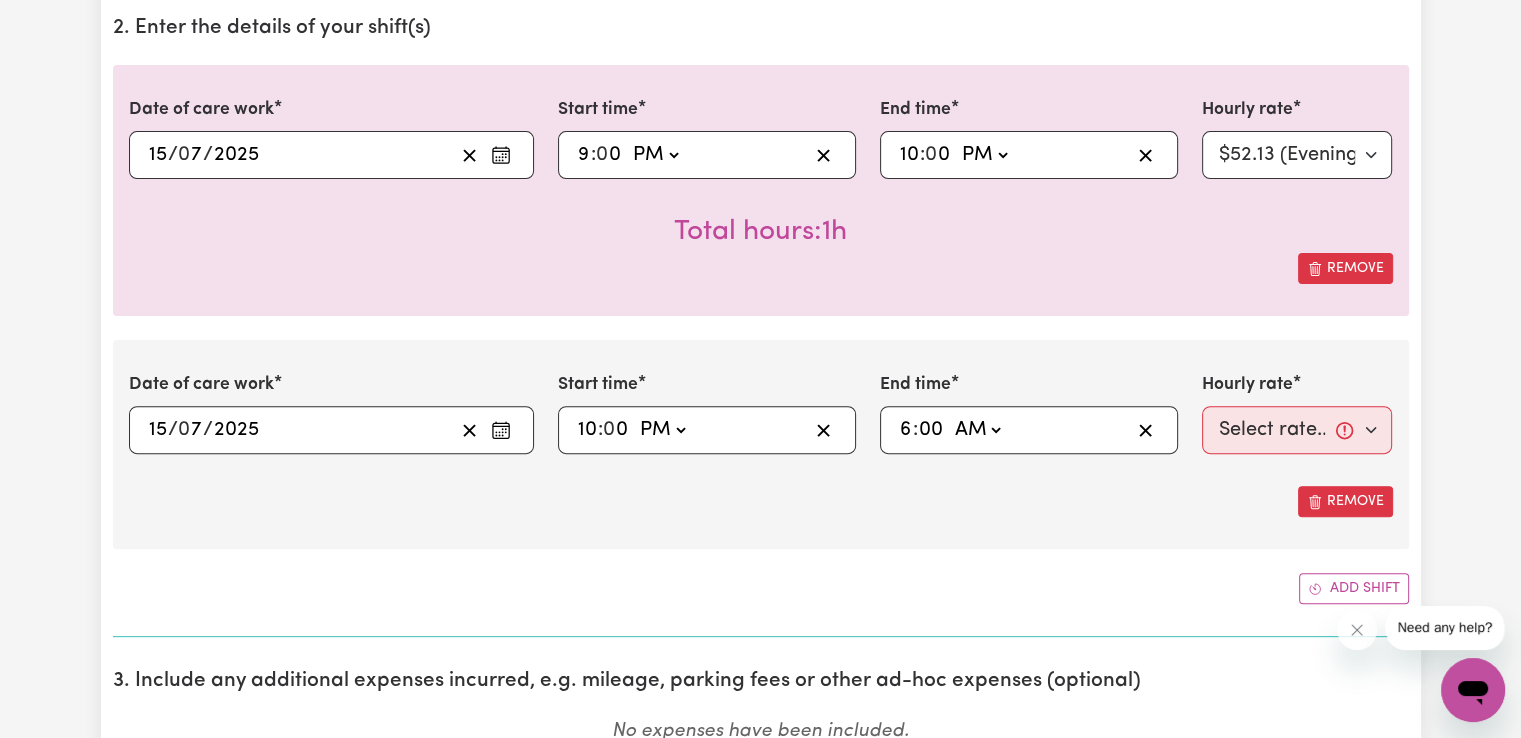 click on "-- AM PM" 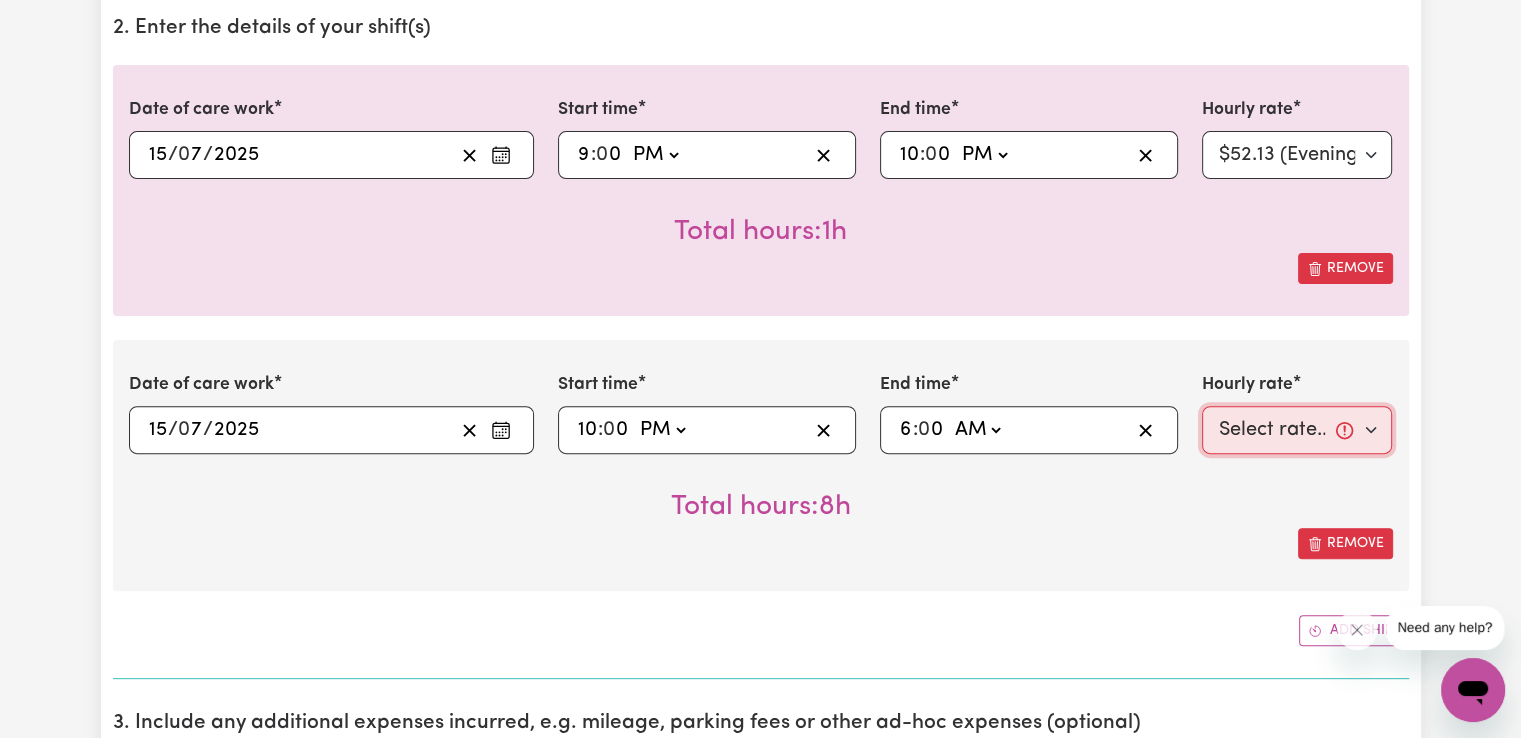 click on "Select rate... $50.05 (Weekday) $72.90 ([DATE]) $90.04 ([DATE]) $90.04 (Public Holiday) $52.13 (Evening Care) $29.43 (Overnight)" at bounding box center [1297, 430] 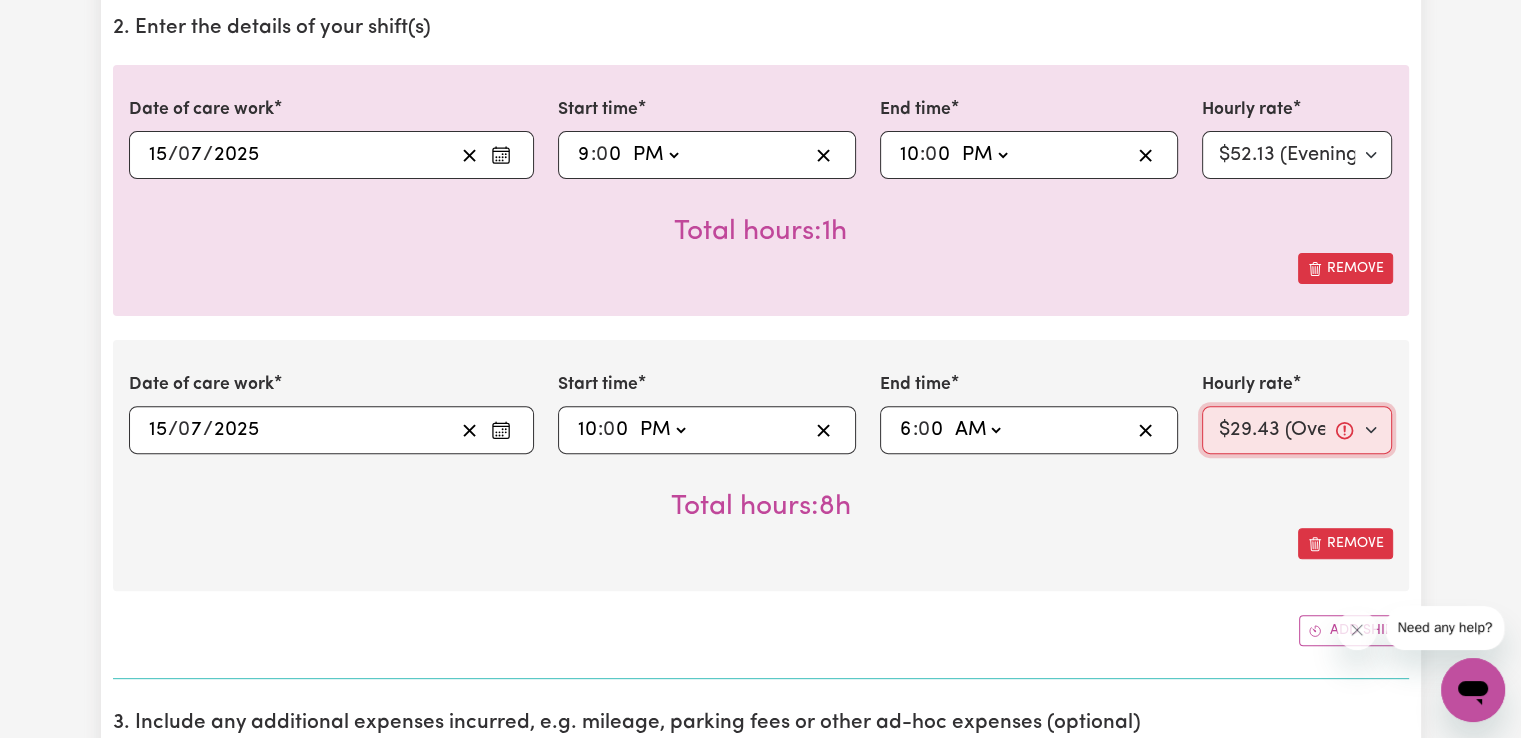click on "Select rate... $50.05 (Weekday) $72.90 ([DATE]) $90.04 ([DATE]) $90.04 (Public Holiday) $52.13 (Evening Care) $29.43 (Overnight)" at bounding box center [1297, 430] 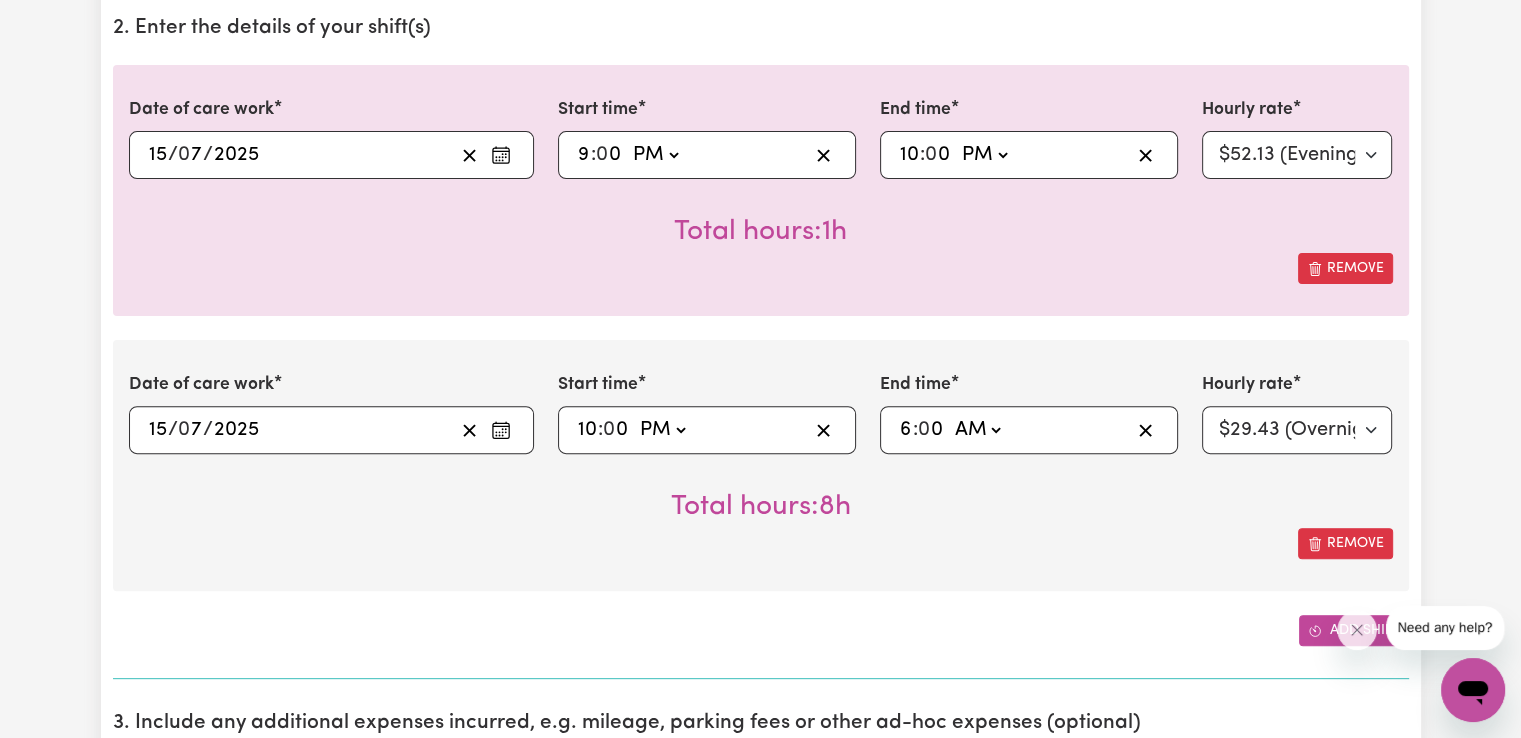 click on "Add shift" at bounding box center [1354, 630] 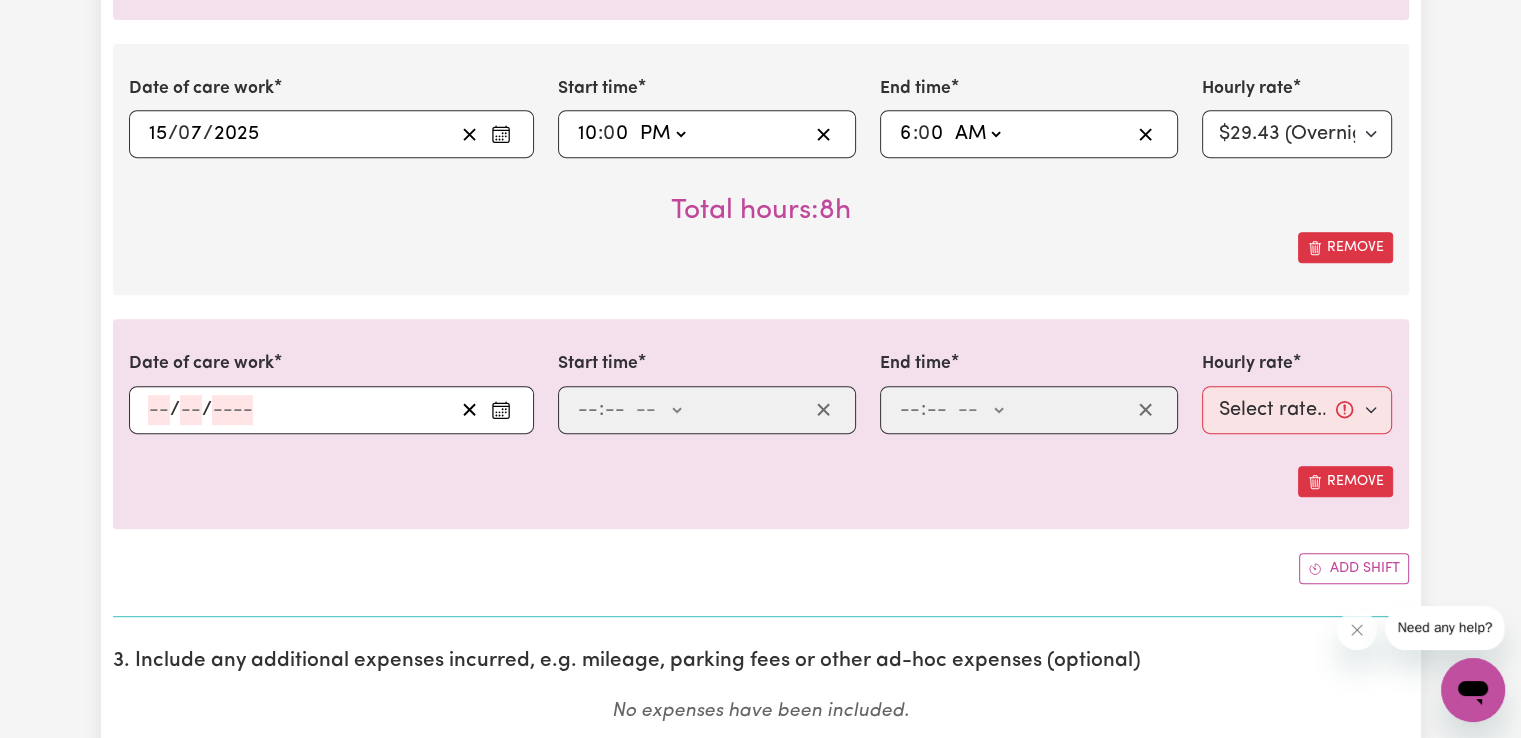 scroll, scrollTop: 900, scrollLeft: 0, axis: vertical 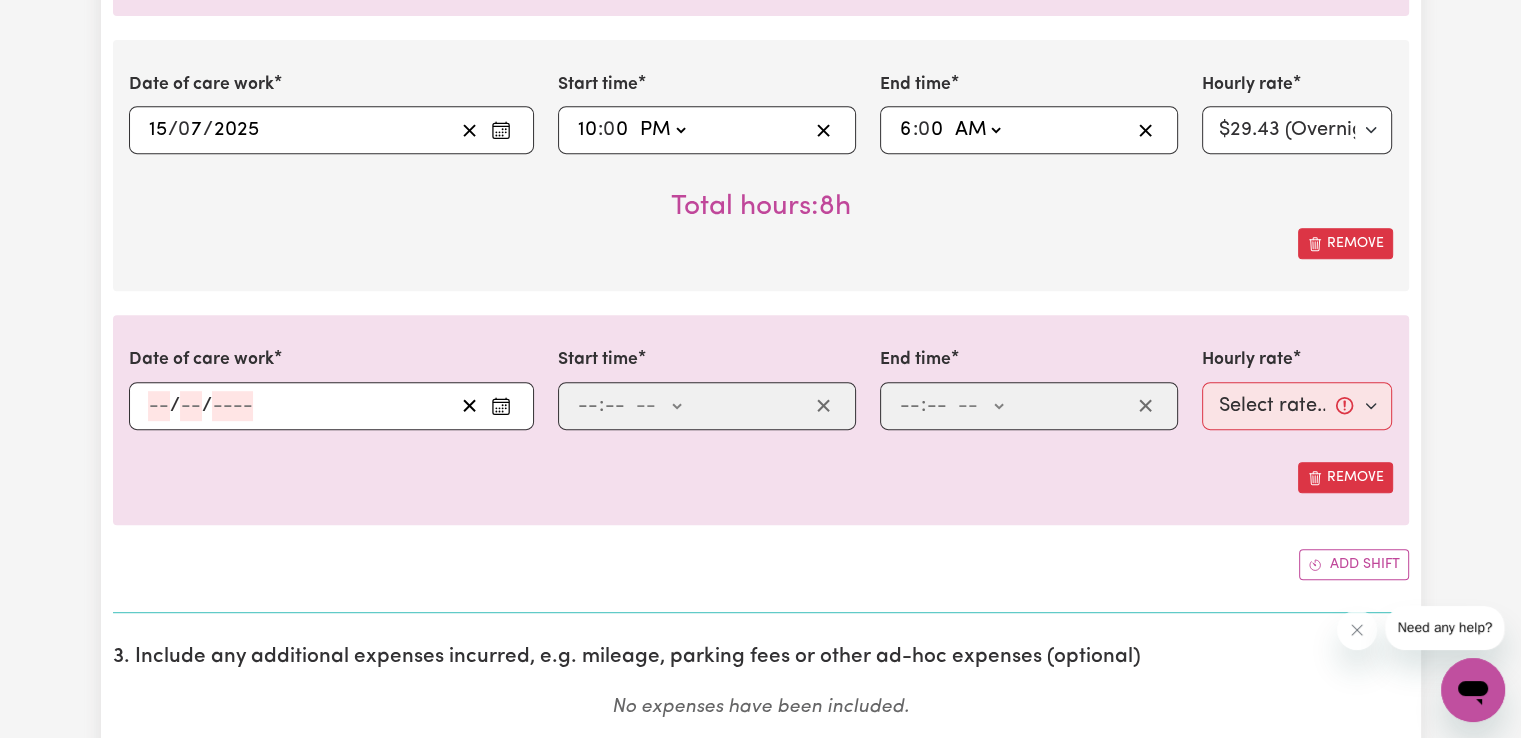 click 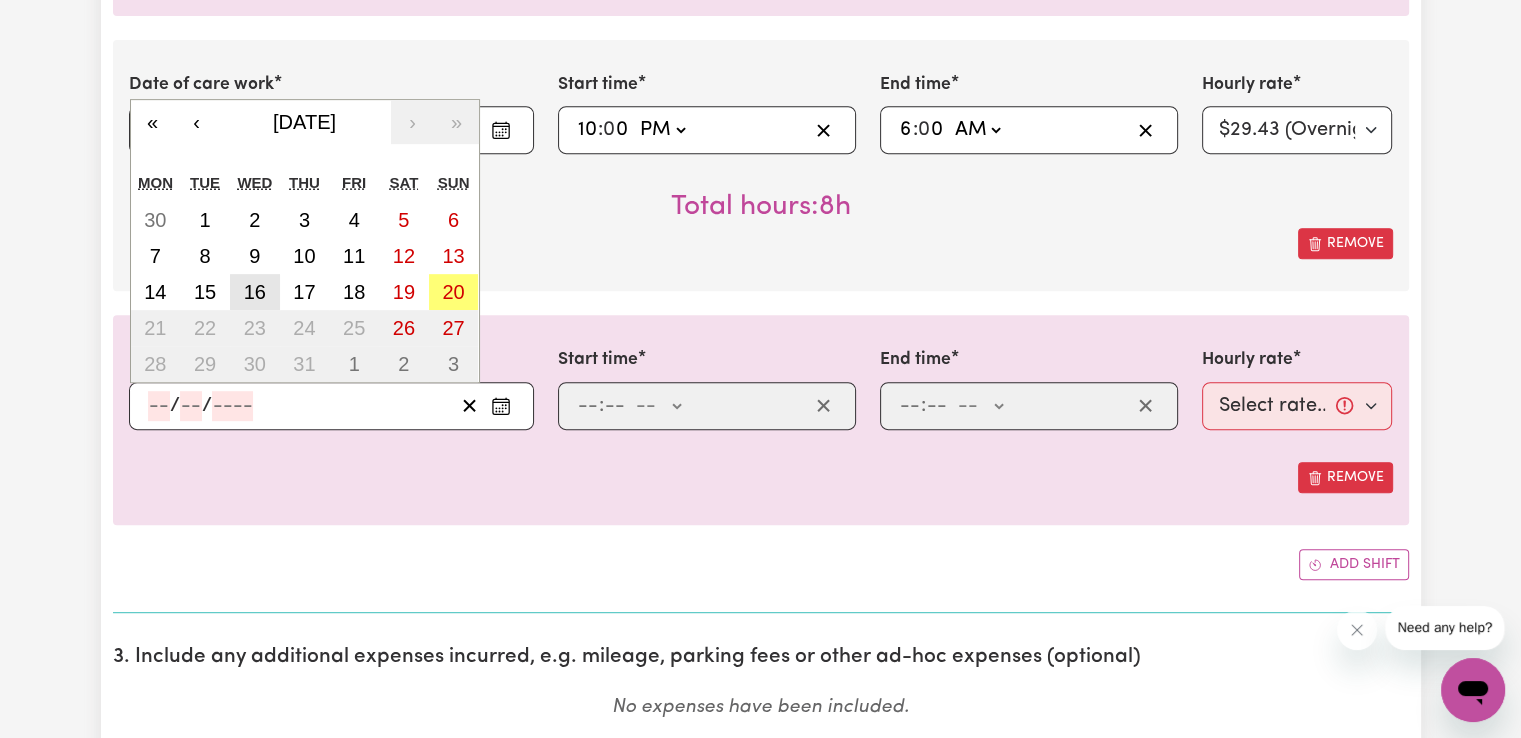 click on "16" at bounding box center [255, 292] 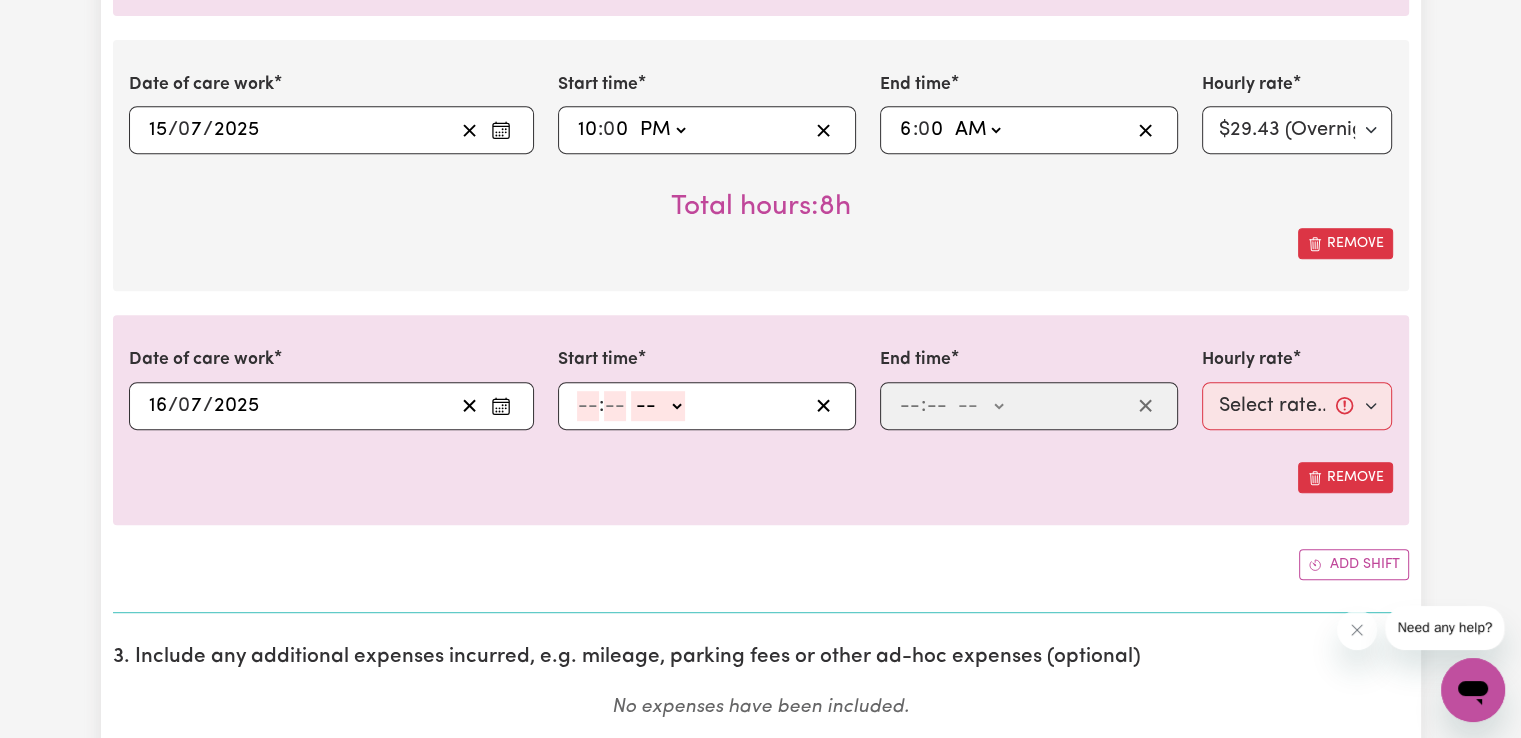 click 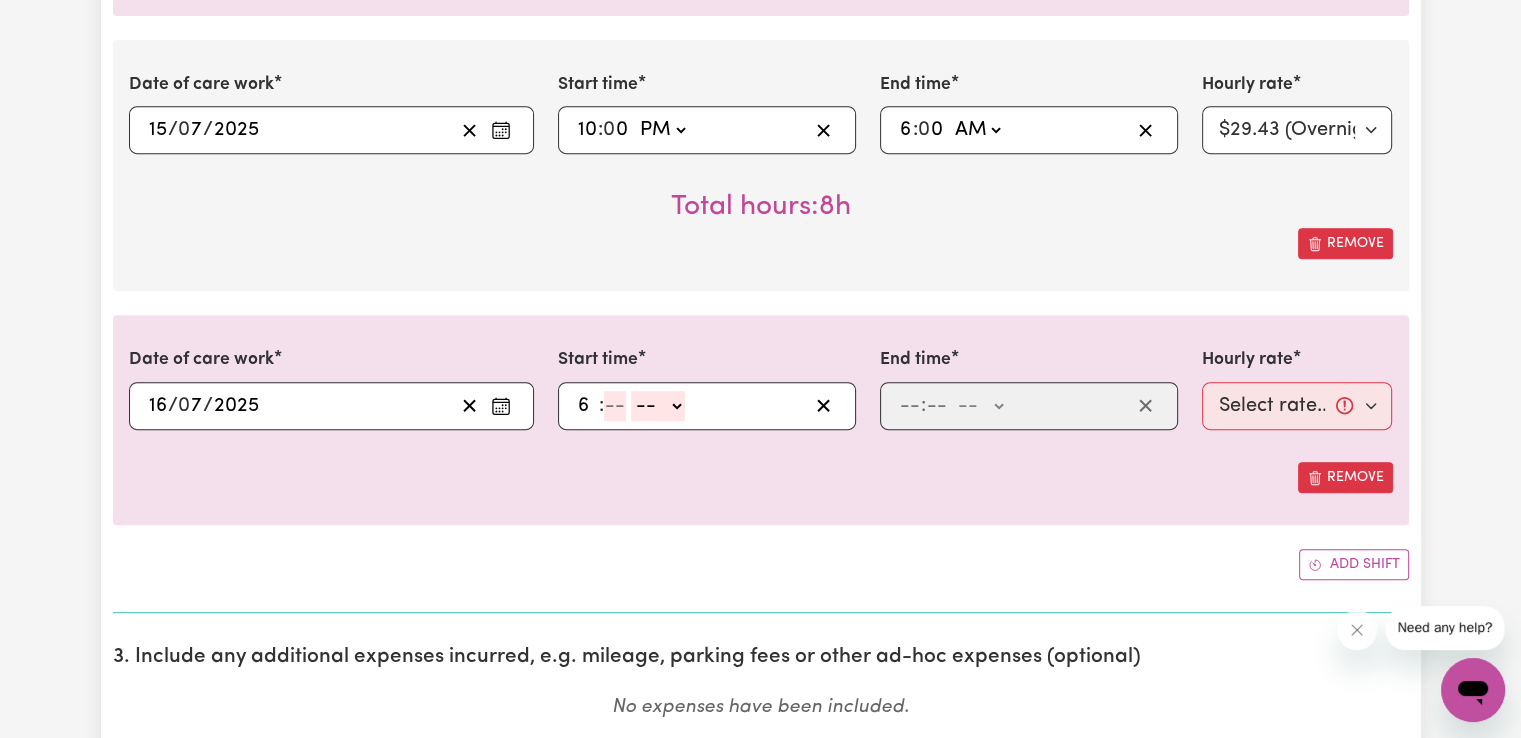 type on "6" 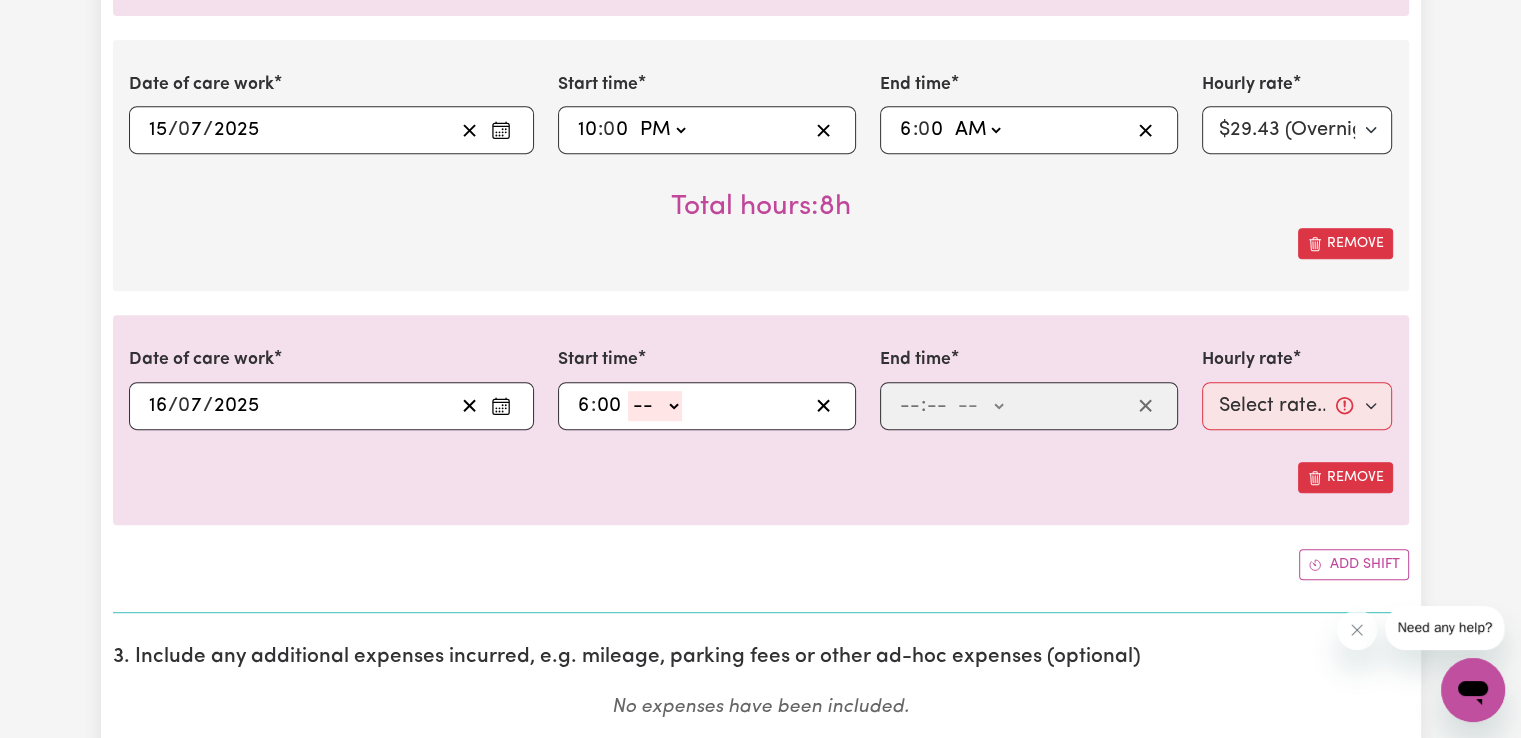 type on "00" 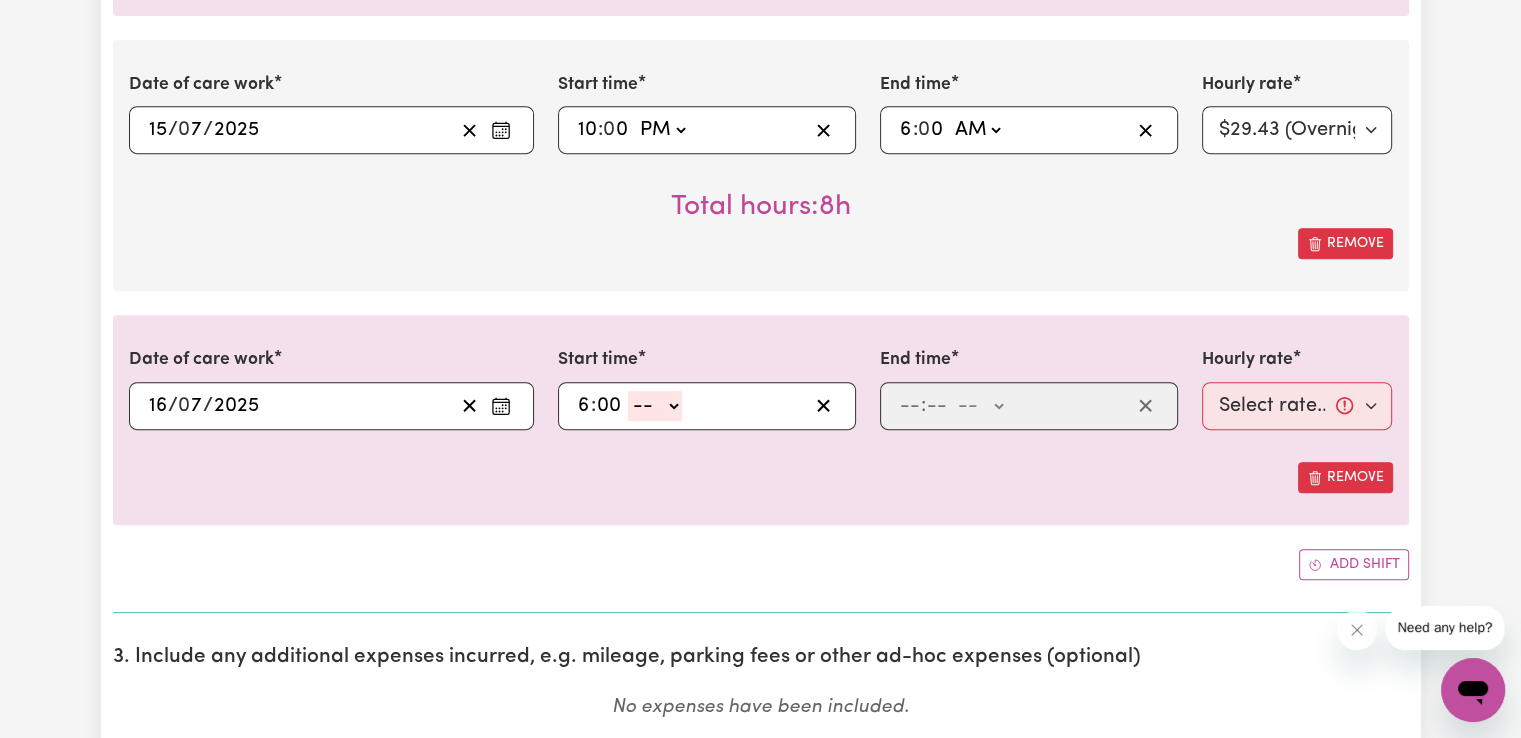 drag, startPoint x: 686, startPoint y: 404, endPoint x: 674, endPoint y: 411, distance: 13.892444 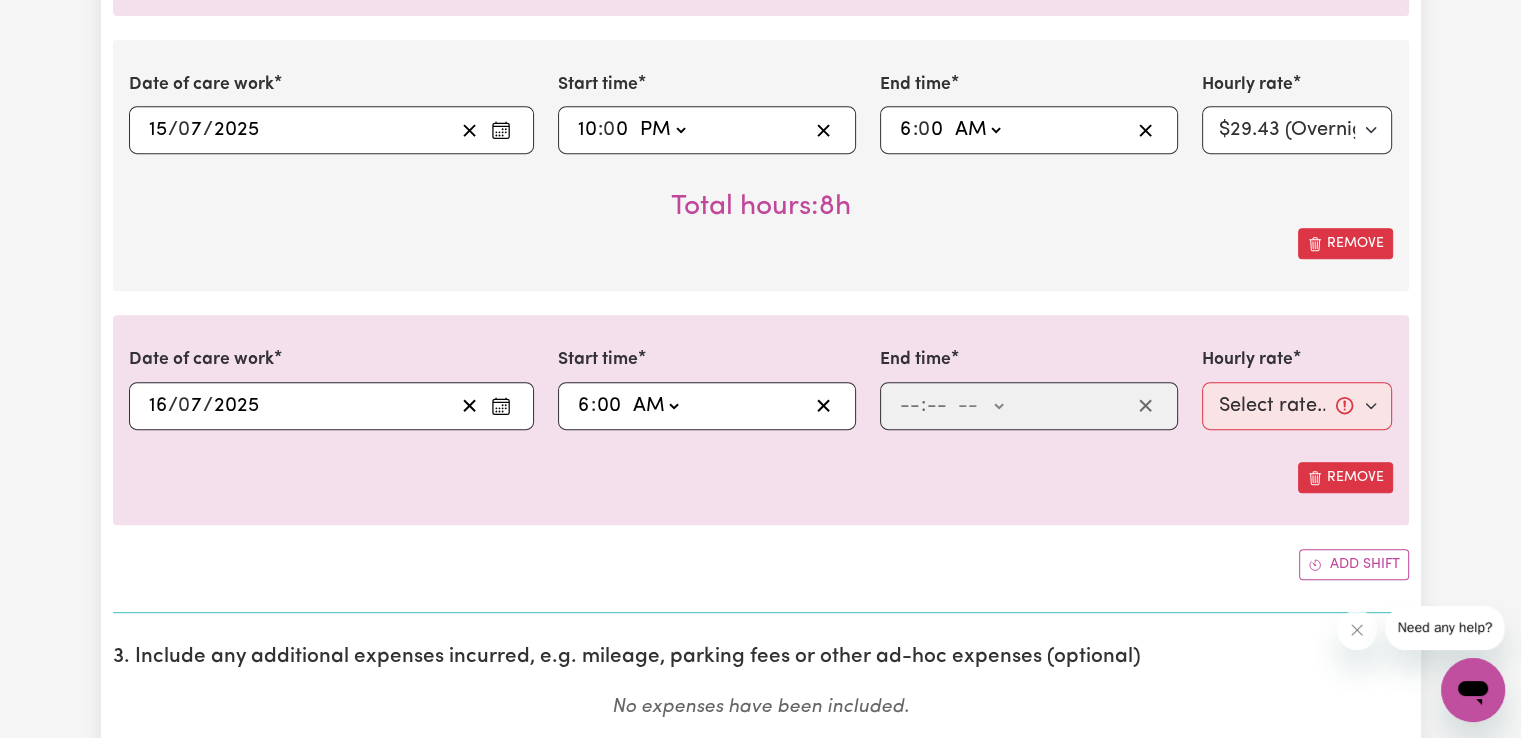 click on "-- AM PM" 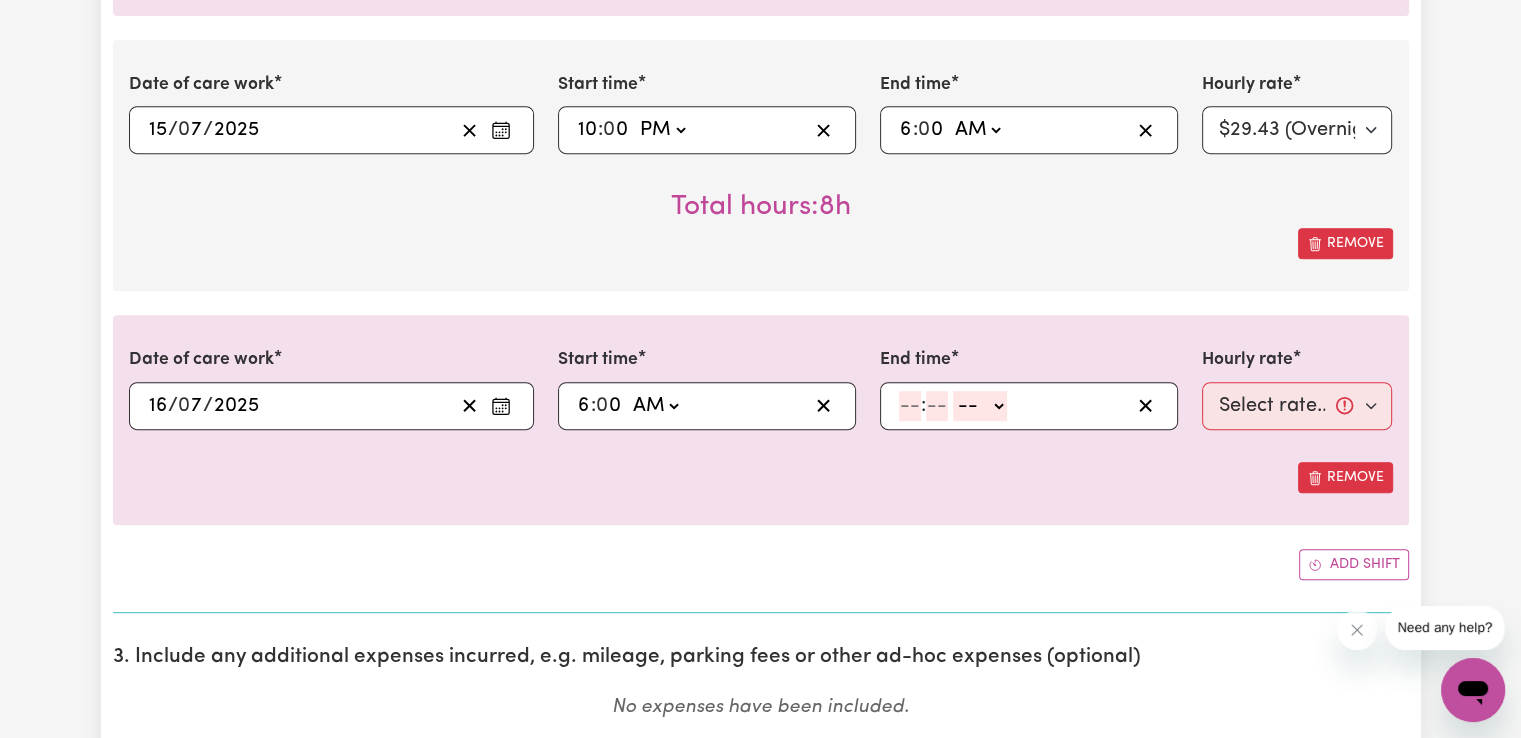click 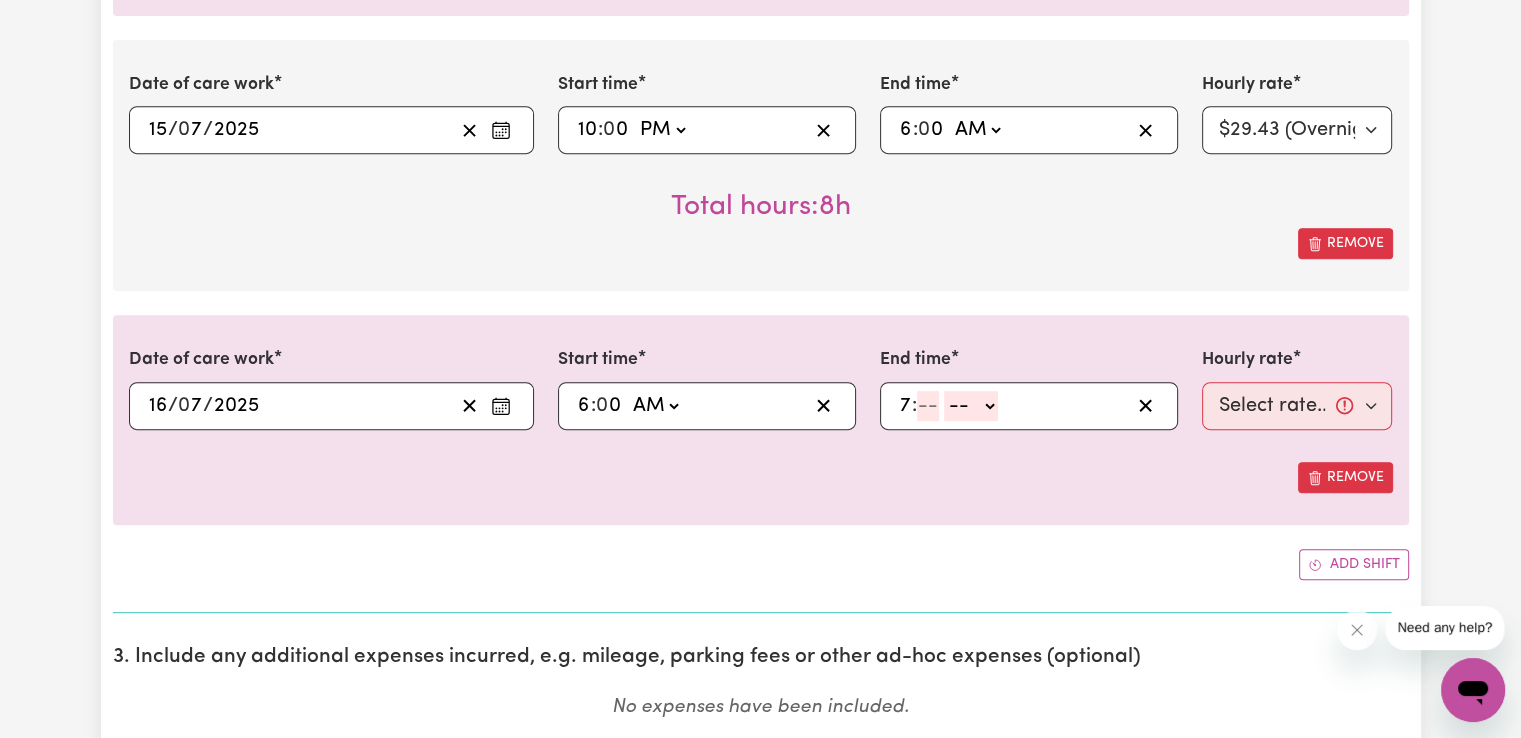 type on "7" 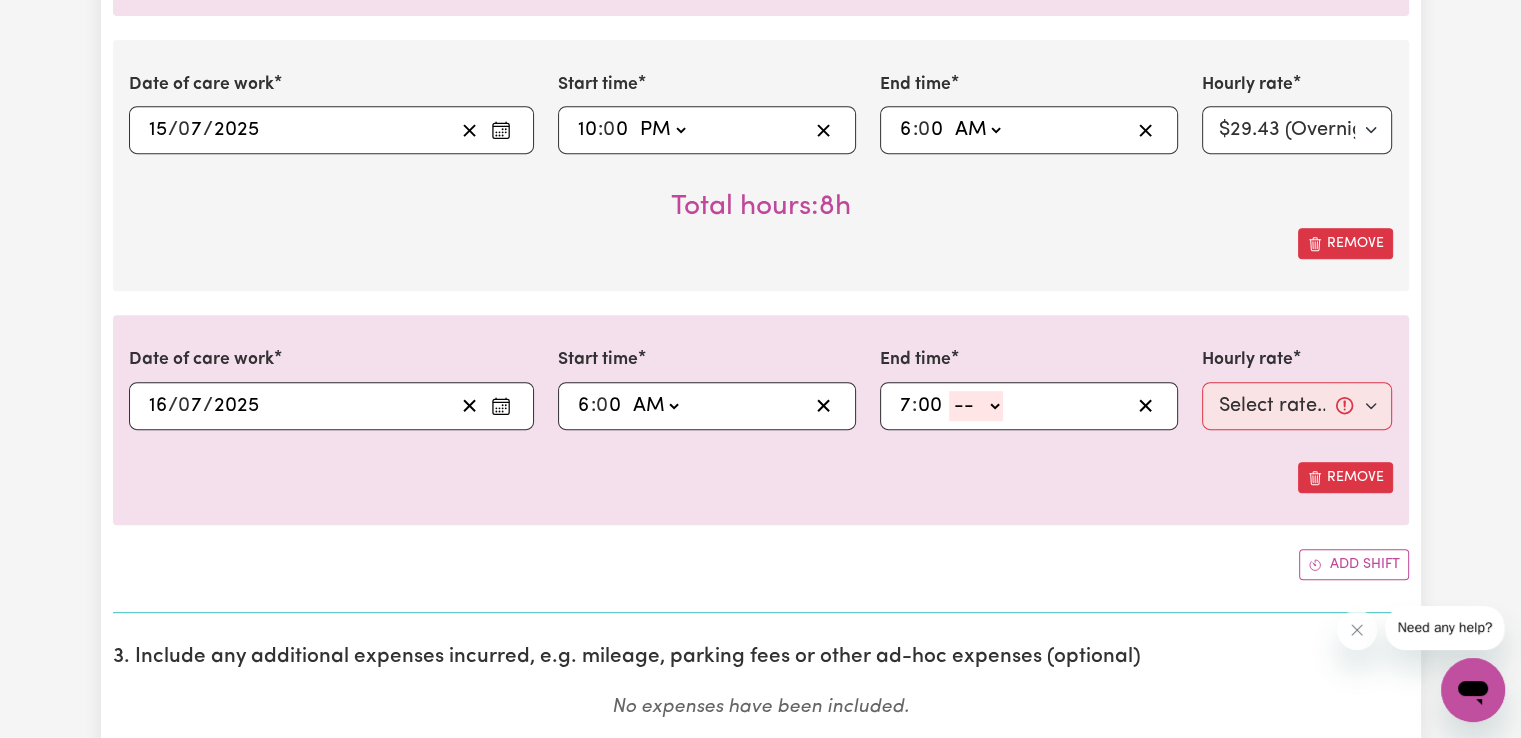 type on "00" 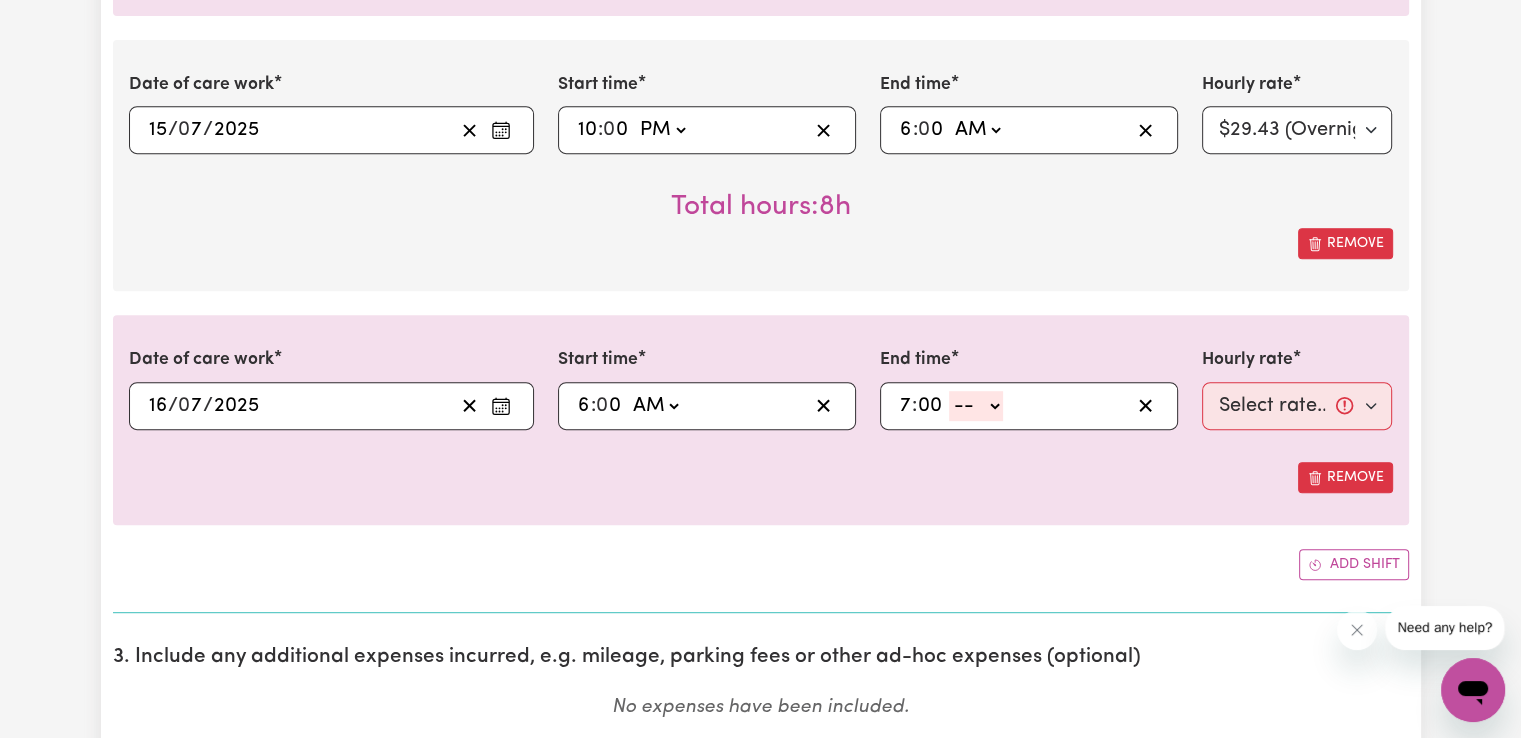 click on "-- AM PM" 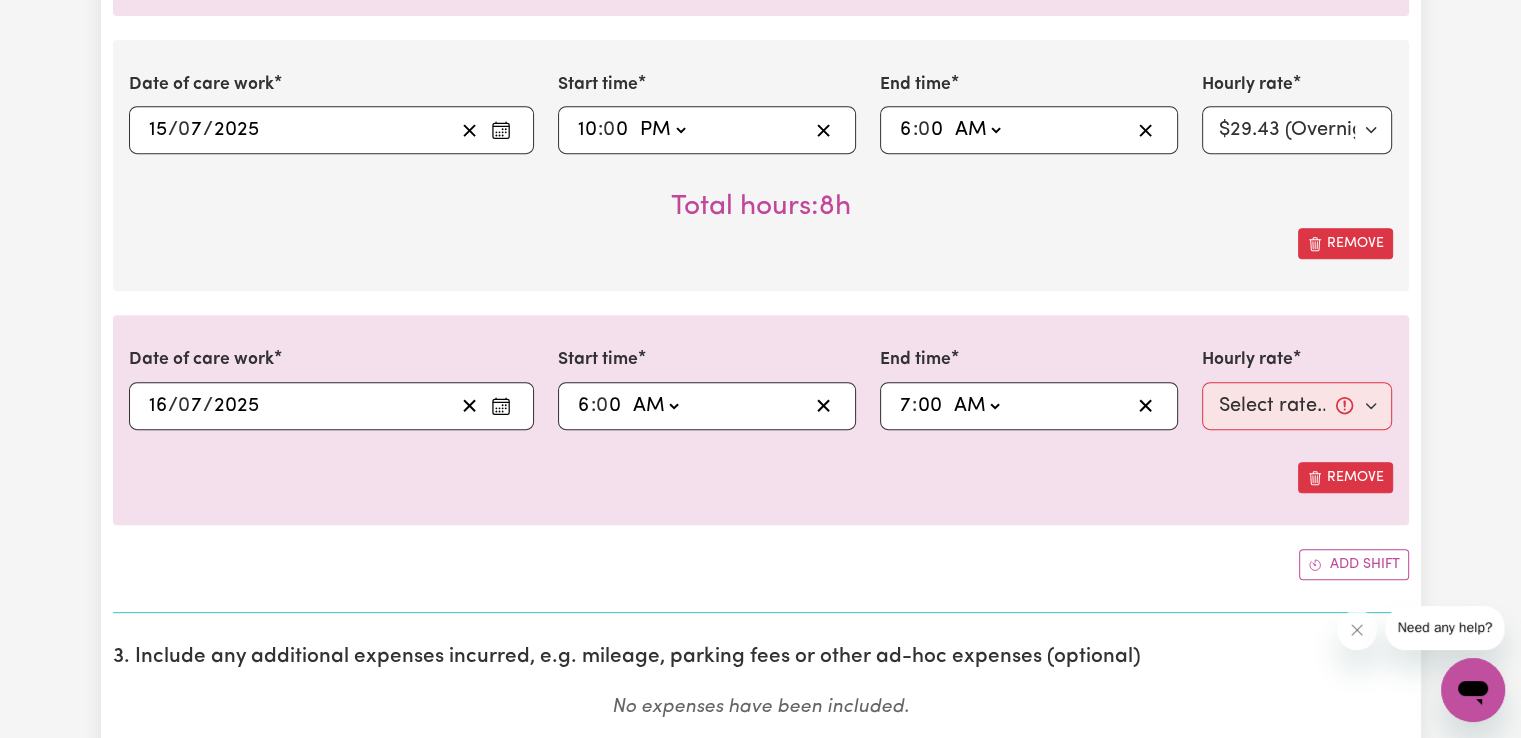 click on "-- AM PM" 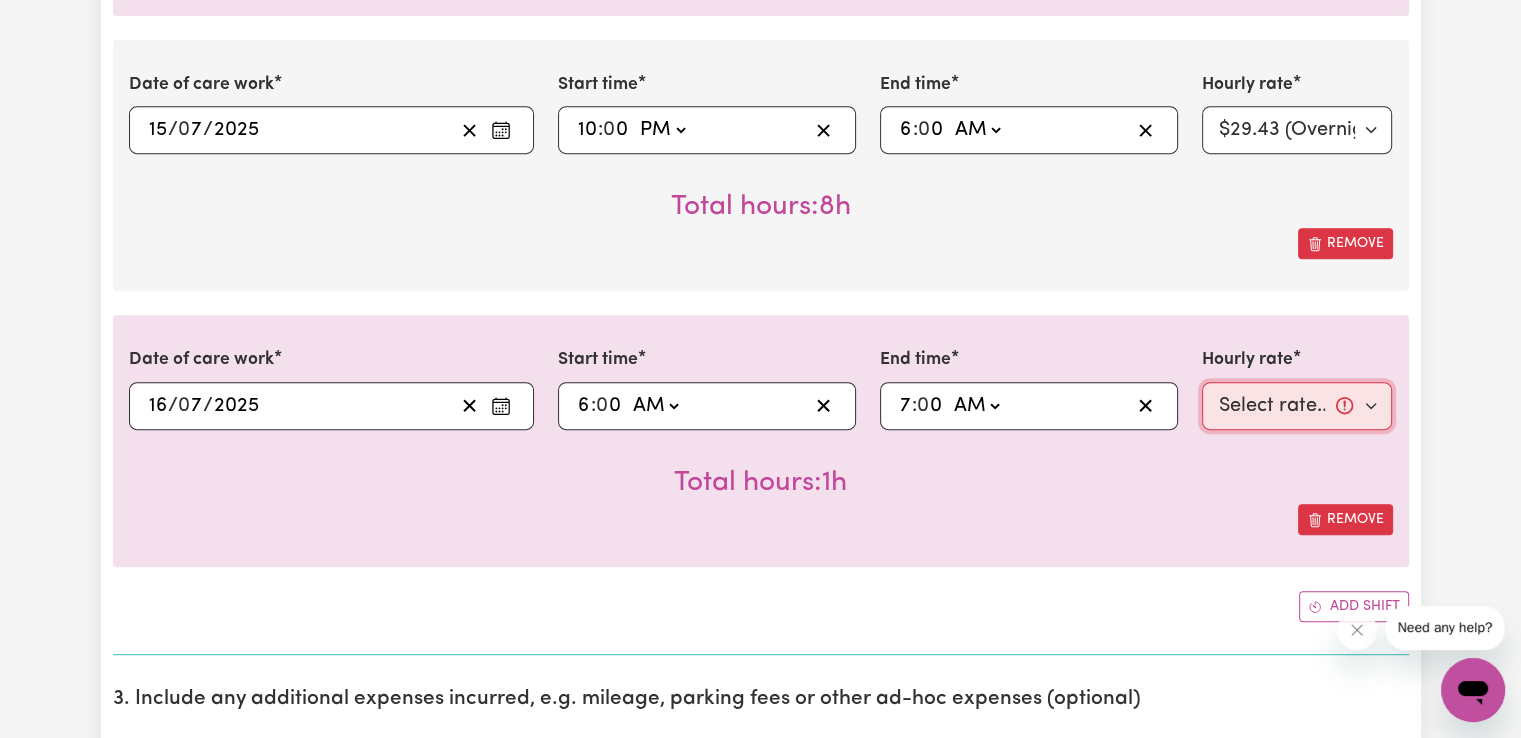 click on "Select rate... $50.05 (Weekday) $72.90 ([DATE]) $90.04 ([DATE]) $90.04 (Public Holiday) $52.13 (Evening Care) $29.43 (Overnight)" at bounding box center [1297, 406] 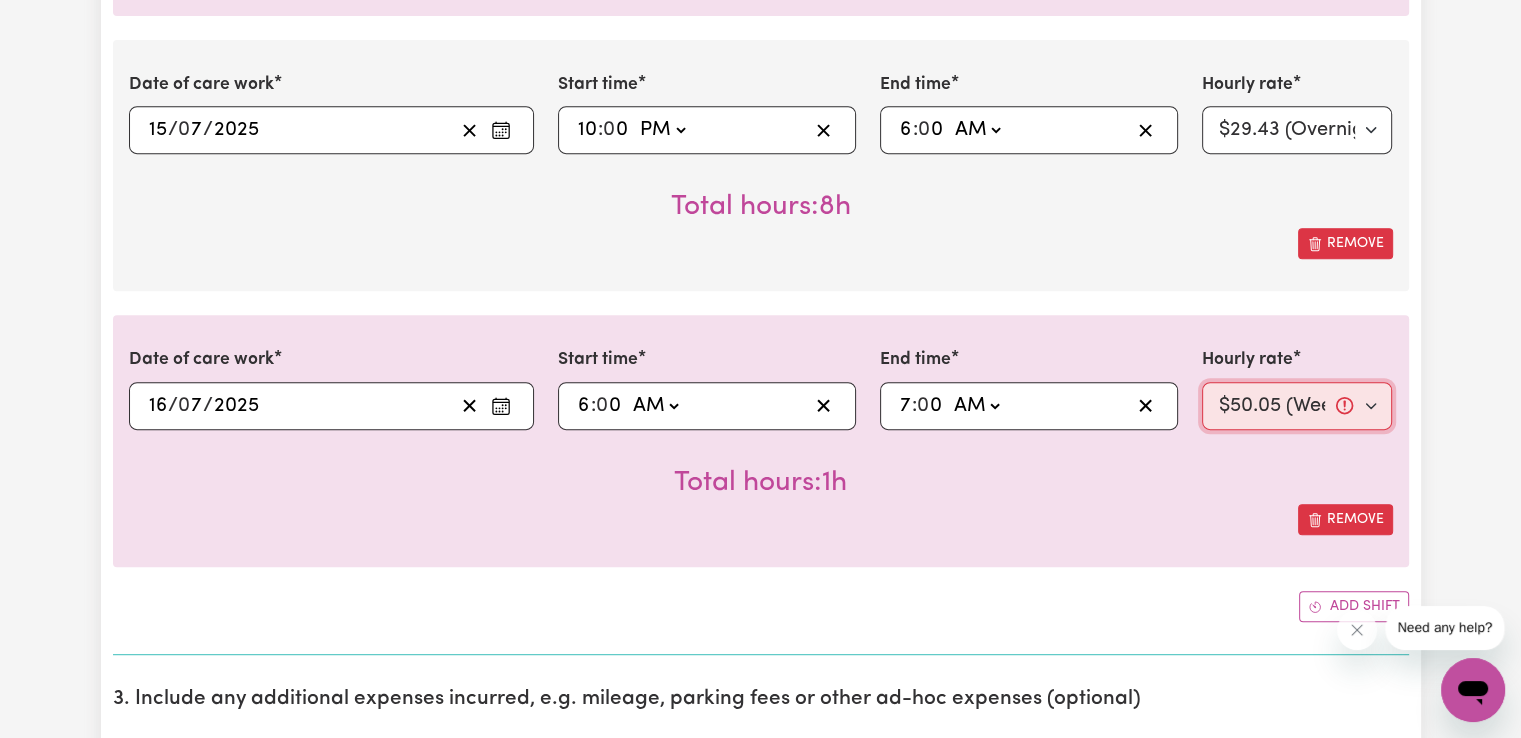 click on "Select rate... $50.05 (Weekday) $72.90 ([DATE]) $90.04 ([DATE]) $90.04 (Public Holiday) $52.13 (Evening Care) $29.43 (Overnight)" at bounding box center [1297, 406] 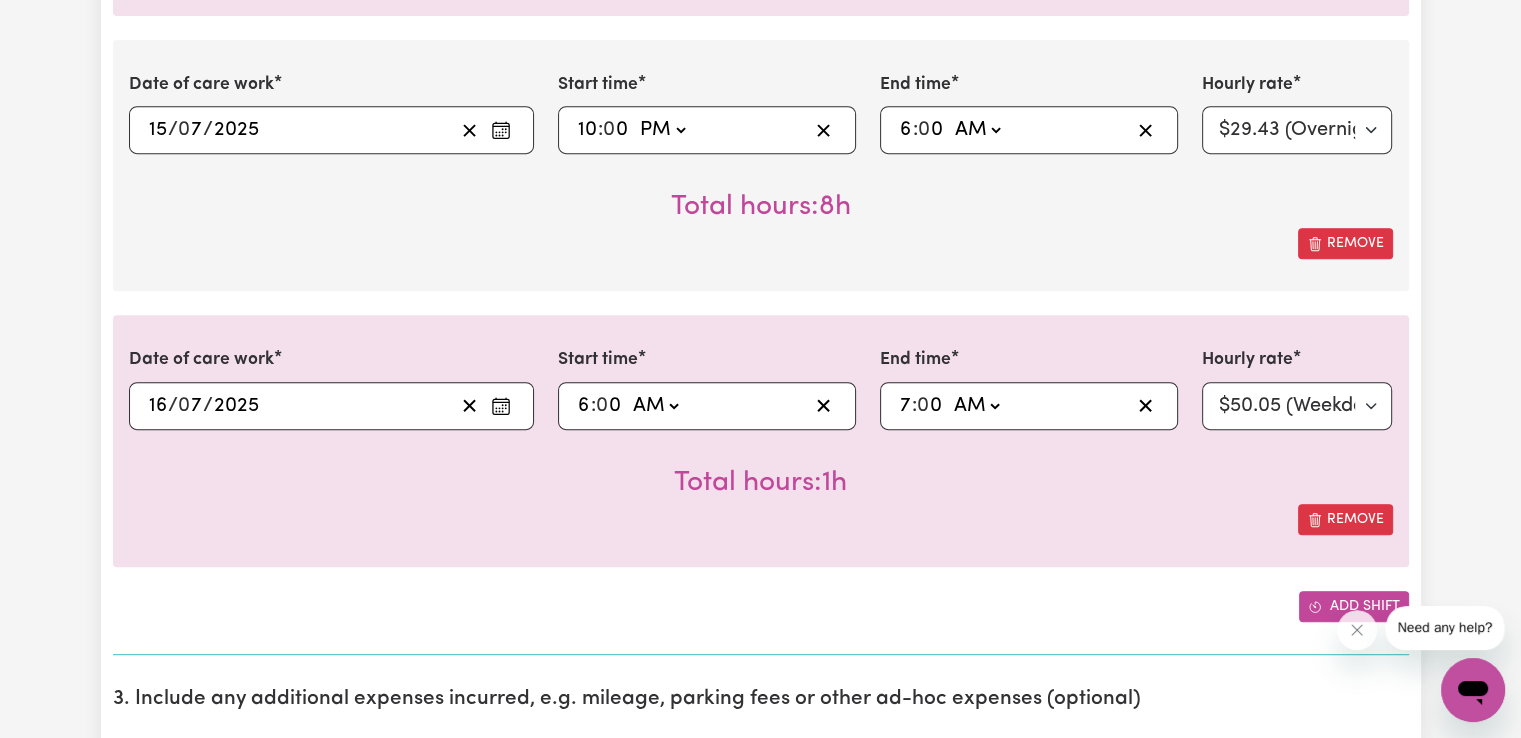 click at bounding box center [1315, 606] 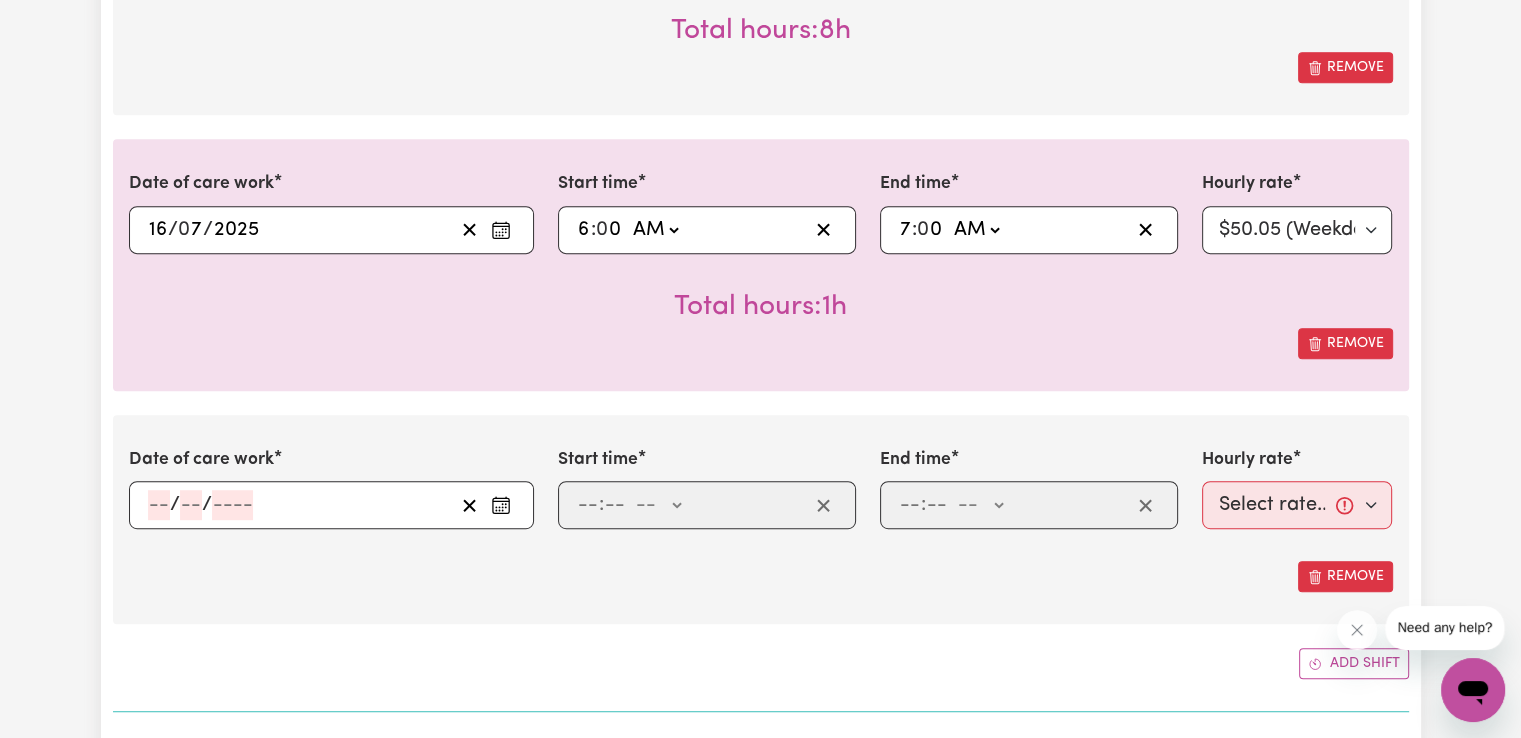 scroll, scrollTop: 1100, scrollLeft: 0, axis: vertical 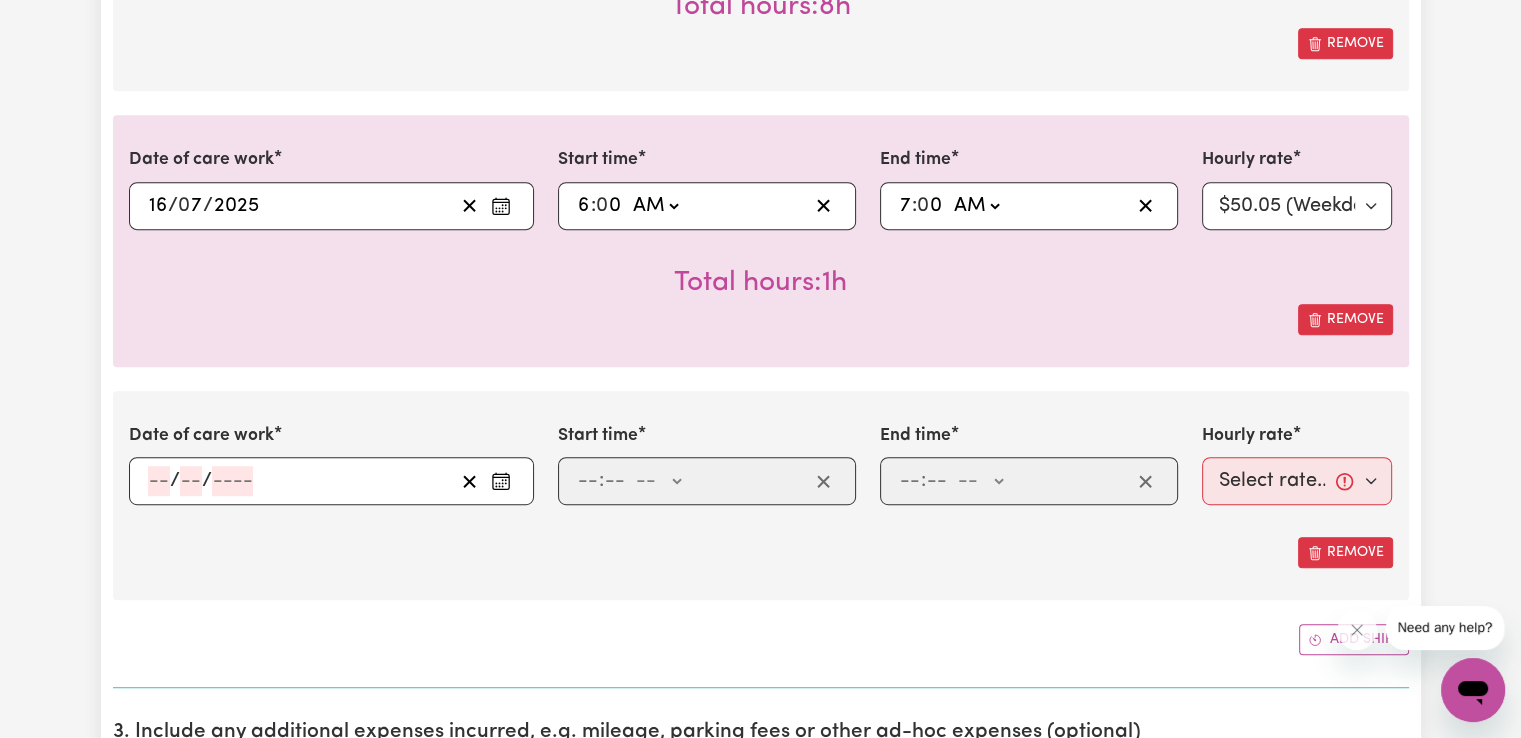 click 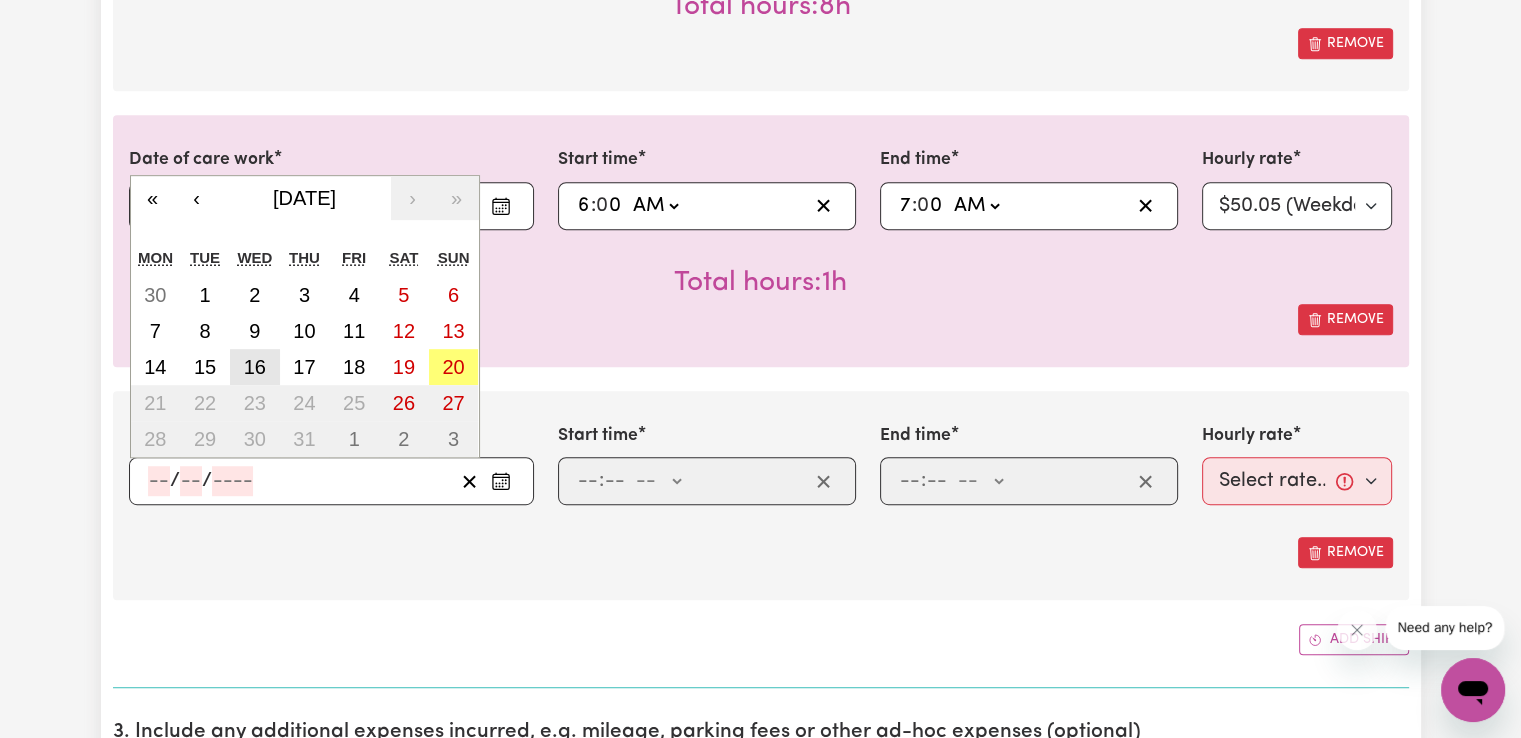 click on "16" at bounding box center [255, 367] 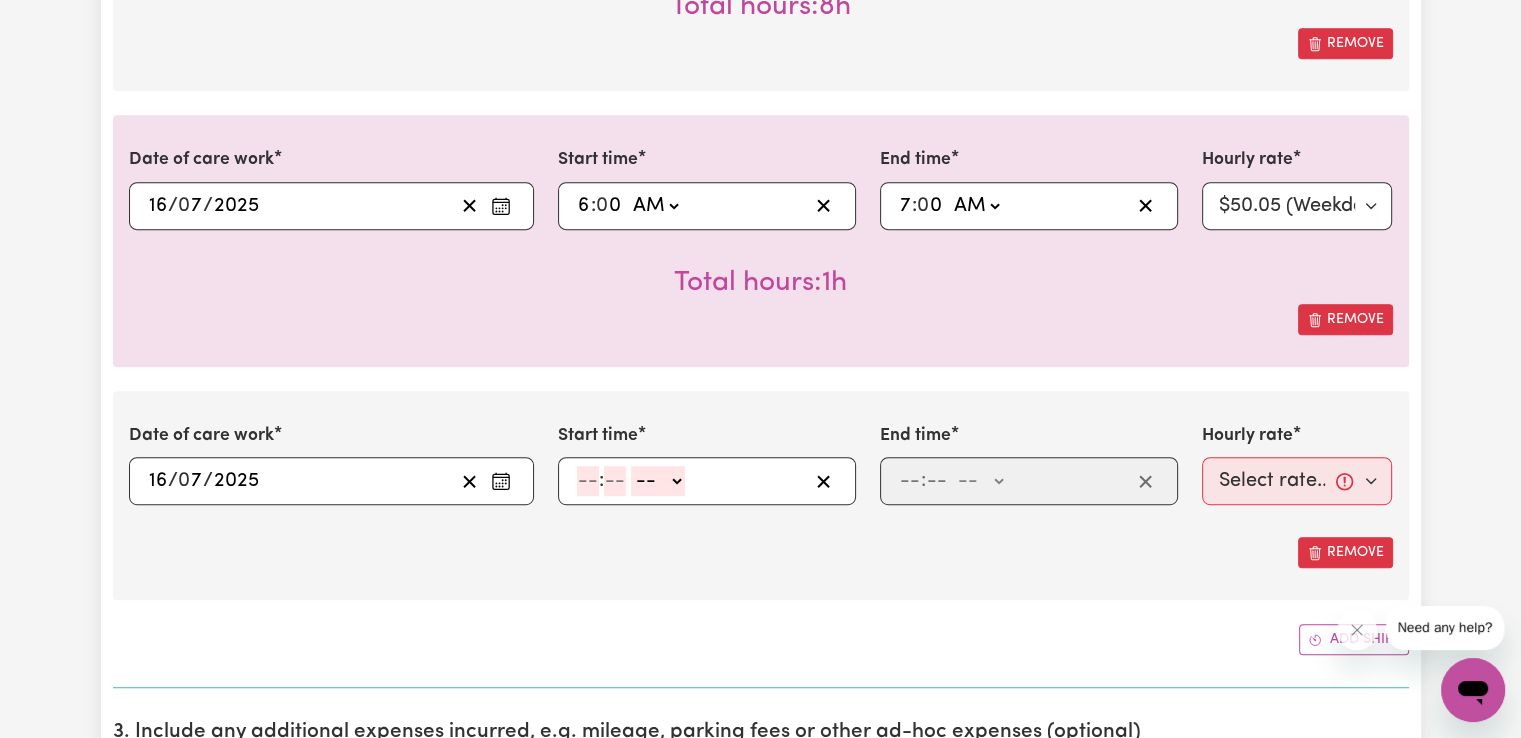 click 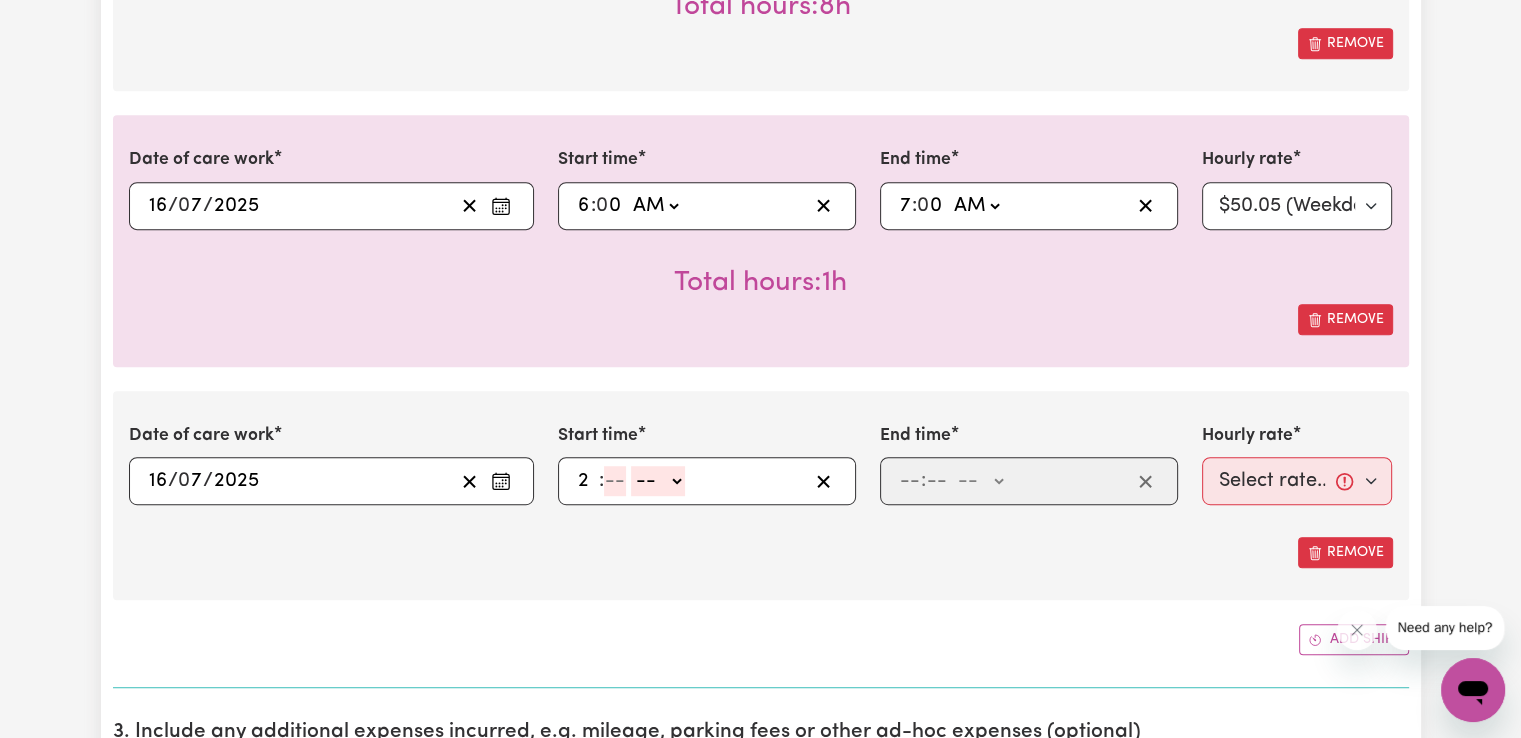 type on "2" 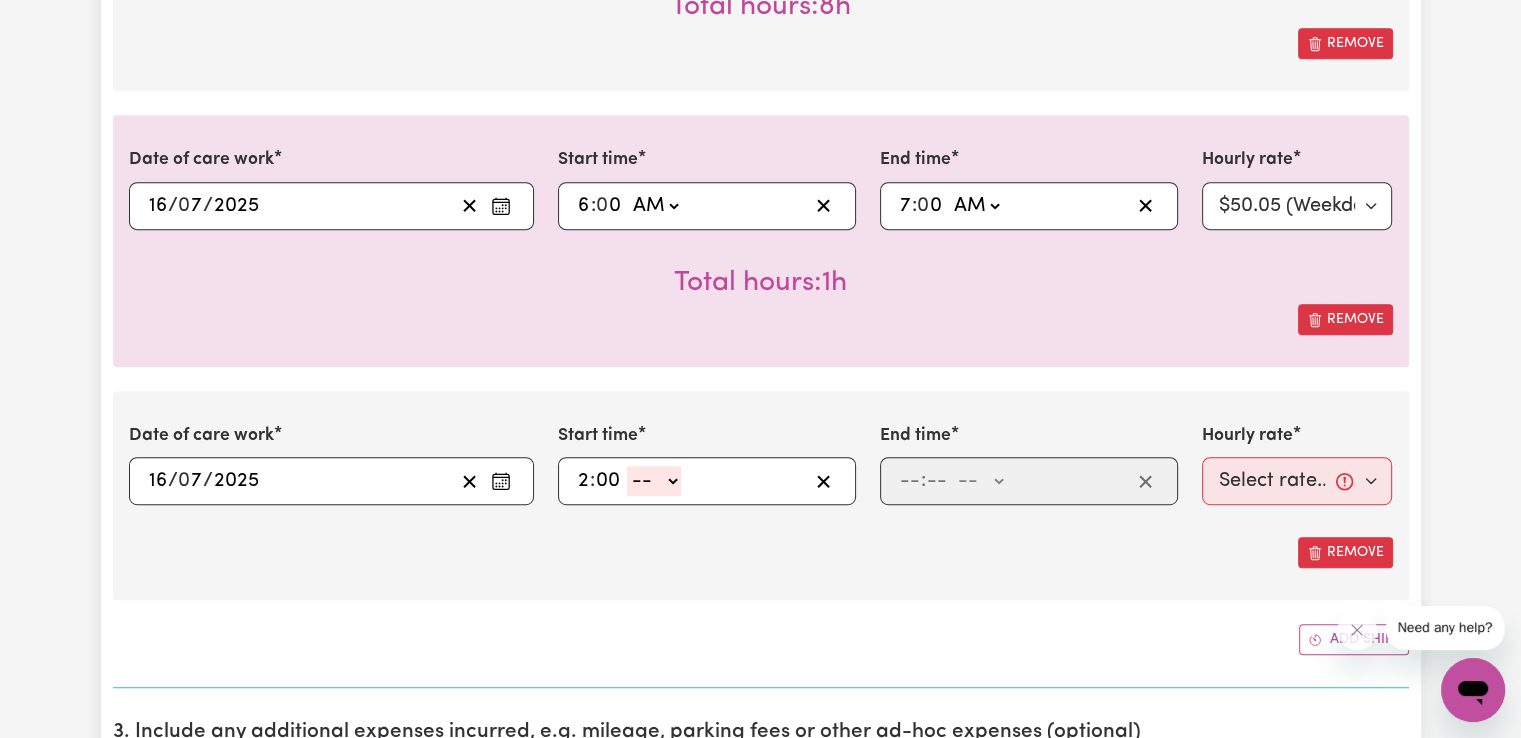 type on "00" 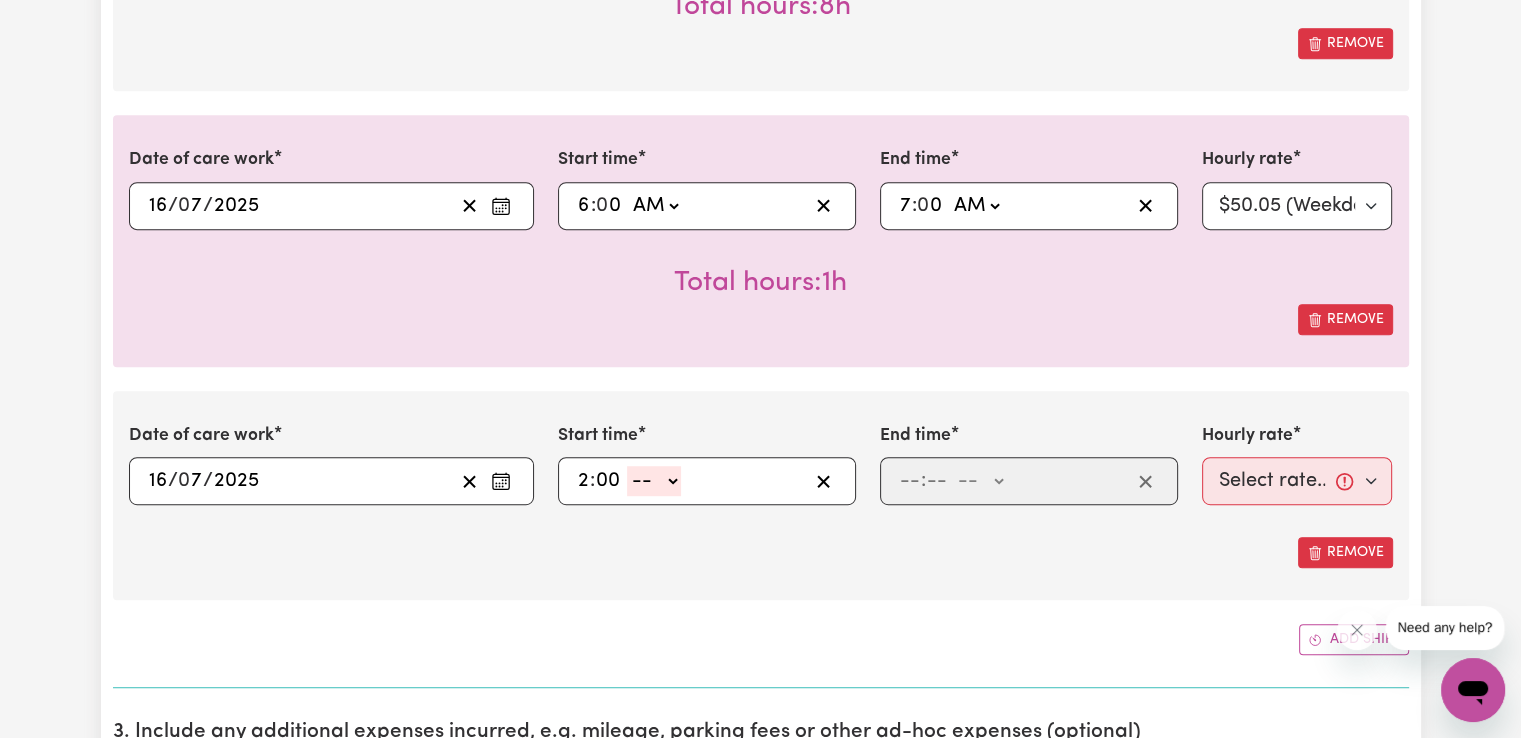 click on "-- AM PM" 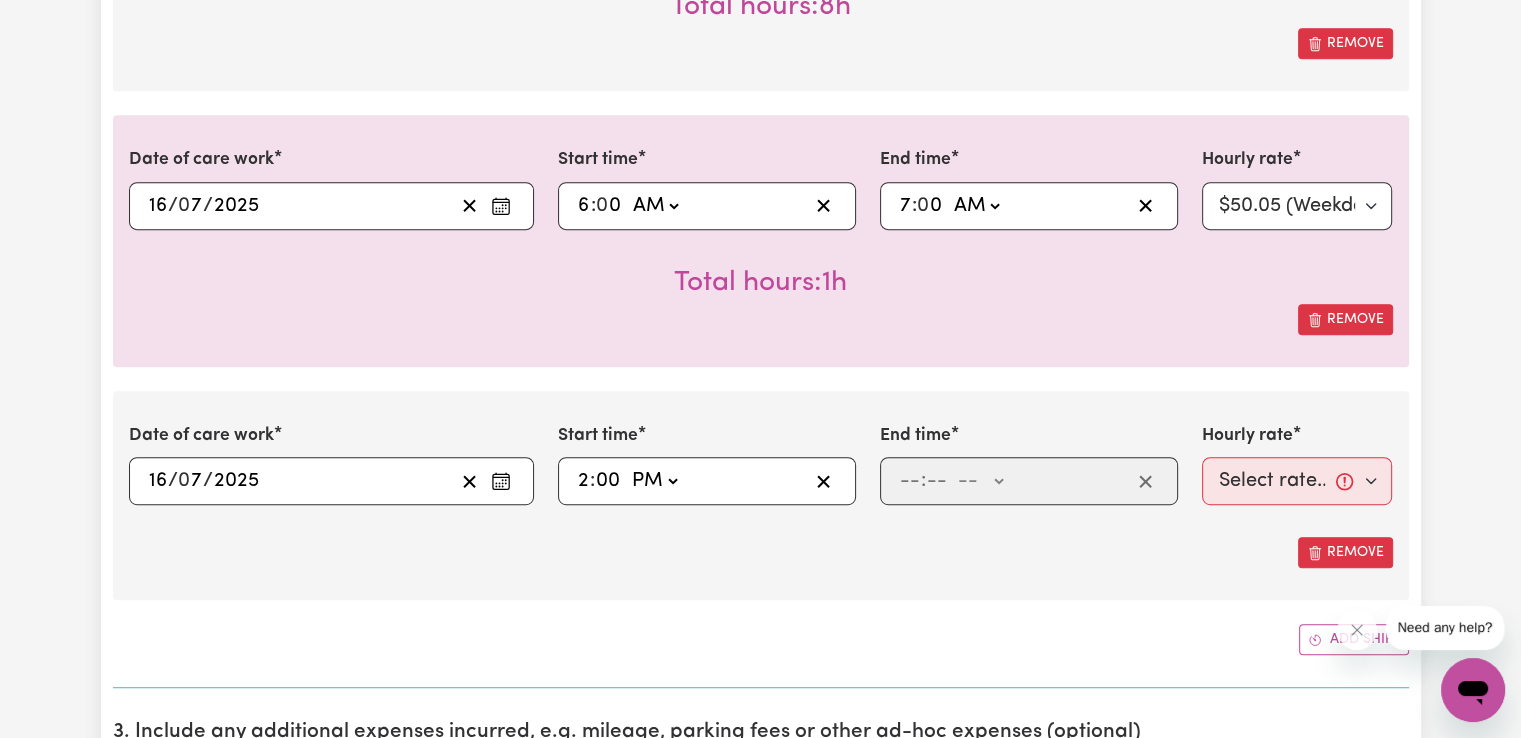 click on "-- AM PM" 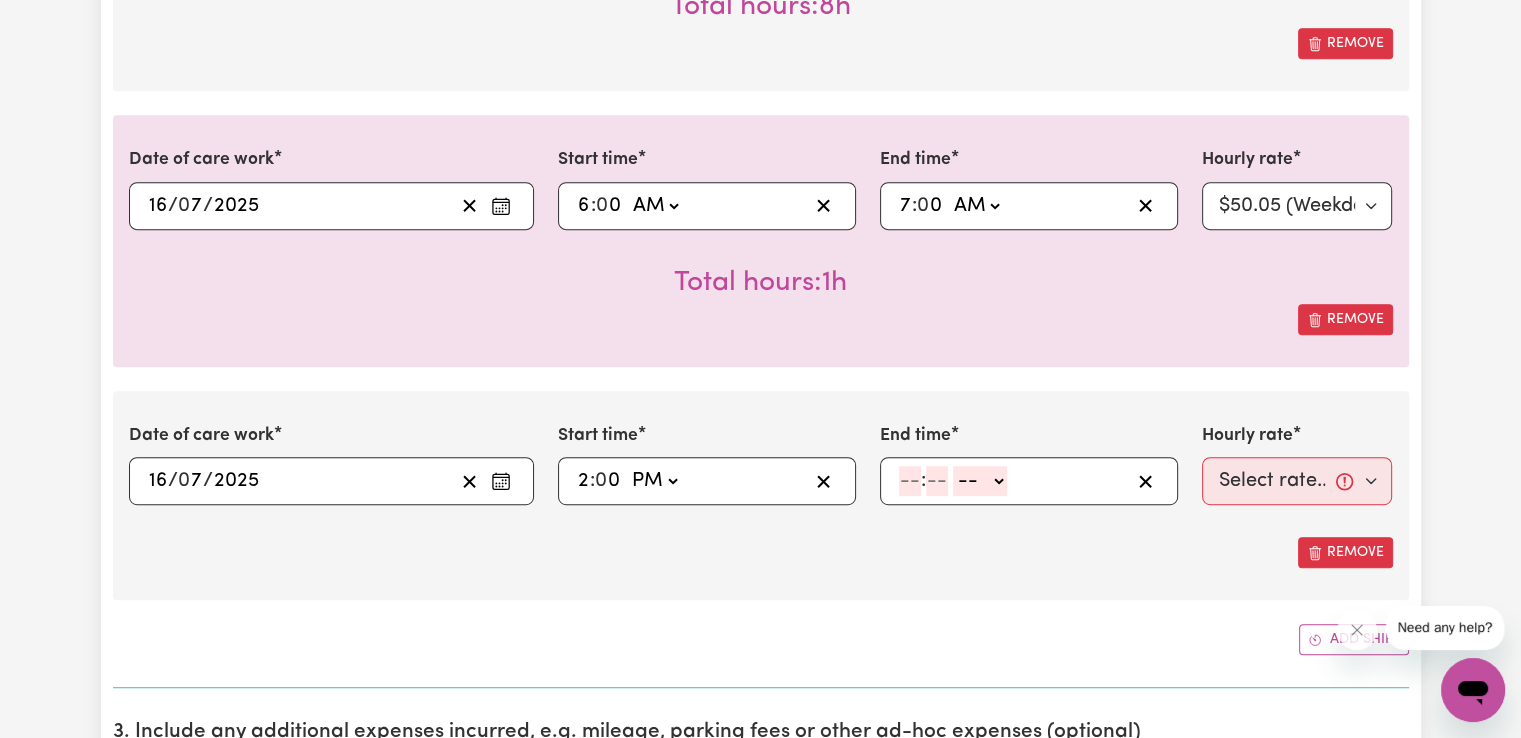 click 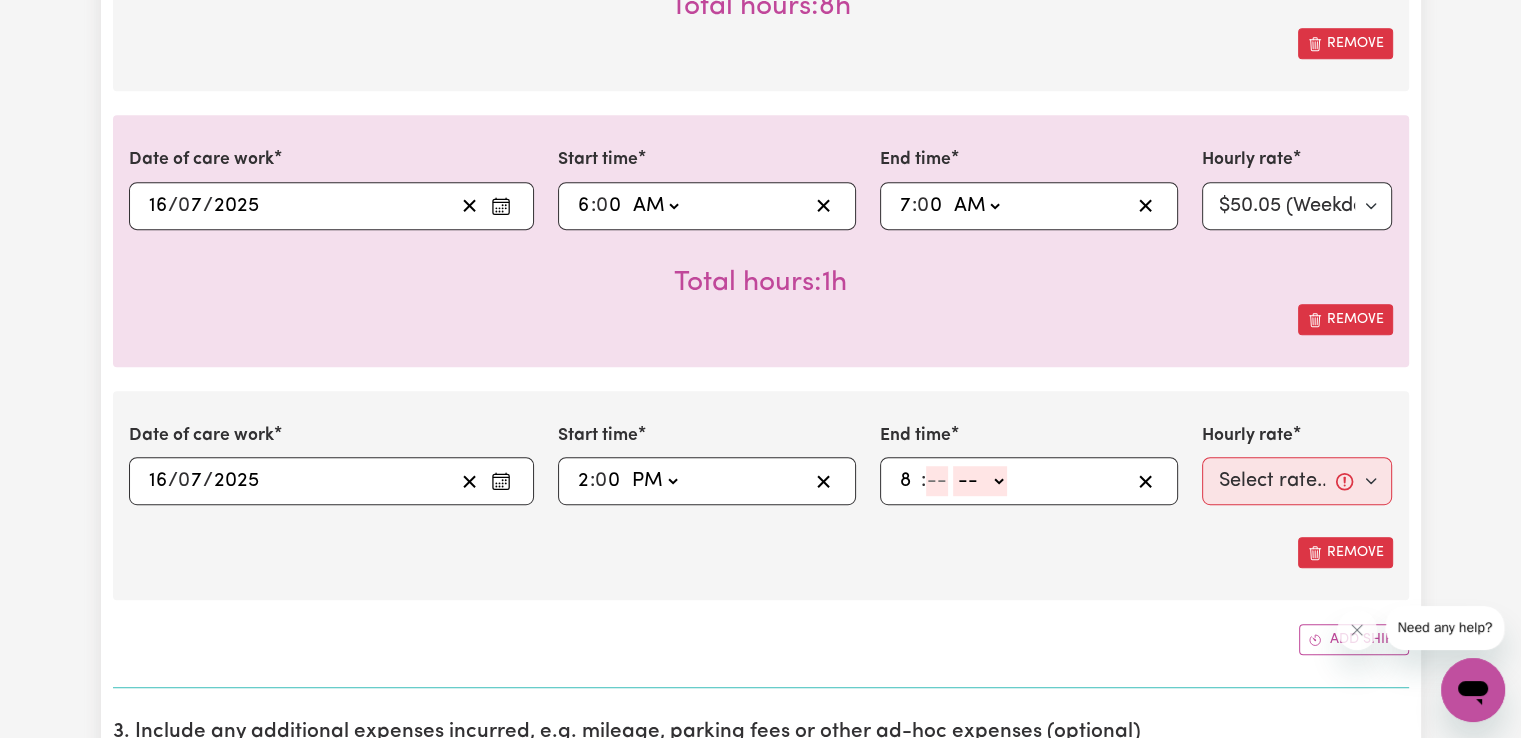type on "8" 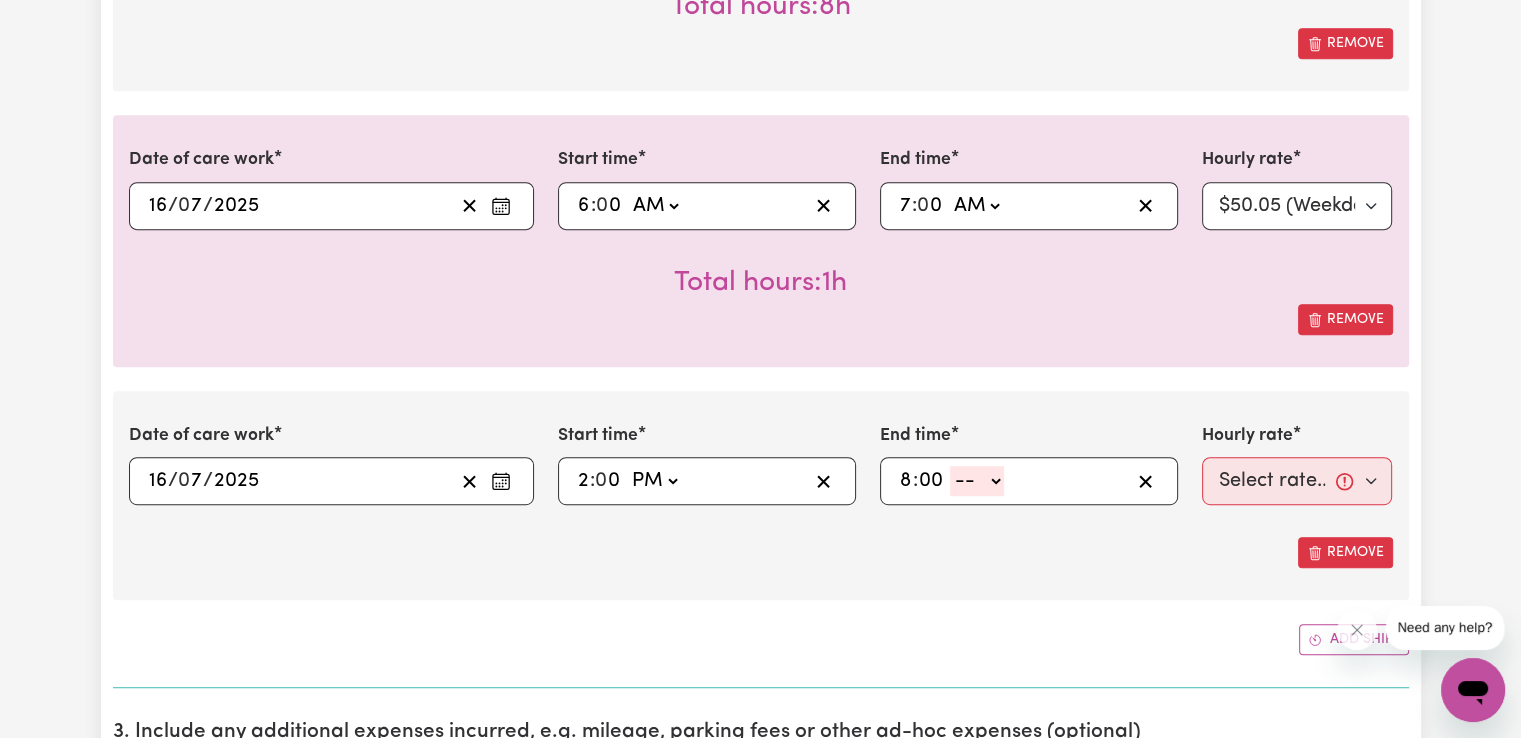 type on "00" 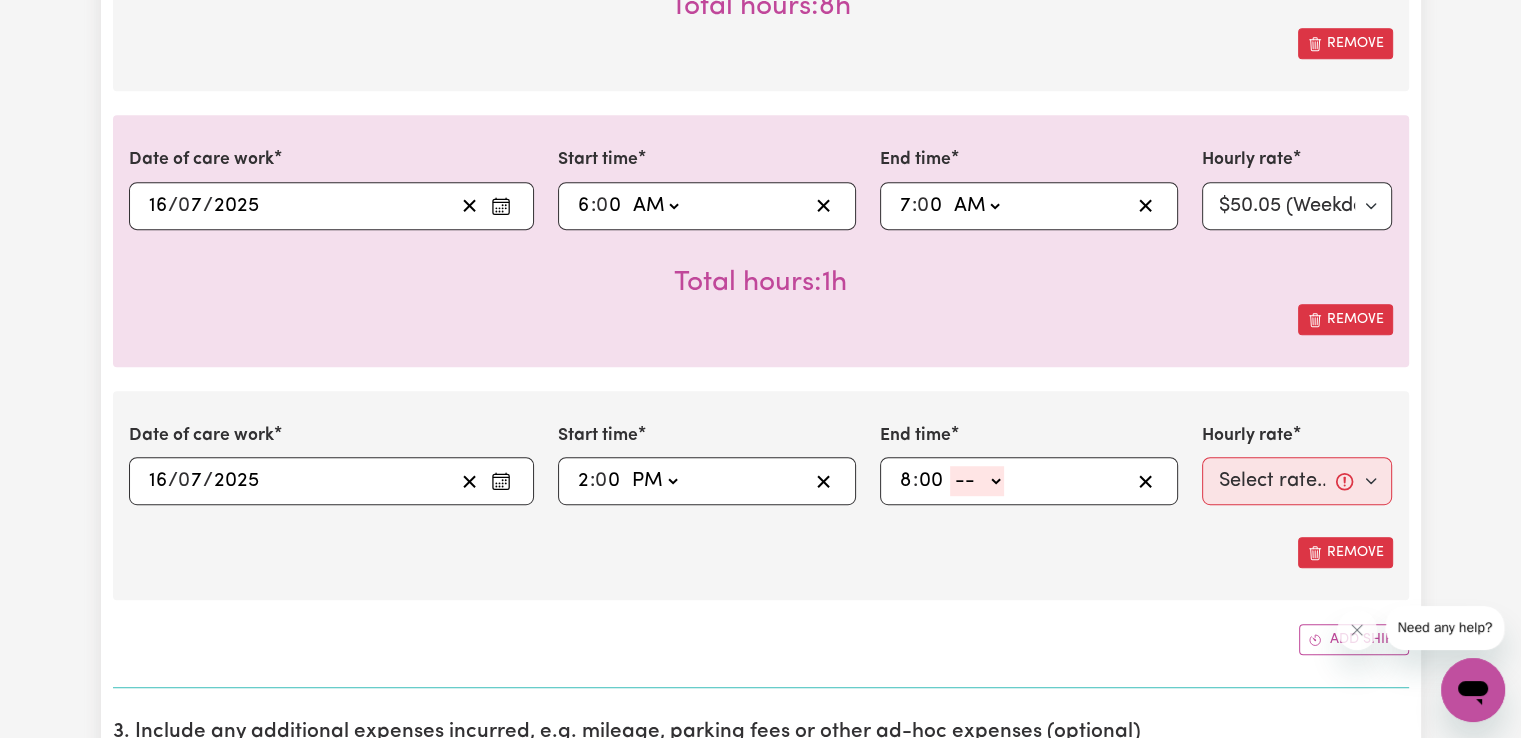 click on "-- AM PM" 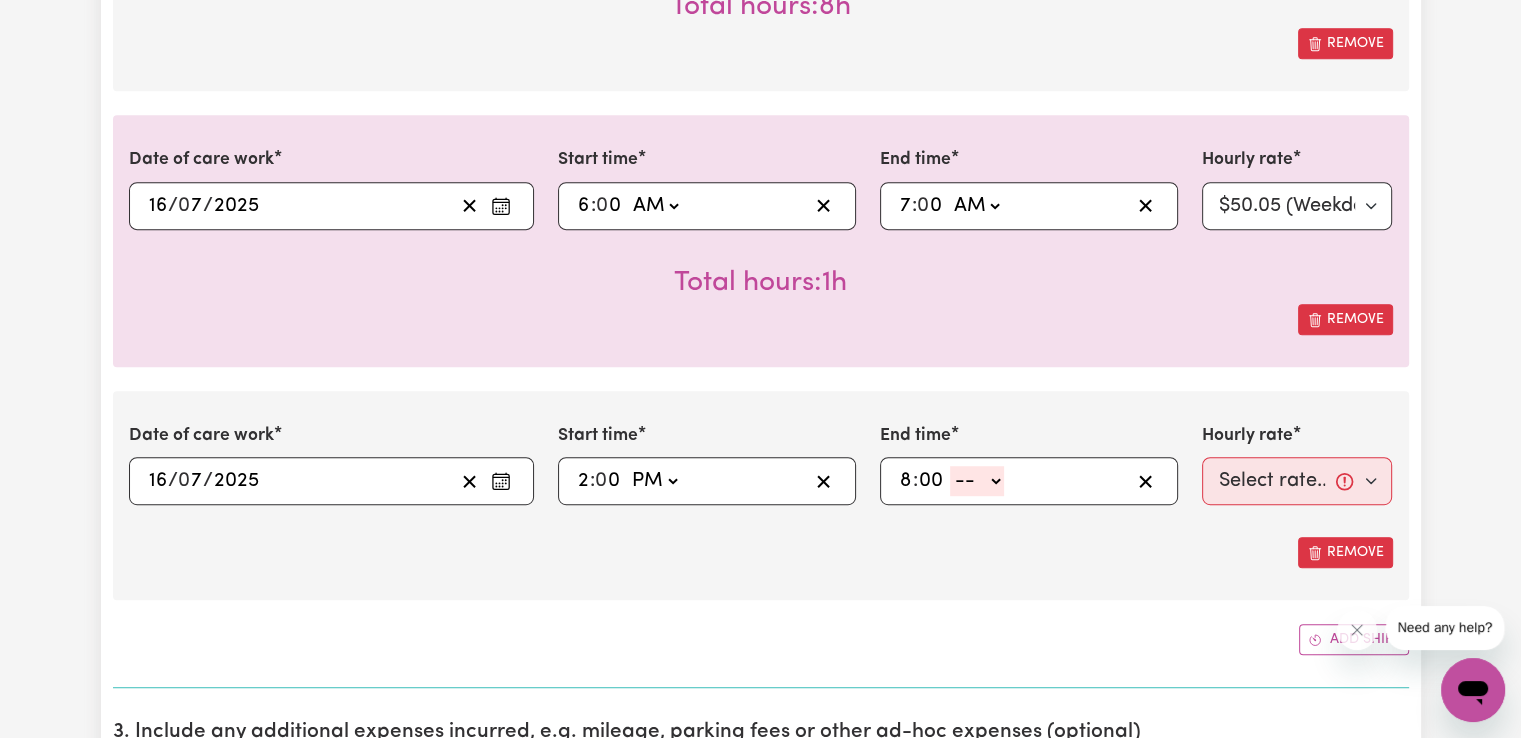 select on "pm" 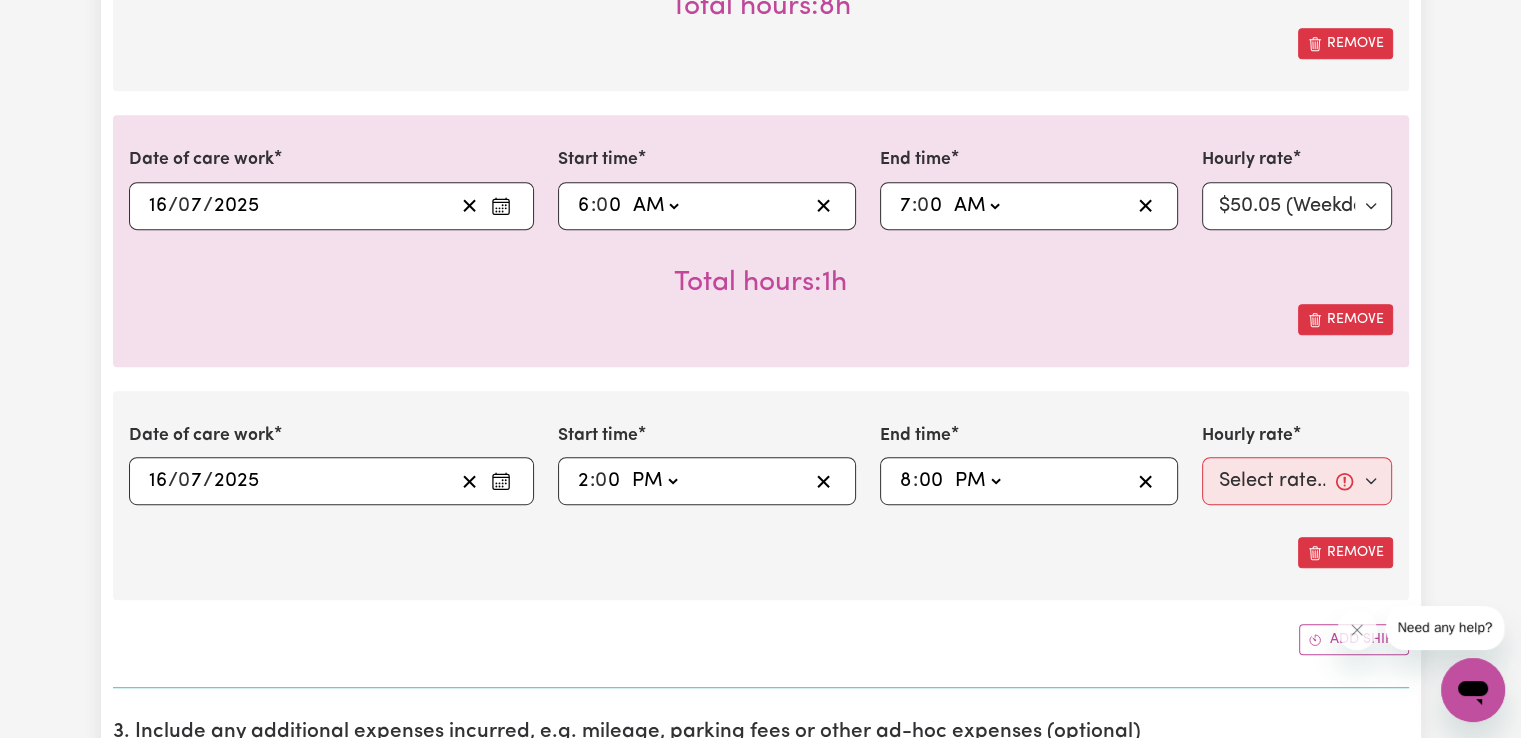 click on "-- AM PM" 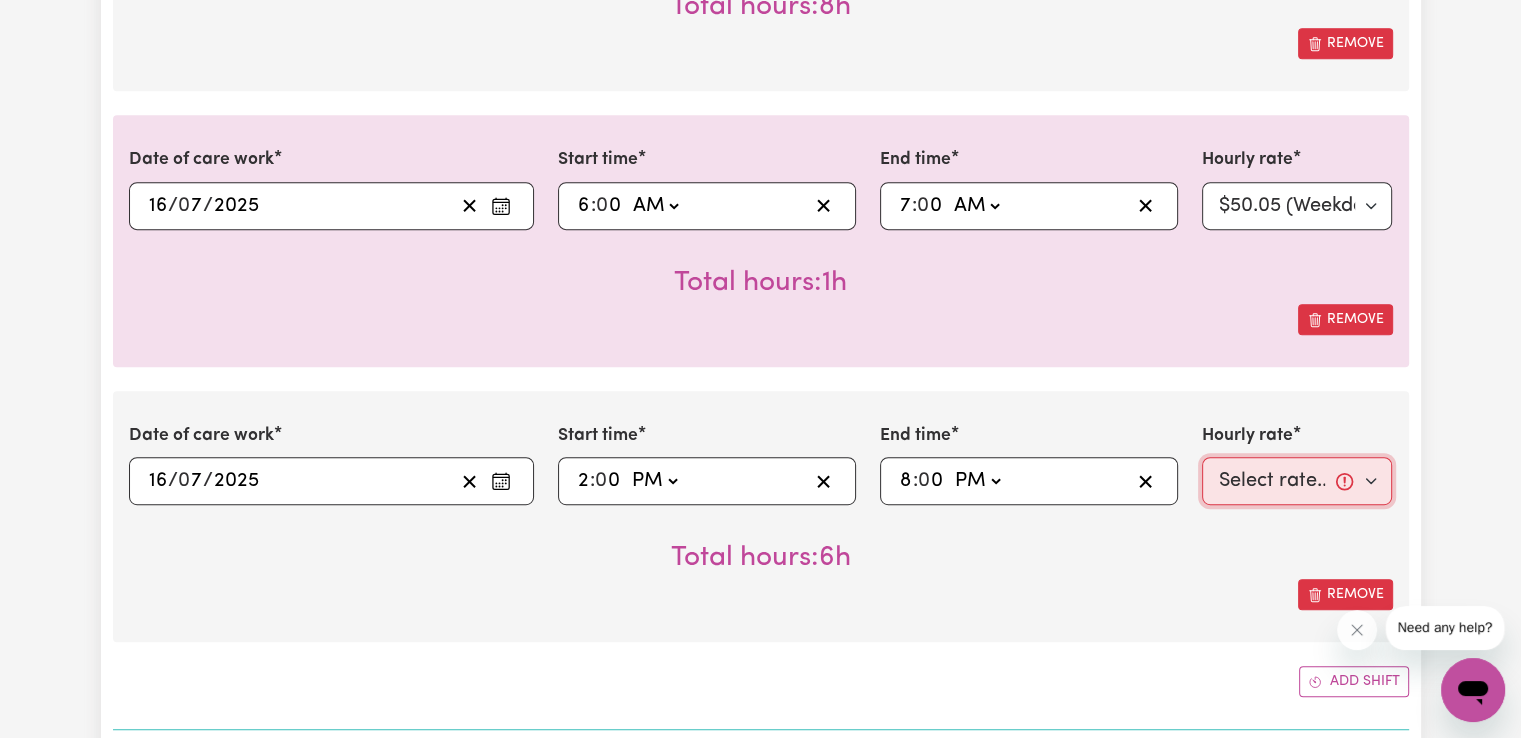 click on "Select rate... $50.05 (Weekday) $72.90 ([DATE]) $90.04 ([DATE]) $90.04 (Public Holiday) $52.13 (Evening Care) $29.43 (Overnight)" at bounding box center [1297, 481] 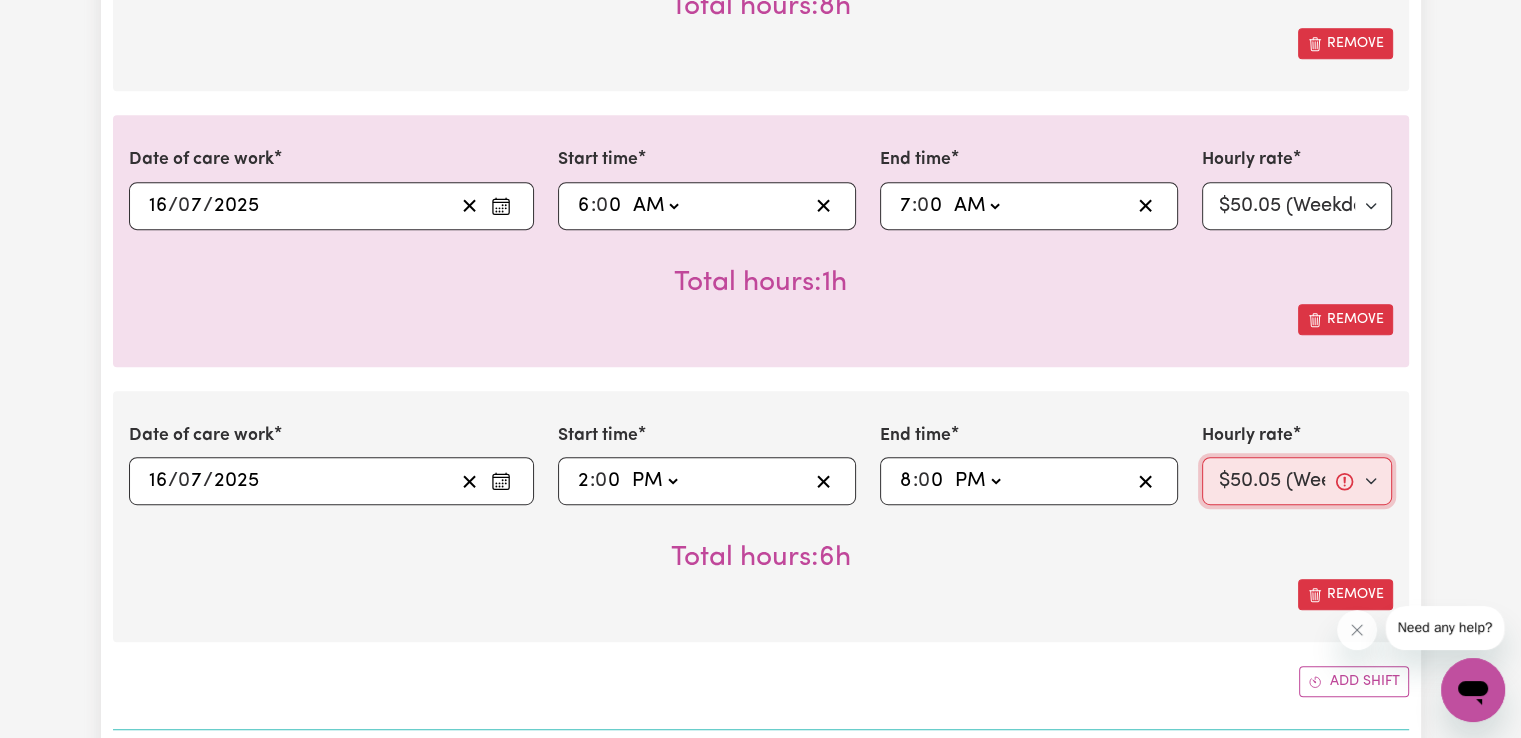 click on "Select rate... $50.05 (Weekday) $72.90 ([DATE]) $90.04 ([DATE]) $90.04 (Public Holiday) $52.13 (Evening Care) $29.43 (Overnight)" at bounding box center (1297, 481) 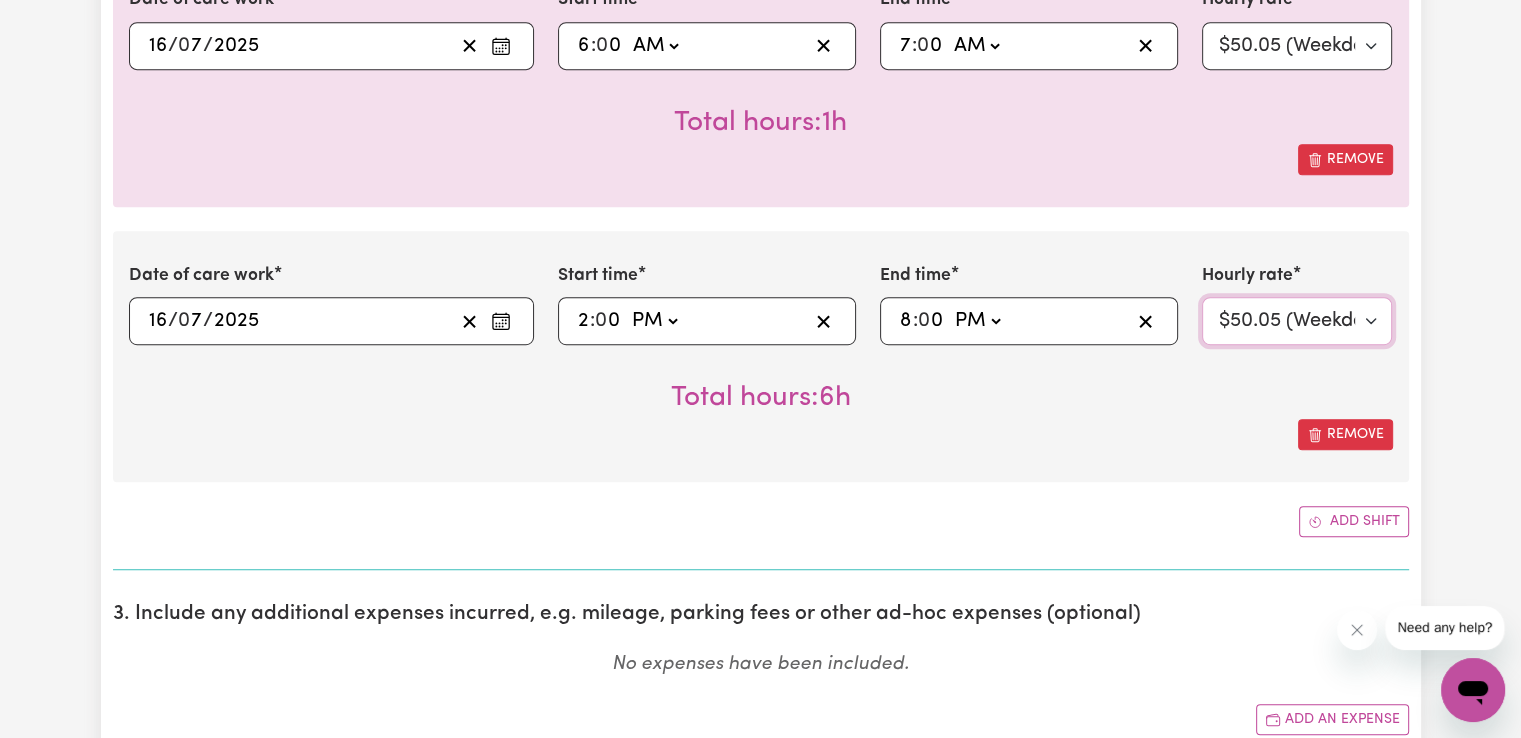 scroll, scrollTop: 1266, scrollLeft: 0, axis: vertical 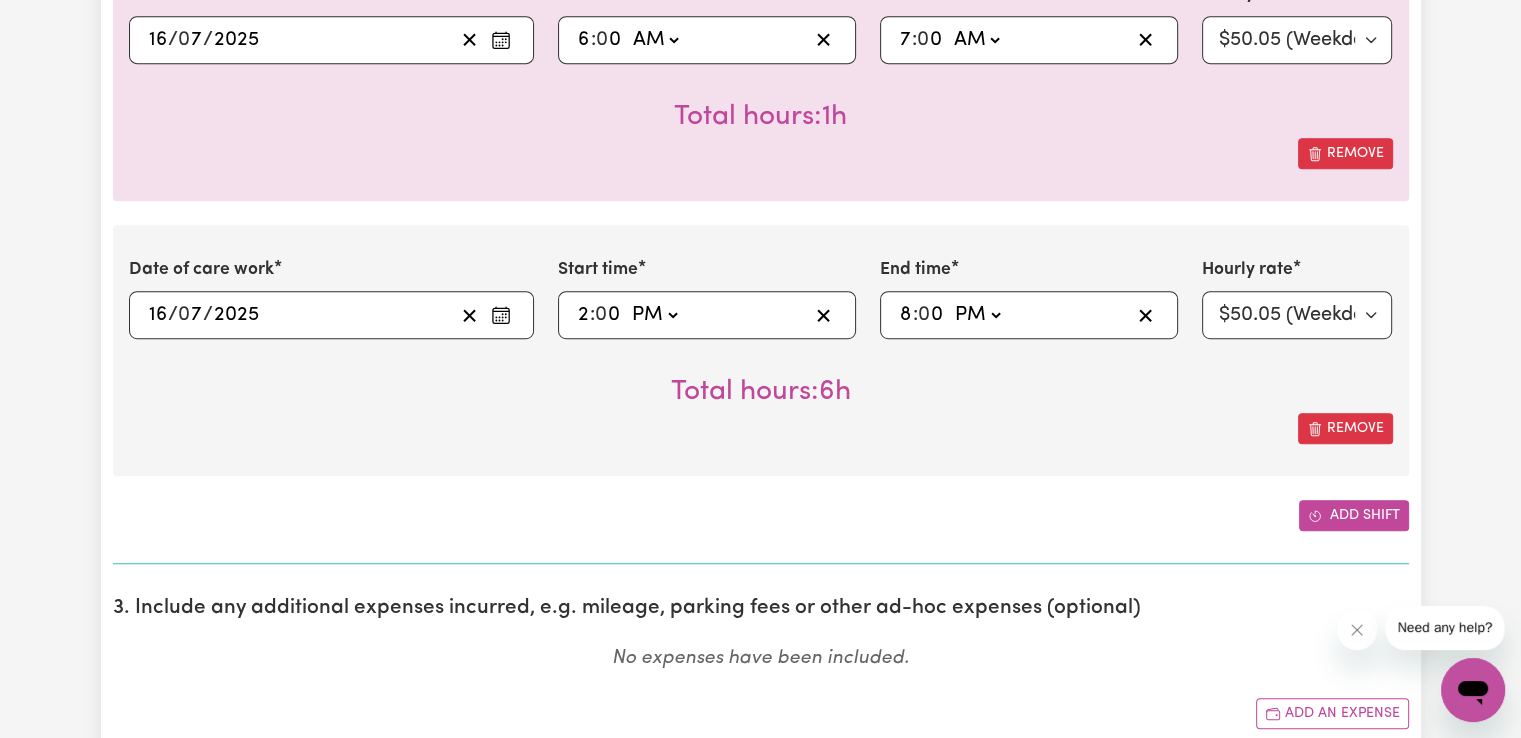 click on "Add shift" at bounding box center [1354, 515] 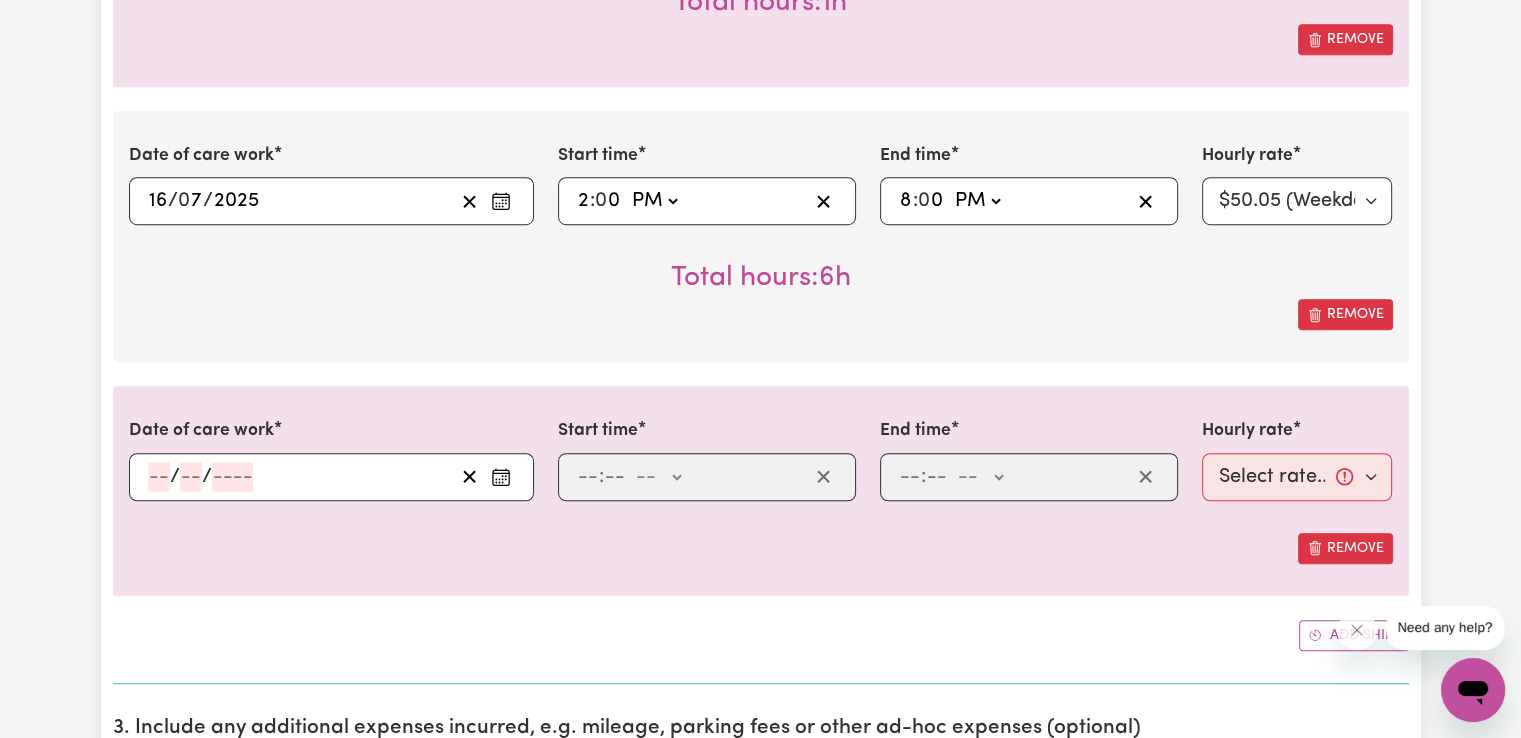 scroll, scrollTop: 1400, scrollLeft: 0, axis: vertical 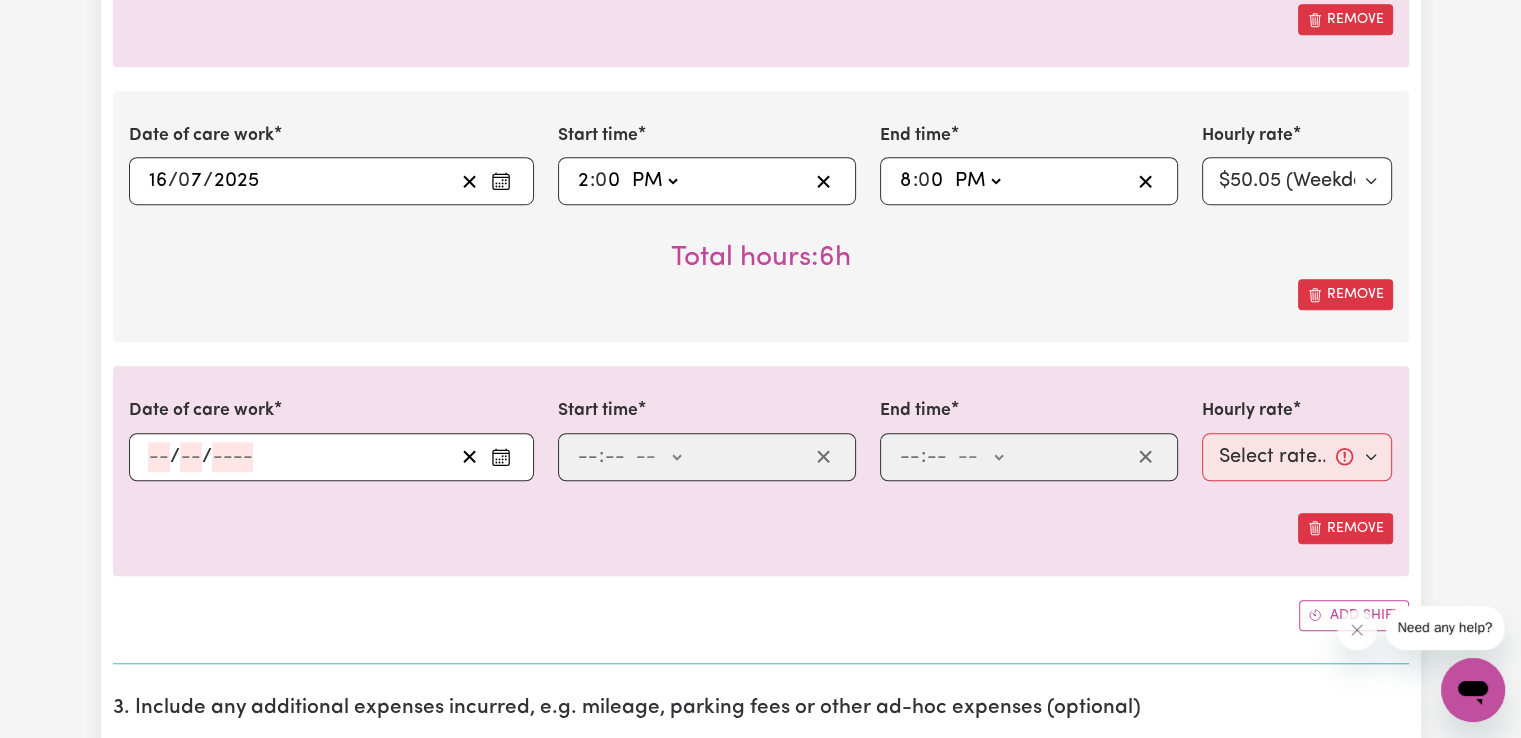 click 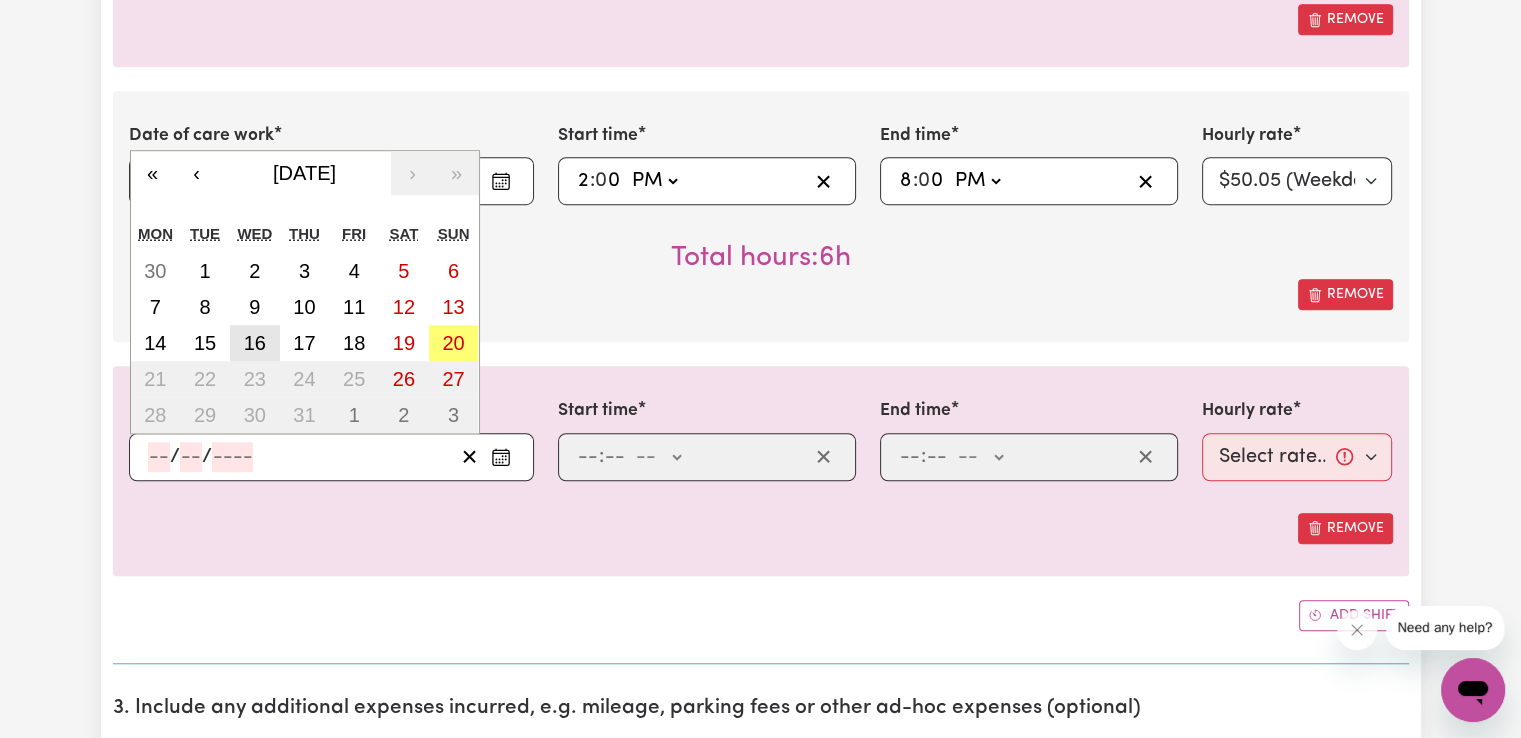click on "16" at bounding box center [255, 343] 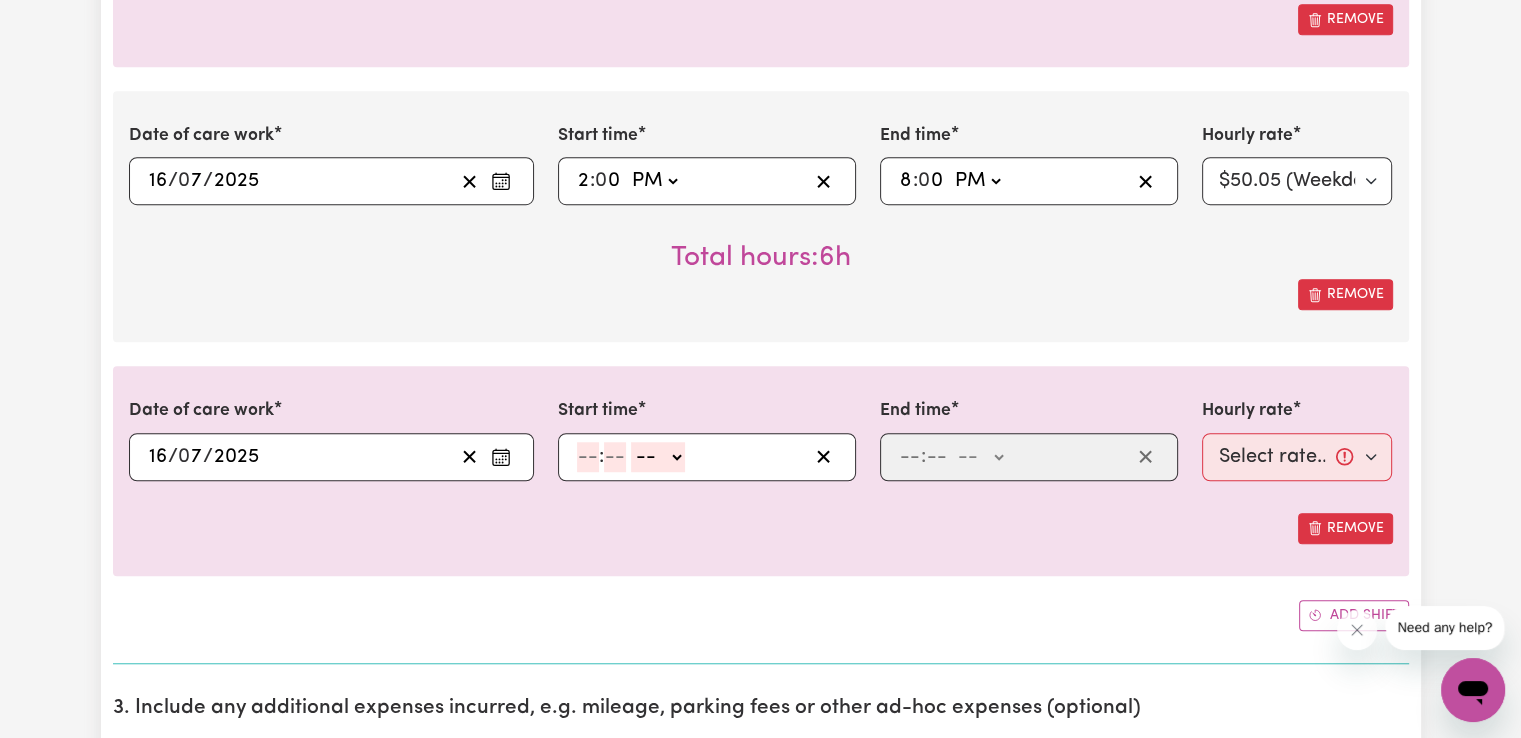 click on ":" 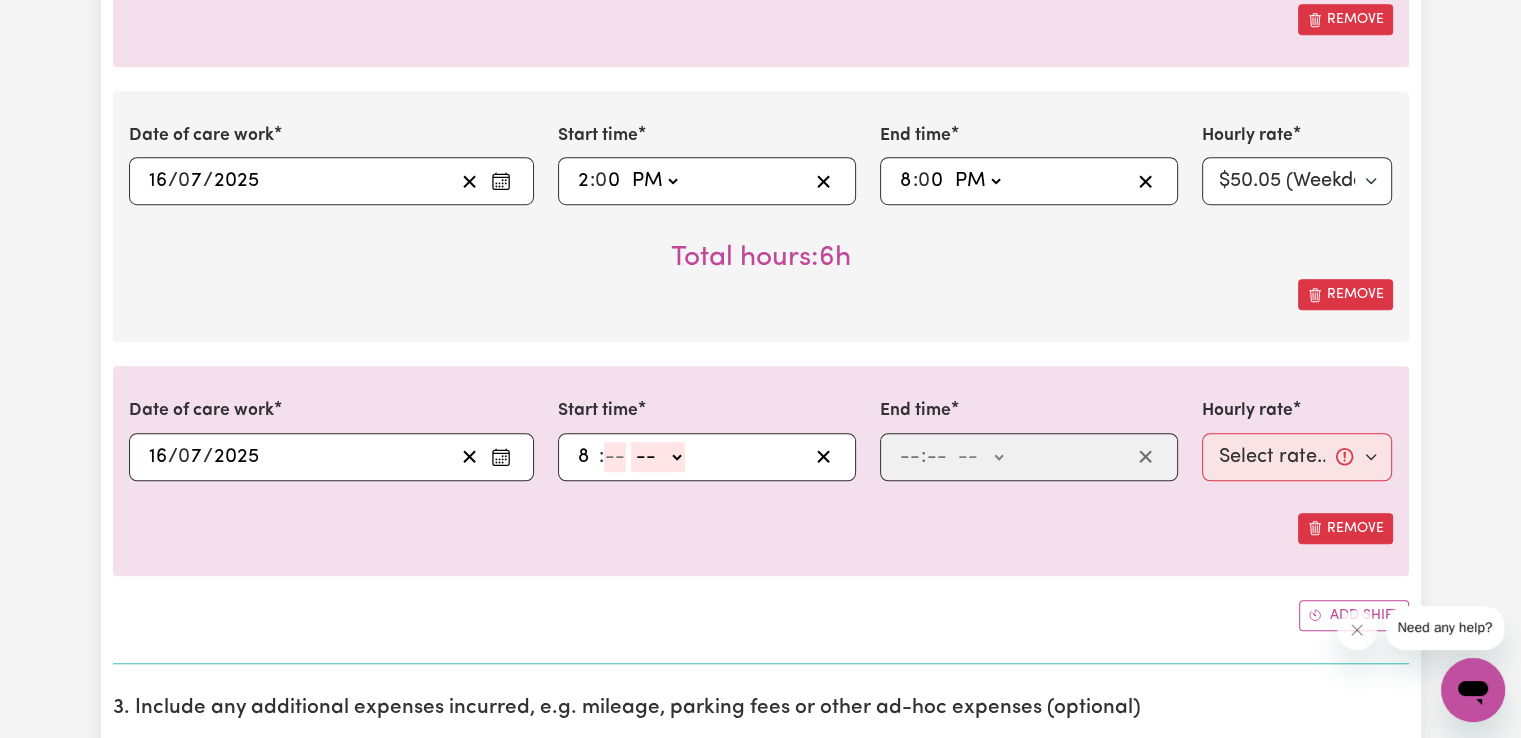 type on "8" 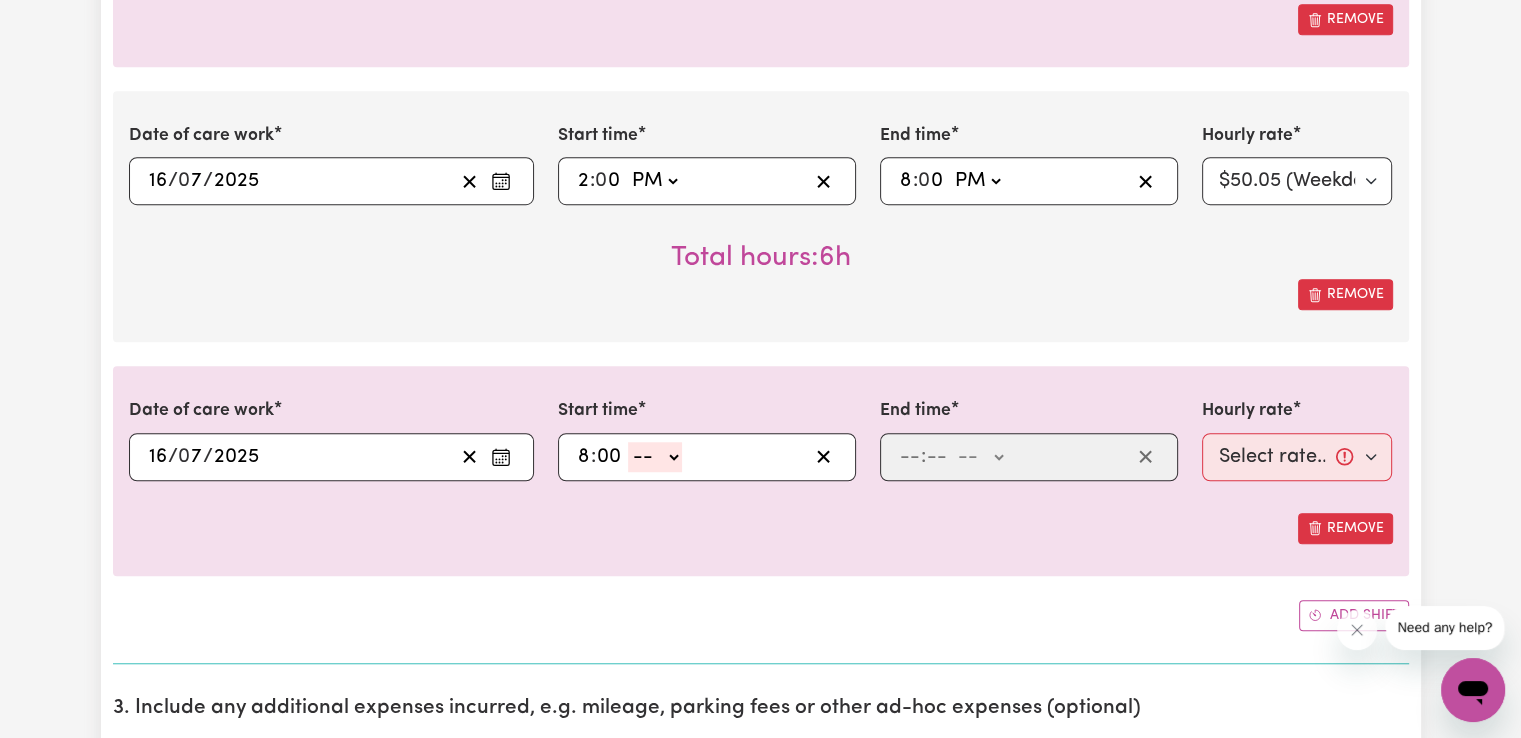 type on "00" 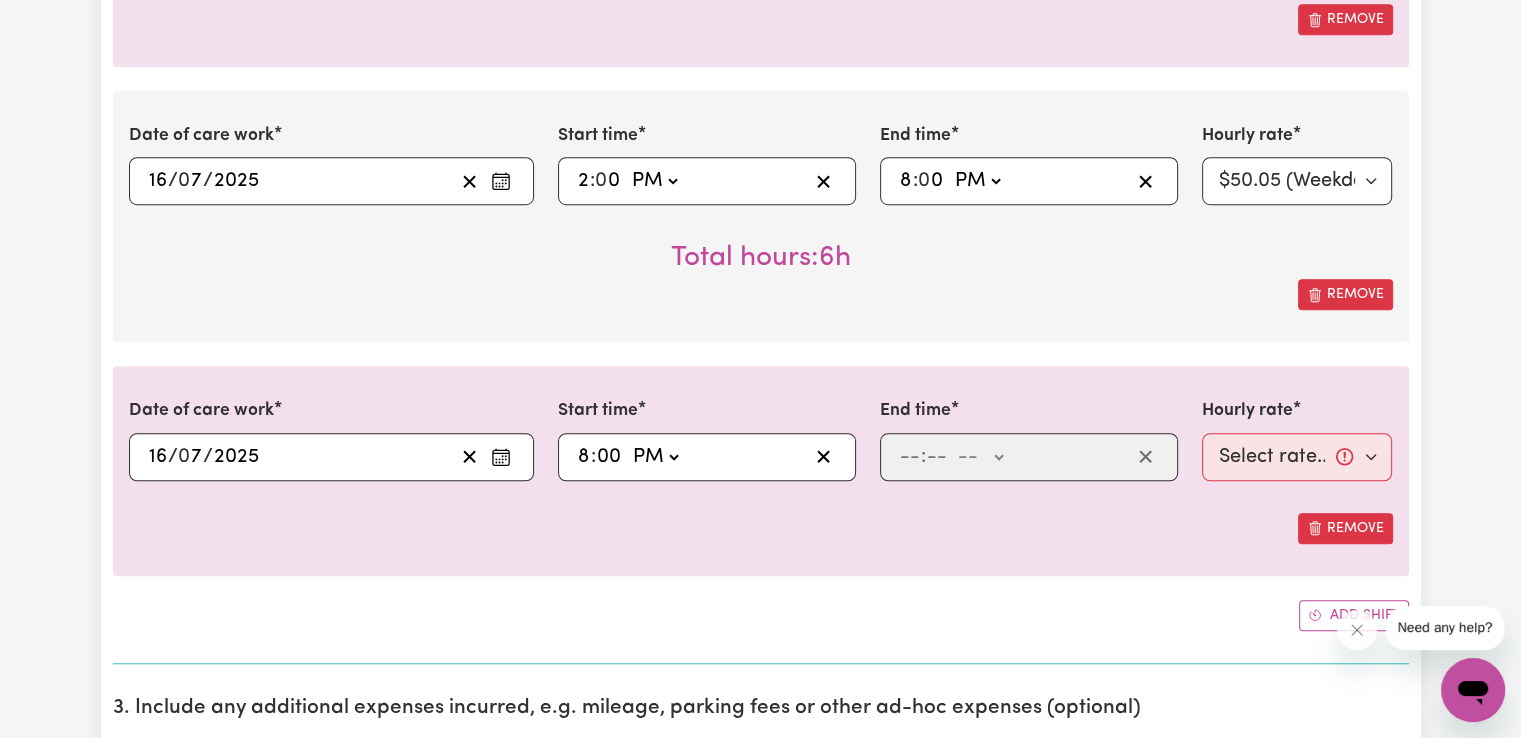 click on "-- AM PM" 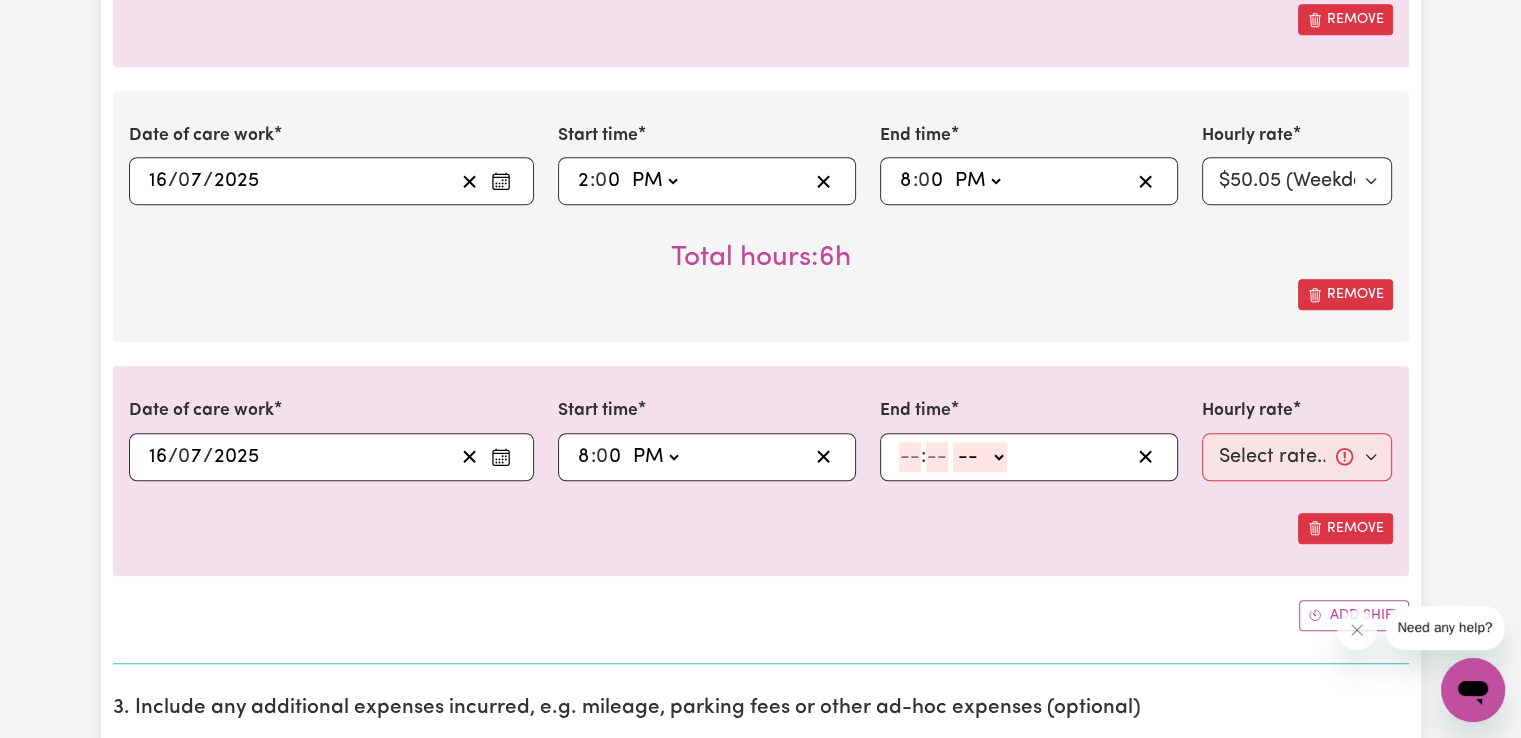 click 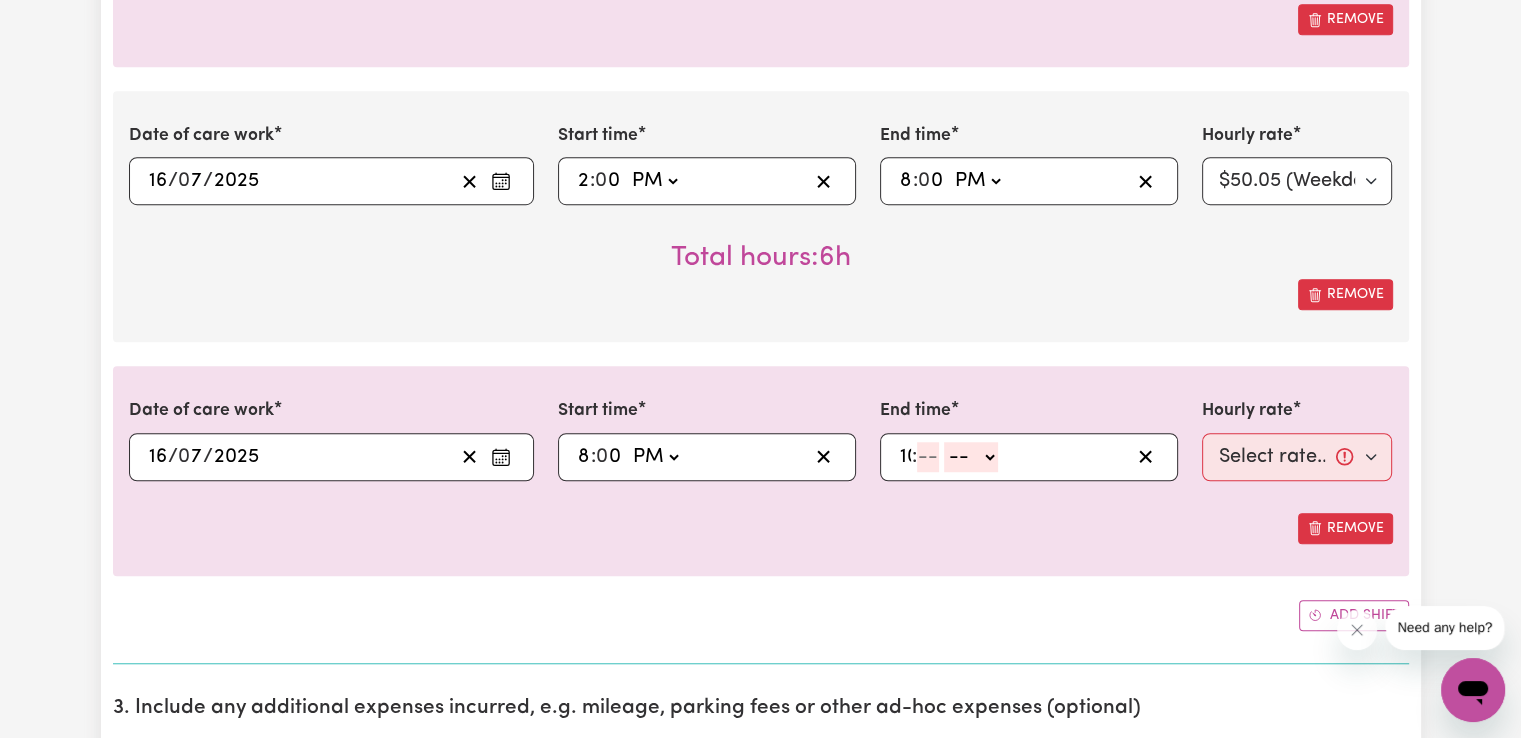 type on "10" 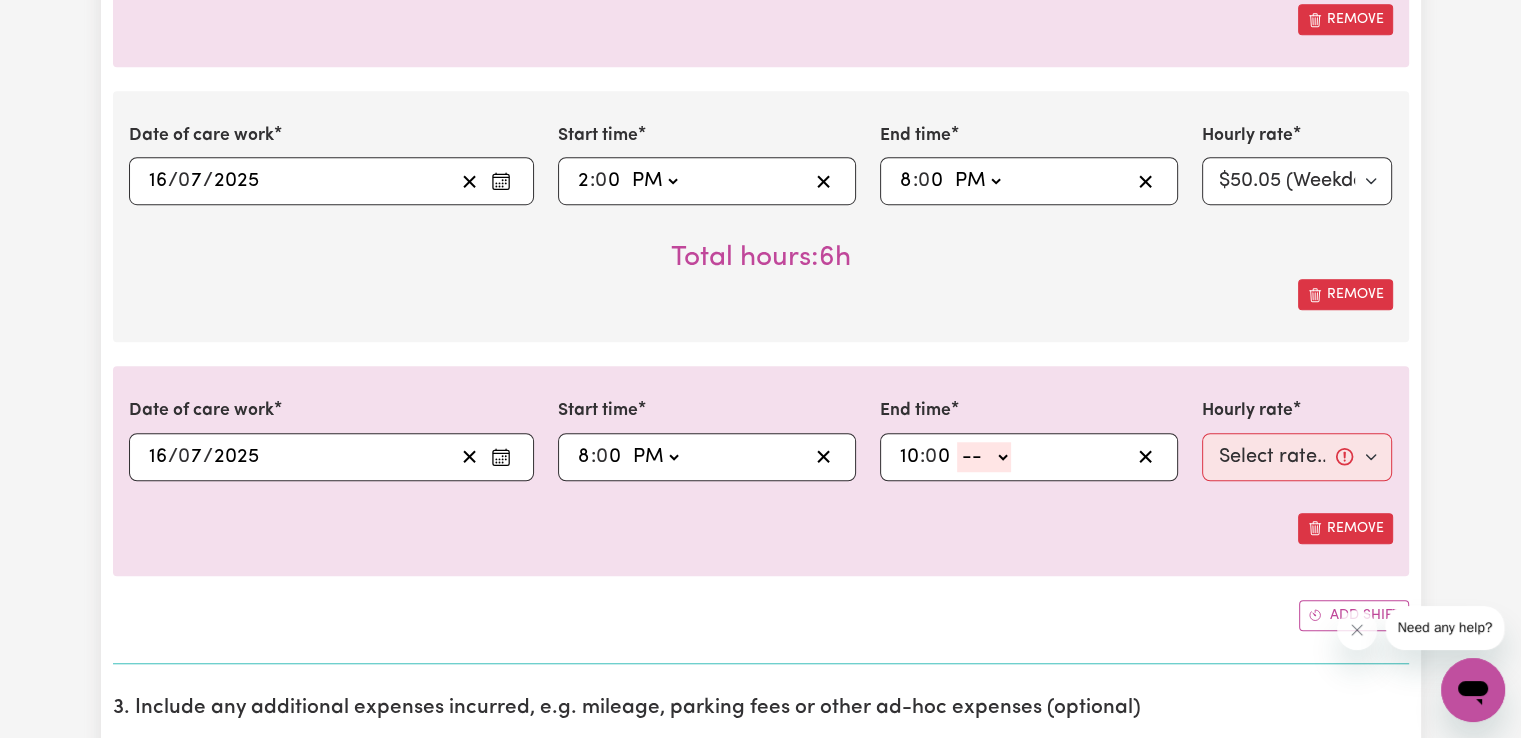 type on "0" 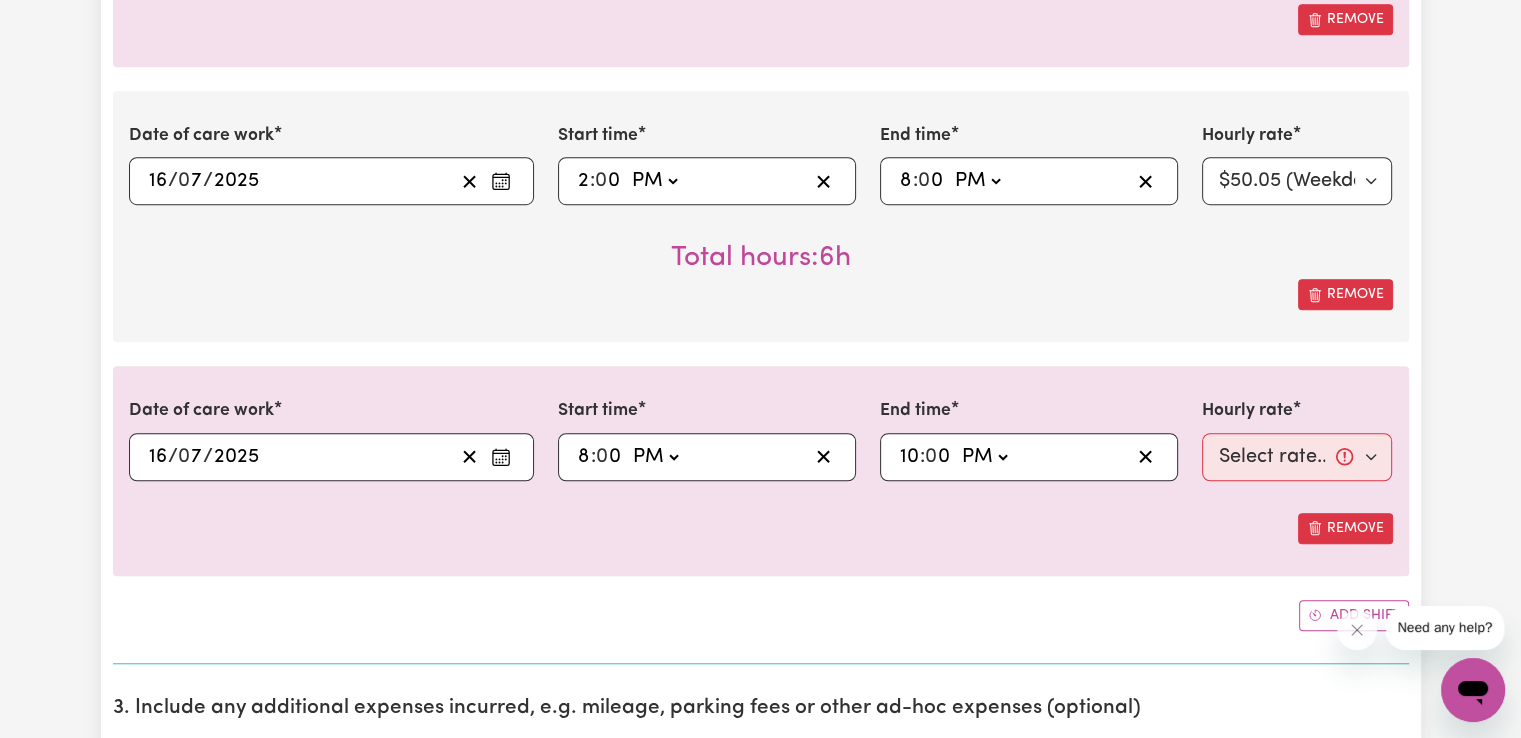 click on "-- AM PM" 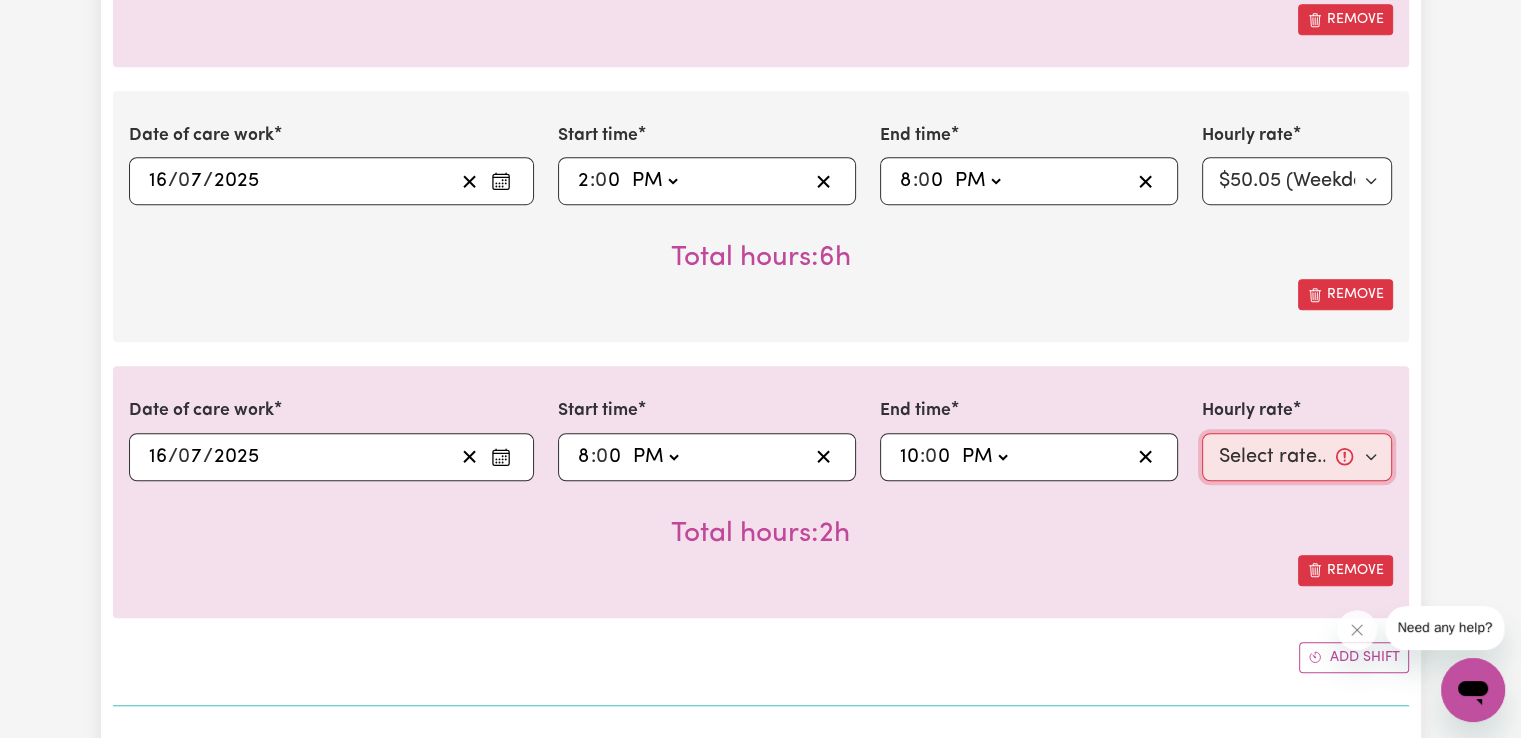 click on "Select rate... $50.05 (Weekday) $72.90 ([DATE]) $90.04 ([DATE]) $90.04 (Public Holiday) $52.13 (Evening Care) $29.43 (Overnight)" at bounding box center (1297, 457) 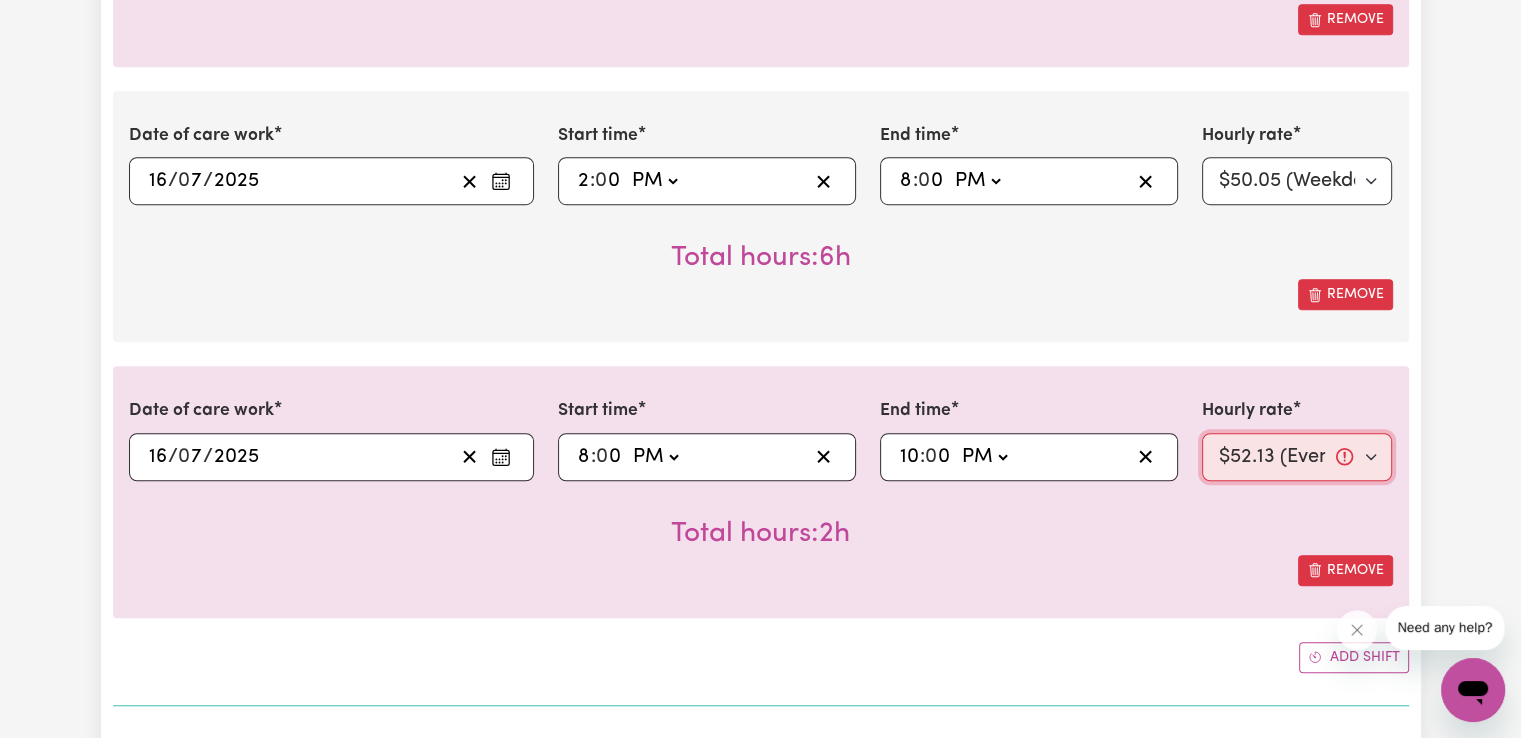 click on "Select rate... $50.05 (Weekday) $72.90 ([DATE]) $90.04 ([DATE]) $90.04 (Public Holiday) $52.13 (Evening Care) $29.43 (Overnight)" at bounding box center [1297, 457] 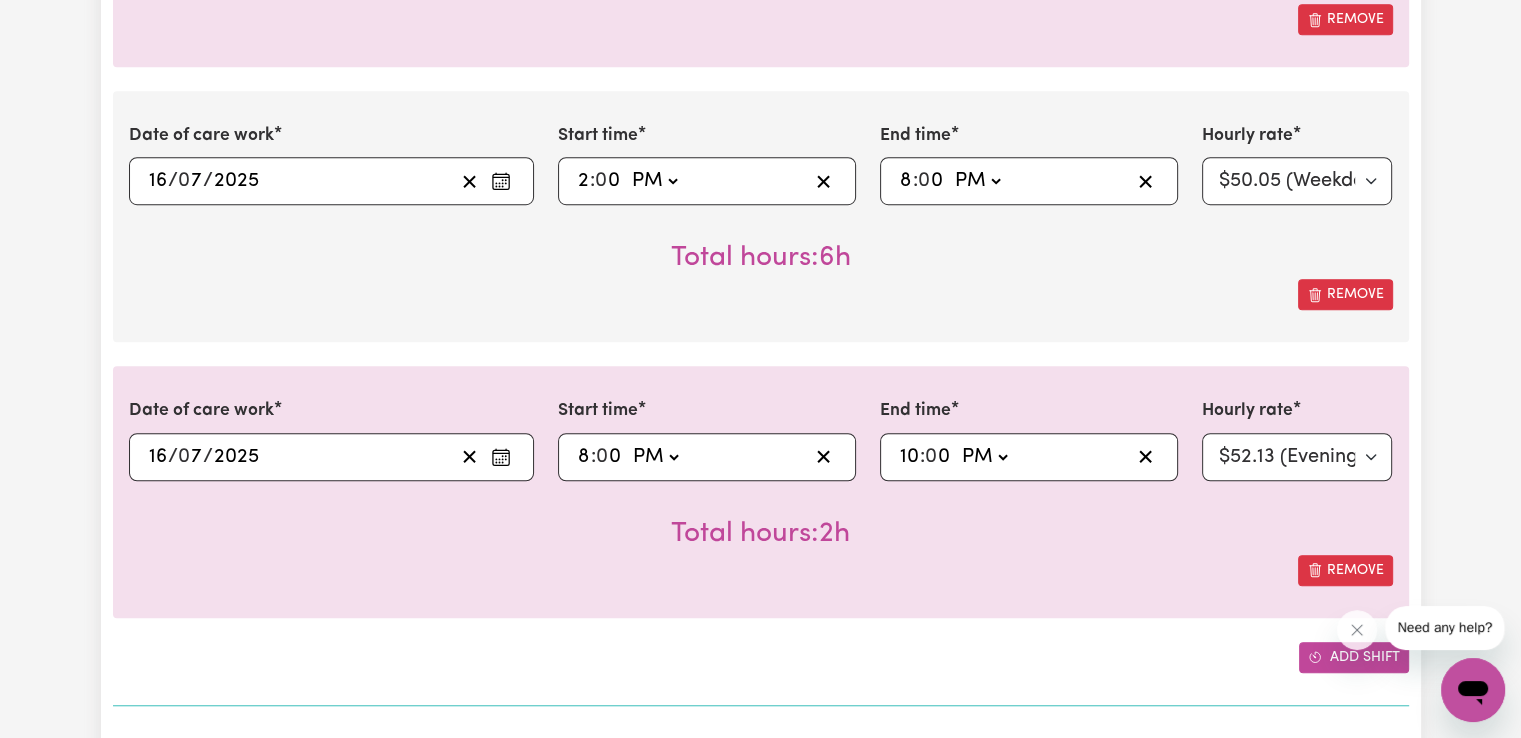 click 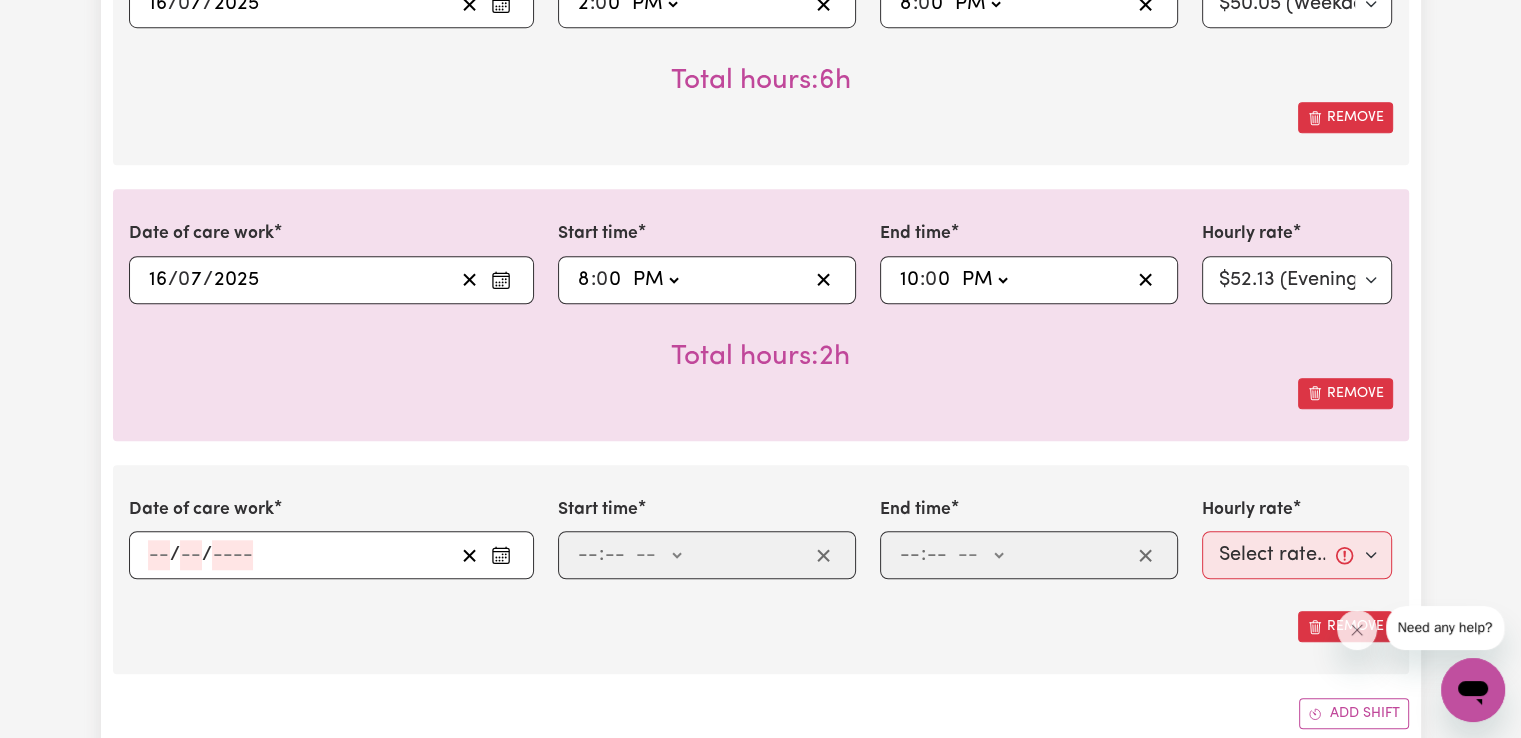 scroll, scrollTop: 1600, scrollLeft: 0, axis: vertical 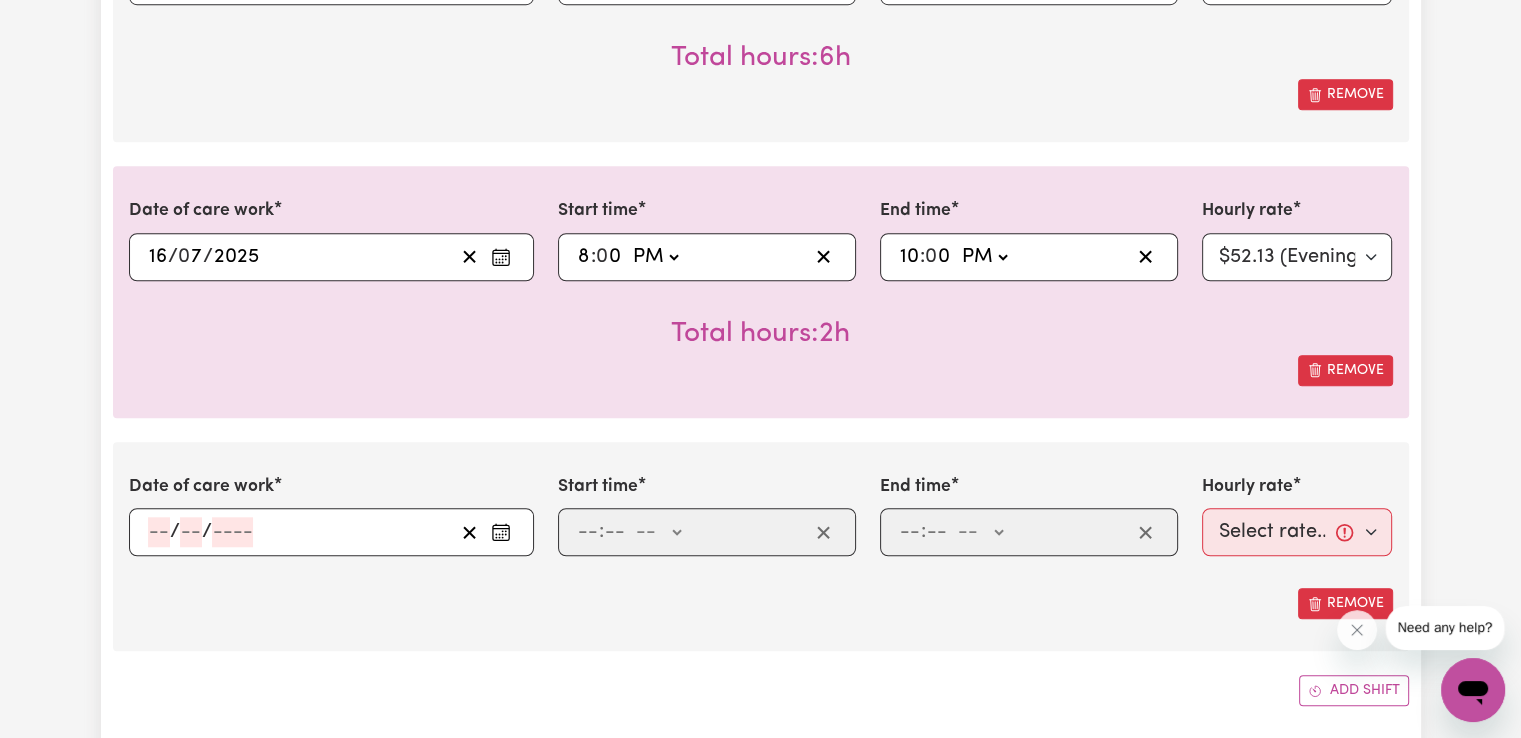click at bounding box center (501, 532) 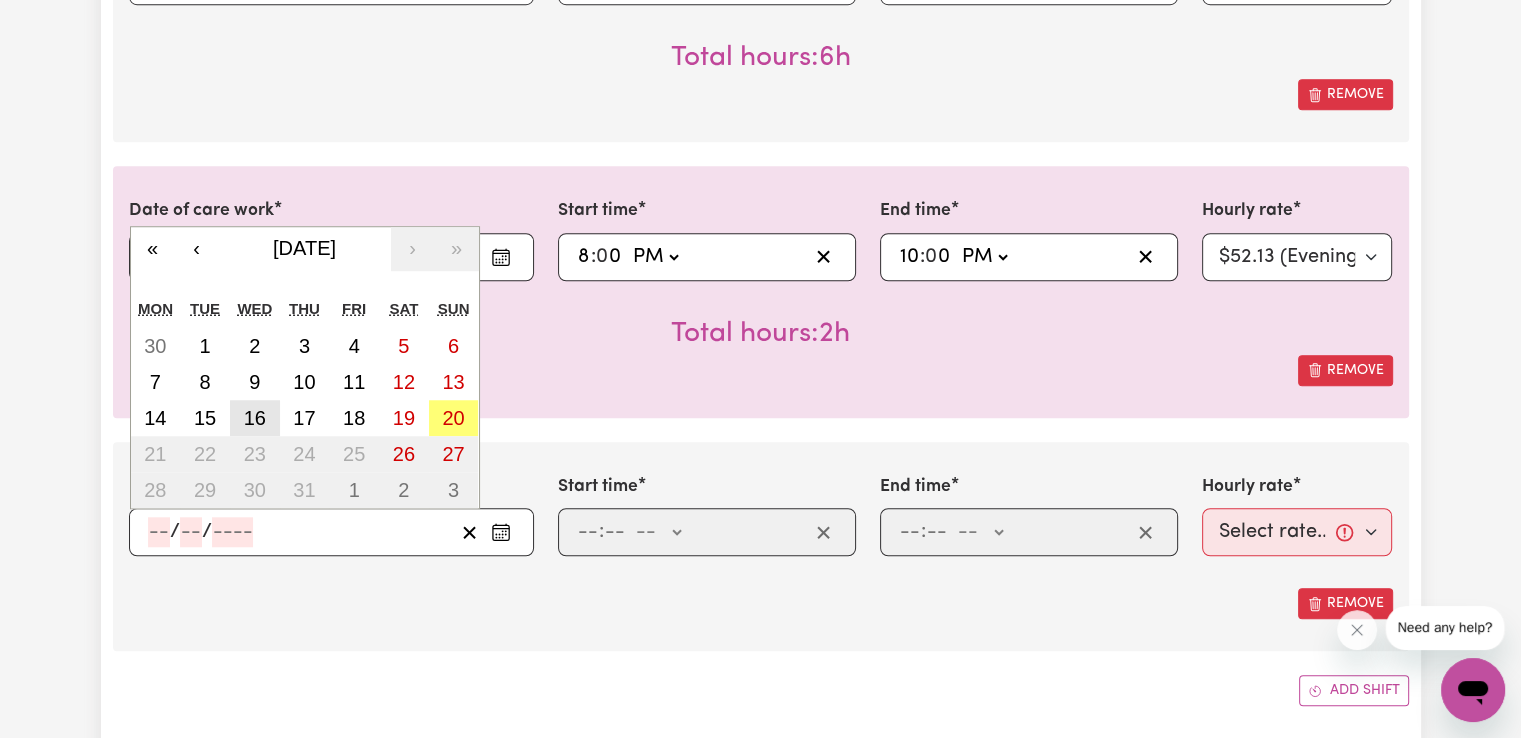 click on "16" at bounding box center (255, 418) 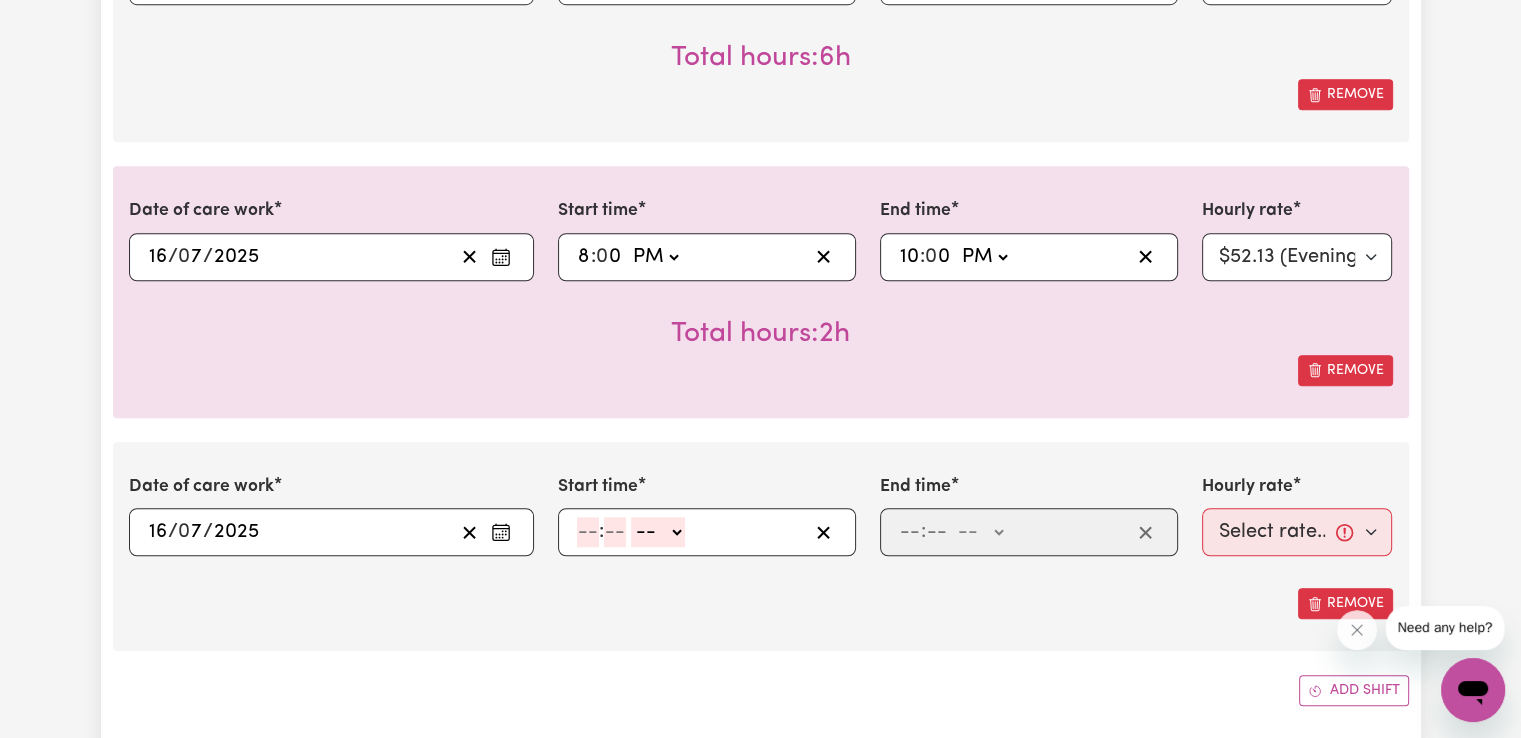 click 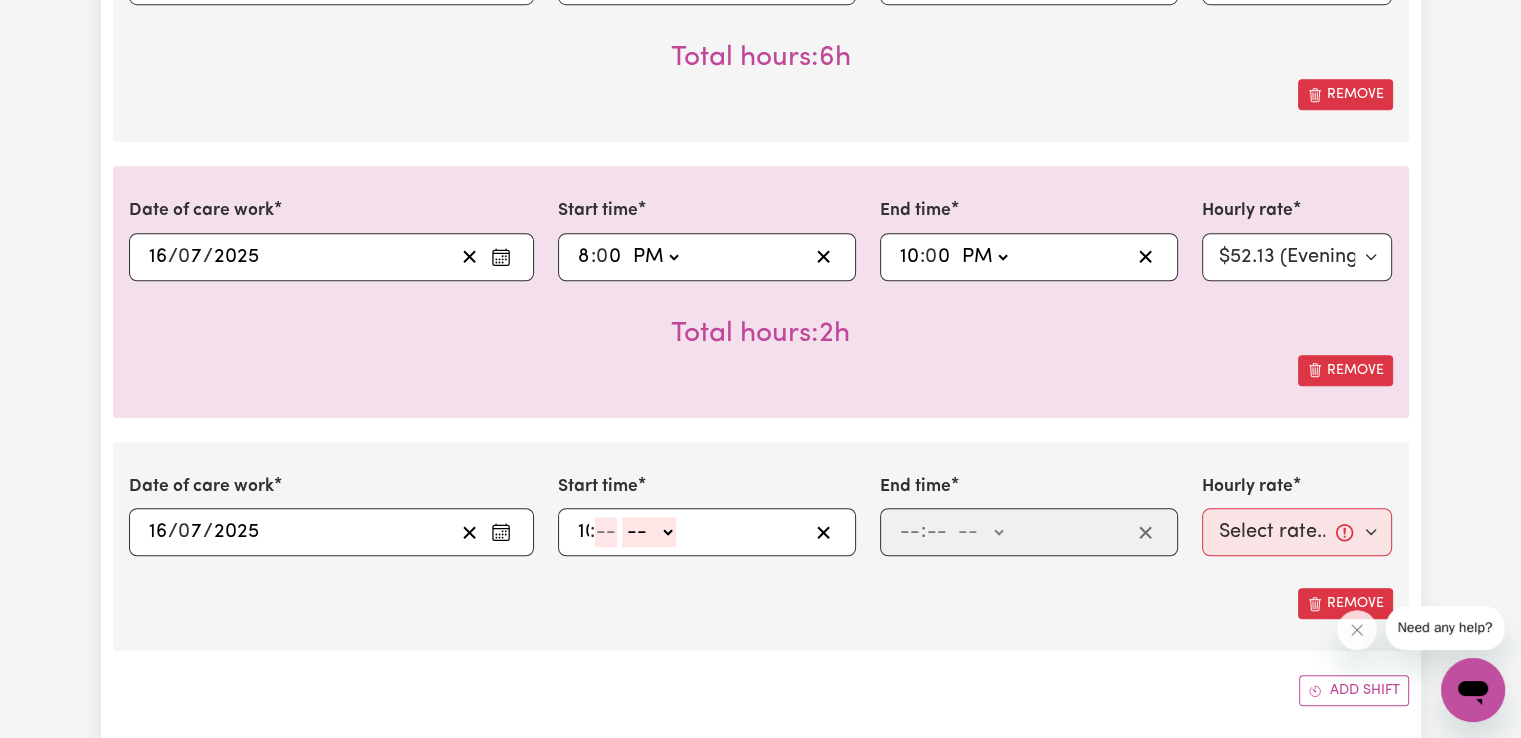 type on "10" 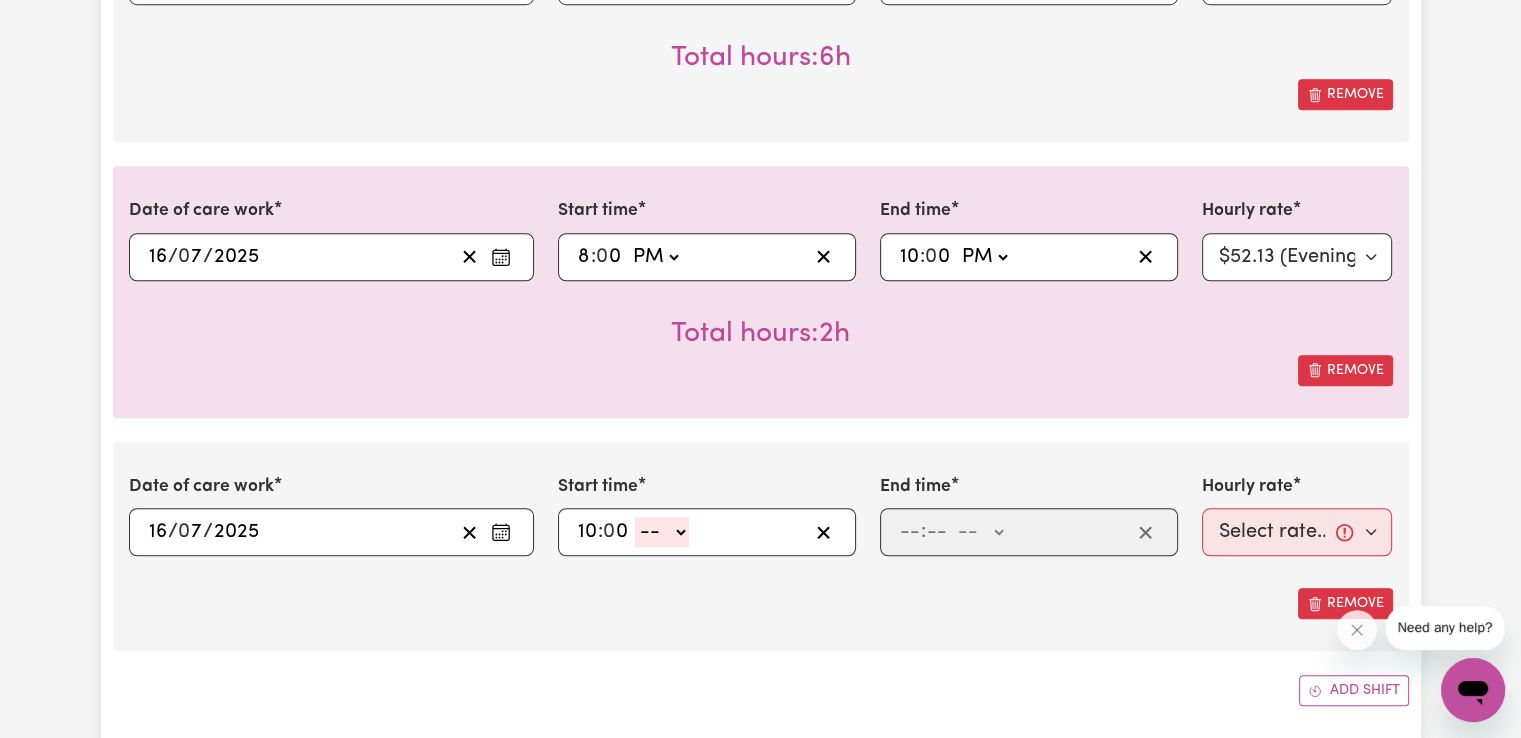 type on "0" 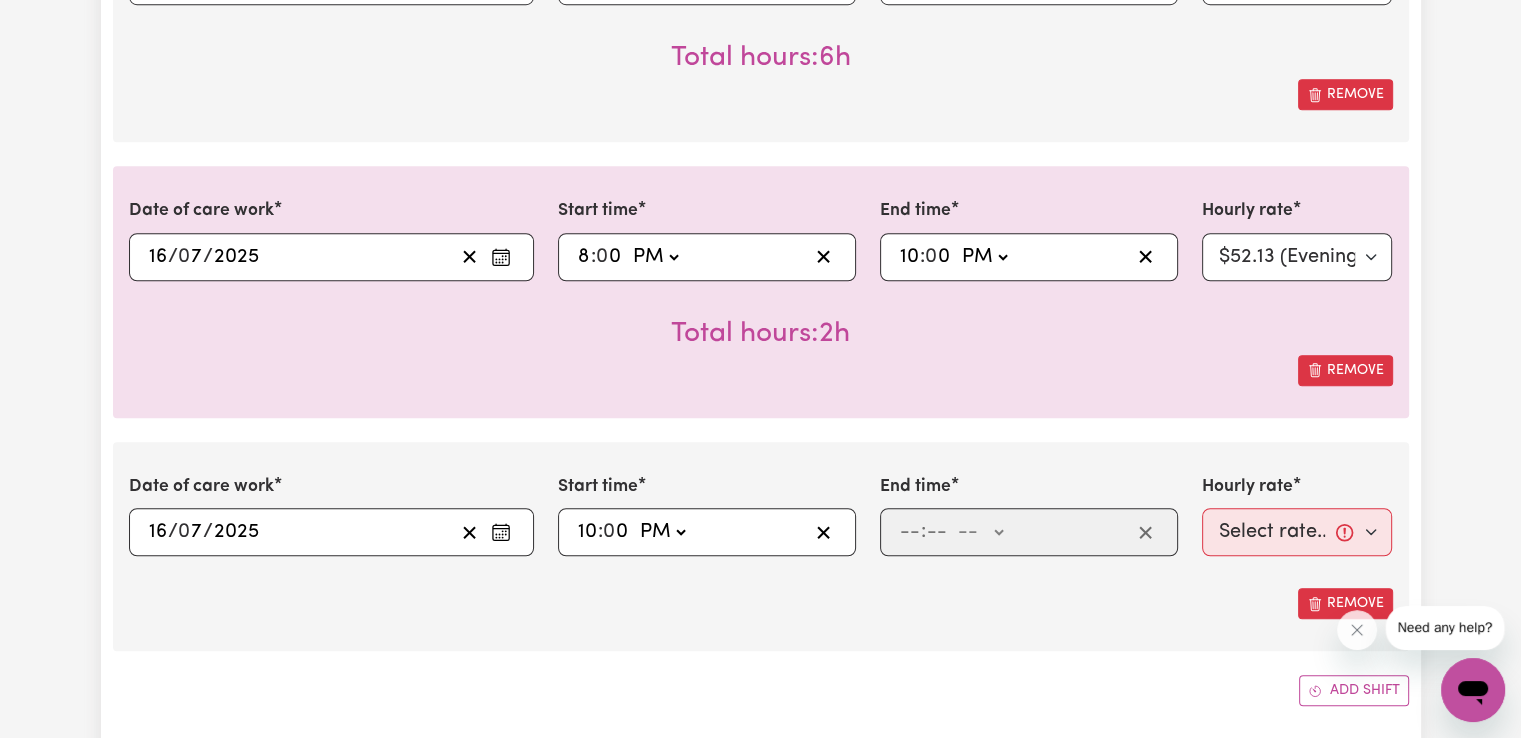 click on "-- AM PM" 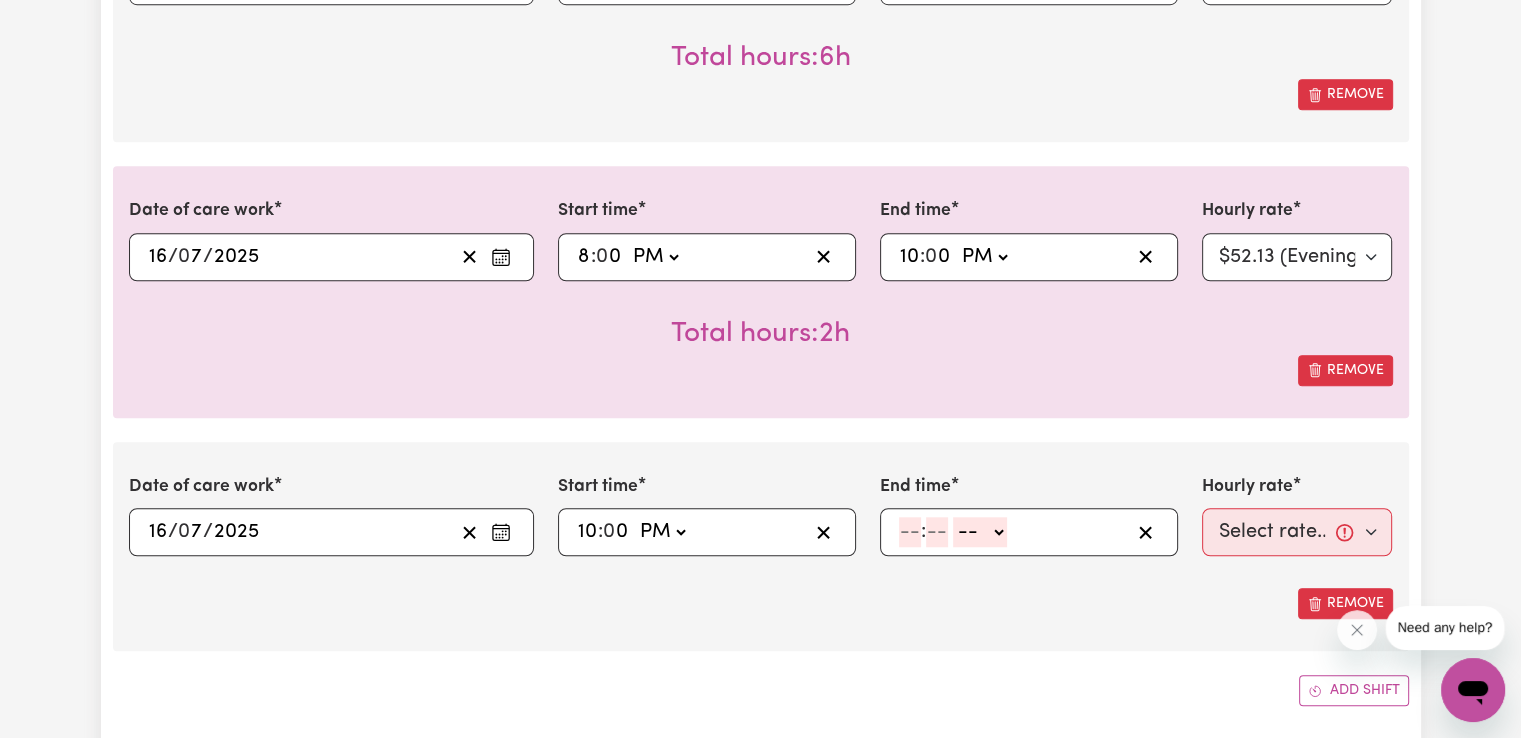 click 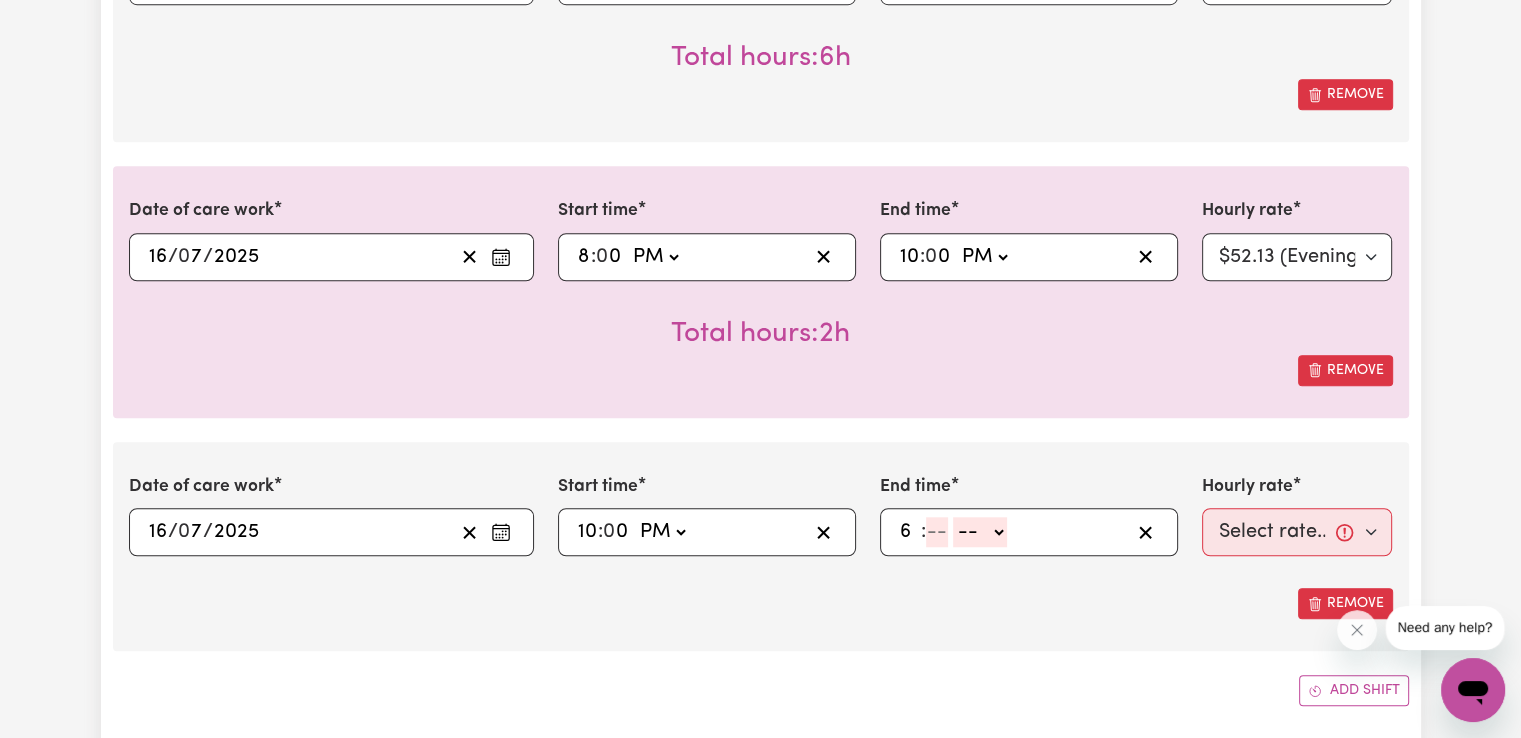type on "6" 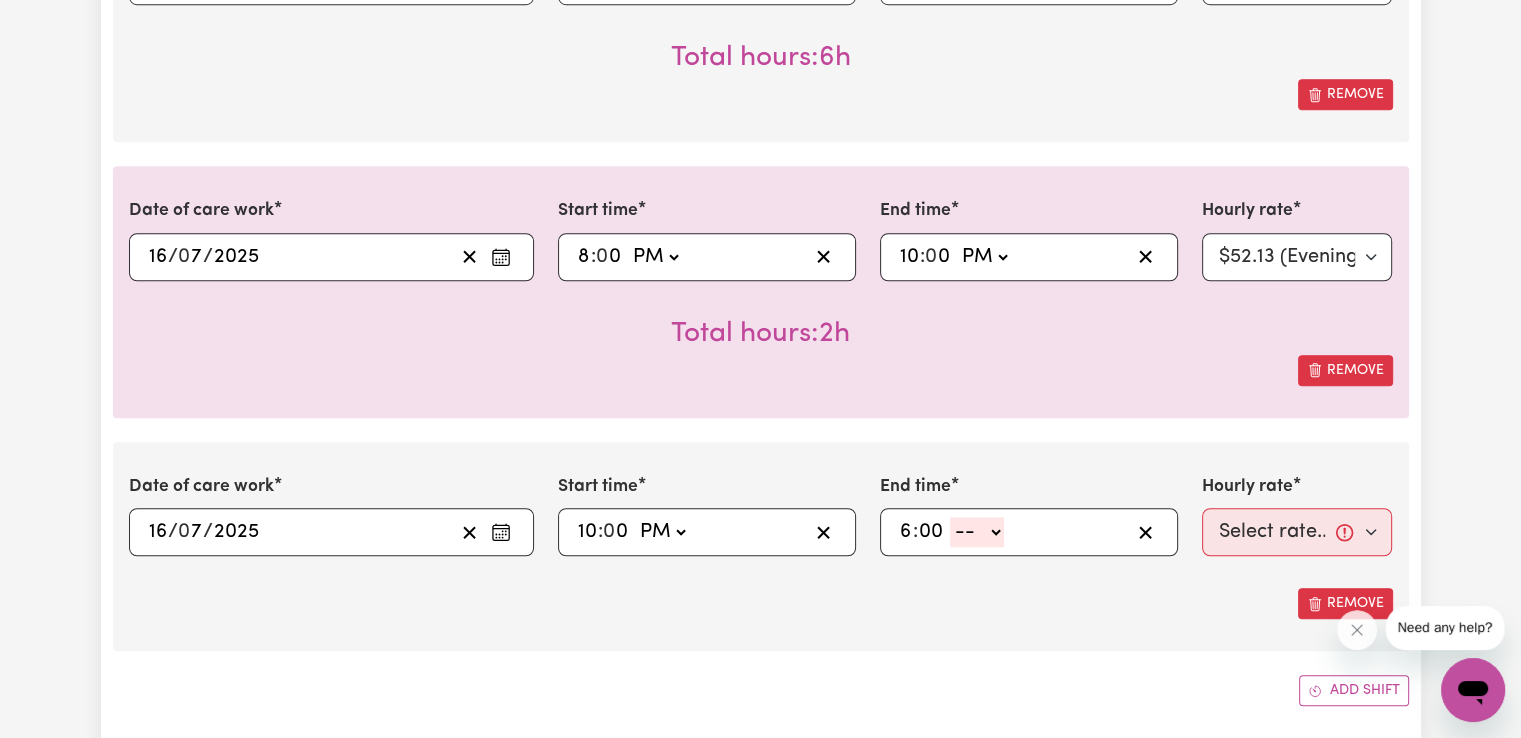 click on "-- AM PM" 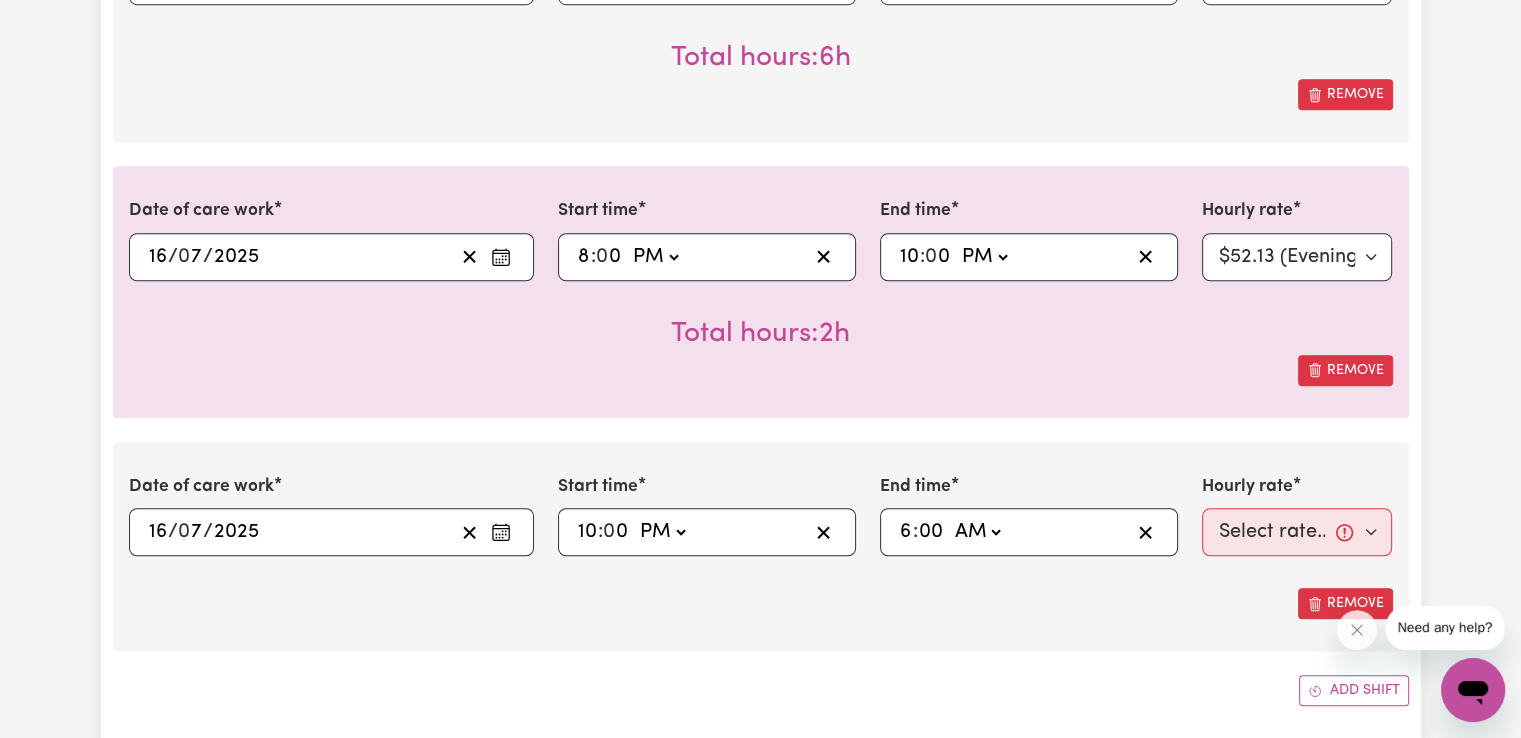 click on "-- AM PM" 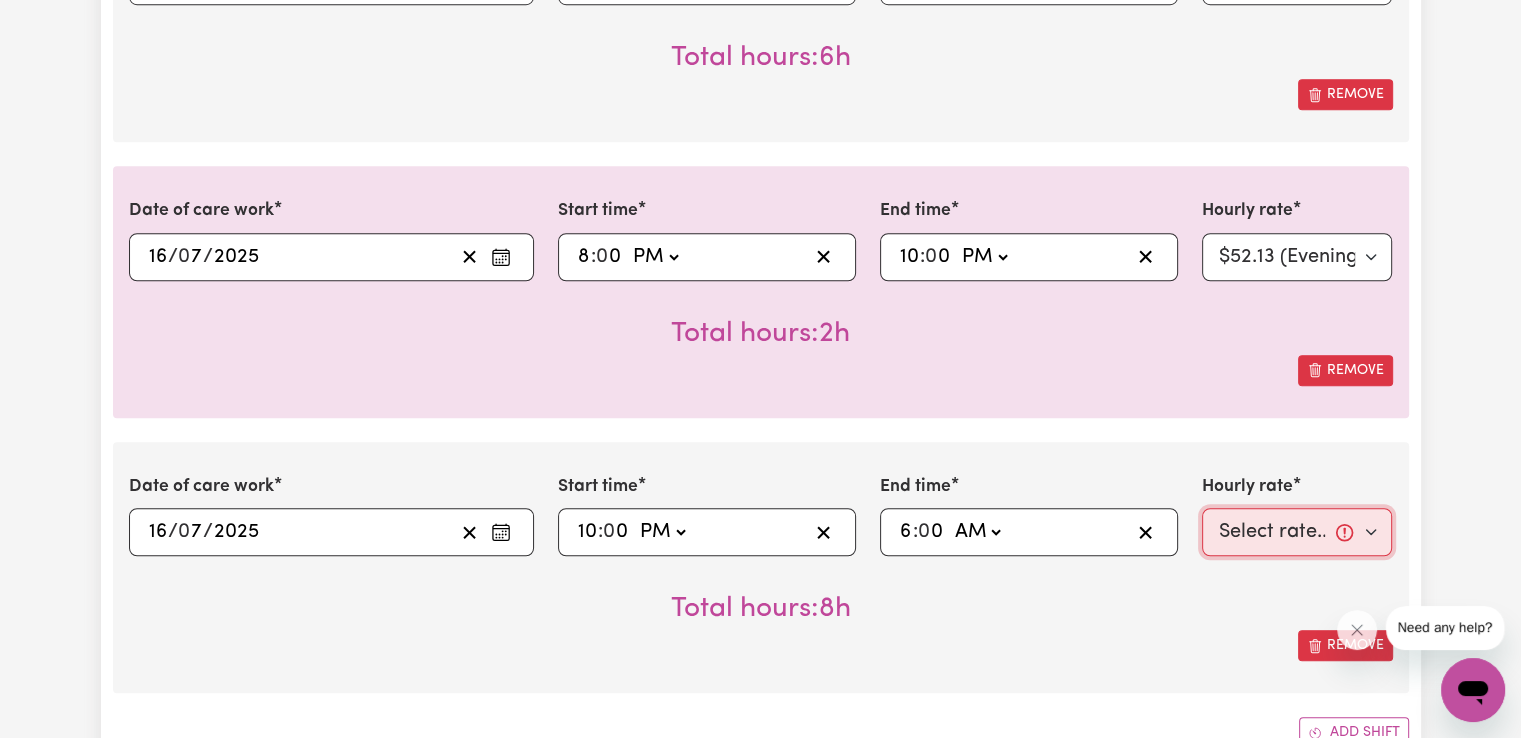 click on "Select rate... $50.05 (Weekday) $72.90 ([DATE]) $90.04 ([DATE]) $90.04 (Public Holiday) $52.13 (Evening Care) $29.43 (Overnight)" at bounding box center (1297, 532) 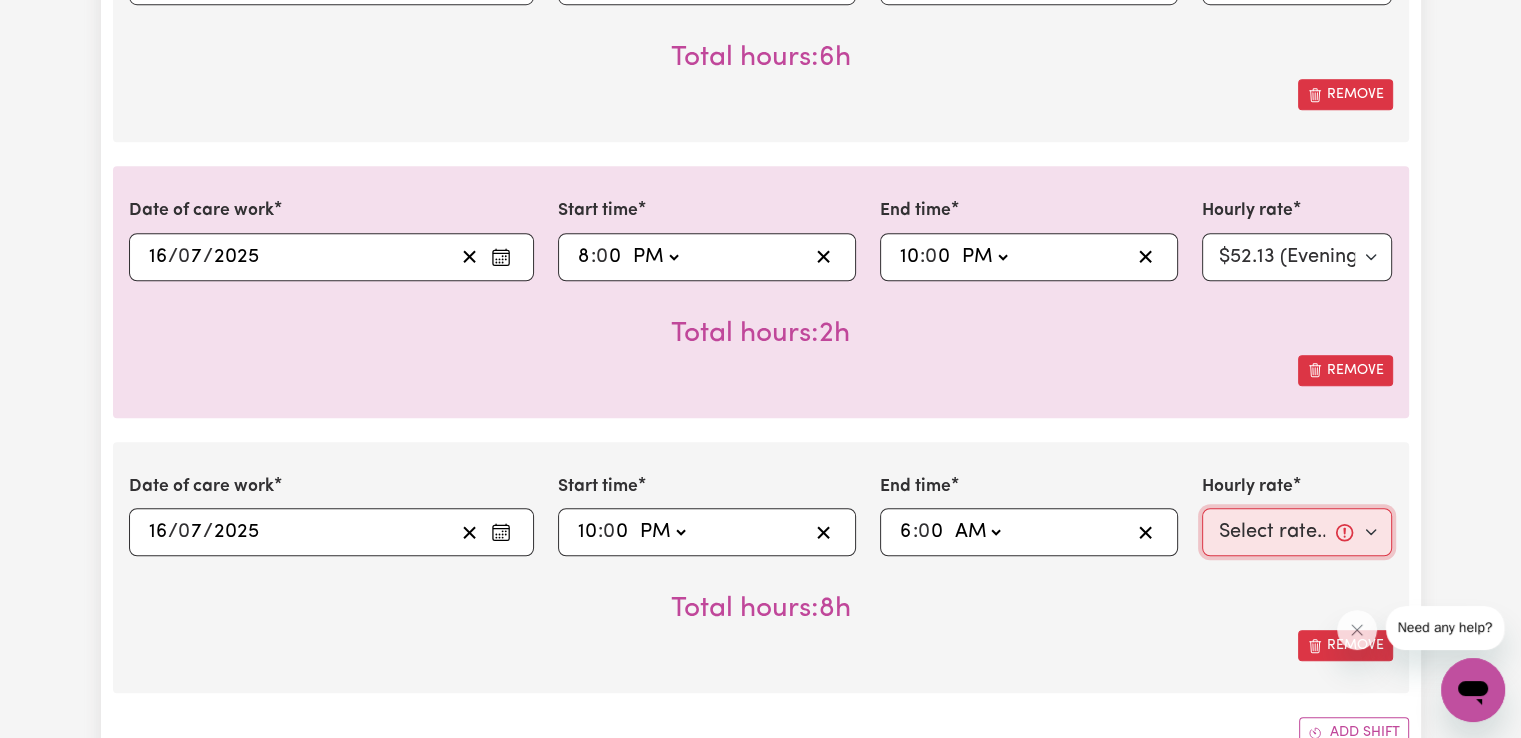 select on "29.43-Overnight" 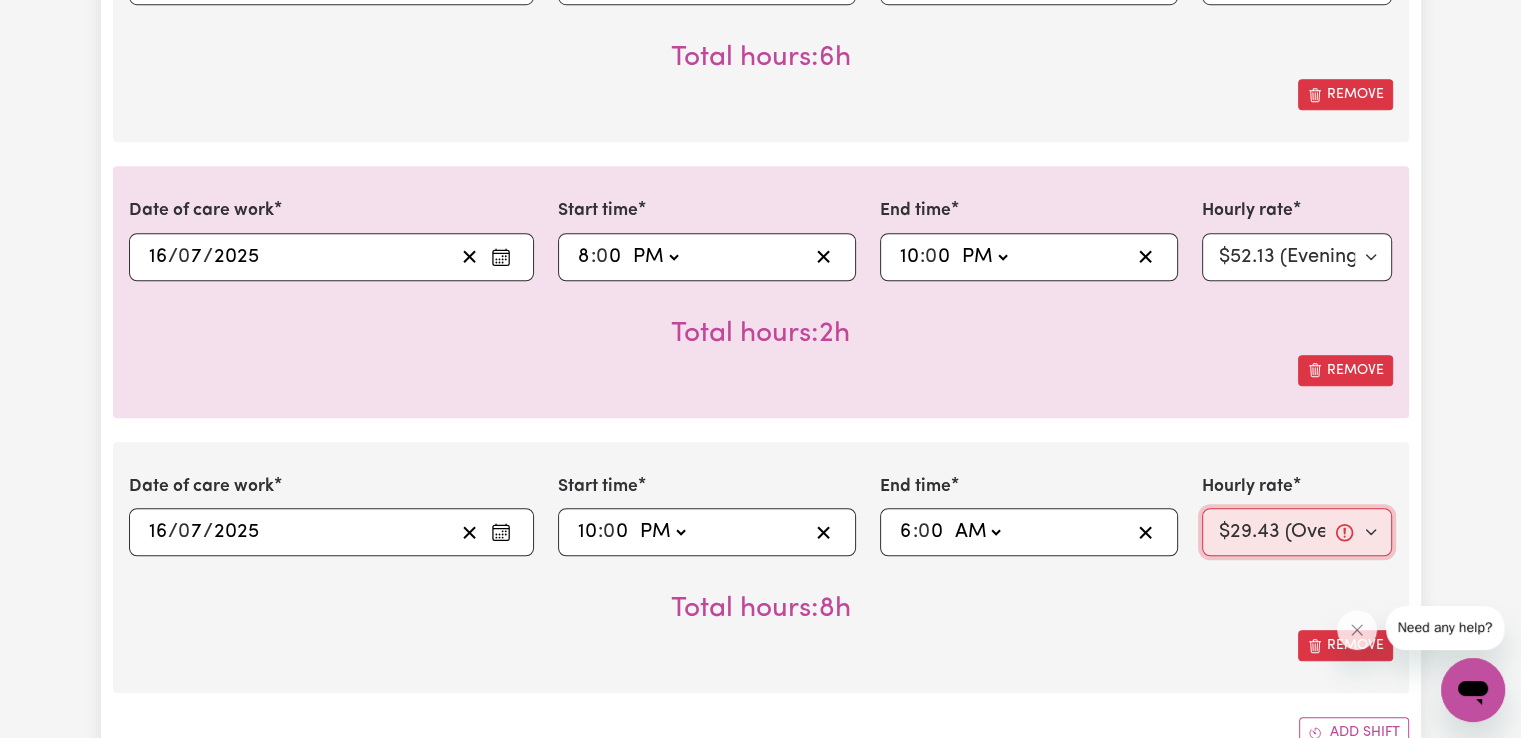 click on "Select rate... $50.05 (Weekday) $72.90 ([DATE]) $90.04 ([DATE]) $90.04 (Public Holiday) $52.13 (Evening Care) $29.43 (Overnight)" at bounding box center [1297, 532] 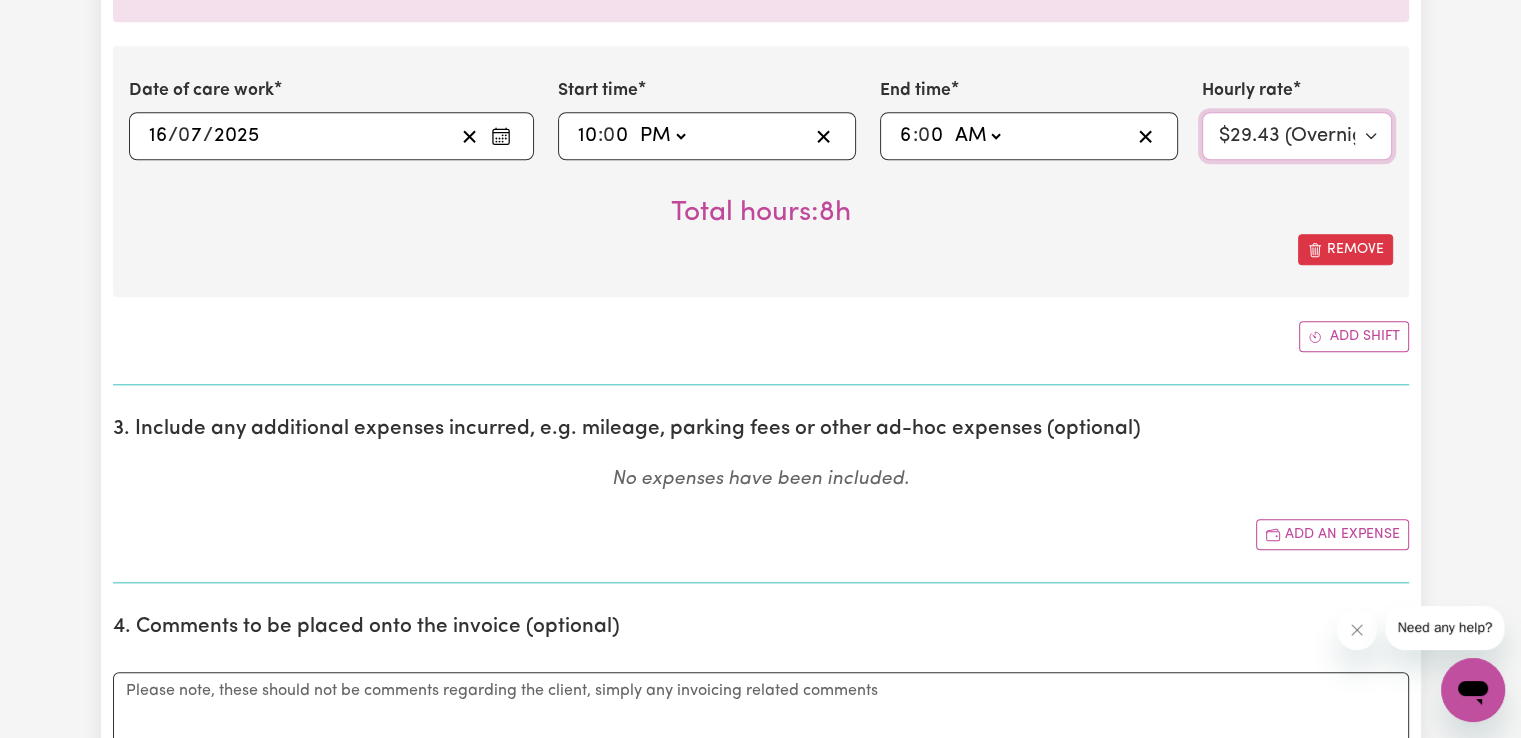 scroll, scrollTop: 2000, scrollLeft: 0, axis: vertical 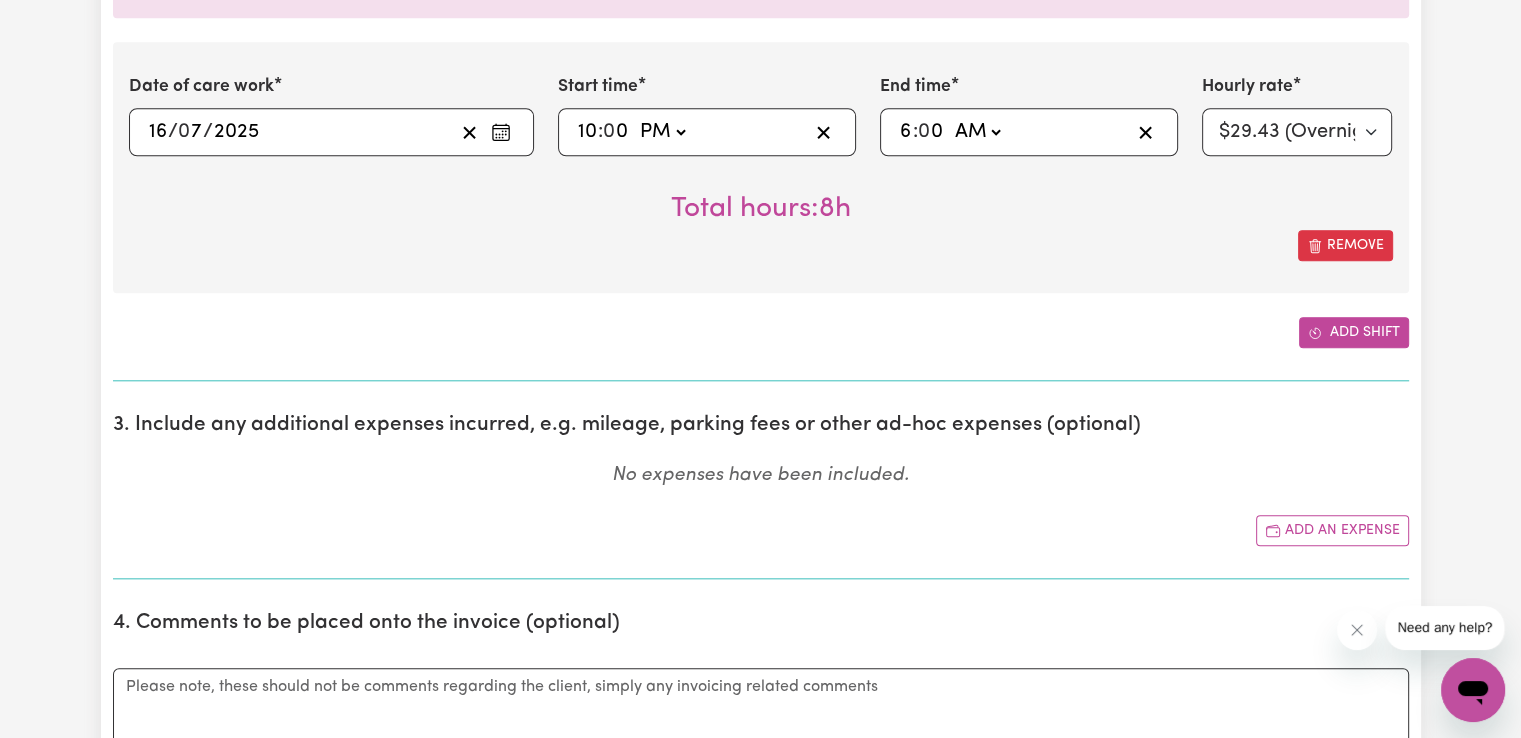 click on "Add shift" at bounding box center [1354, 332] 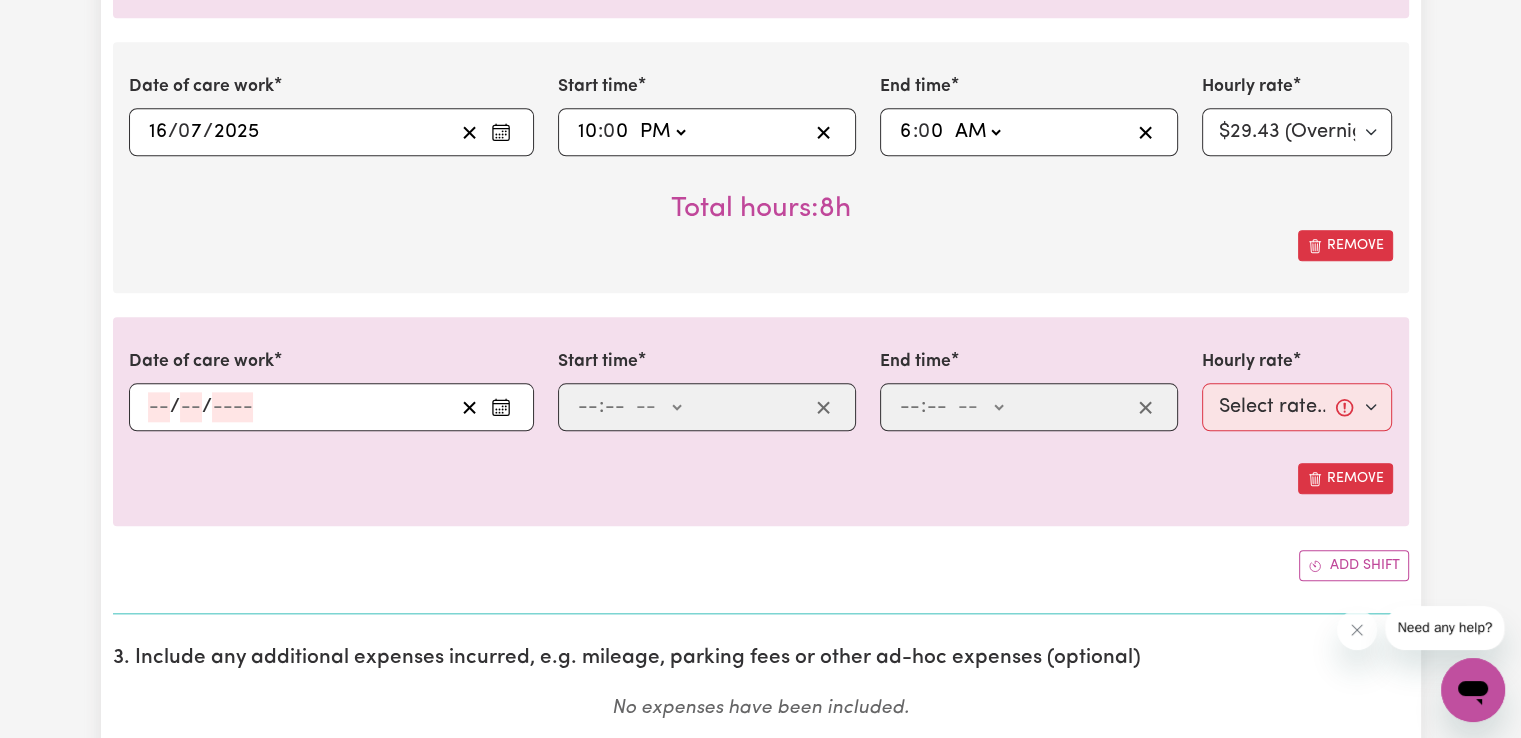 click at bounding box center (501, 407) 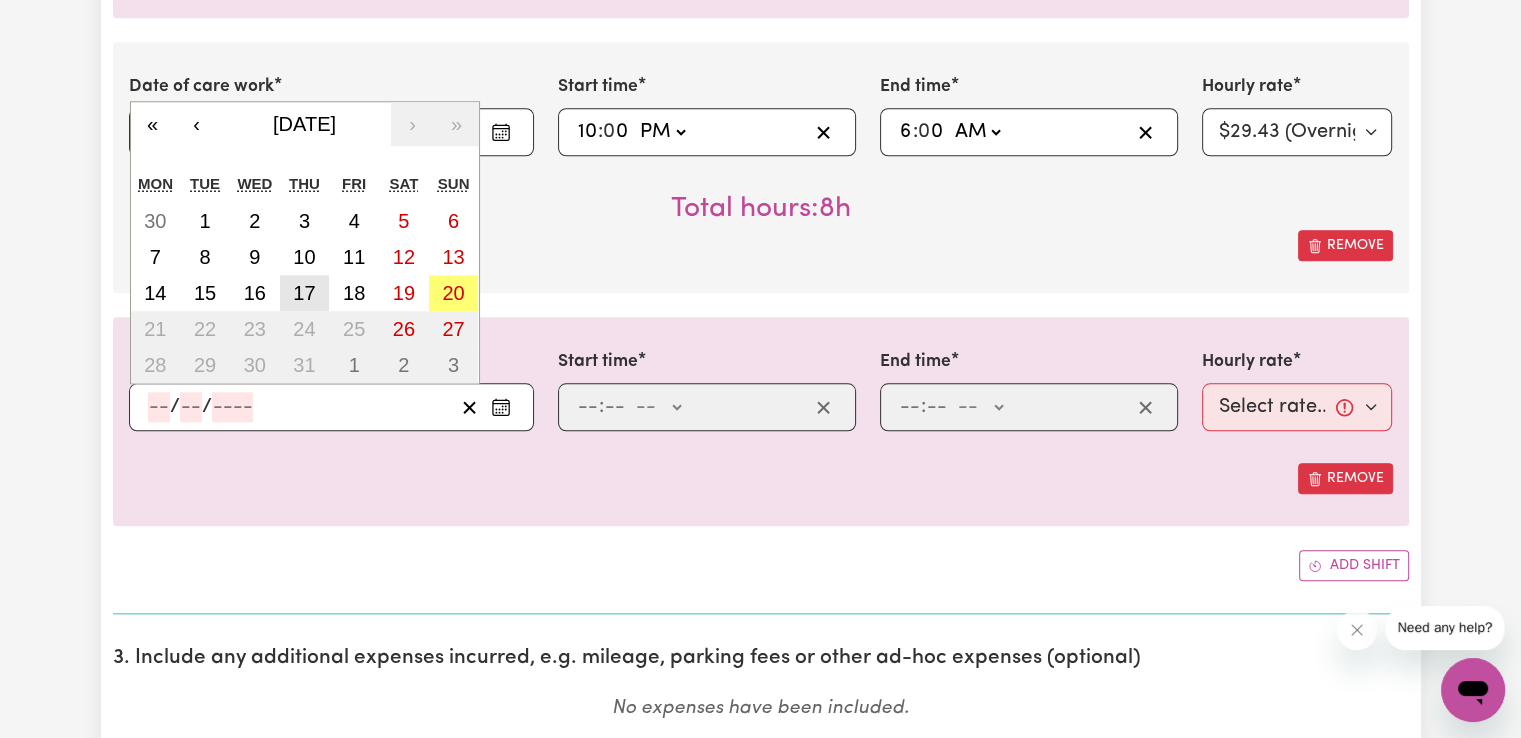 click on "17" at bounding box center (305, 293) 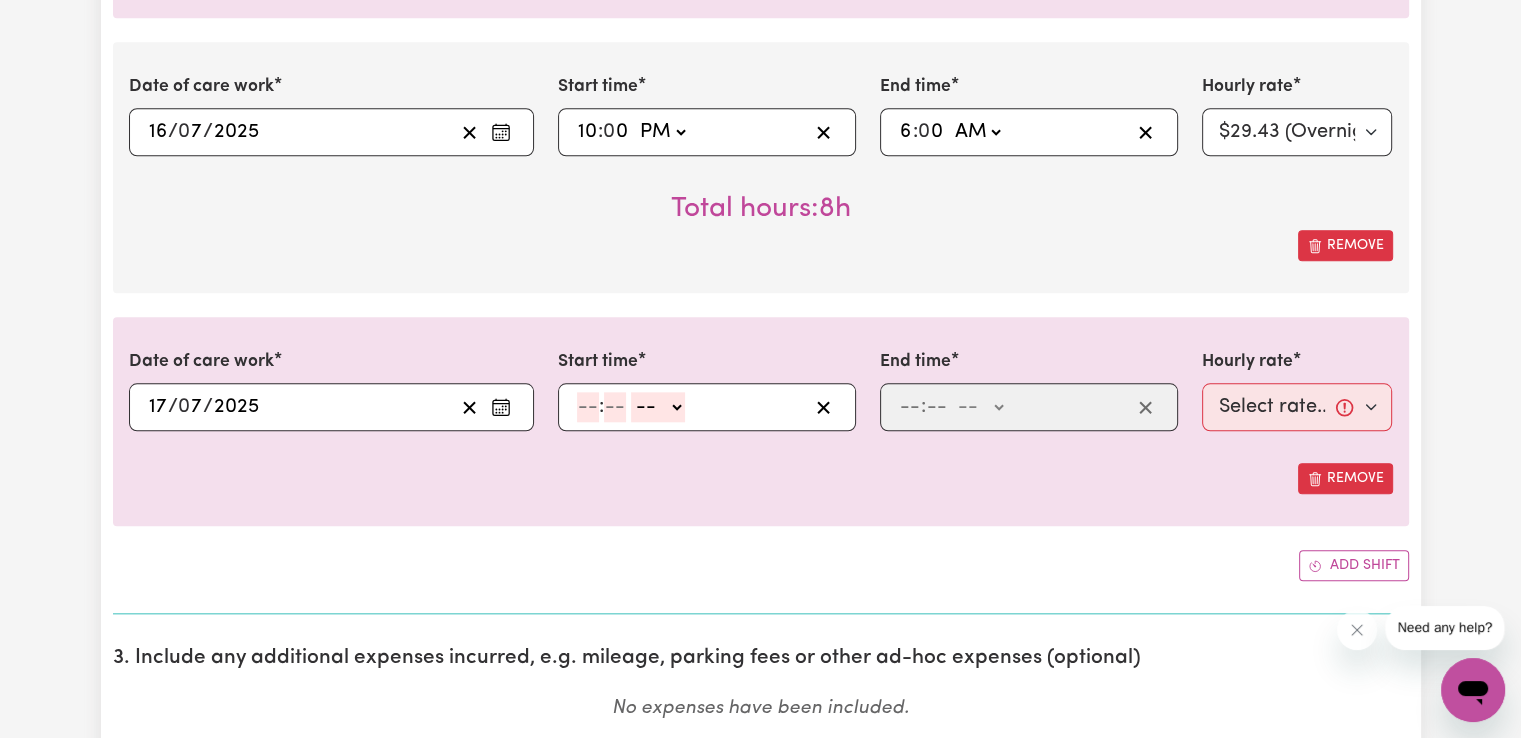 click 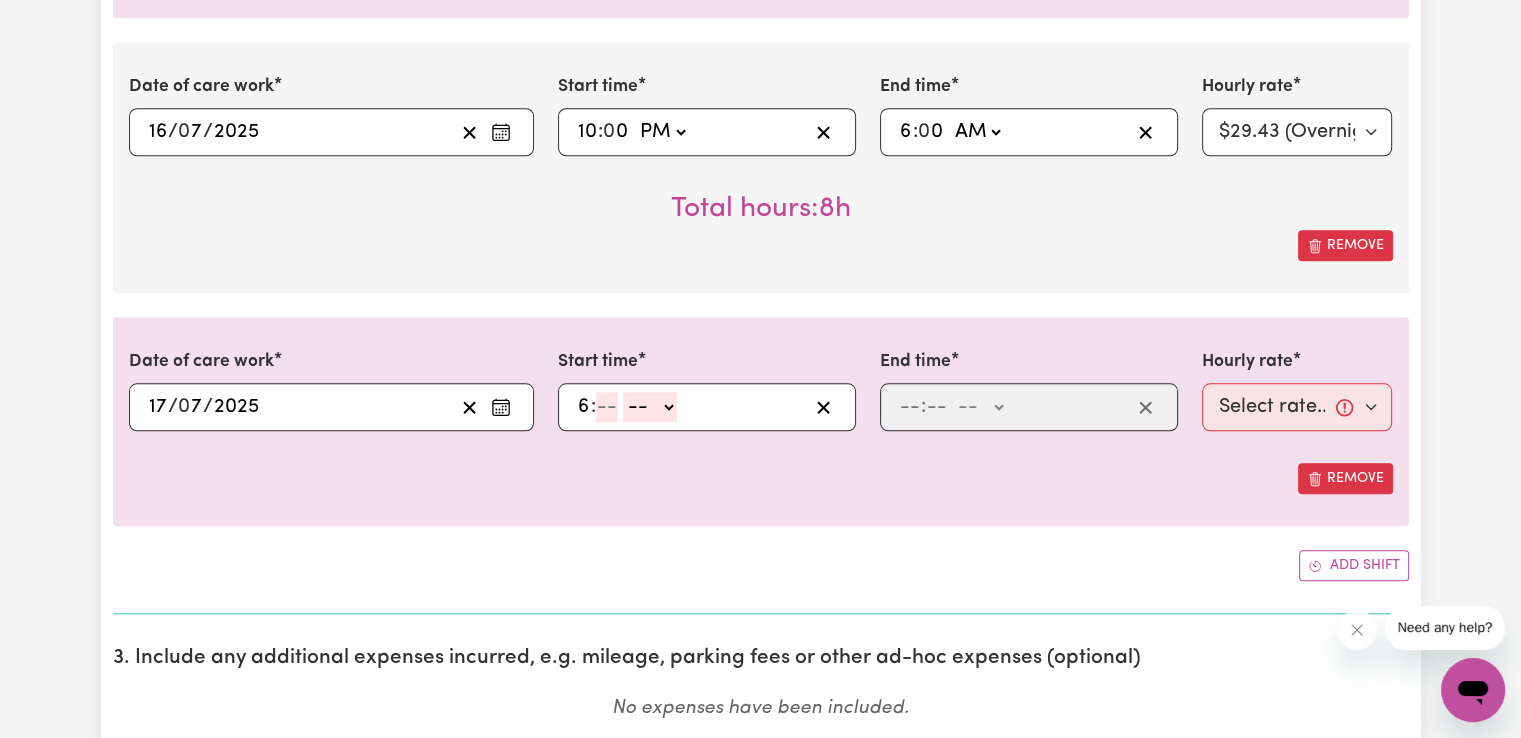 type on "6" 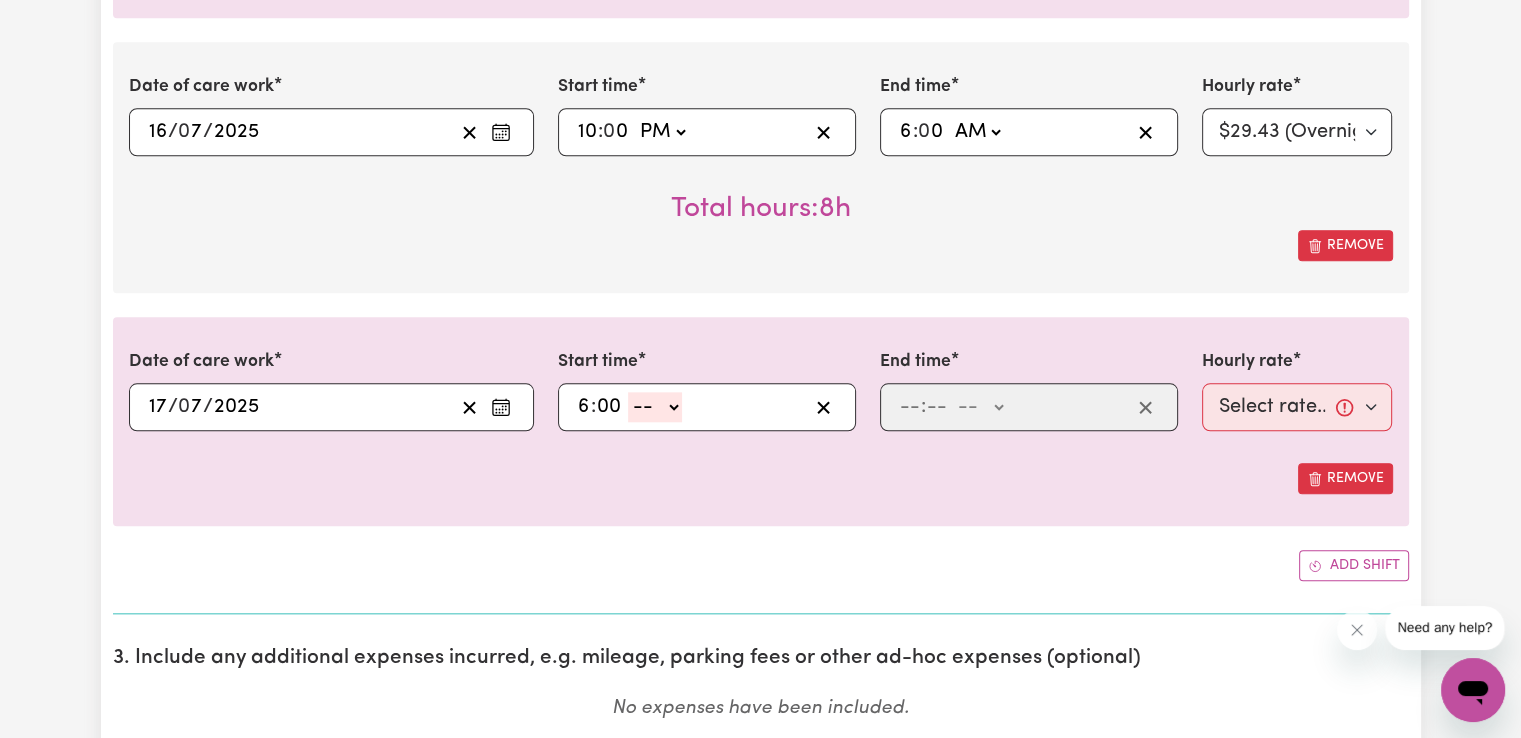 type on "00" 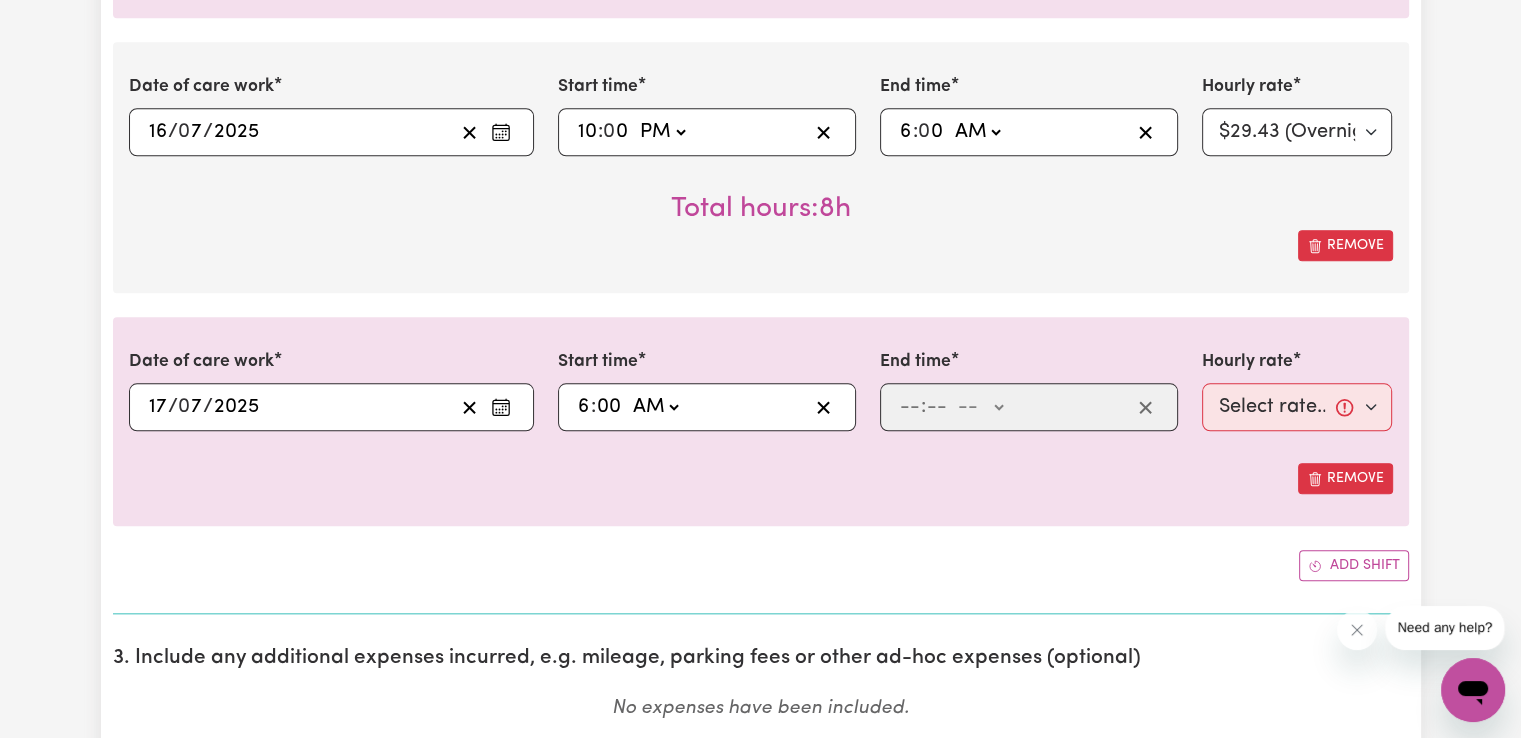 click on "-- AM PM" 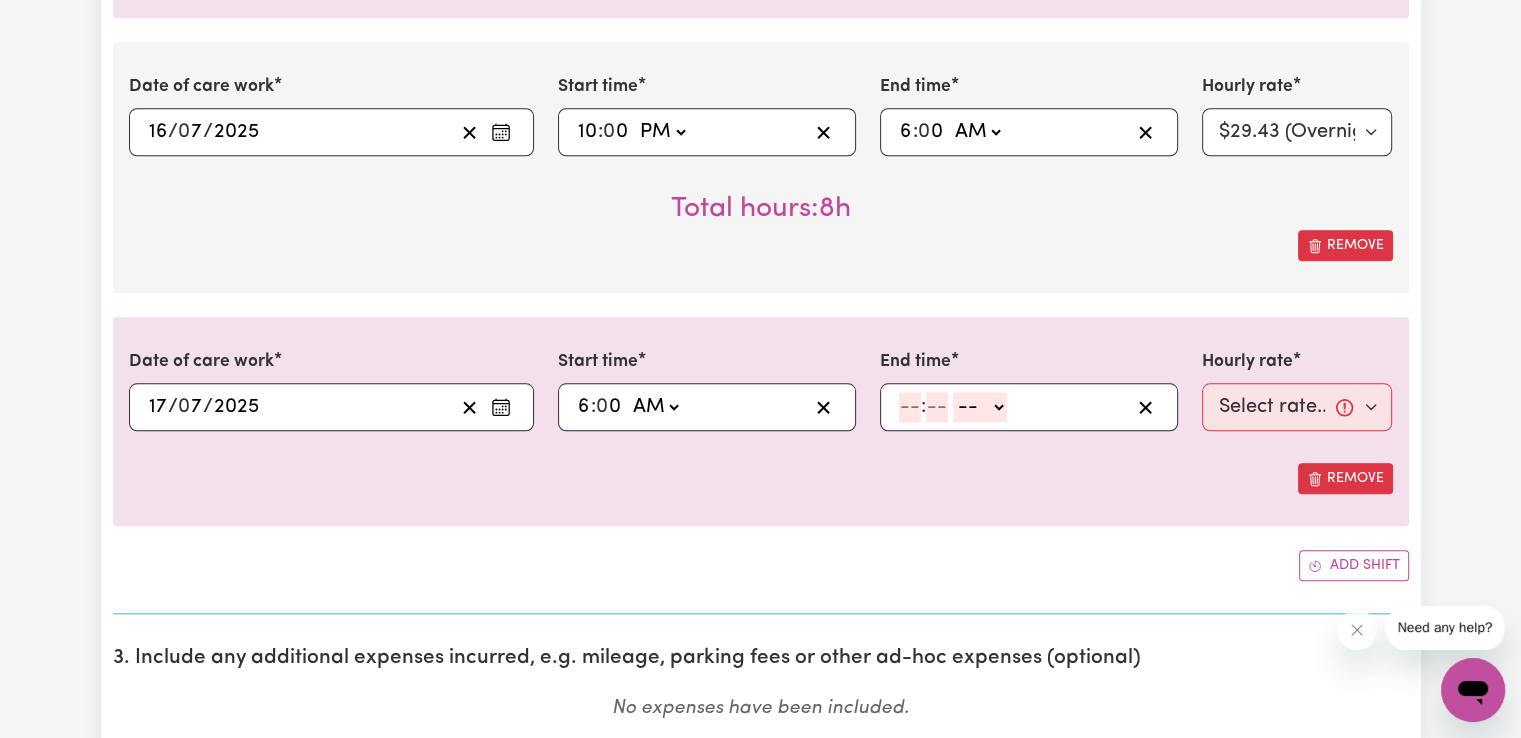 click 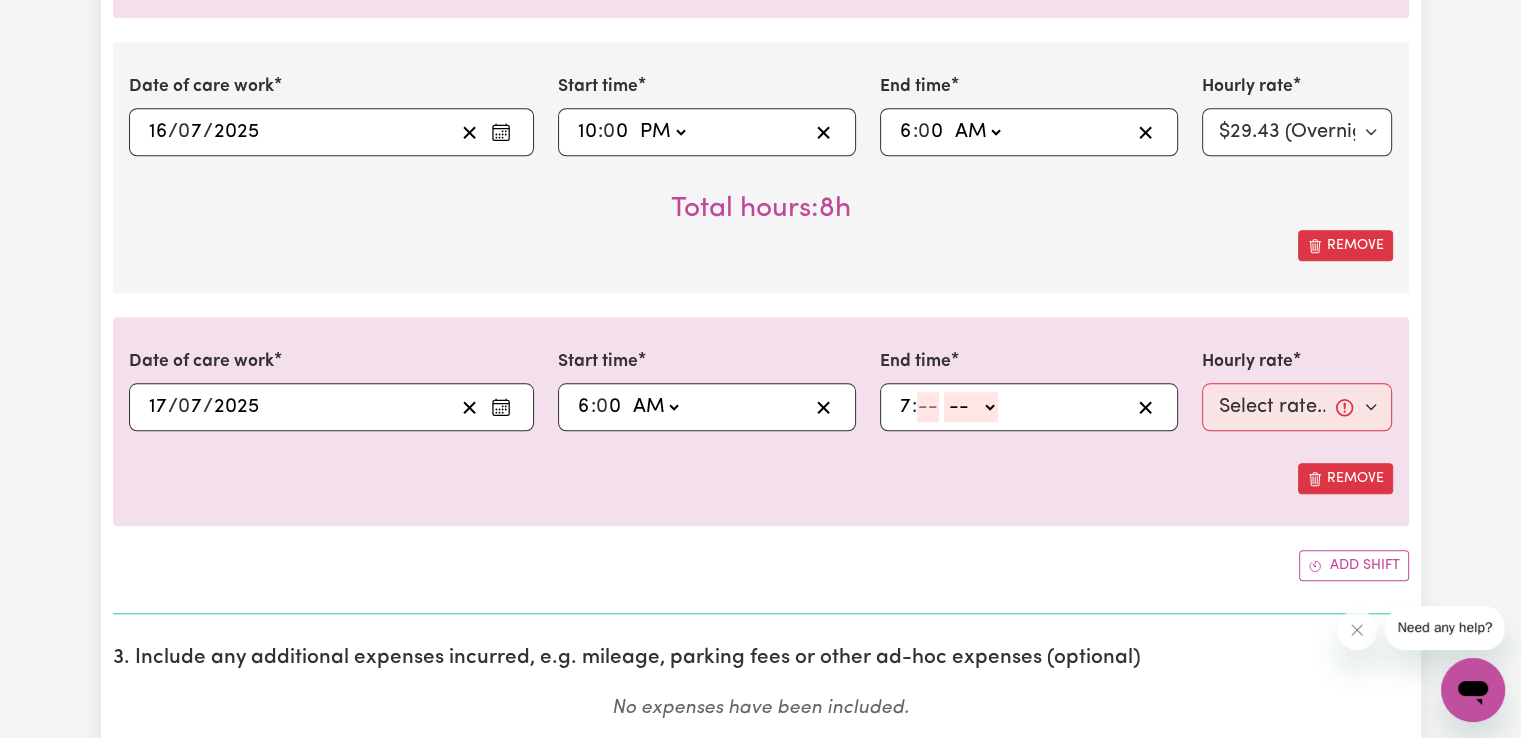 type on "7" 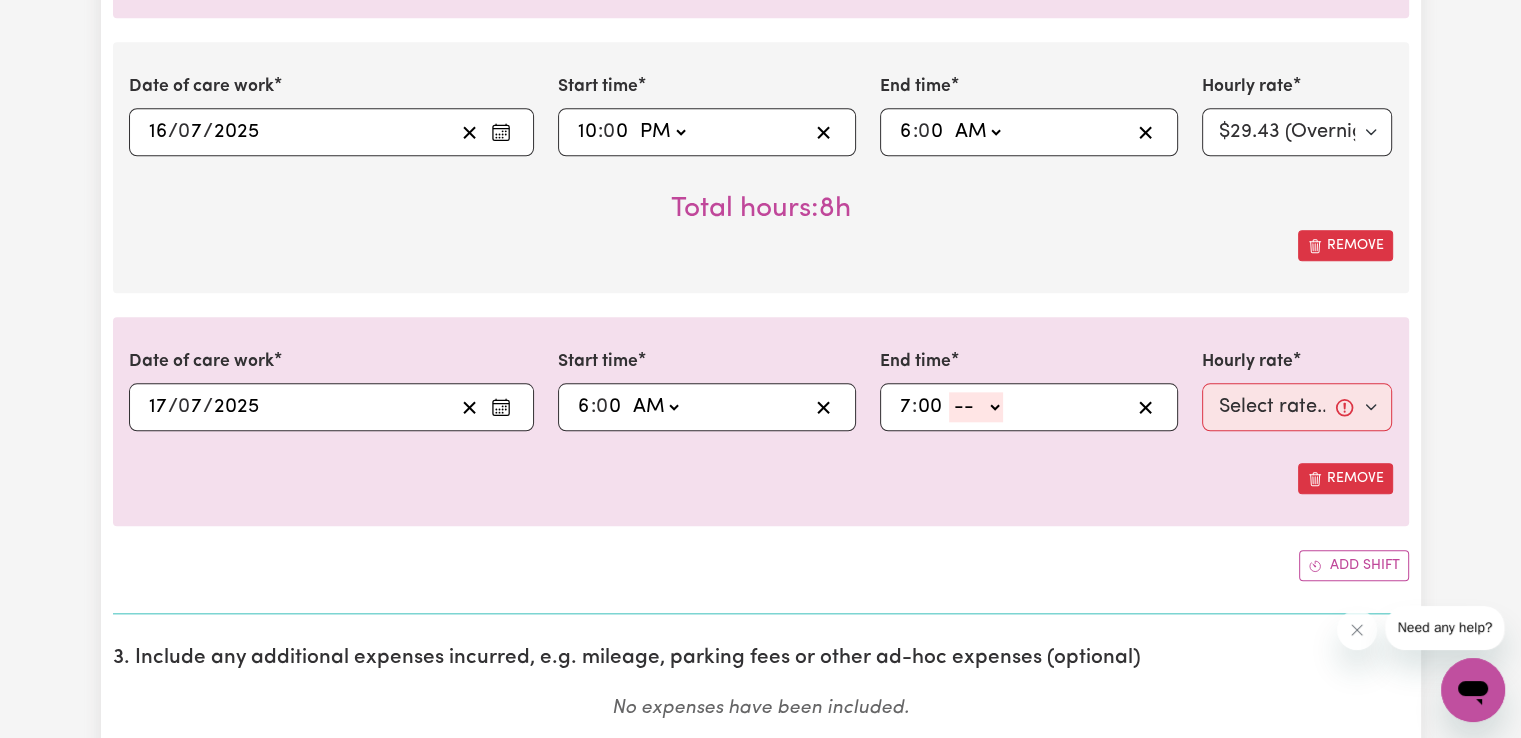 type on "00" 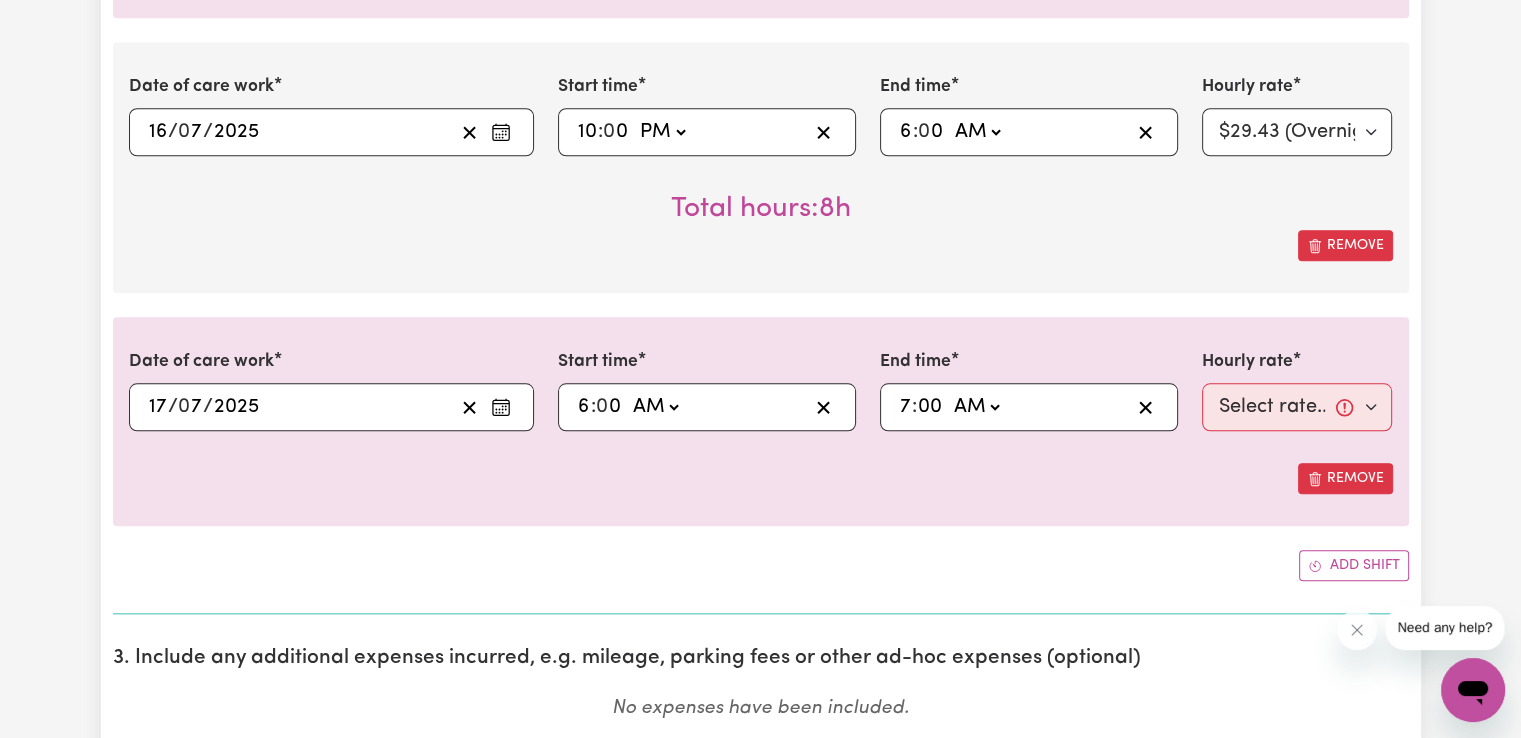 click on "-- AM PM" 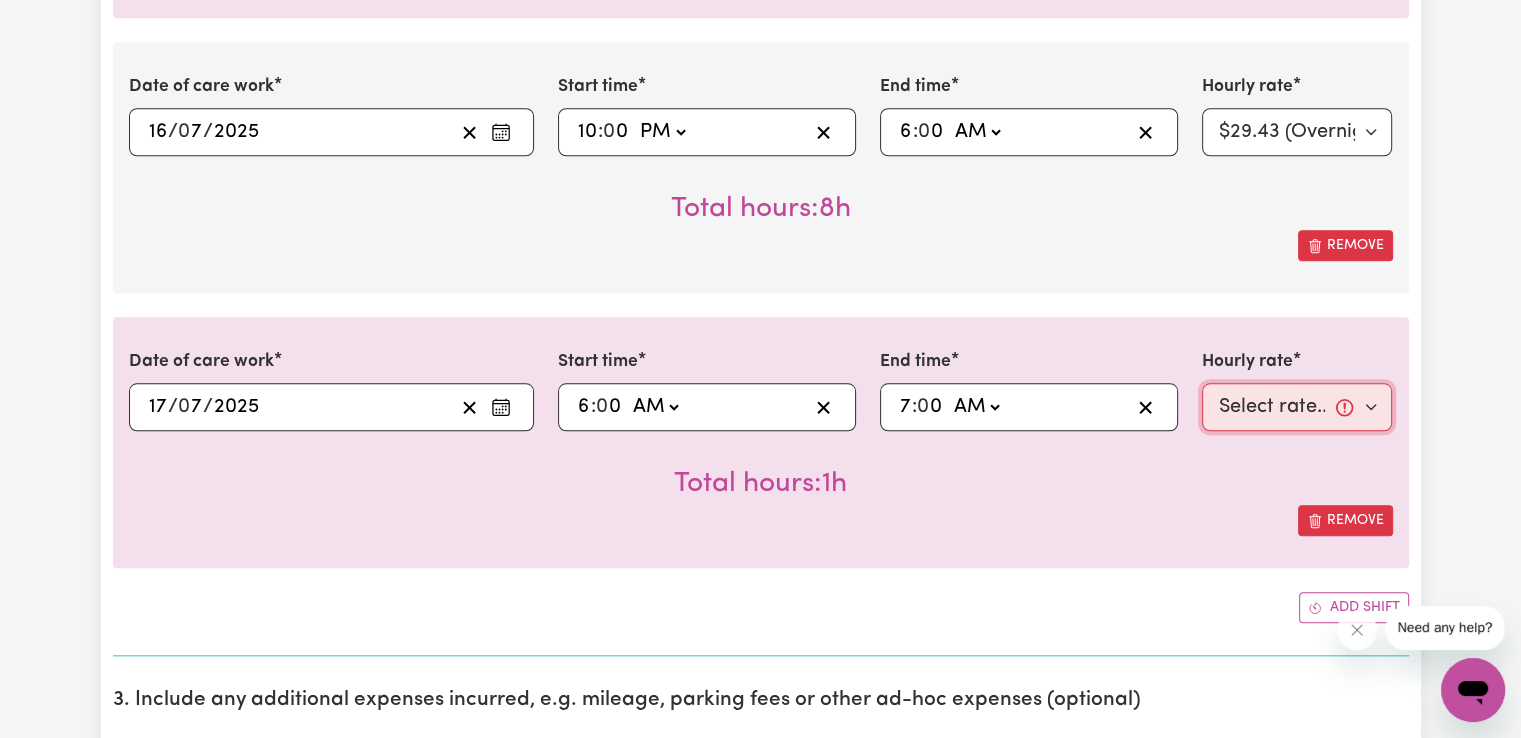 drag, startPoint x: 1307, startPoint y: 404, endPoint x: 1297, endPoint y: 403, distance: 10.049875 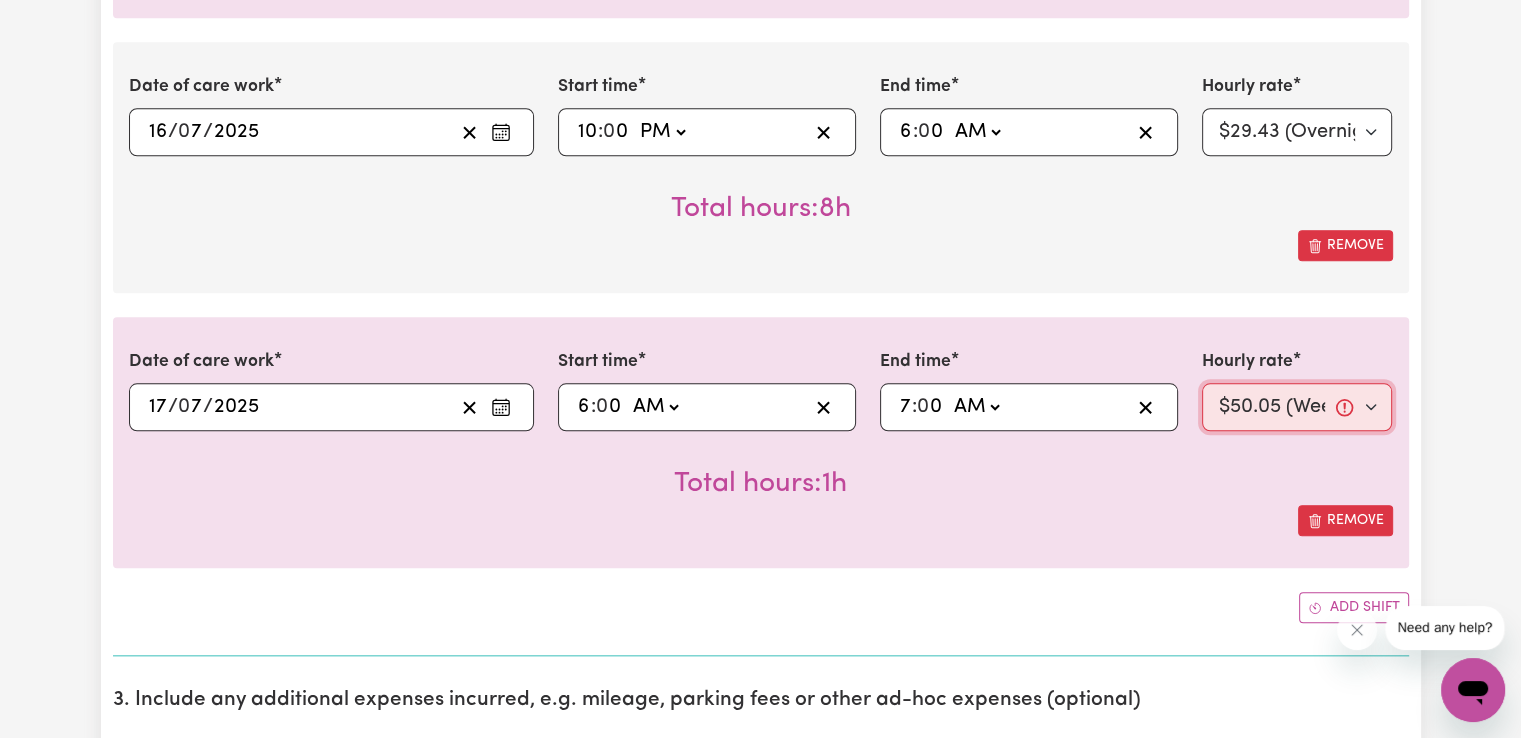 click on "Select rate... $50.05 (Weekday) $72.90 ([DATE]) $90.04 ([DATE]) $90.04 (Public Holiday) $52.13 (Evening Care) $29.43 (Overnight)" at bounding box center [1297, 407] 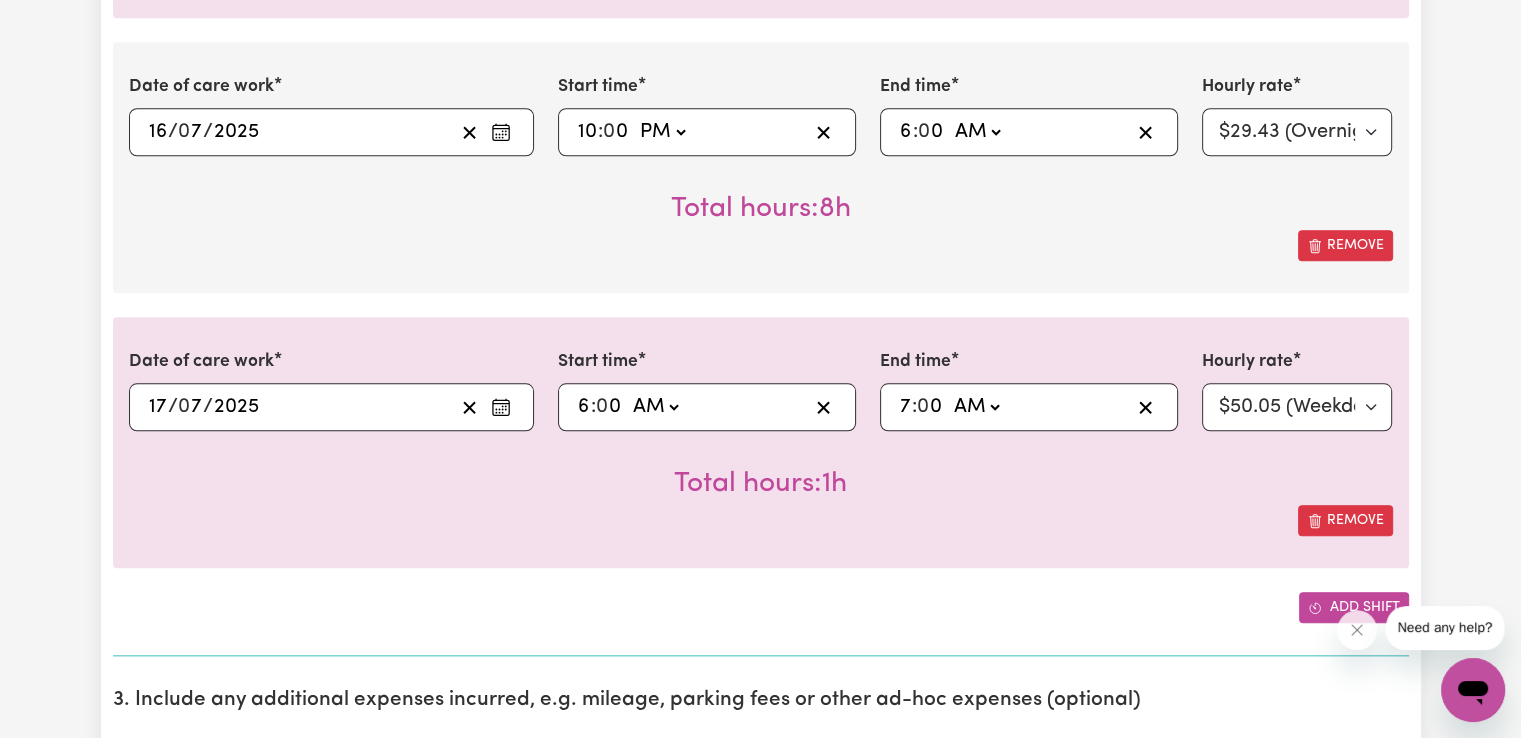 click 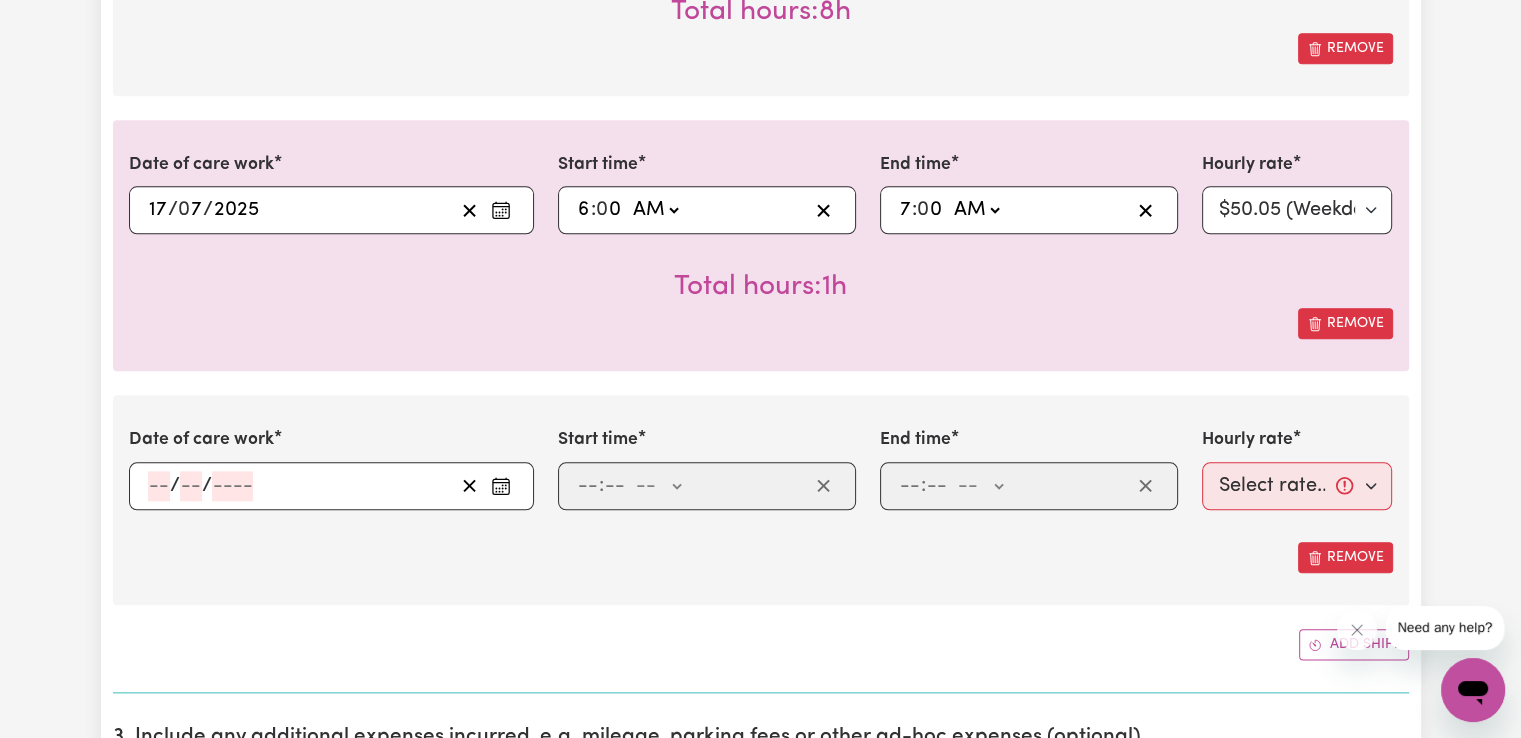 scroll, scrollTop: 2200, scrollLeft: 0, axis: vertical 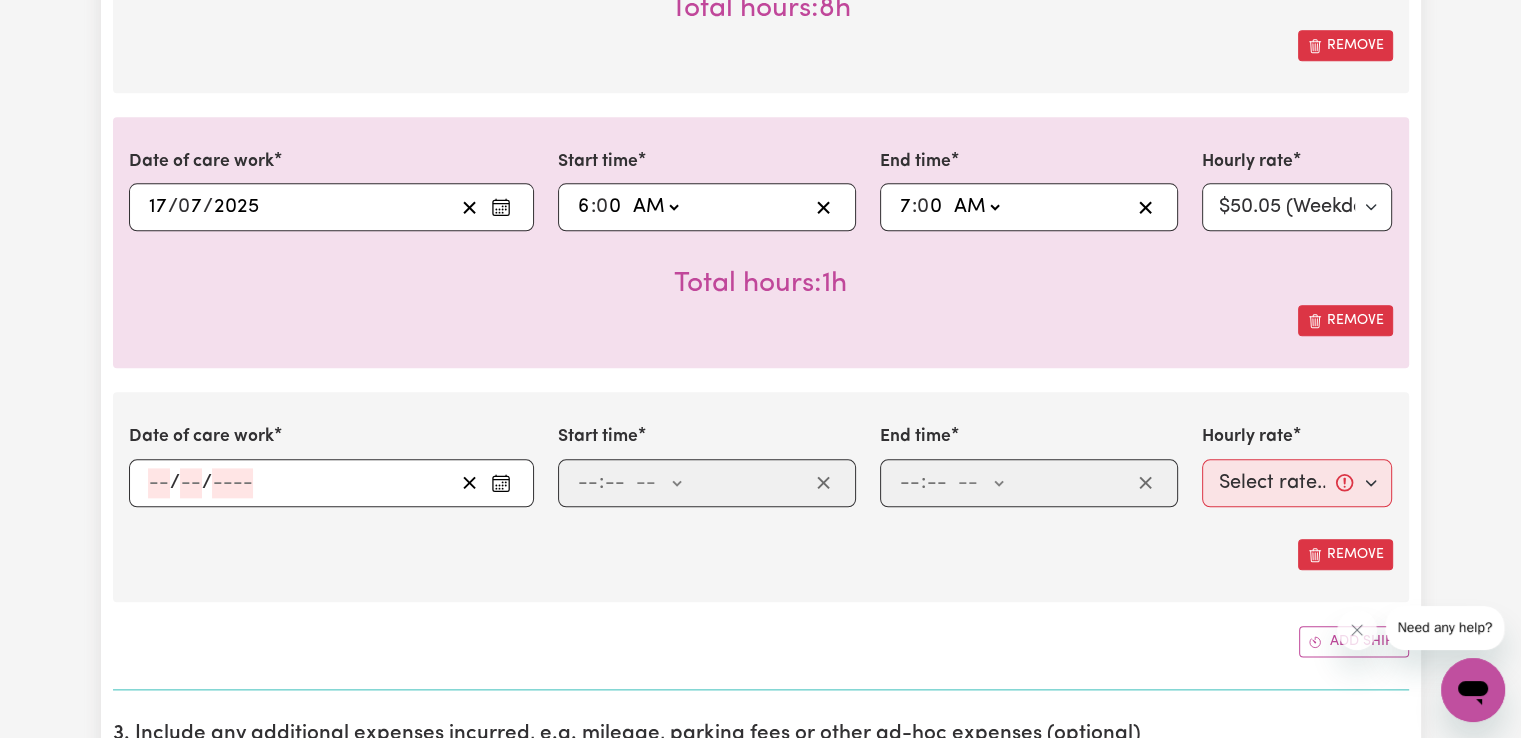 click 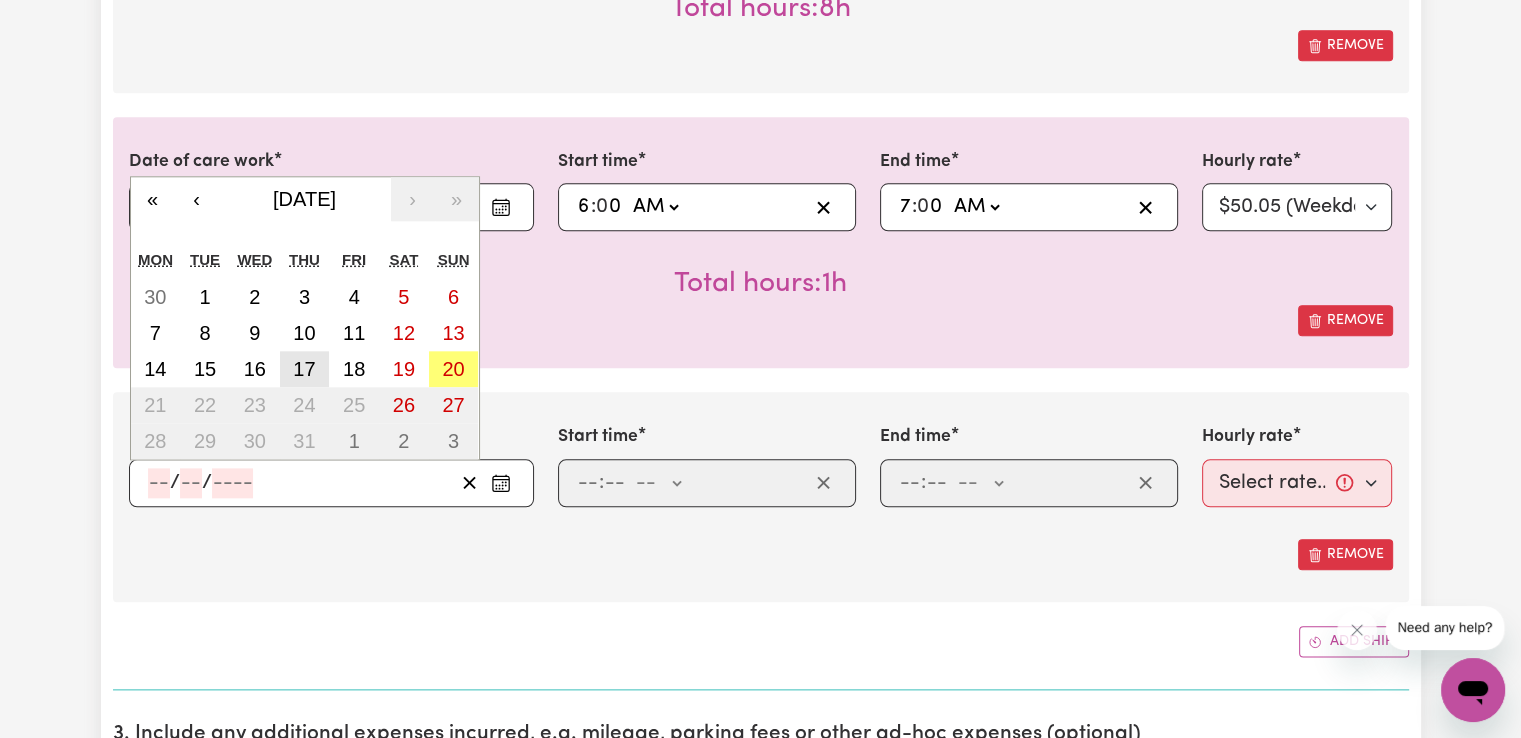 click on "17" at bounding box center (304, 369) 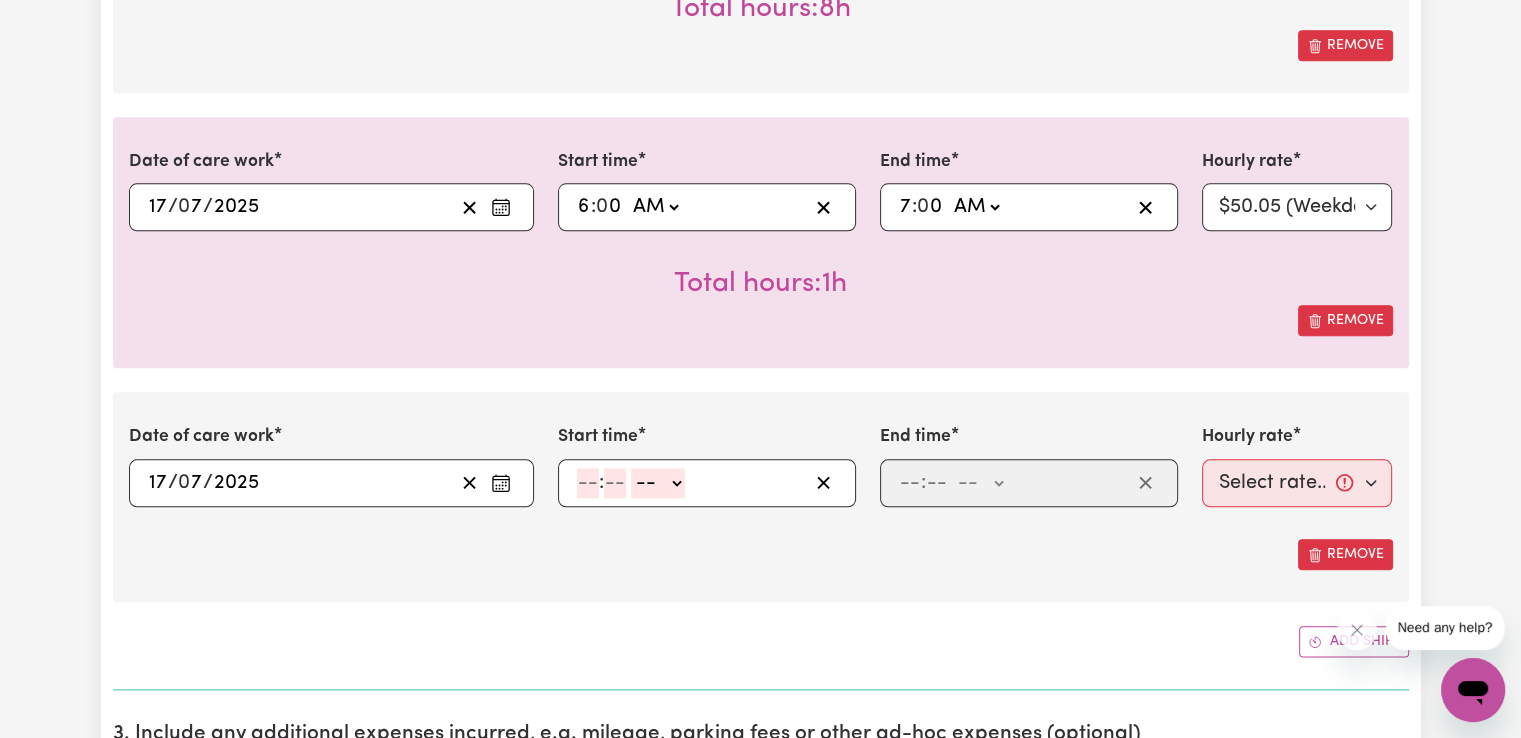 click 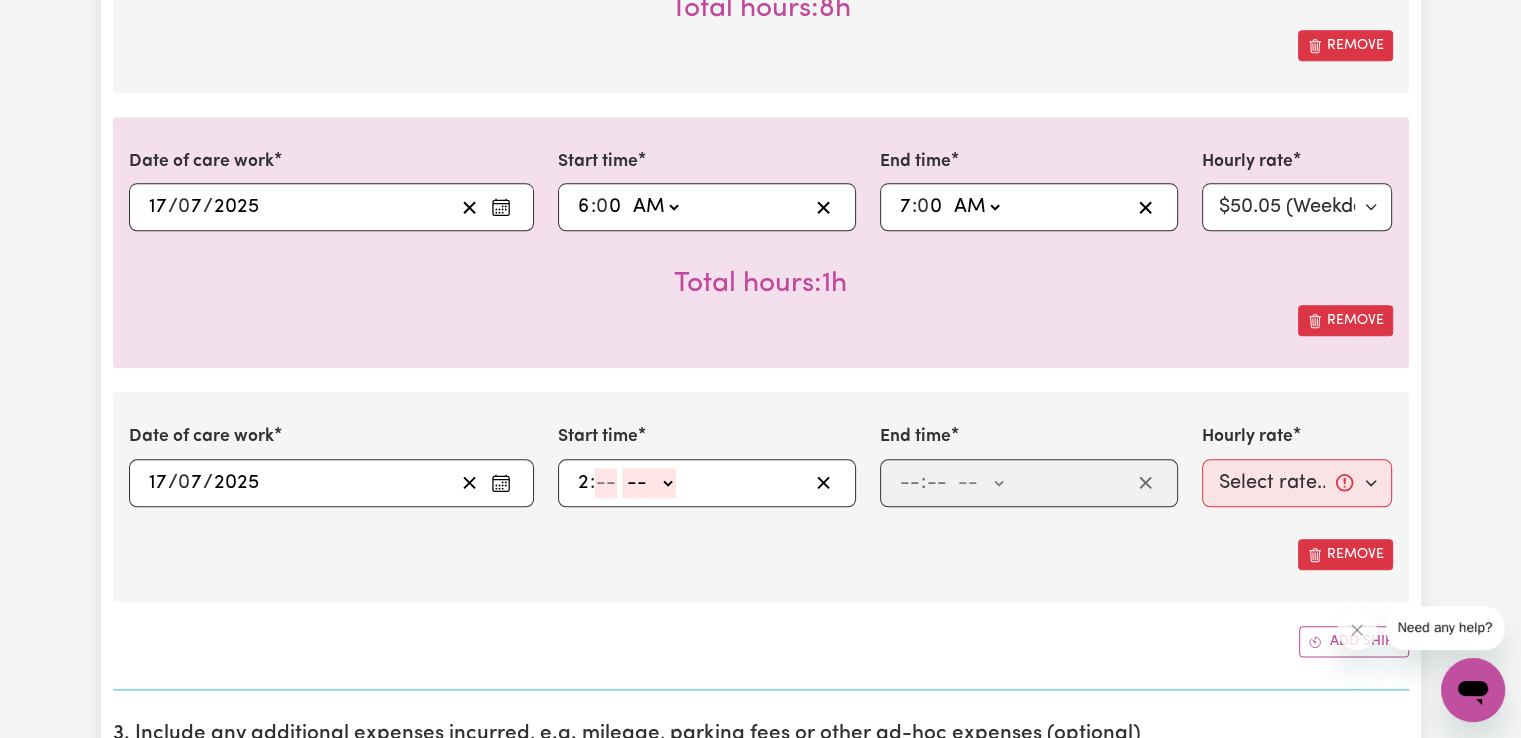 type on "2" 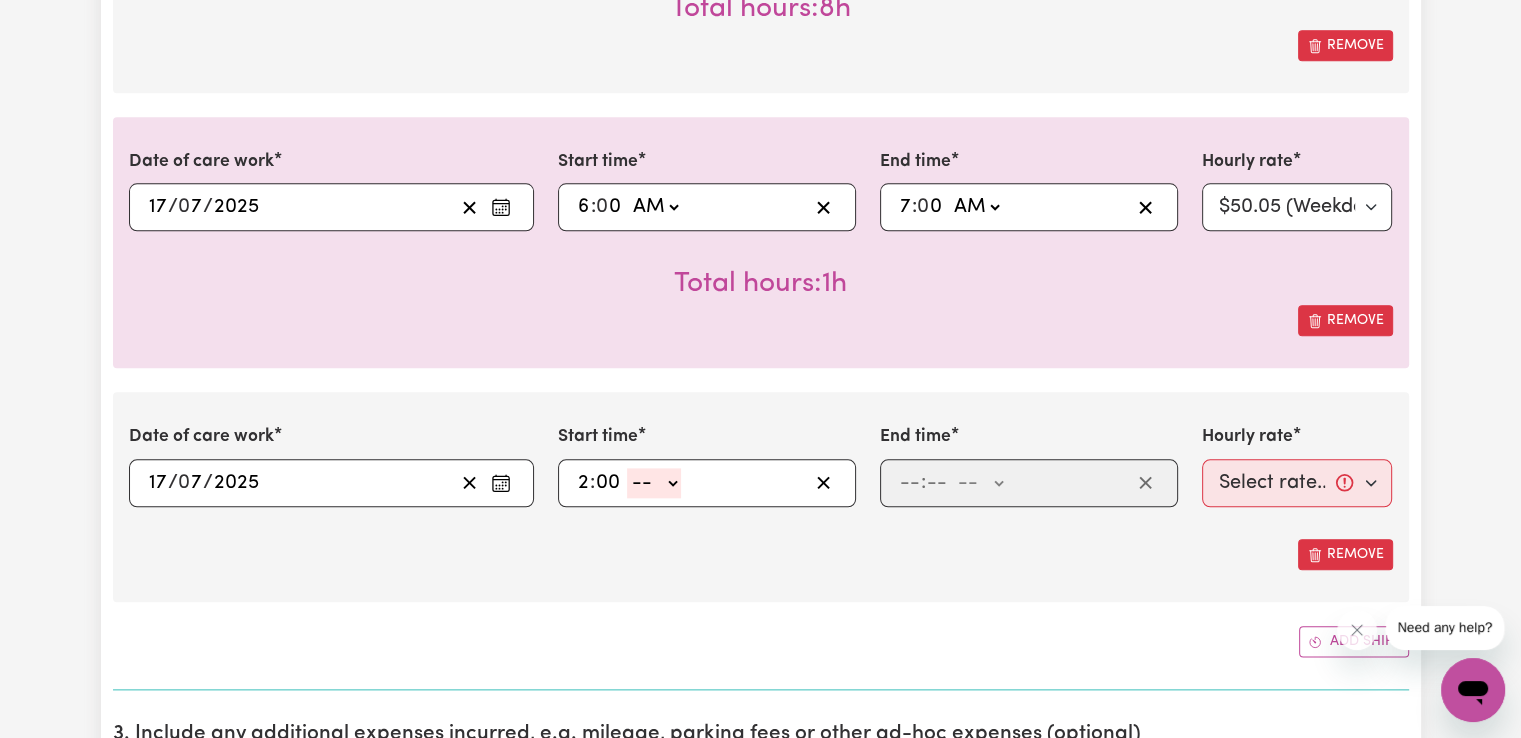 type on "00" 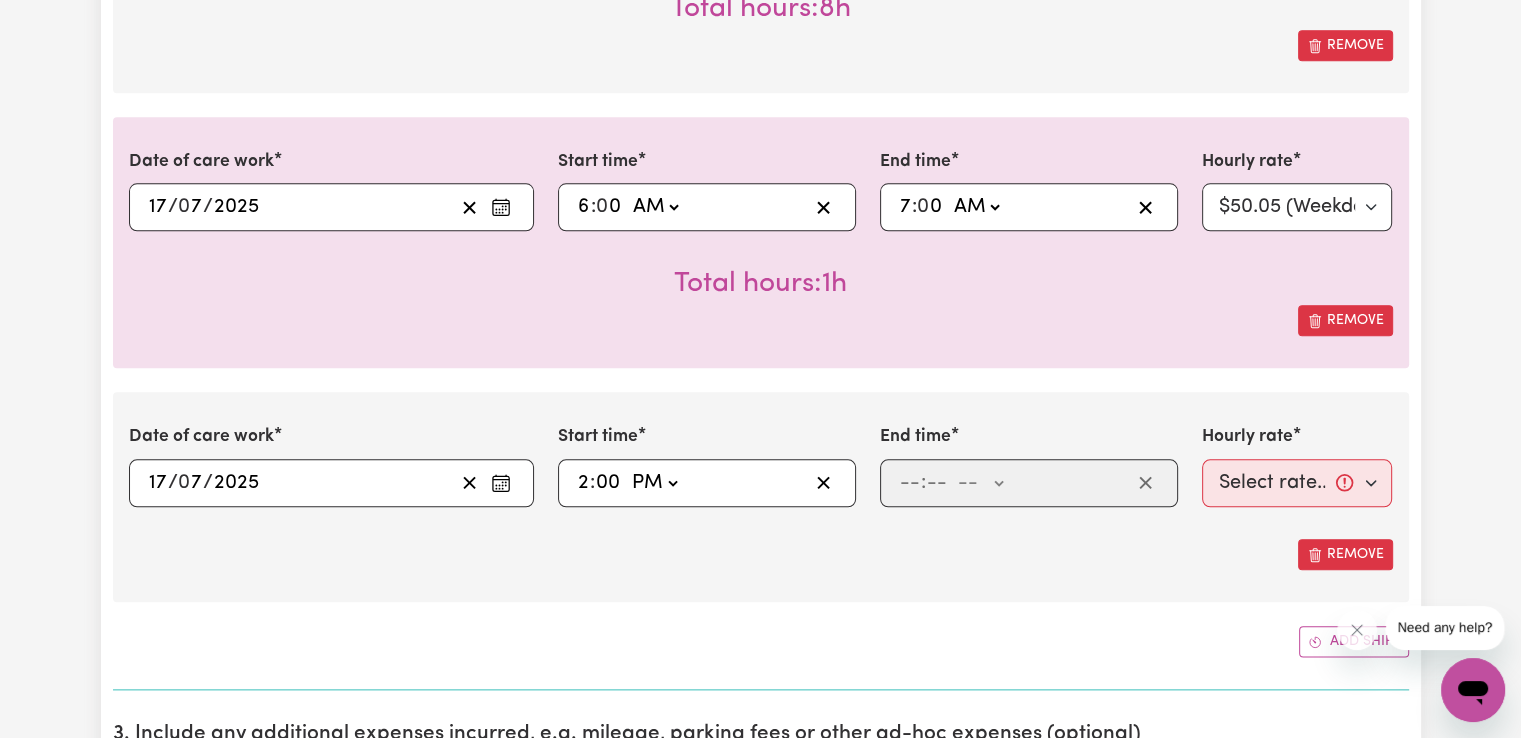 click on "-- AM PM" 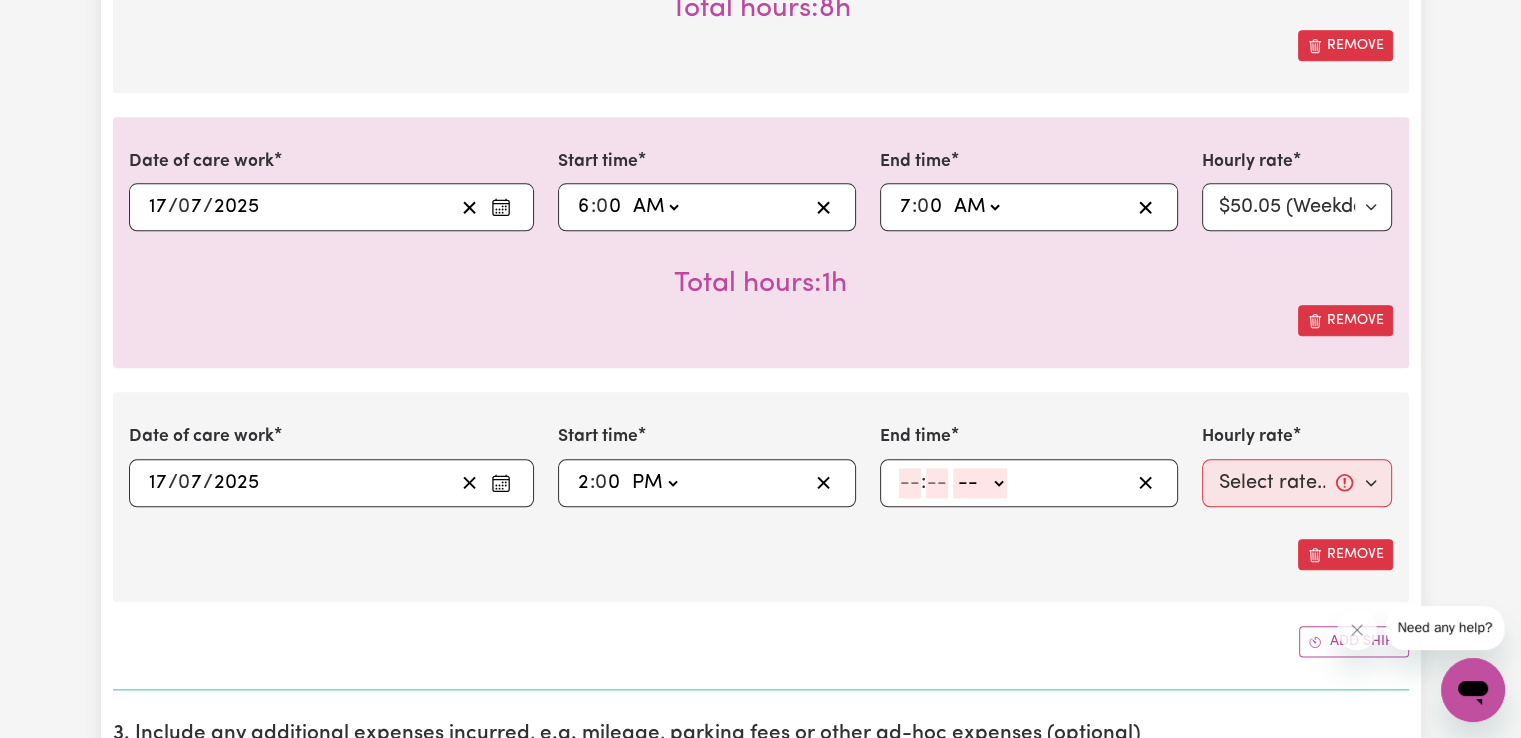 click 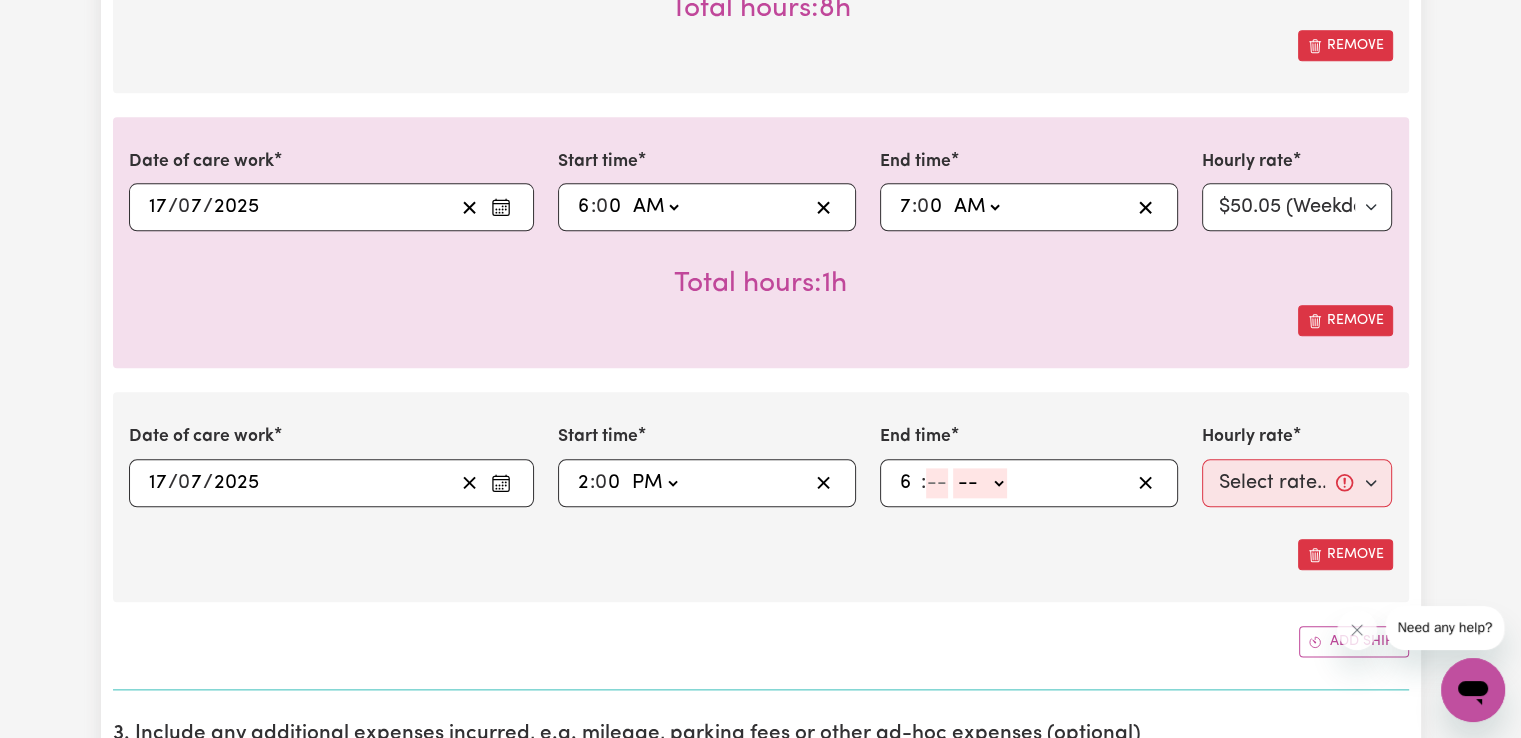 type on "6" 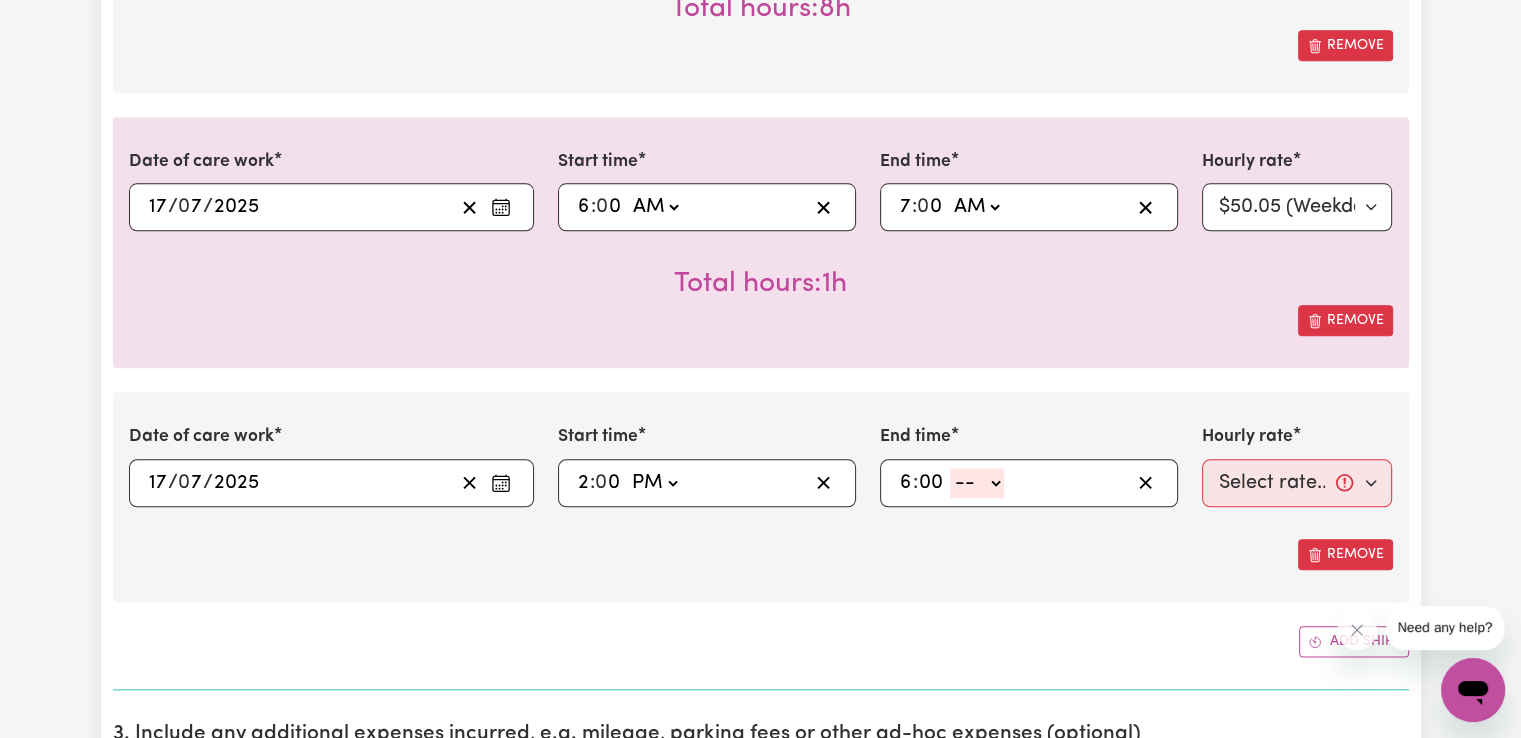type on "00" 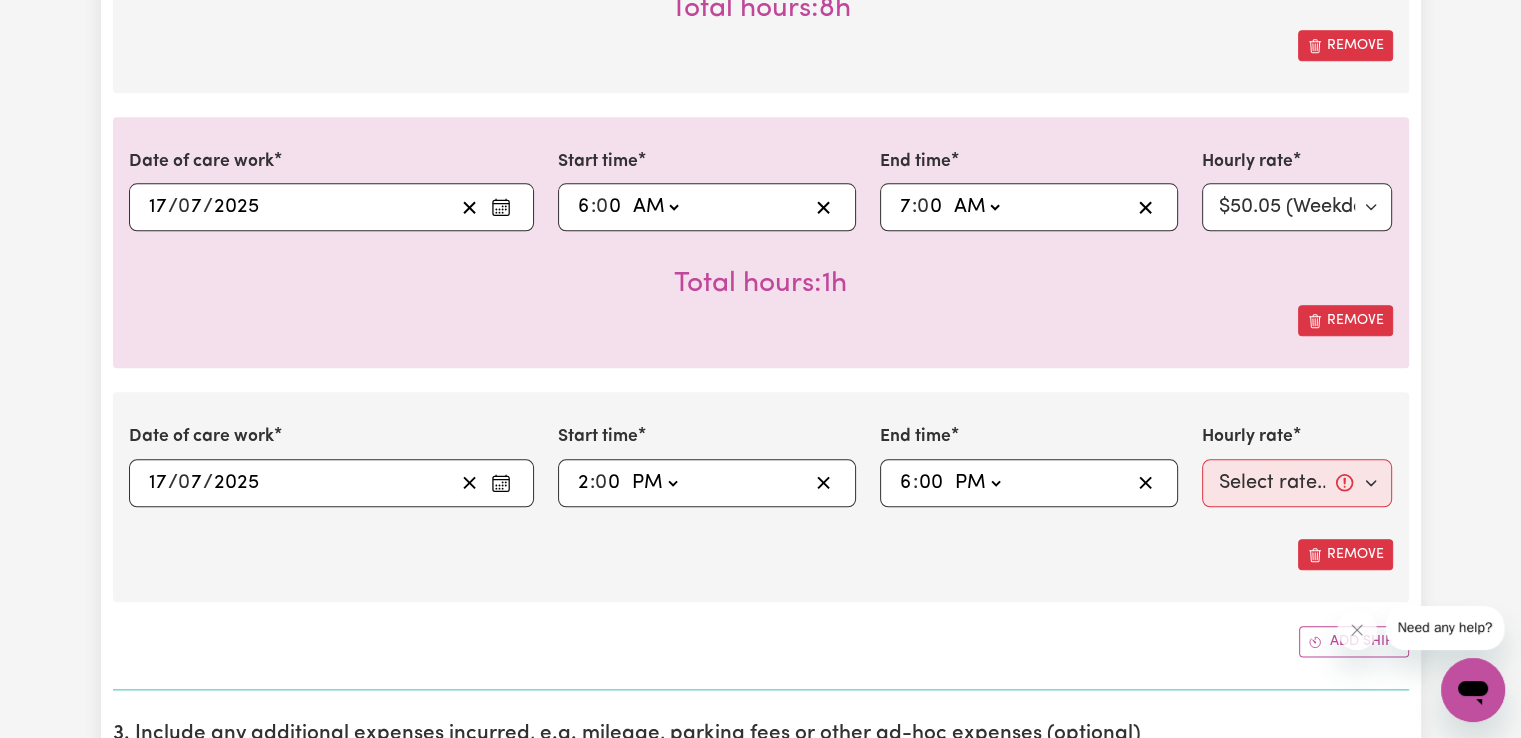 click on "-- AM PM" 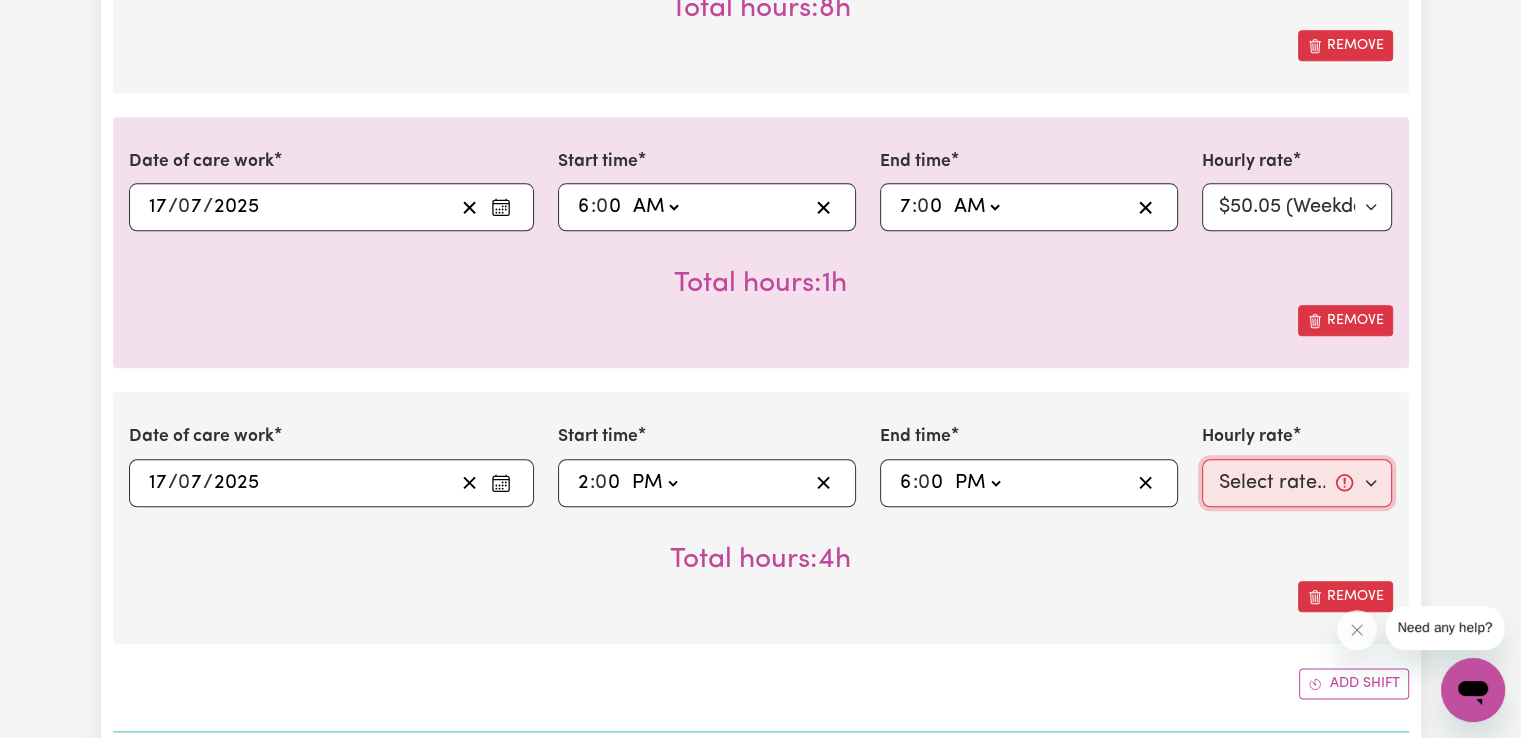 click on "Select rate... $50.05 (Weekday) $72.90 ([DATE]) $90.04 ([DATE]) $90.04 (Public Holiday) $52.13 (Evening Care) $29.43 (Overnight)" at bounding box center (1297, 483) 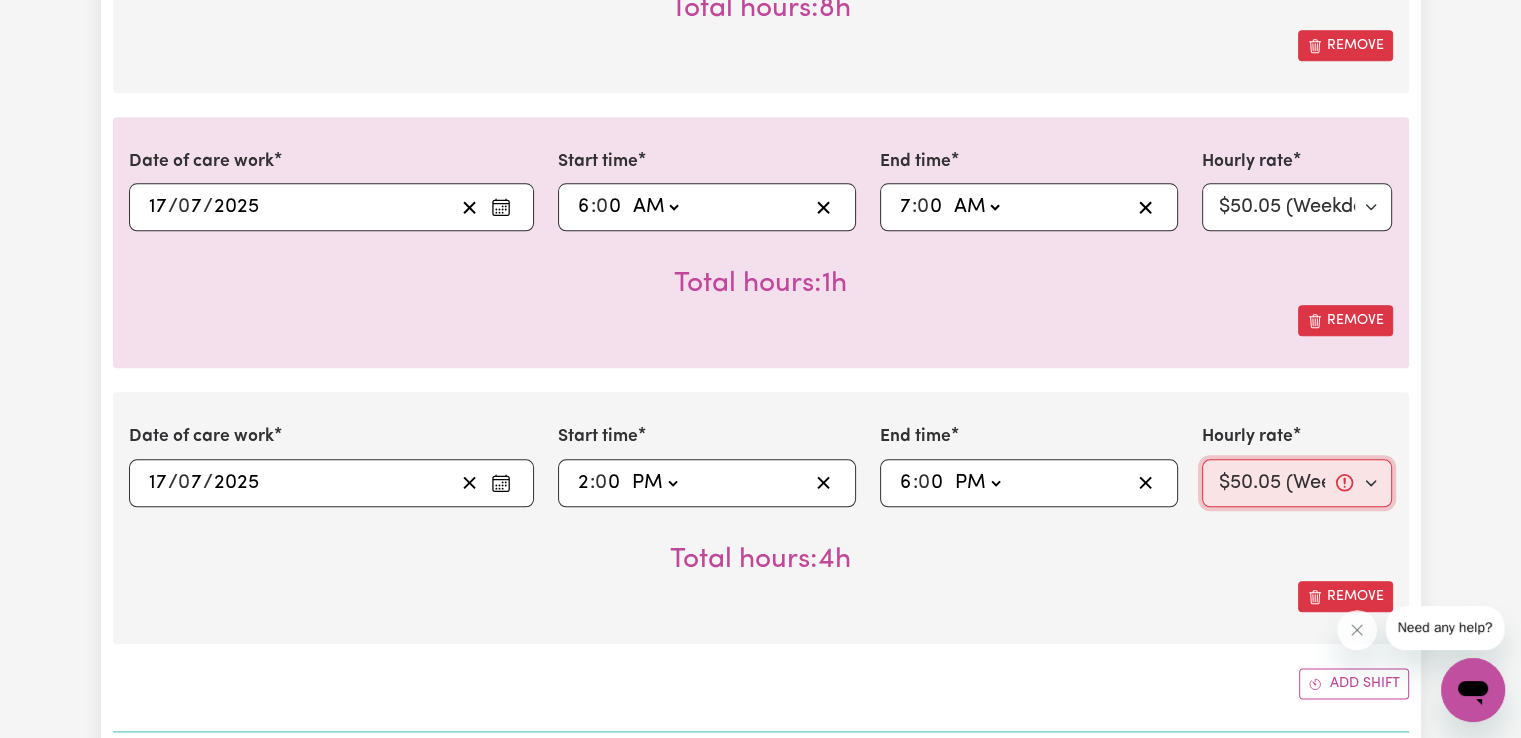 click on "Select rate... $50.05 (Weekday) $72.90 ([DATE]) $90.04 ([DATE]) $90.04 (Public Holiday) $52.13 (Evening Care) $29.43 (Overnight)" at bounding box center [1297, 483] 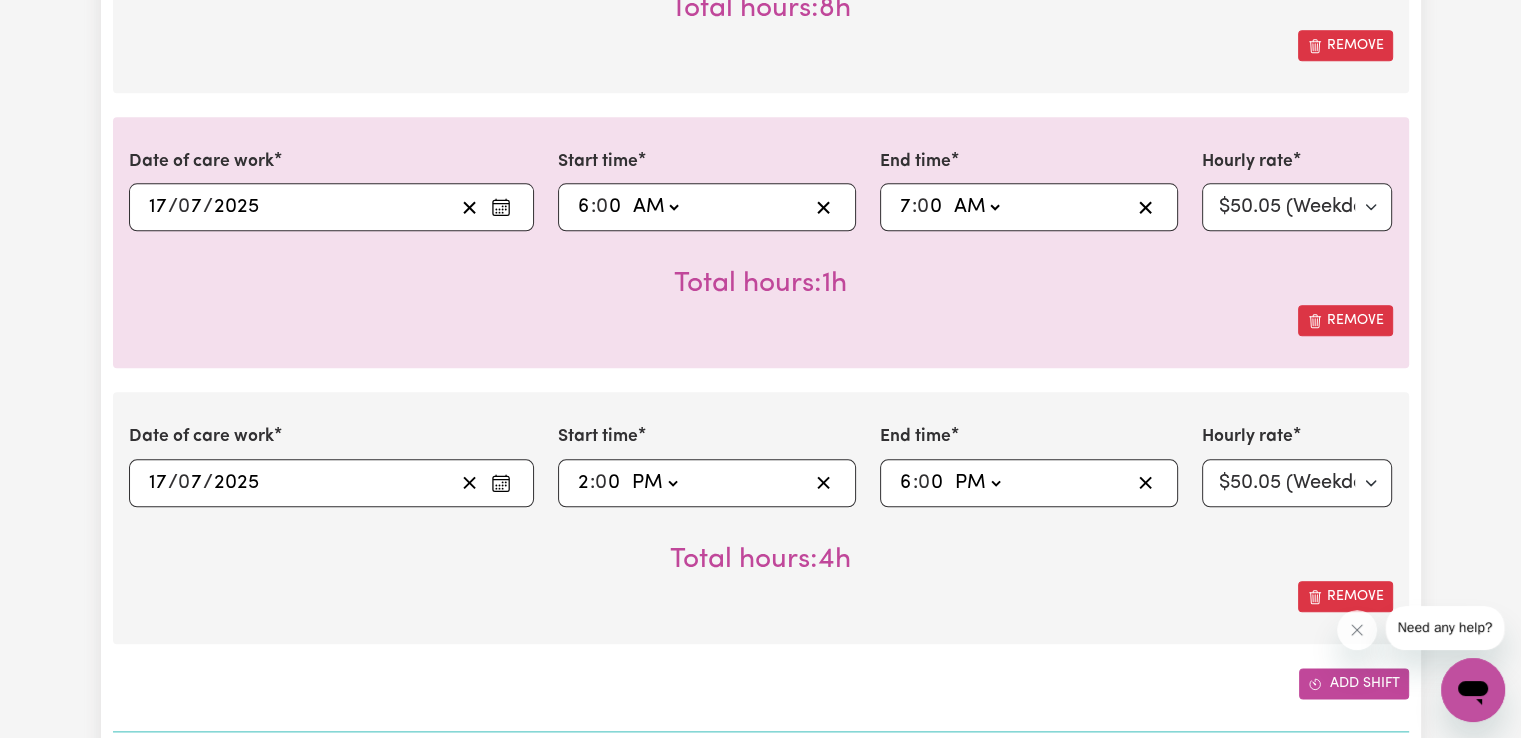 click on "Add shift" at bounding box center (1354, 683) 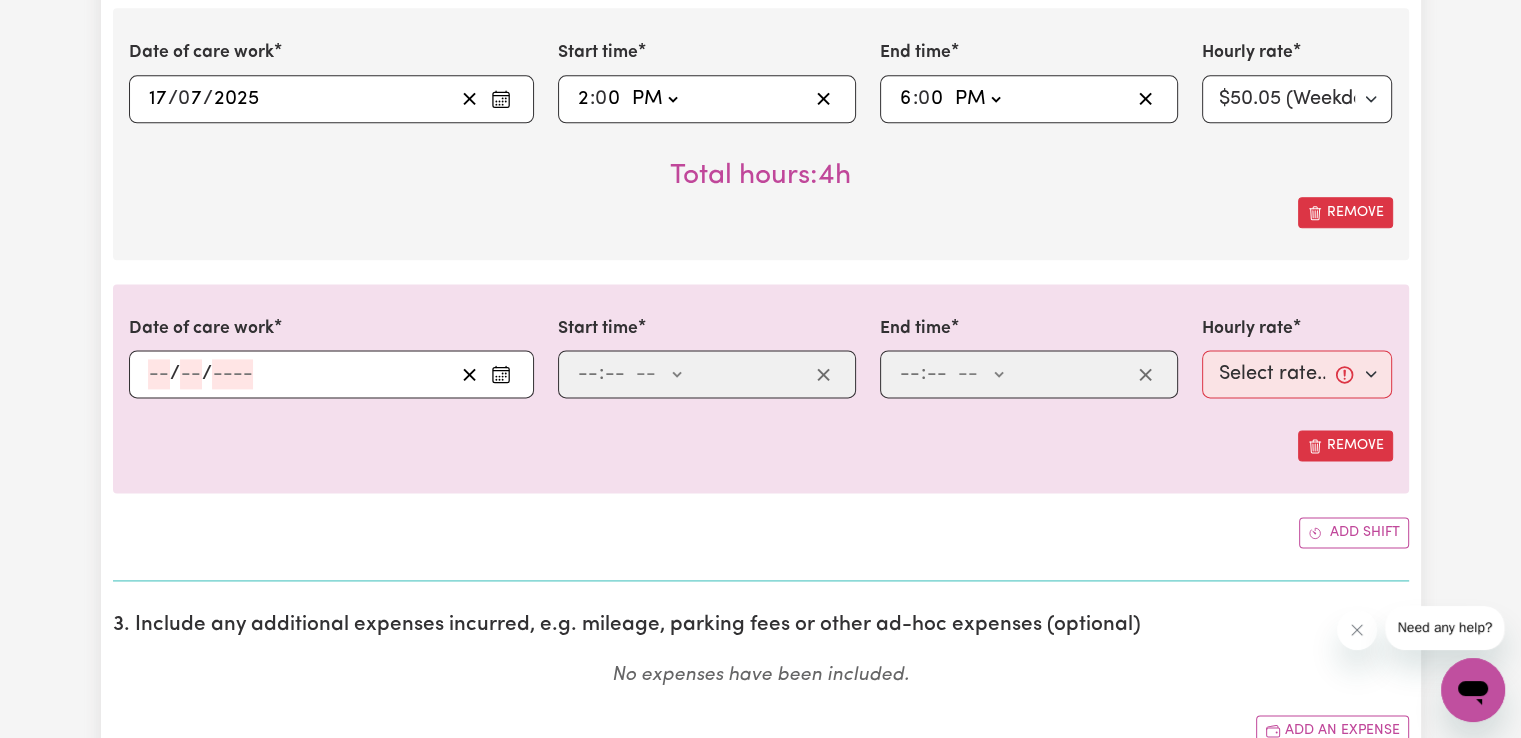 scroll, scrollTop: 2600, scrollLeft: 0, axis: vertical 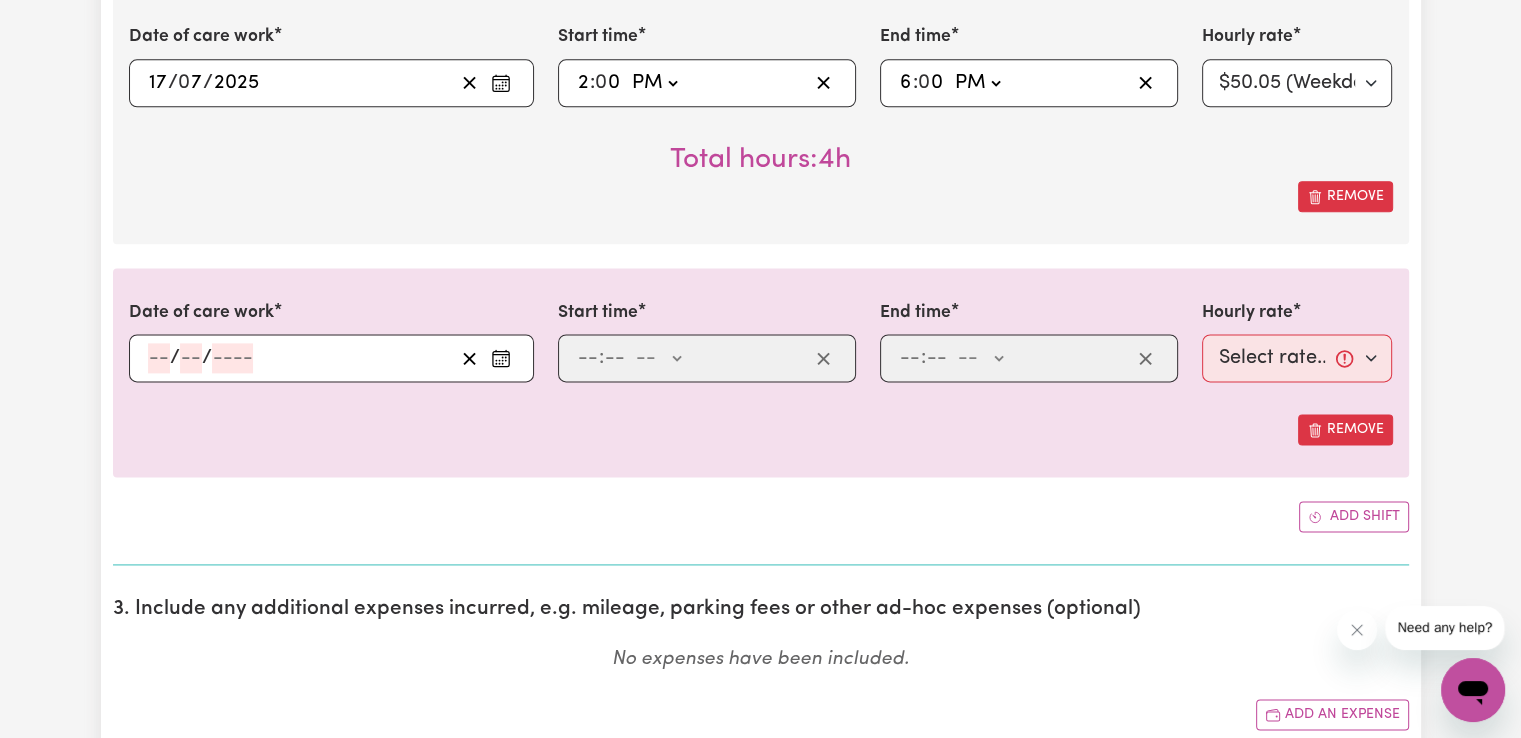 click 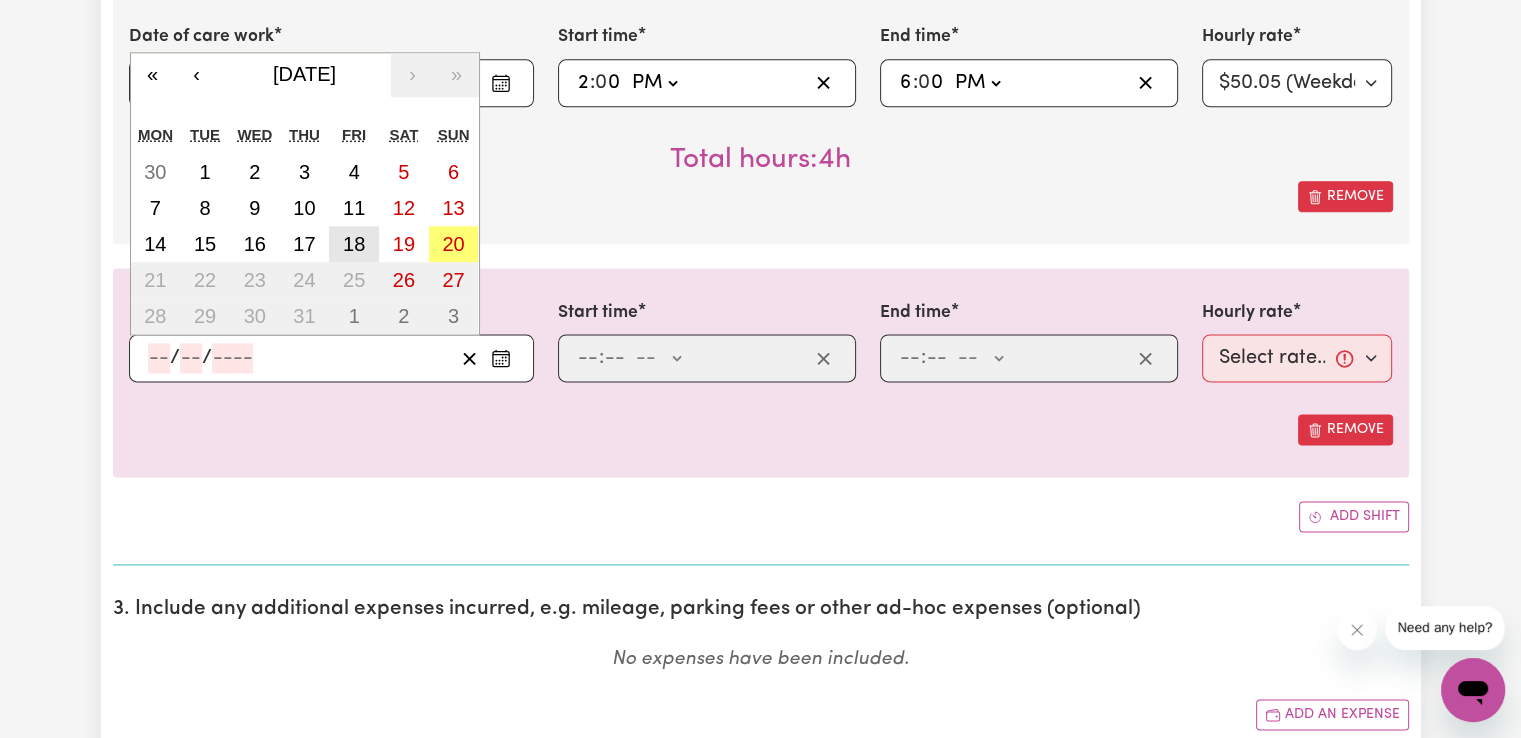 click on "18" at bounding box center (354, 244) 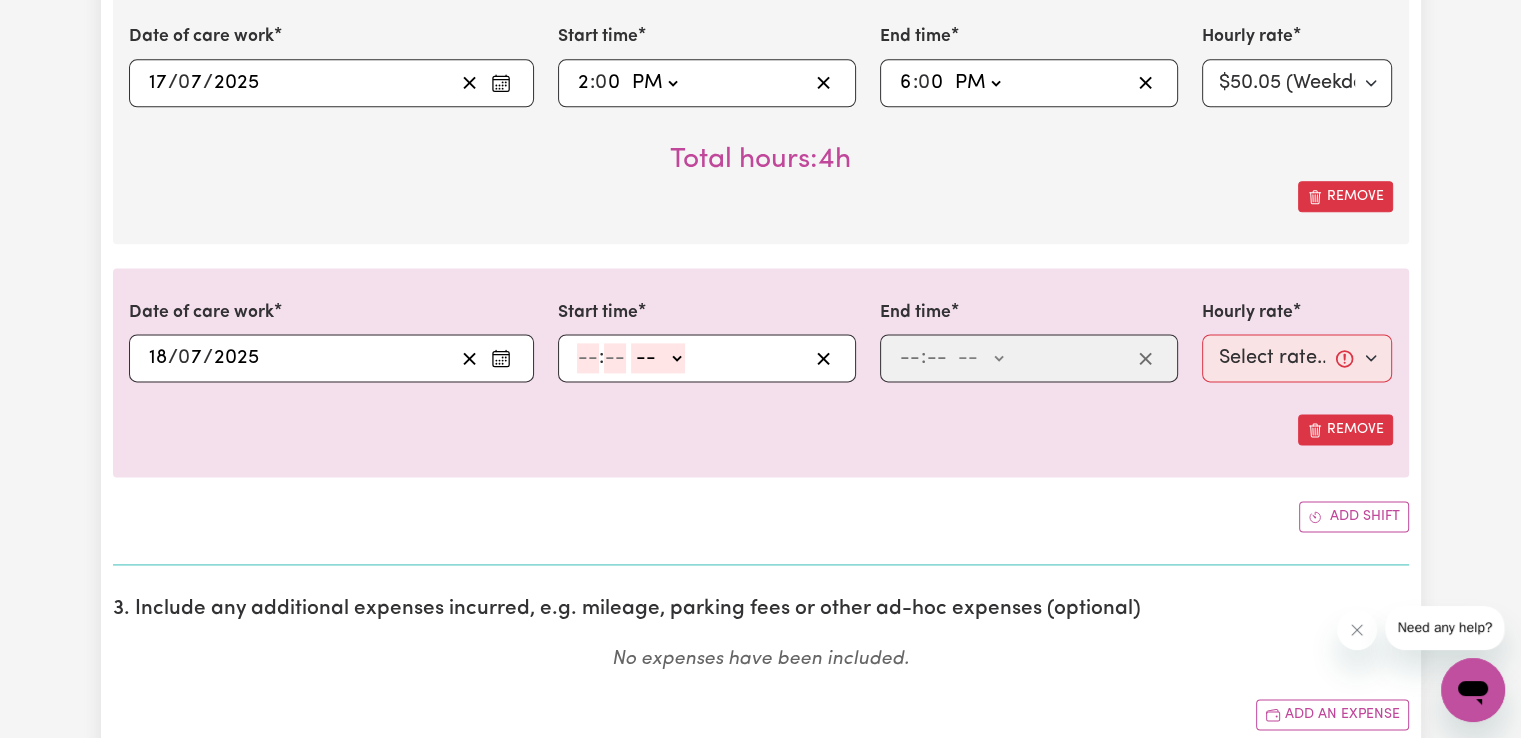 click 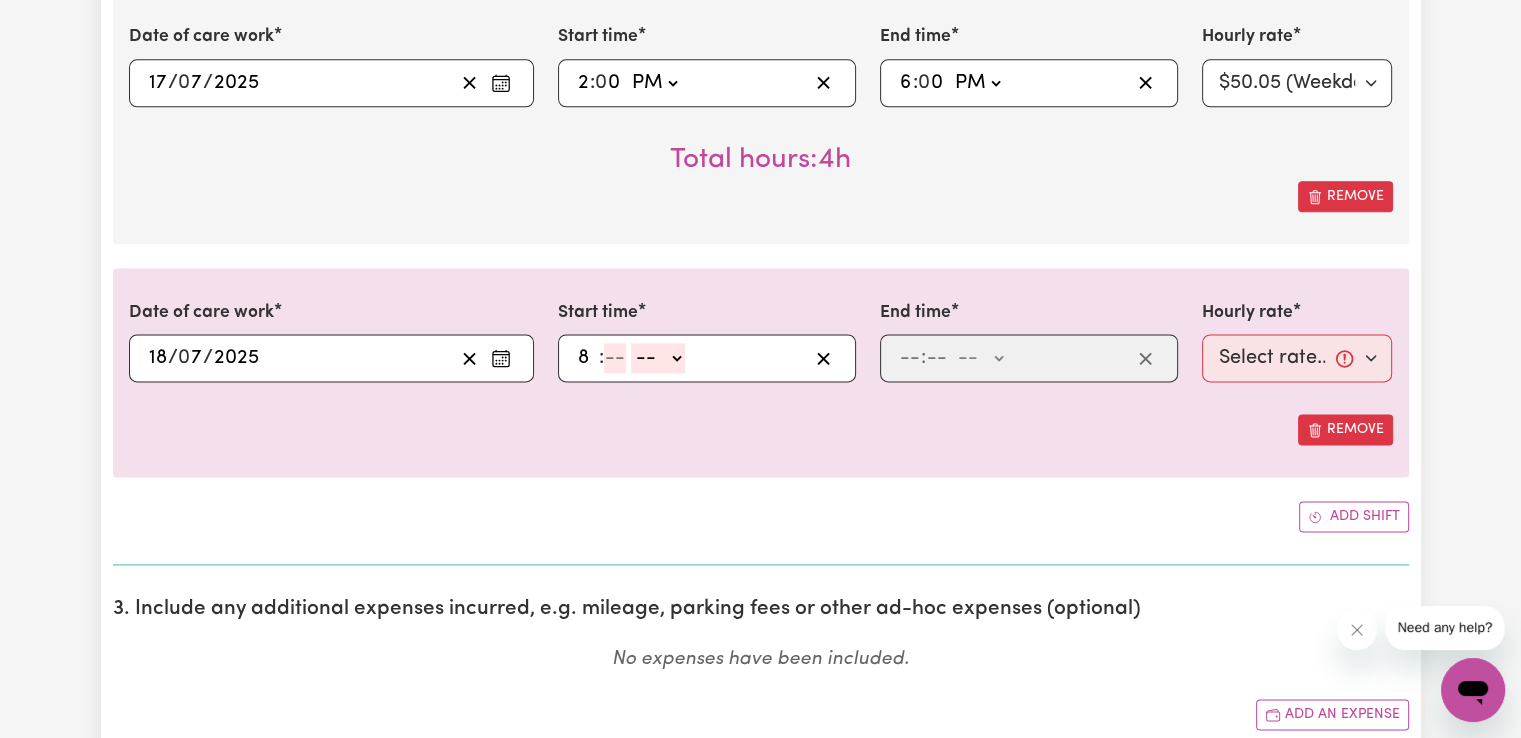 type on "8" 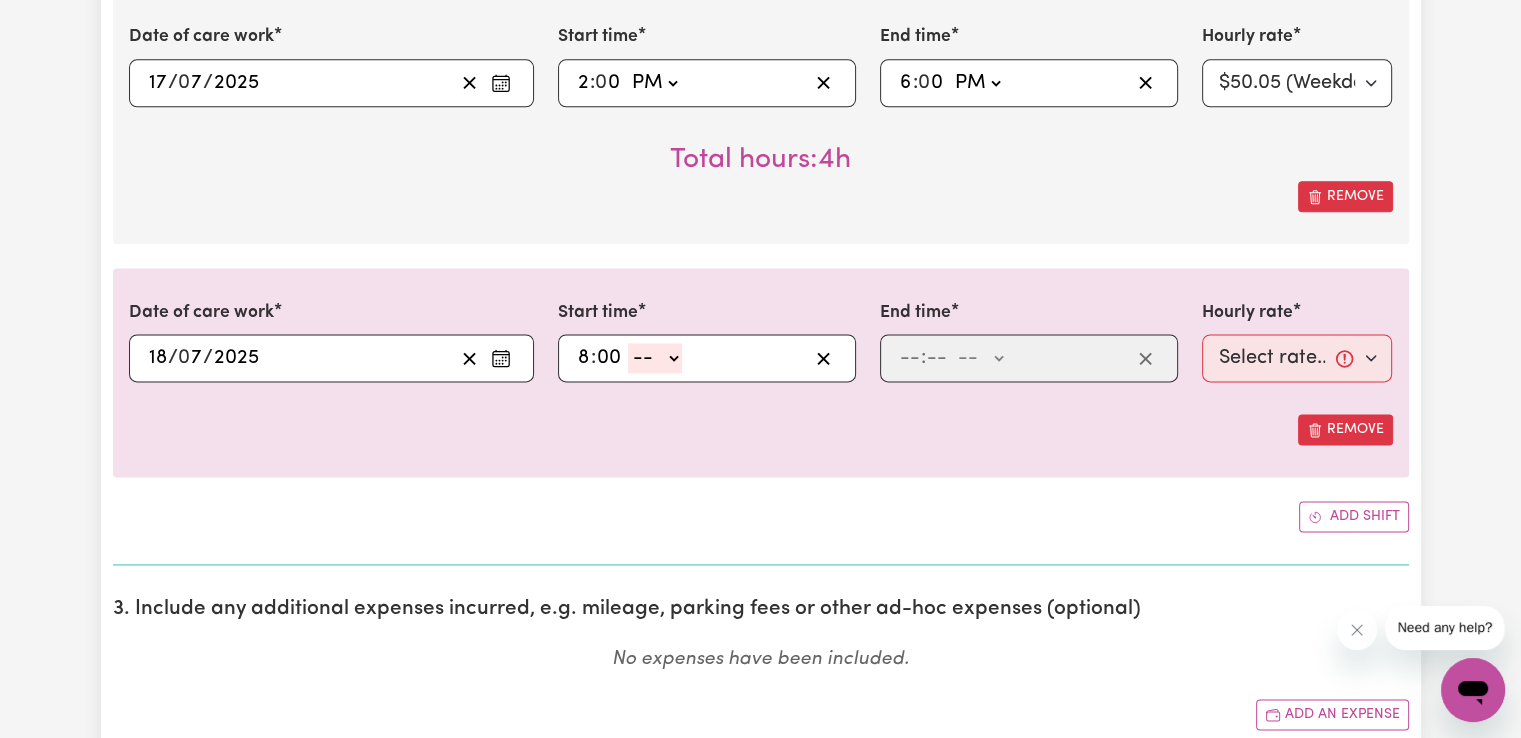 type on "00" 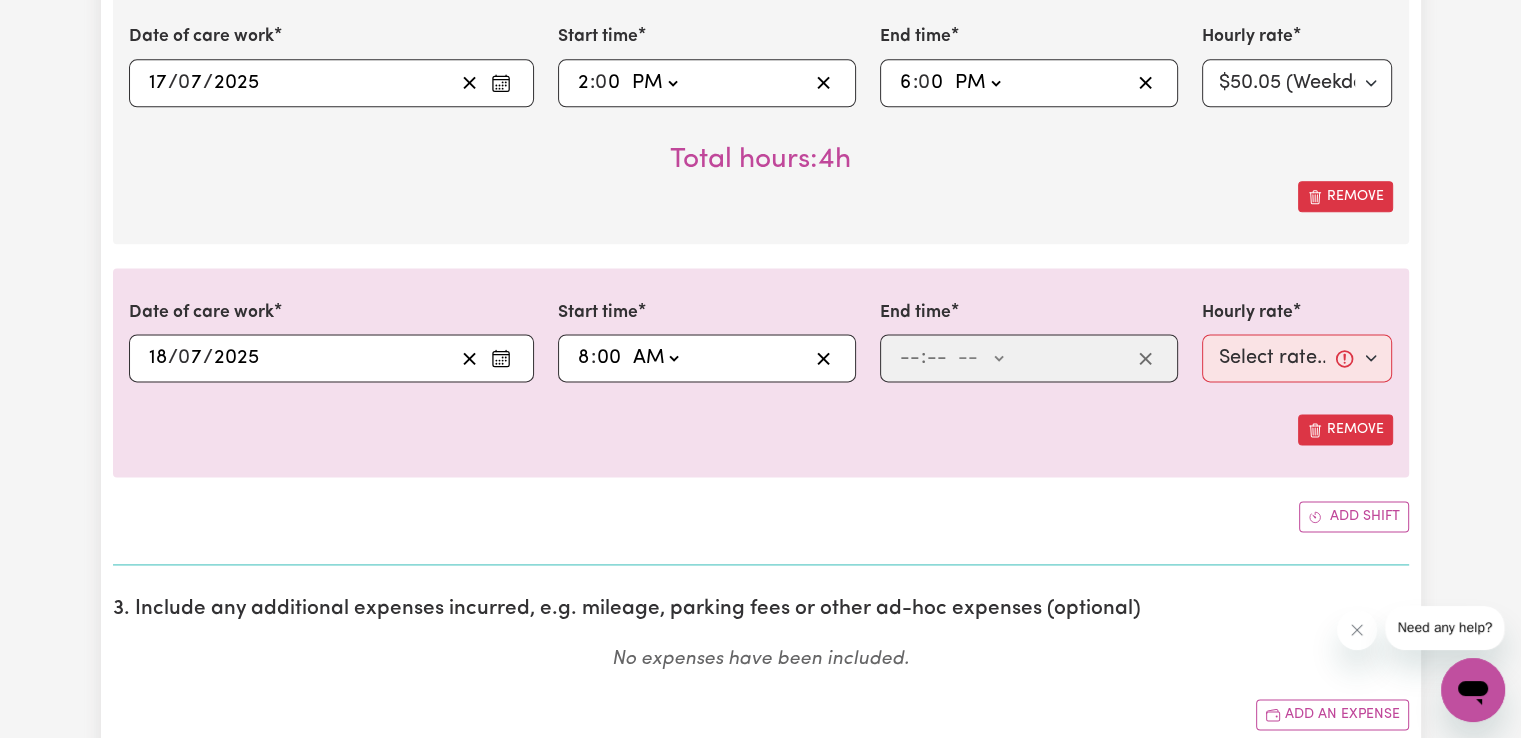 click on "-- AM PM" 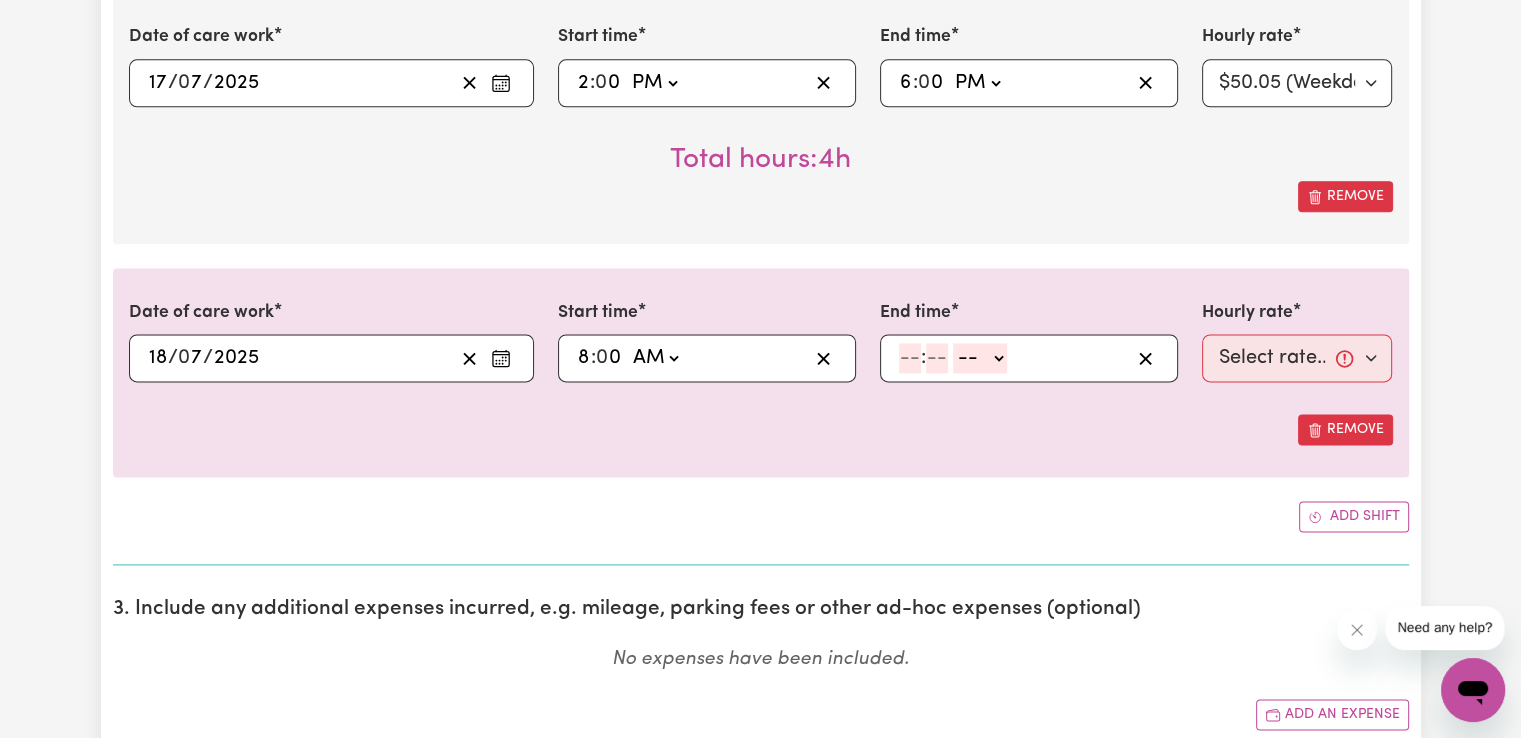 click 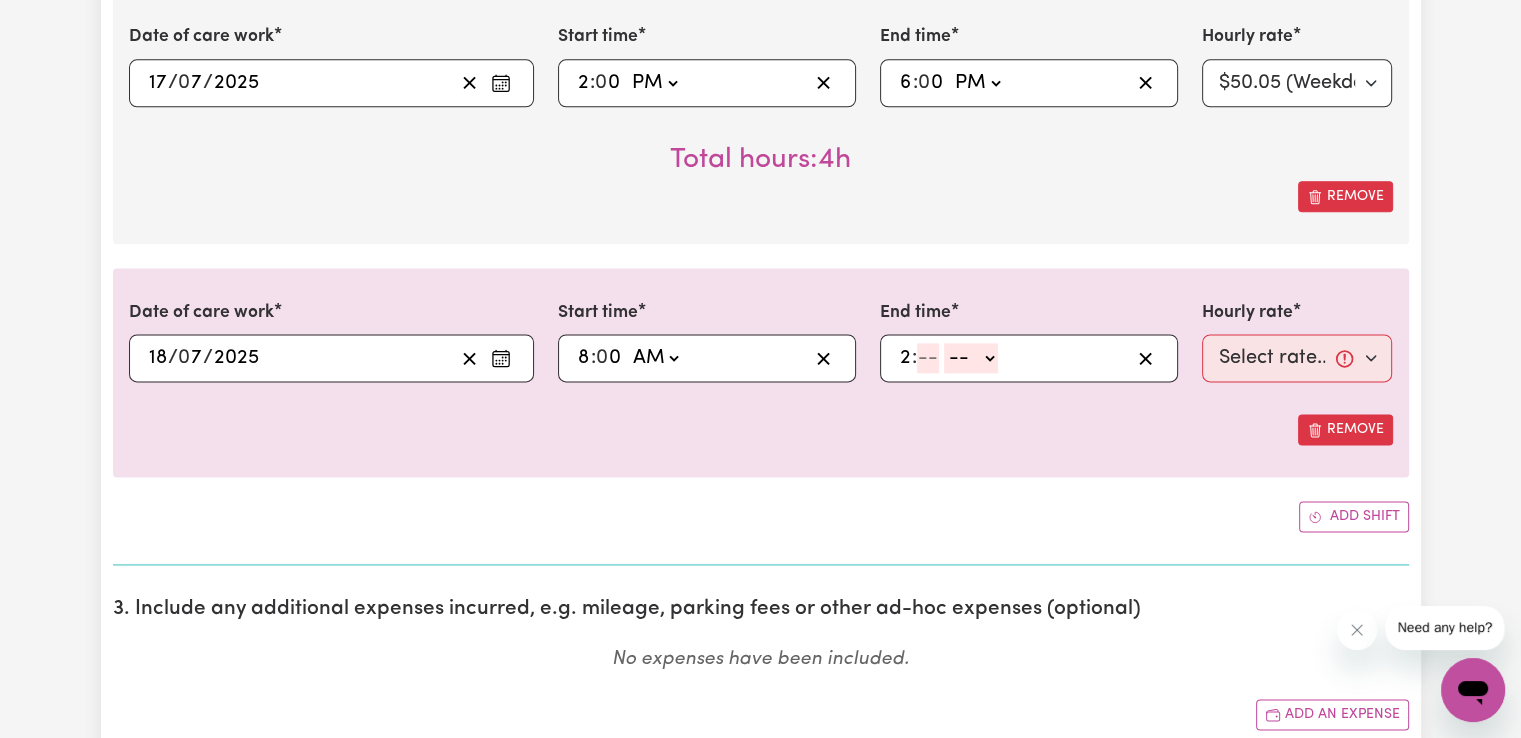type on "2" 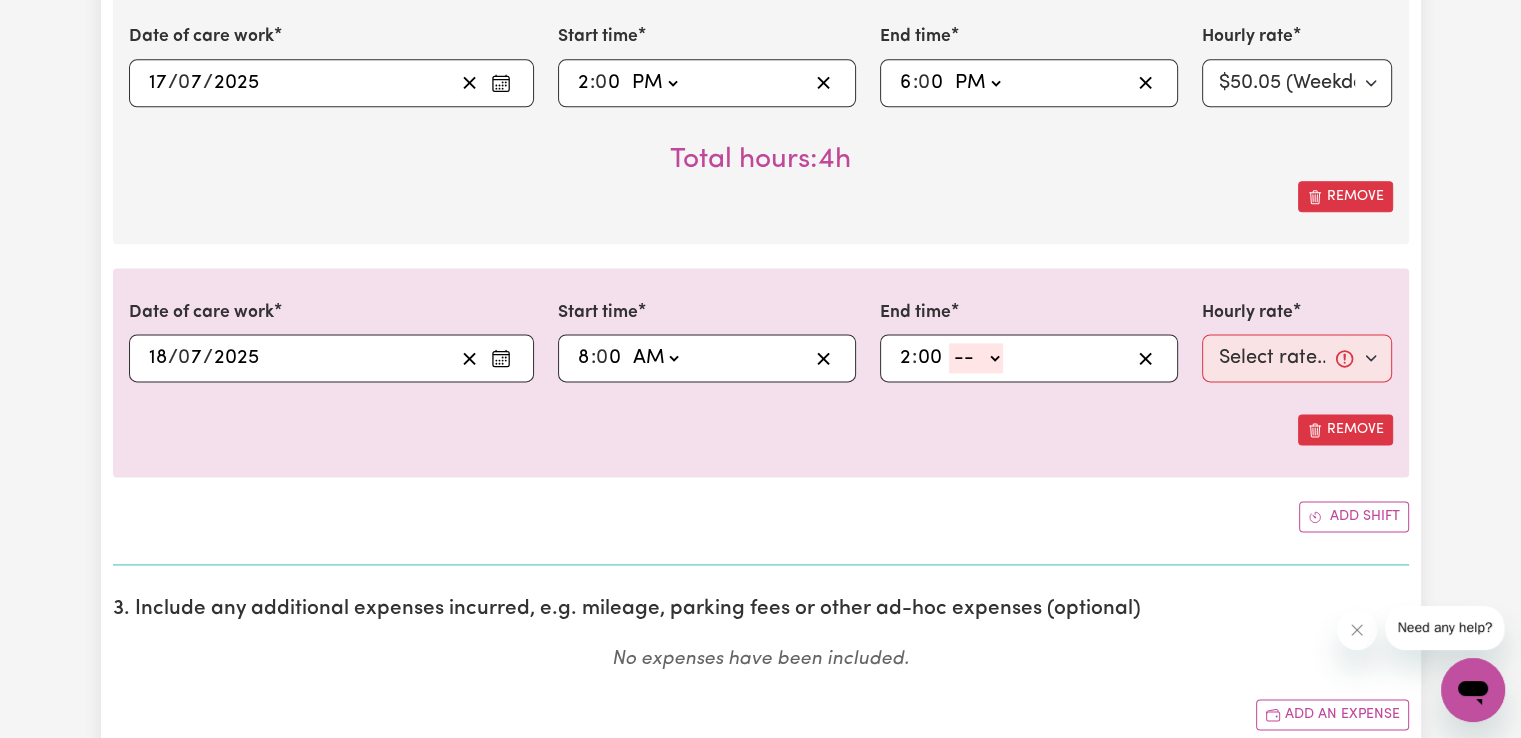 type on "00" 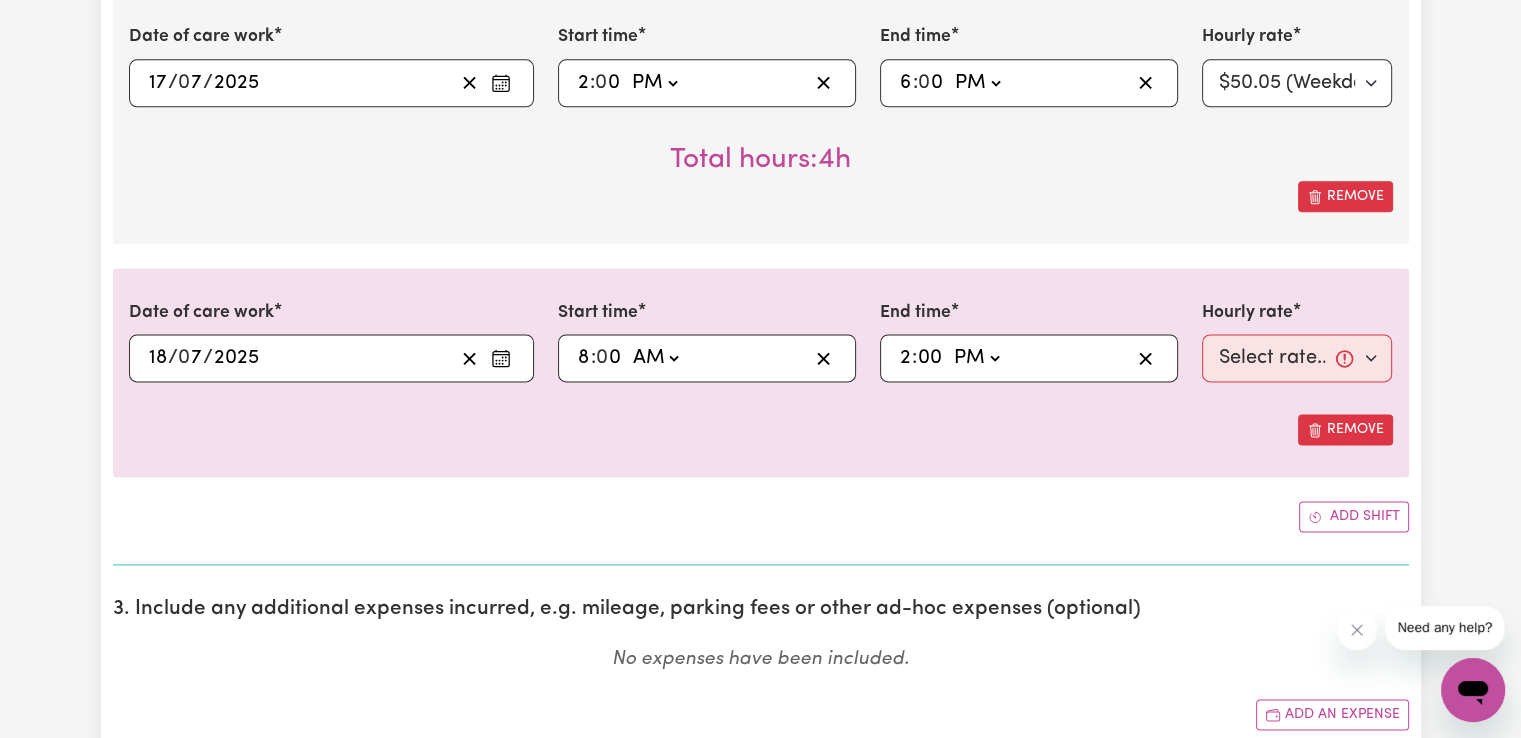 click on "-- AM PM" 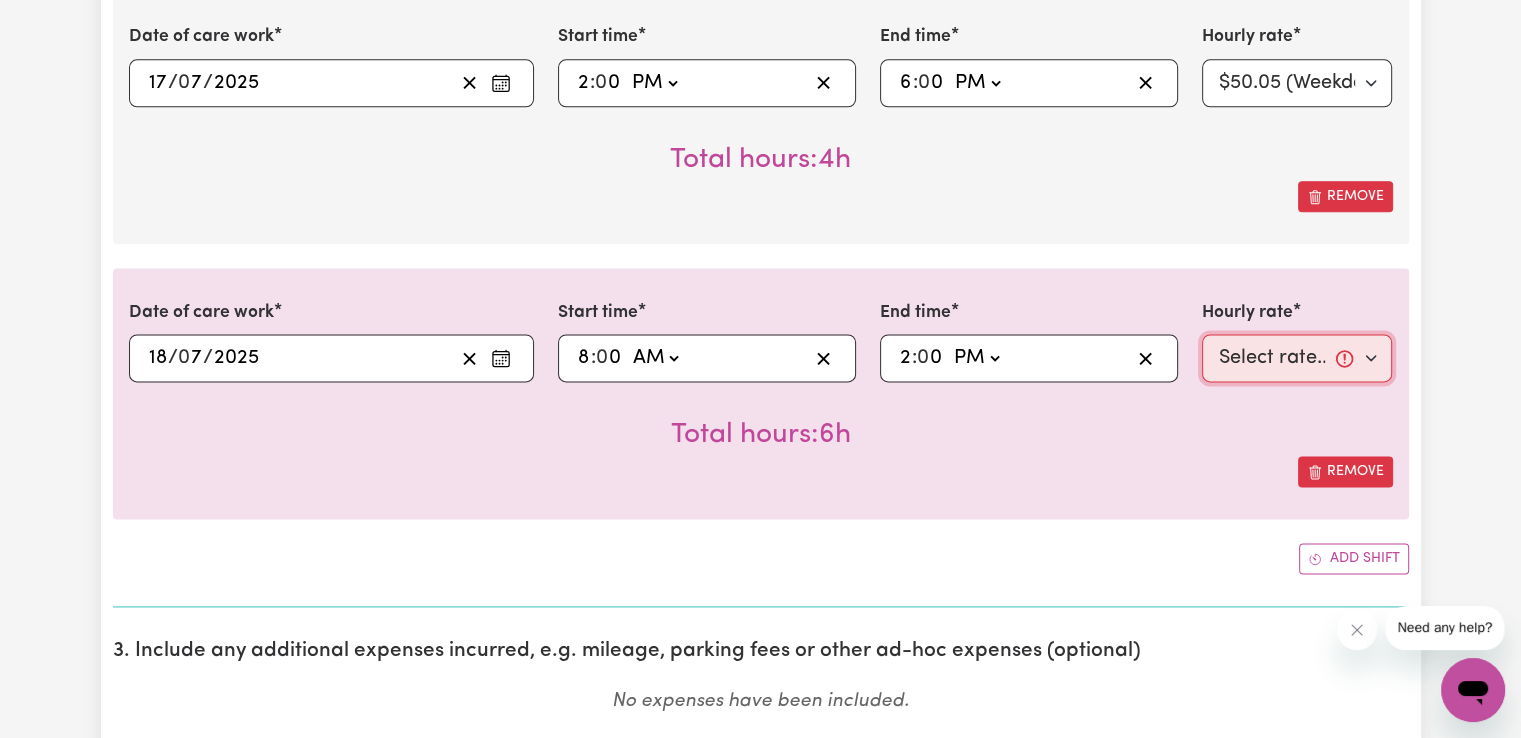 click on "Select rate... $50.05 (Weekday) $72.90 ([DATE]) $90.04 ([DATE]) $90.04 (Public Holiday) $52.13 (Evening Care) $29.43 (Overnight)" at bounding box center (1297, 358) 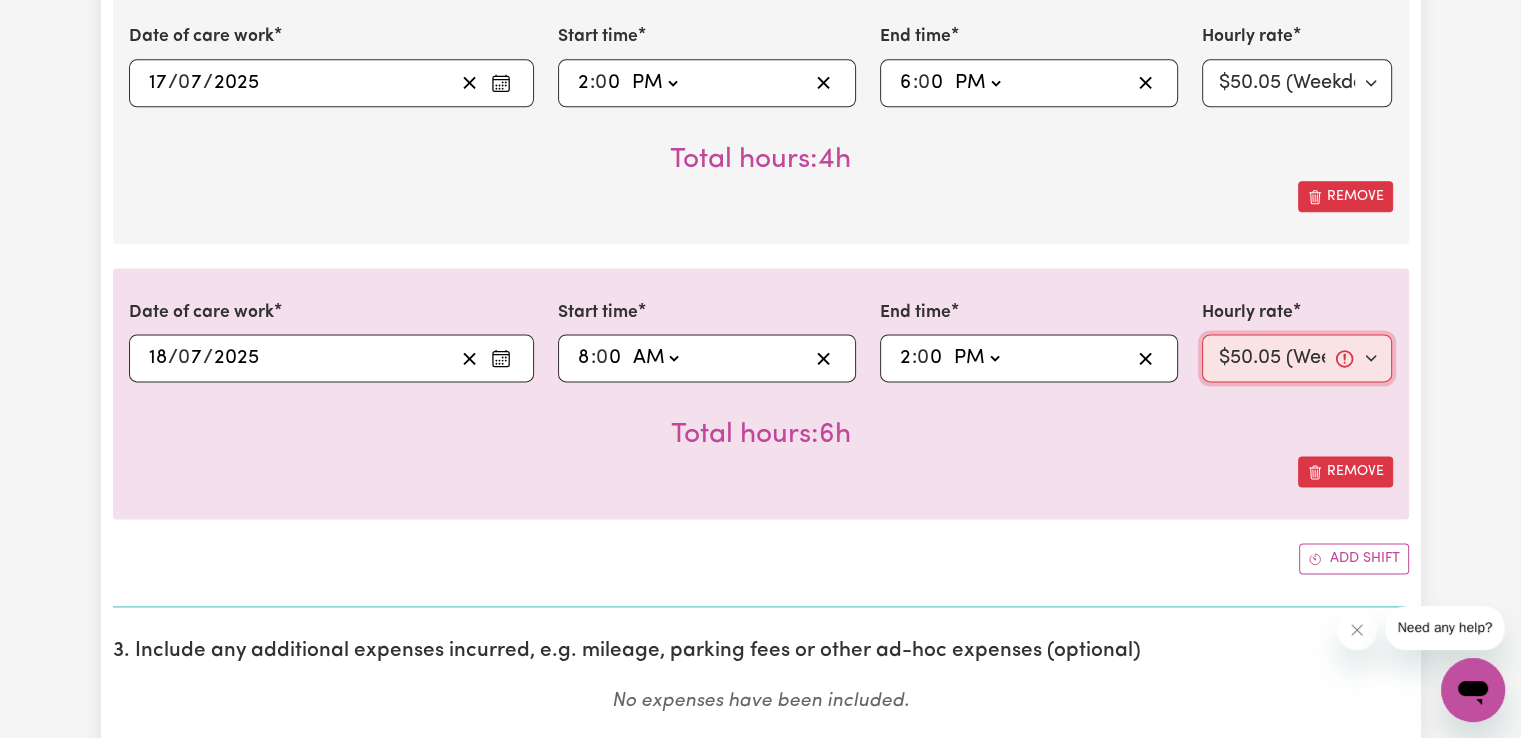 click on "Select rate... $50.05 (Weekday) $72.90 ([DATE]) $90.04 ([DATE]) $90.04 (Public Holiday) $52.13 (Evening Care) $29.43 (Overnight)" at bounding box center [1297, 358] 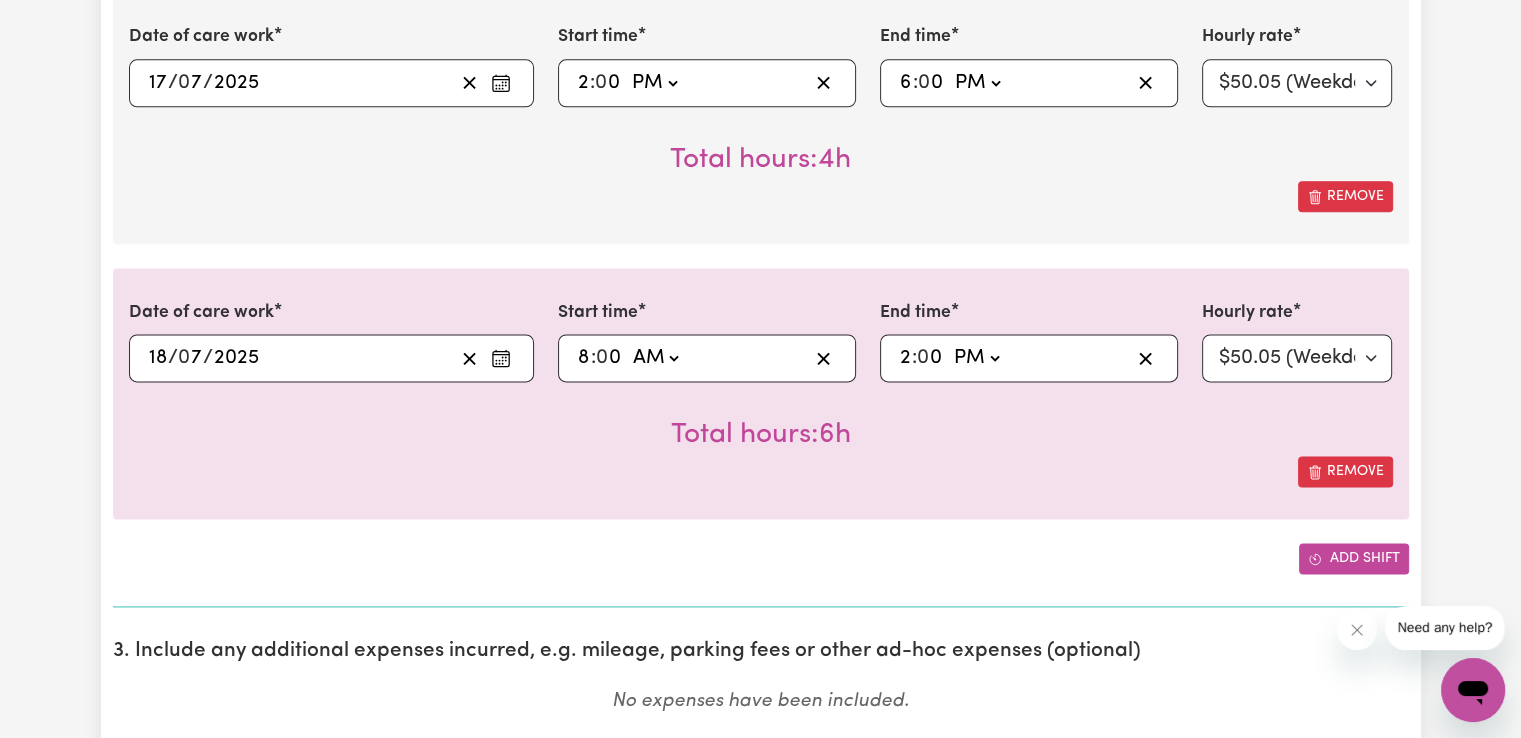click on "Add shift" at bounding box center [1354, 558] 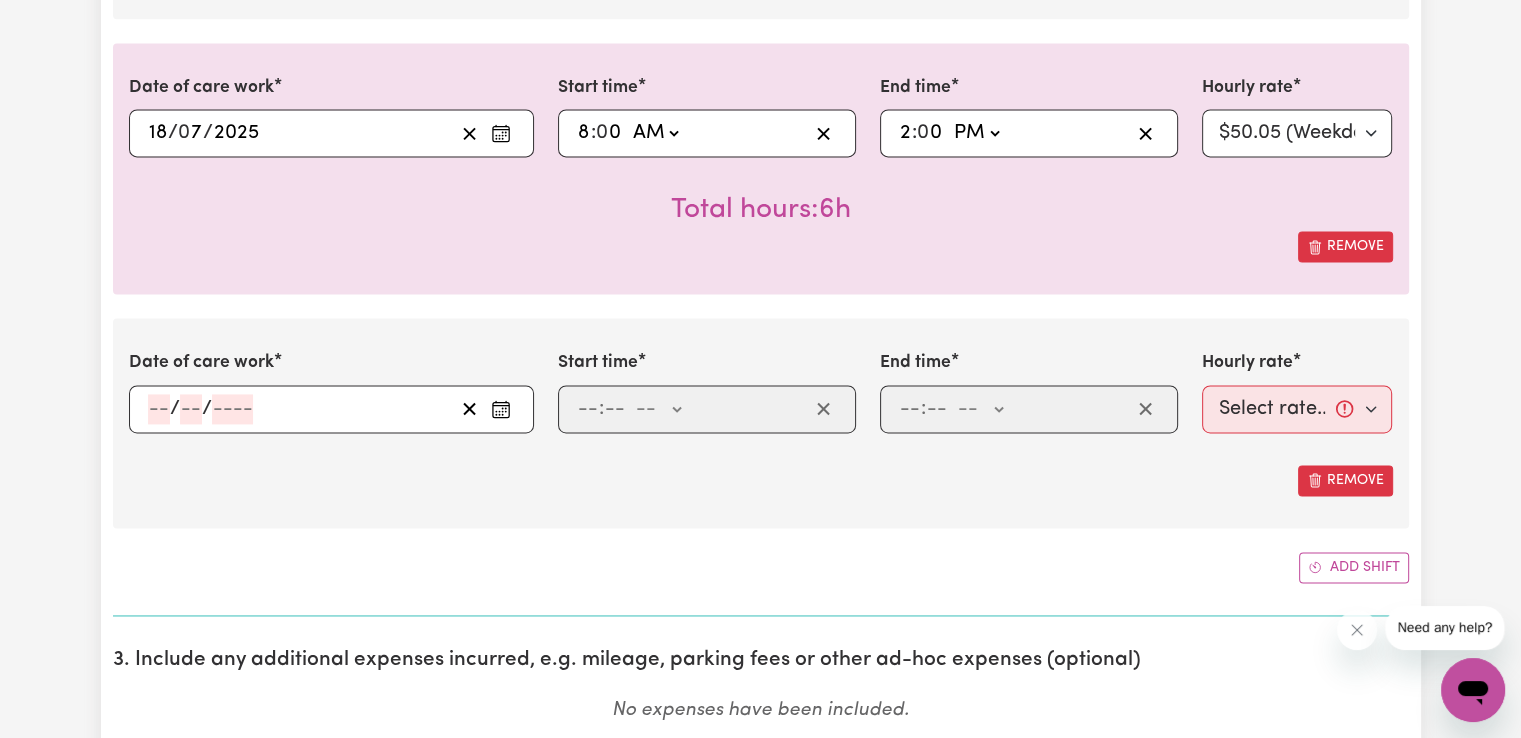 scroll, scrollTop: 2833, scrollLeft: 0, axis: vertical 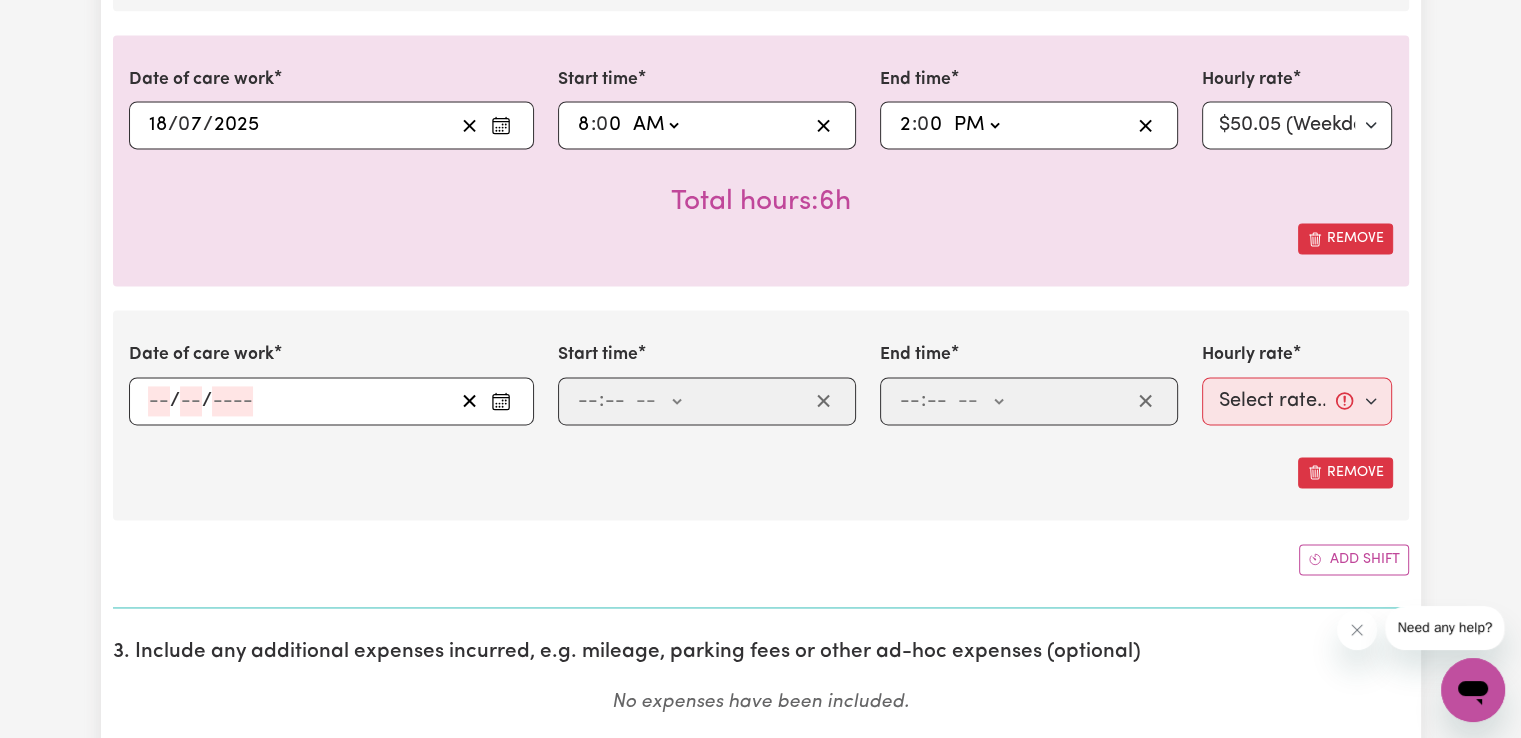 click 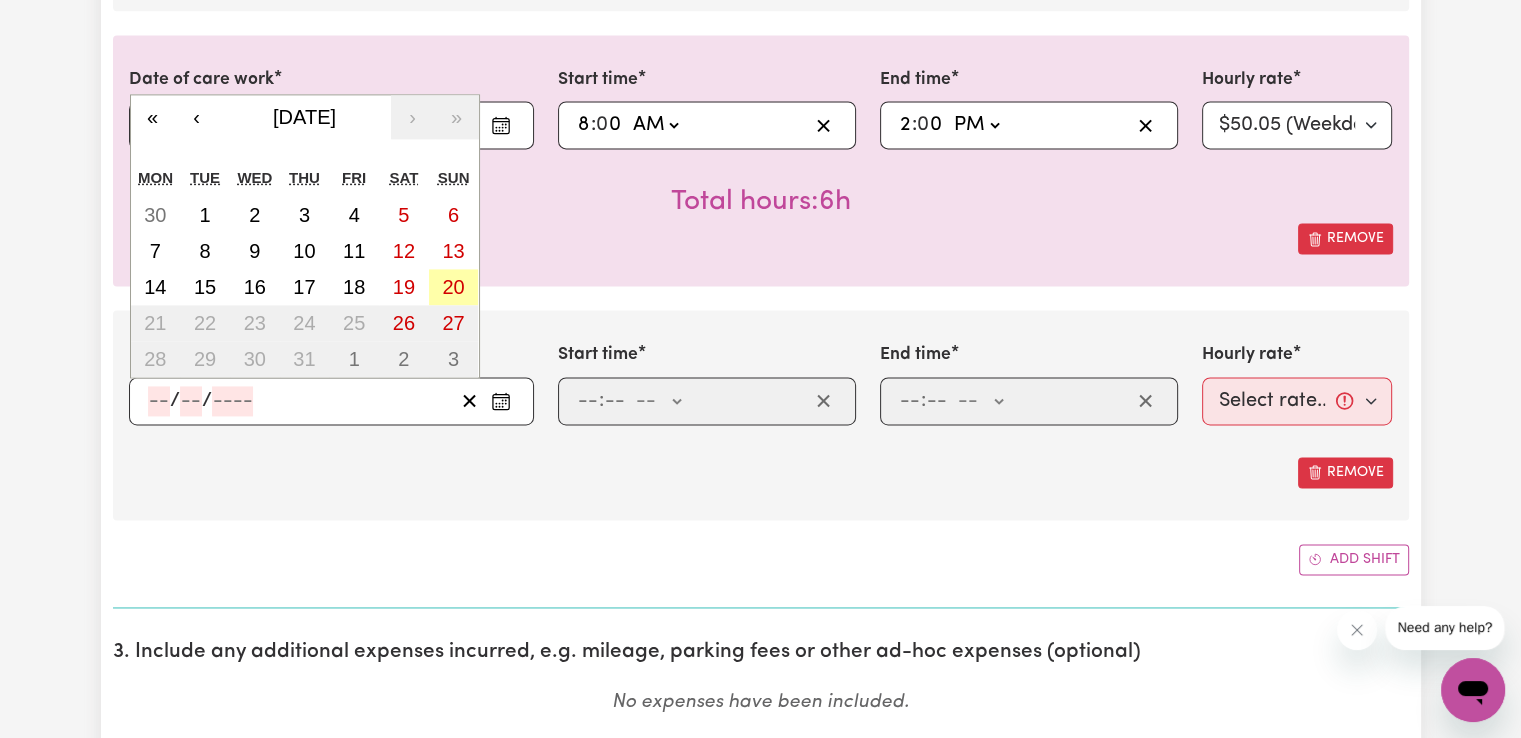 click on "20" at bounding box center [453, 287] 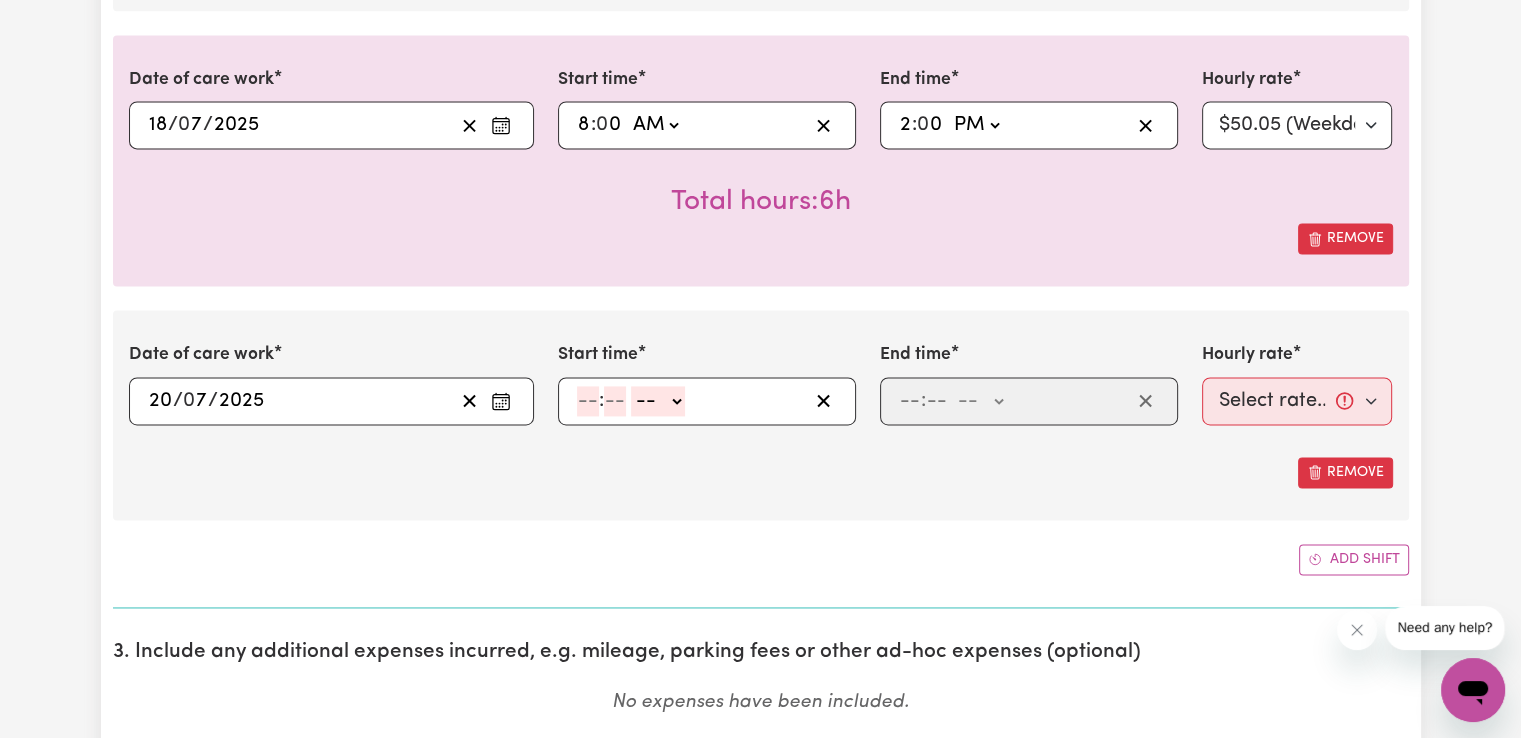 click on ":" 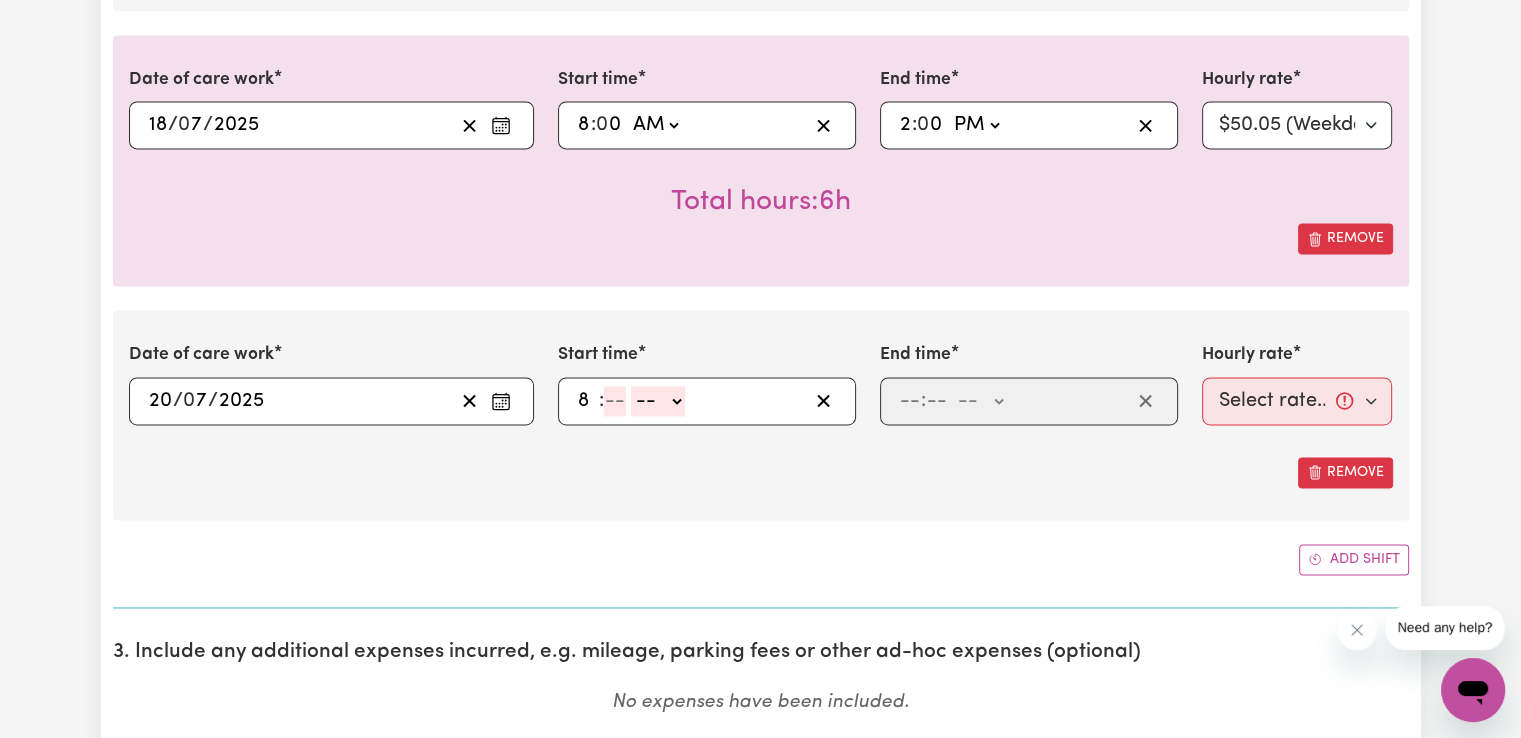 type on "8" 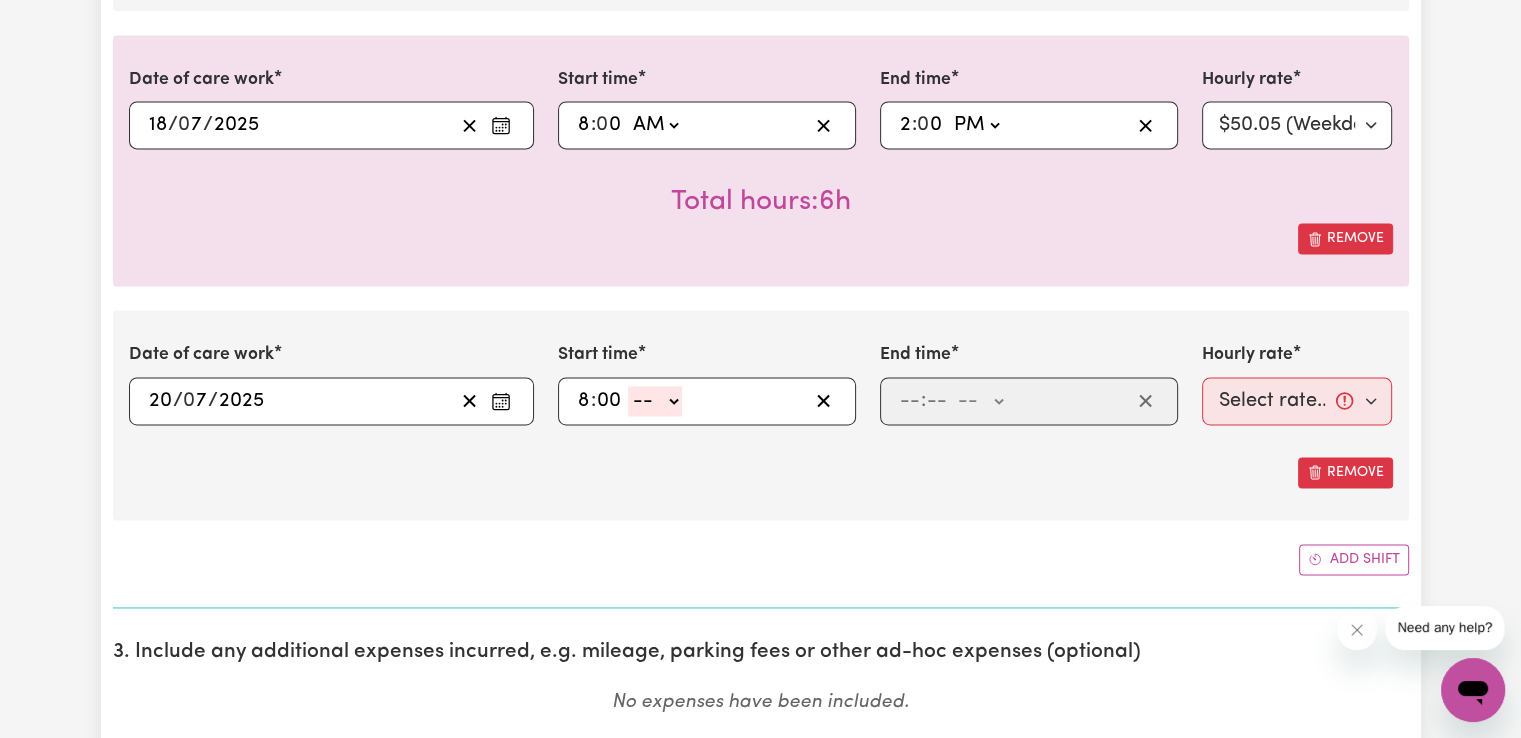 type on "00" 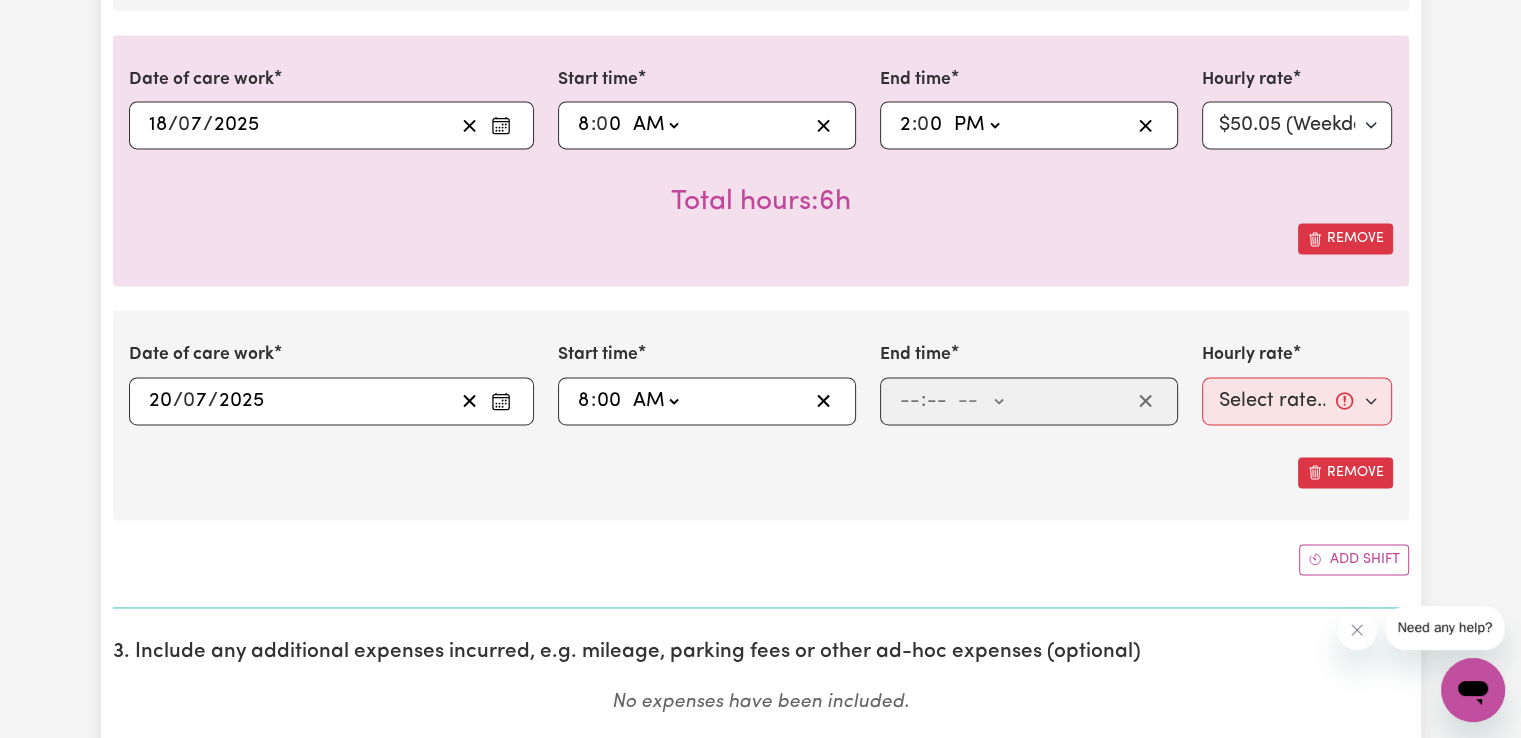click on "-- AM PM" 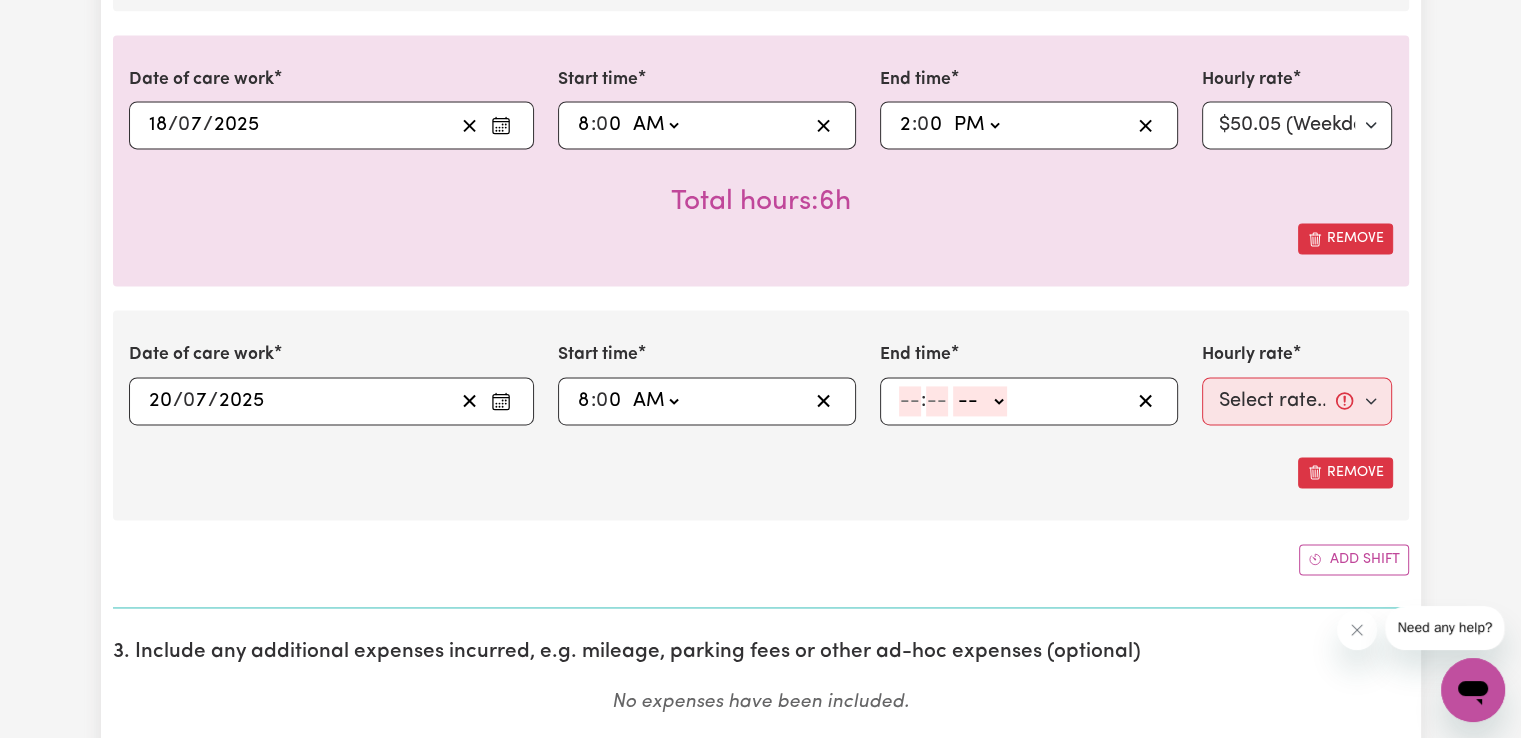 click 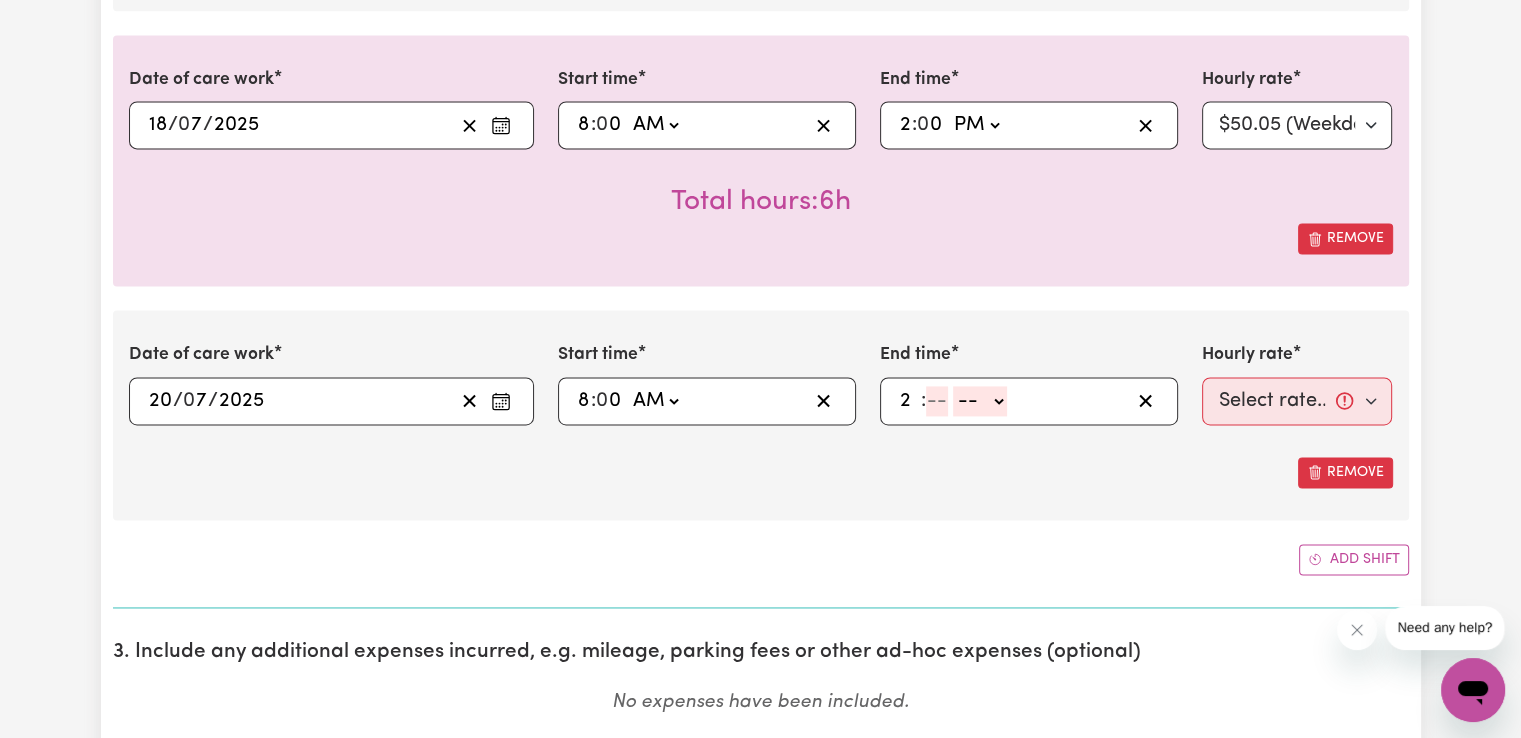 type on "2" 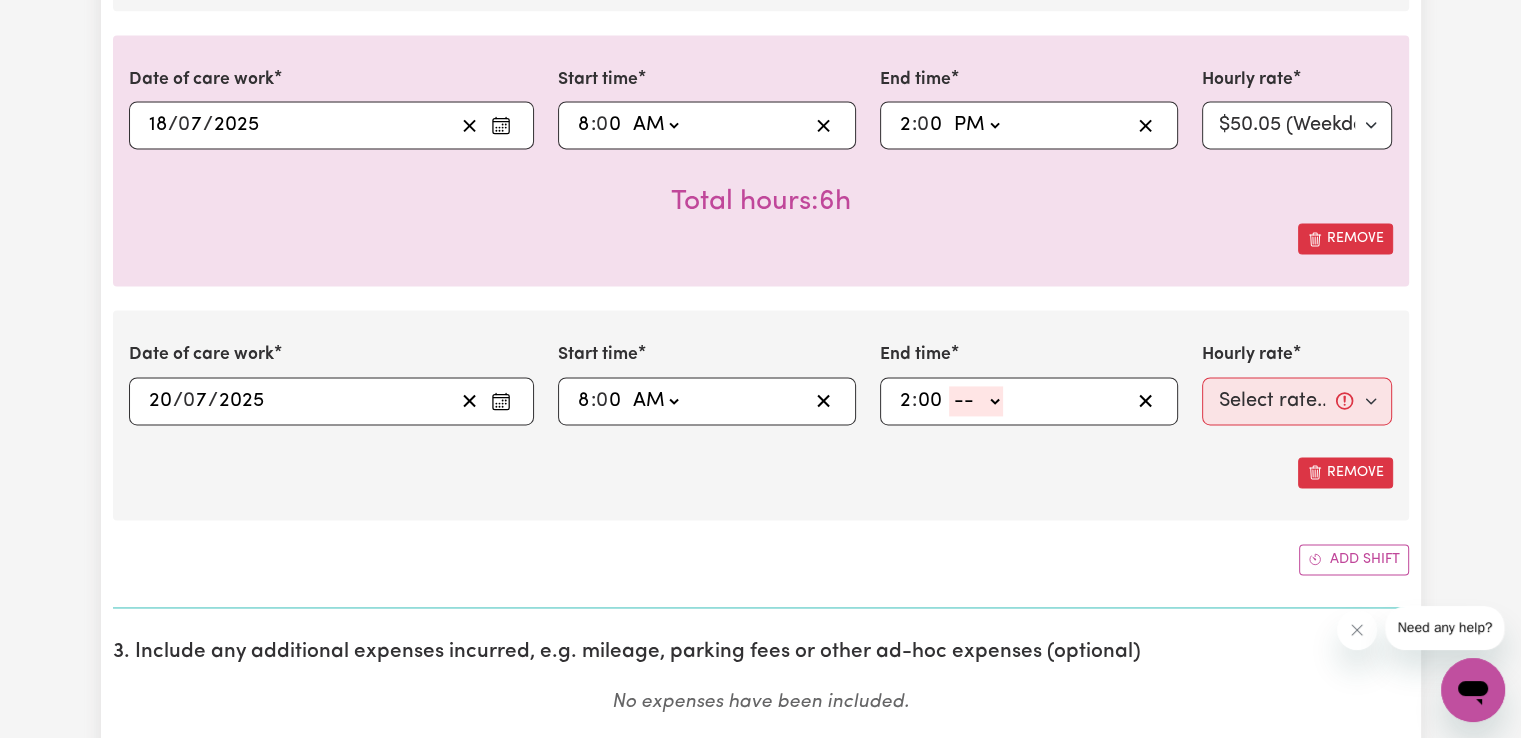 type on "00" 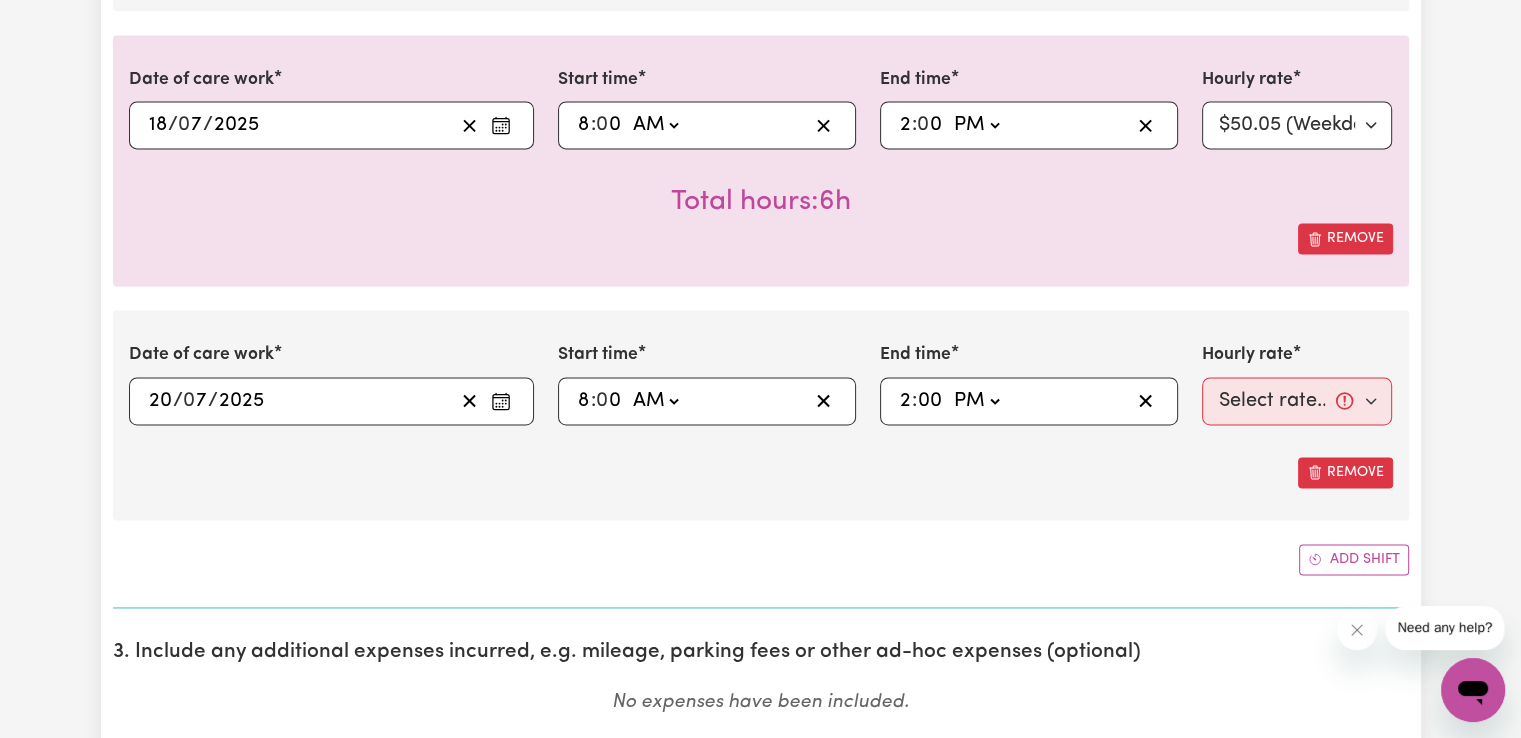 click on "-- AM PM" 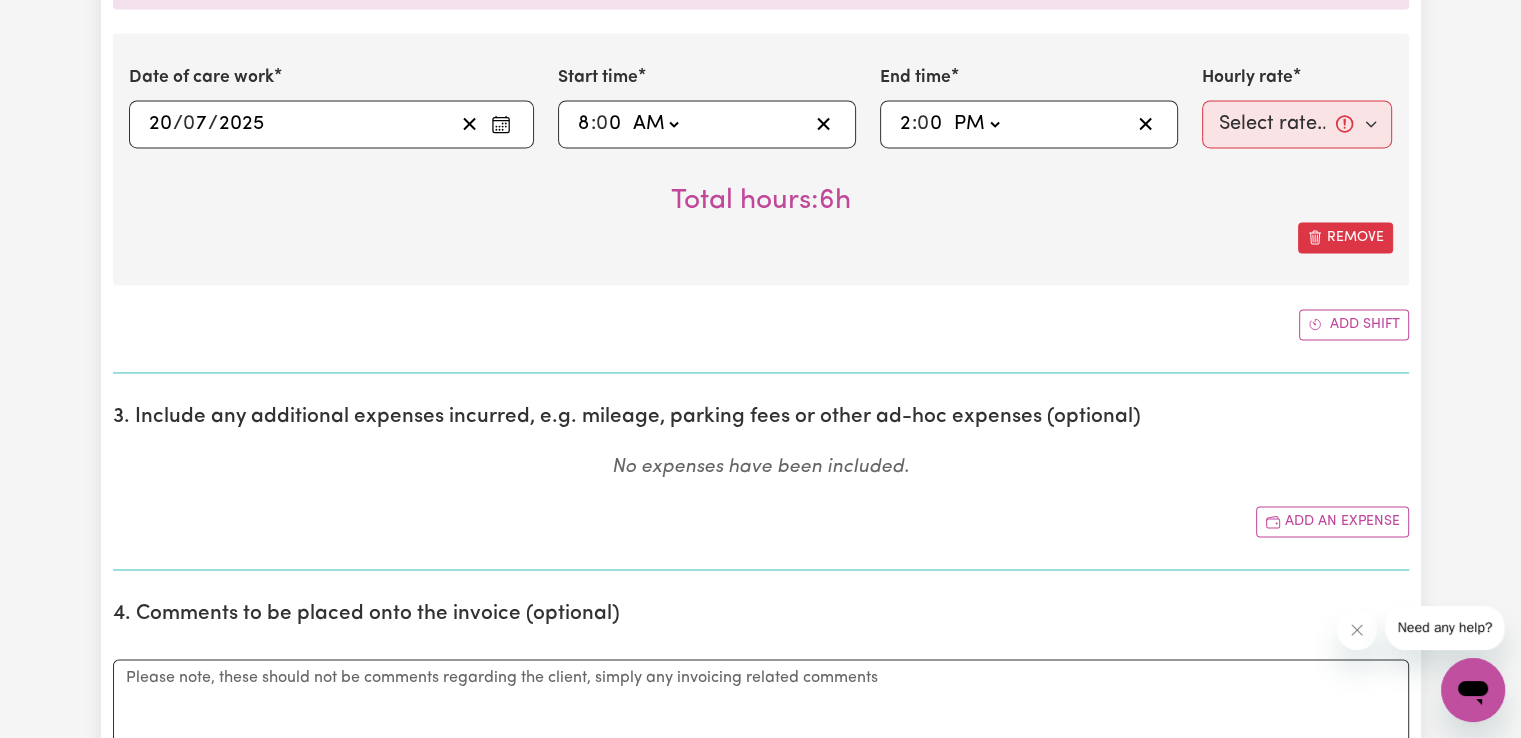 scroll, scrollTop: 3133, scrollLeft: 0, axis: vertical 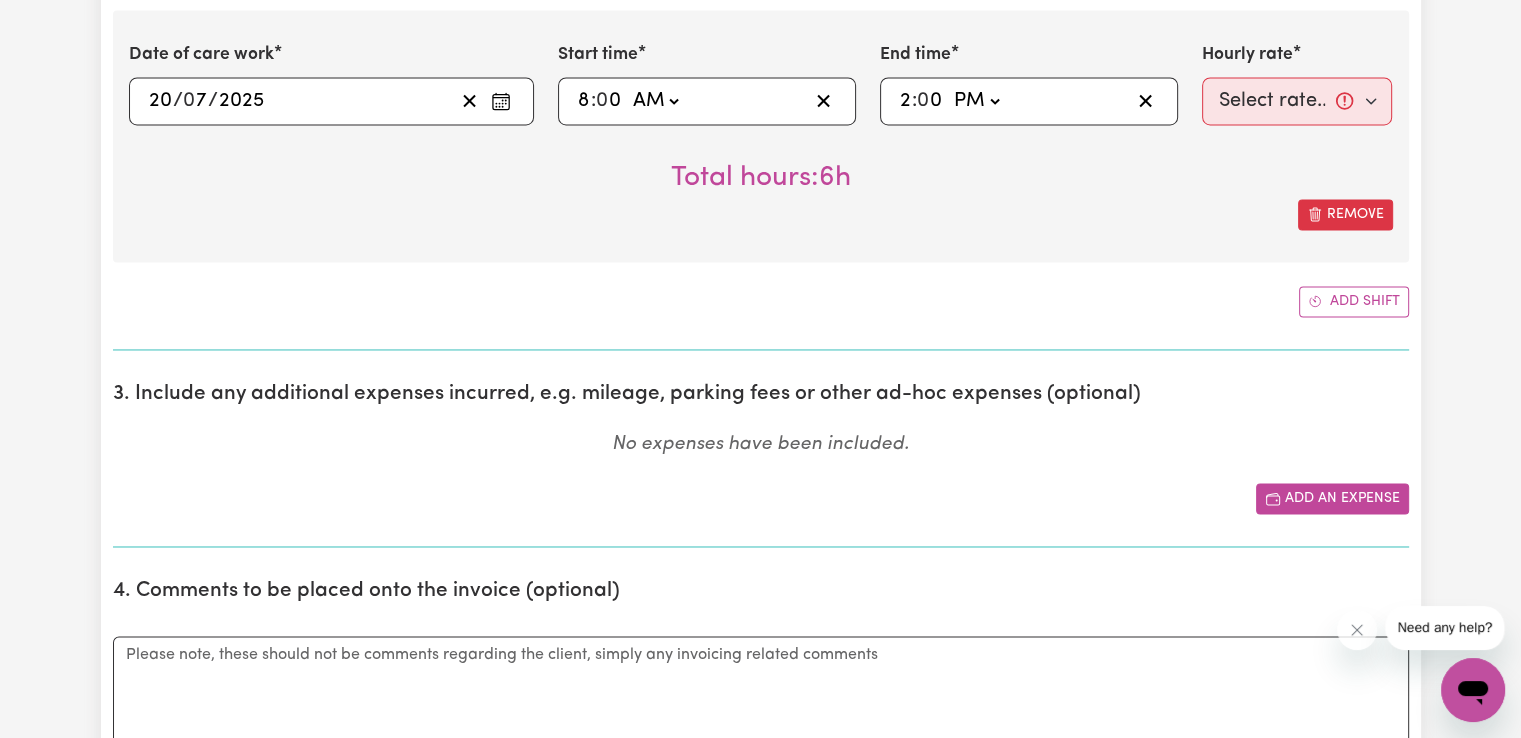click on "Add an expense" at bounding box center (1332, 498) 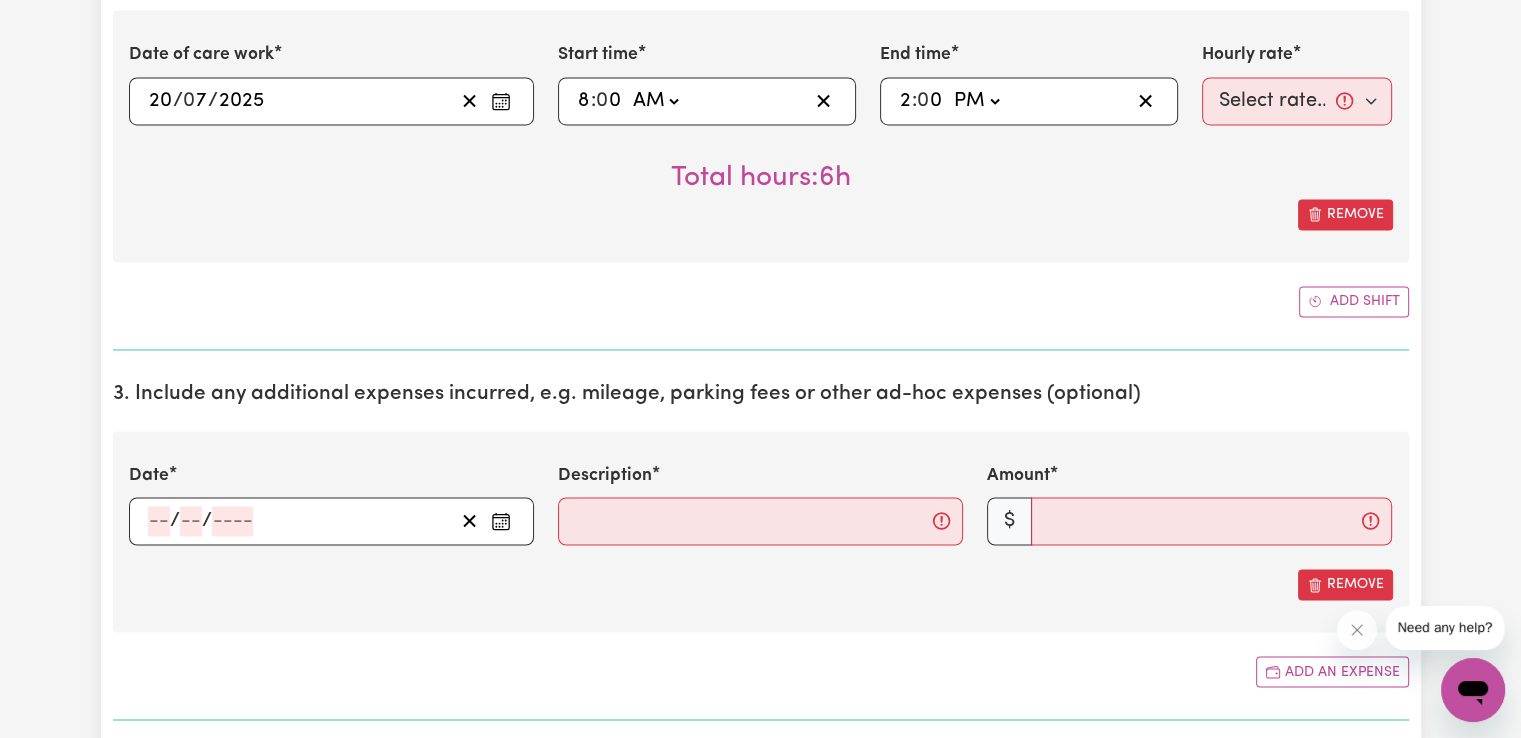 click 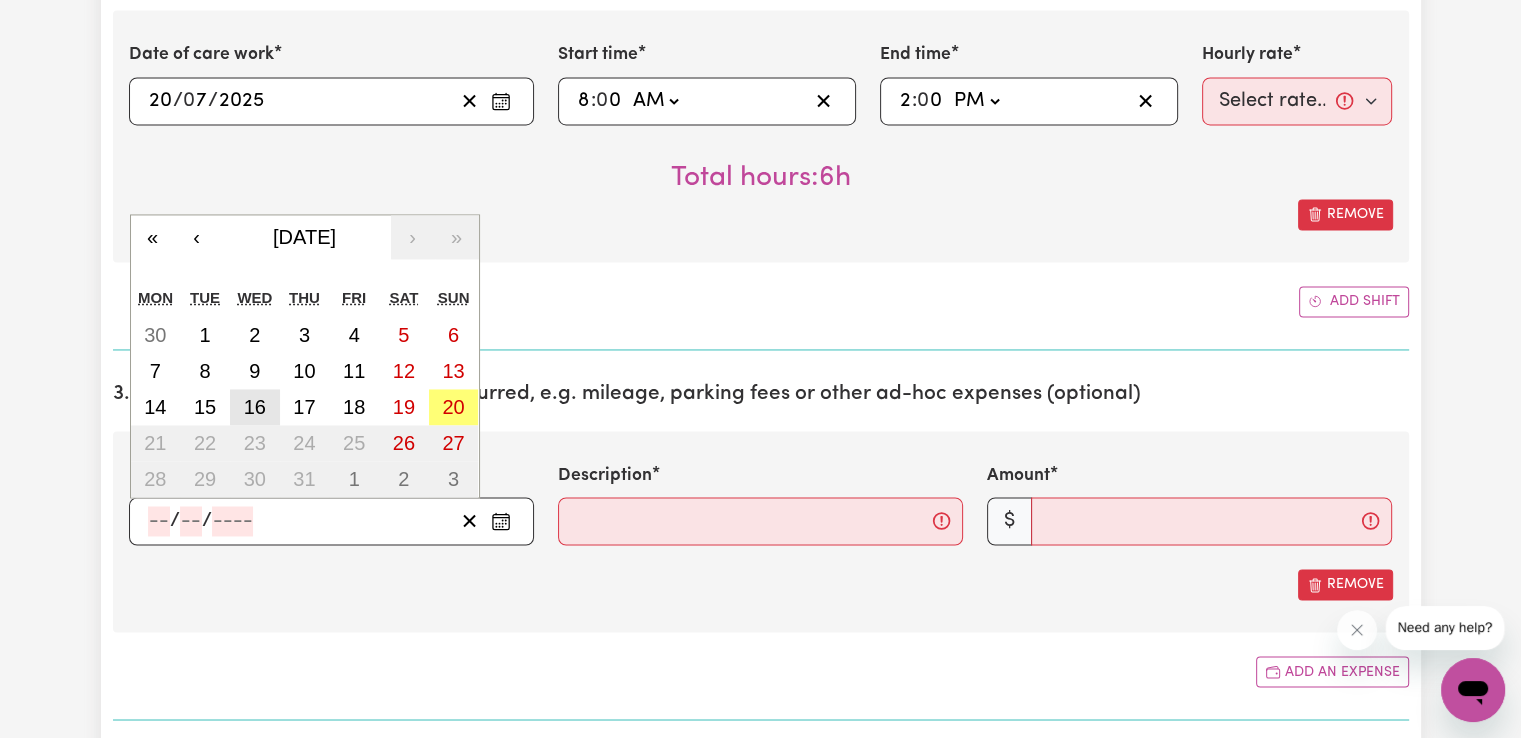 click on "16" at bounding box center (255, 407) 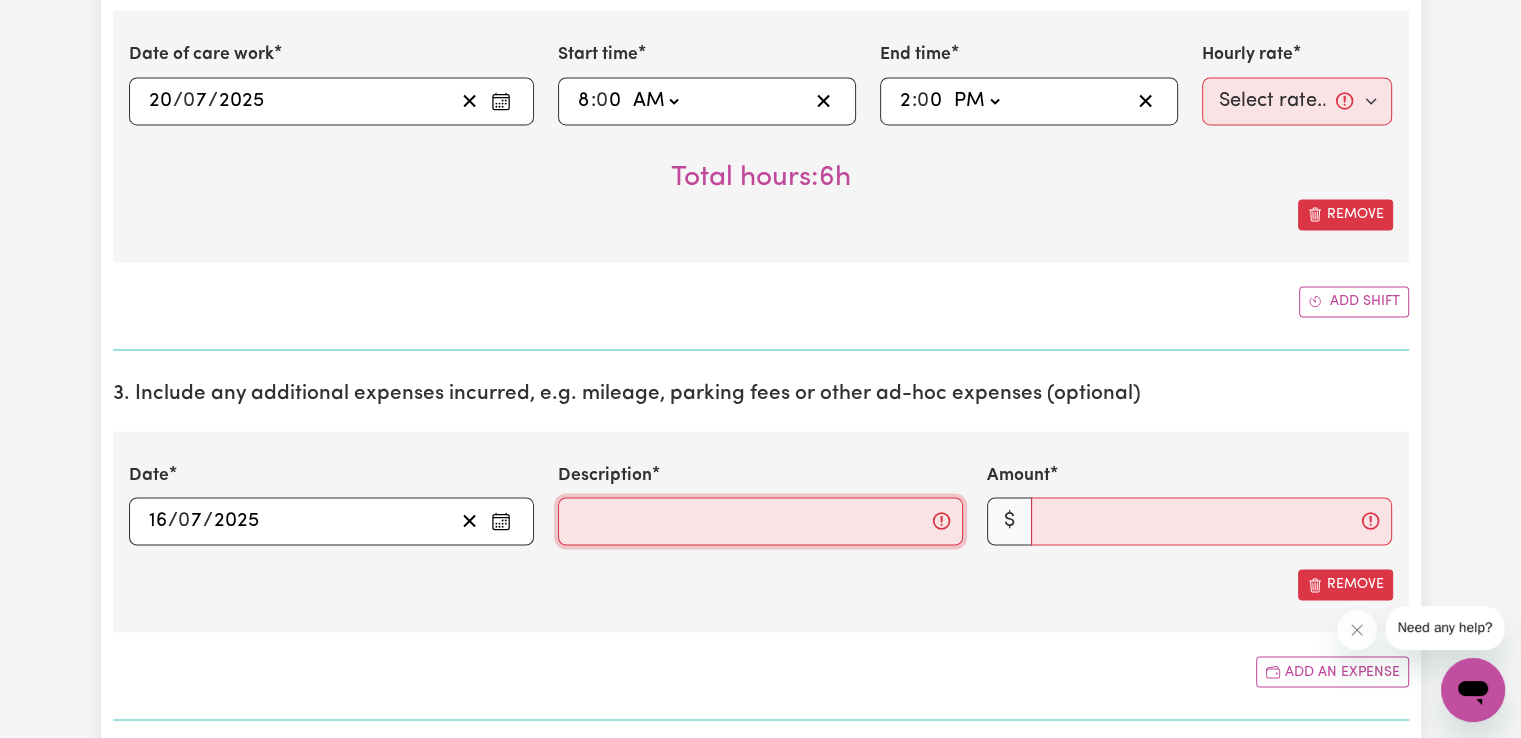 click on "Description" at bounding box center [760, 521] 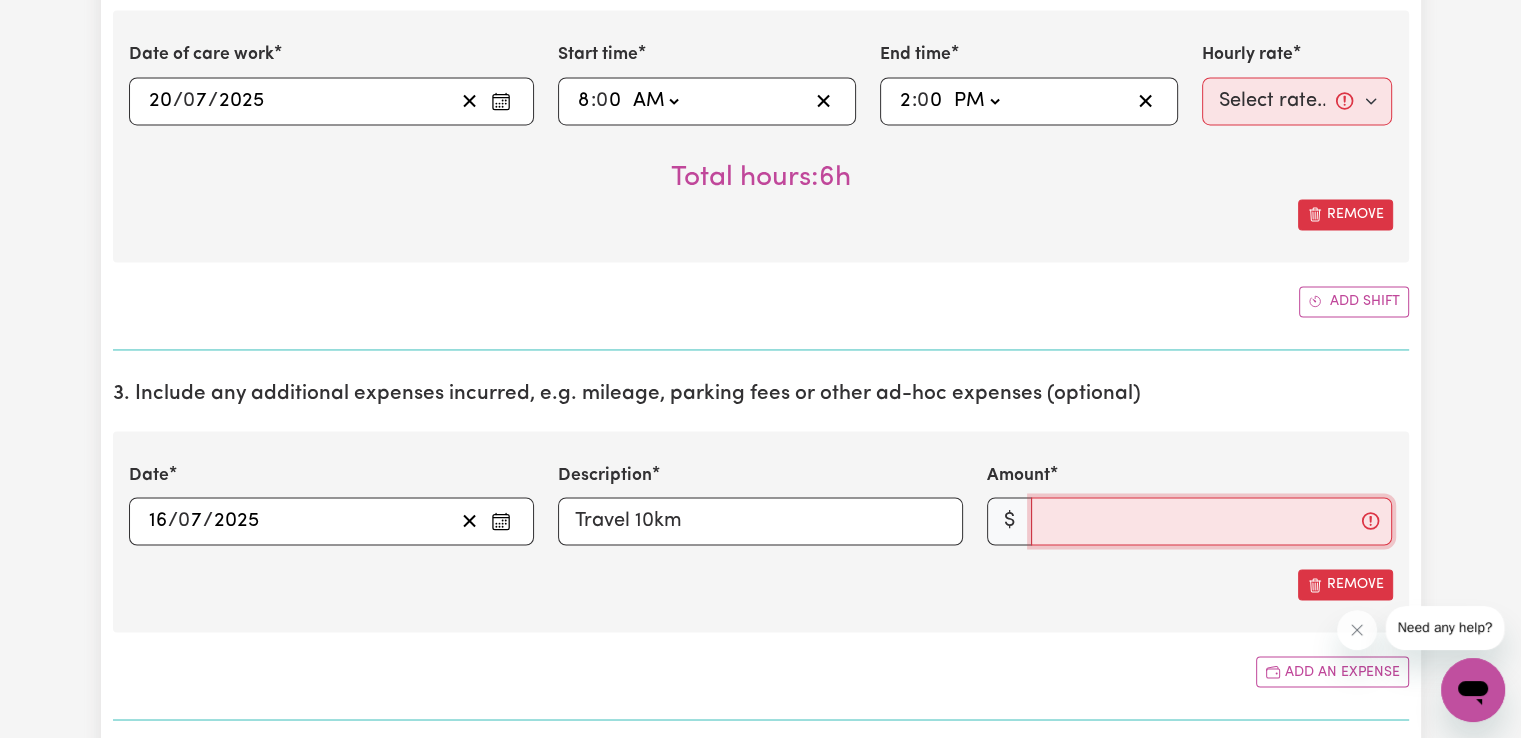 click on "Amount" at bounding box center (1211, 521) 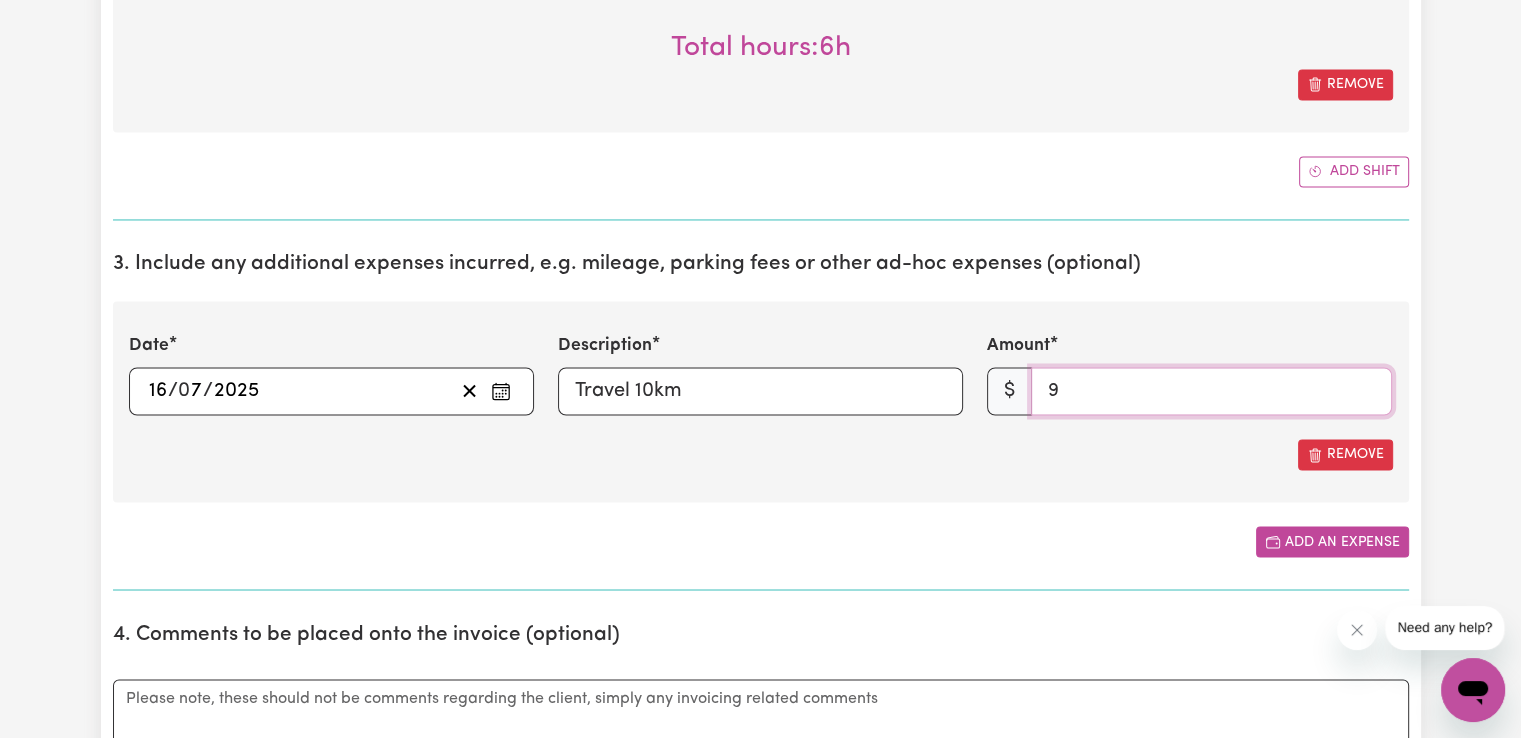 scroll, scrollTop: 3266, scrollLeft: 0, axis: vertical 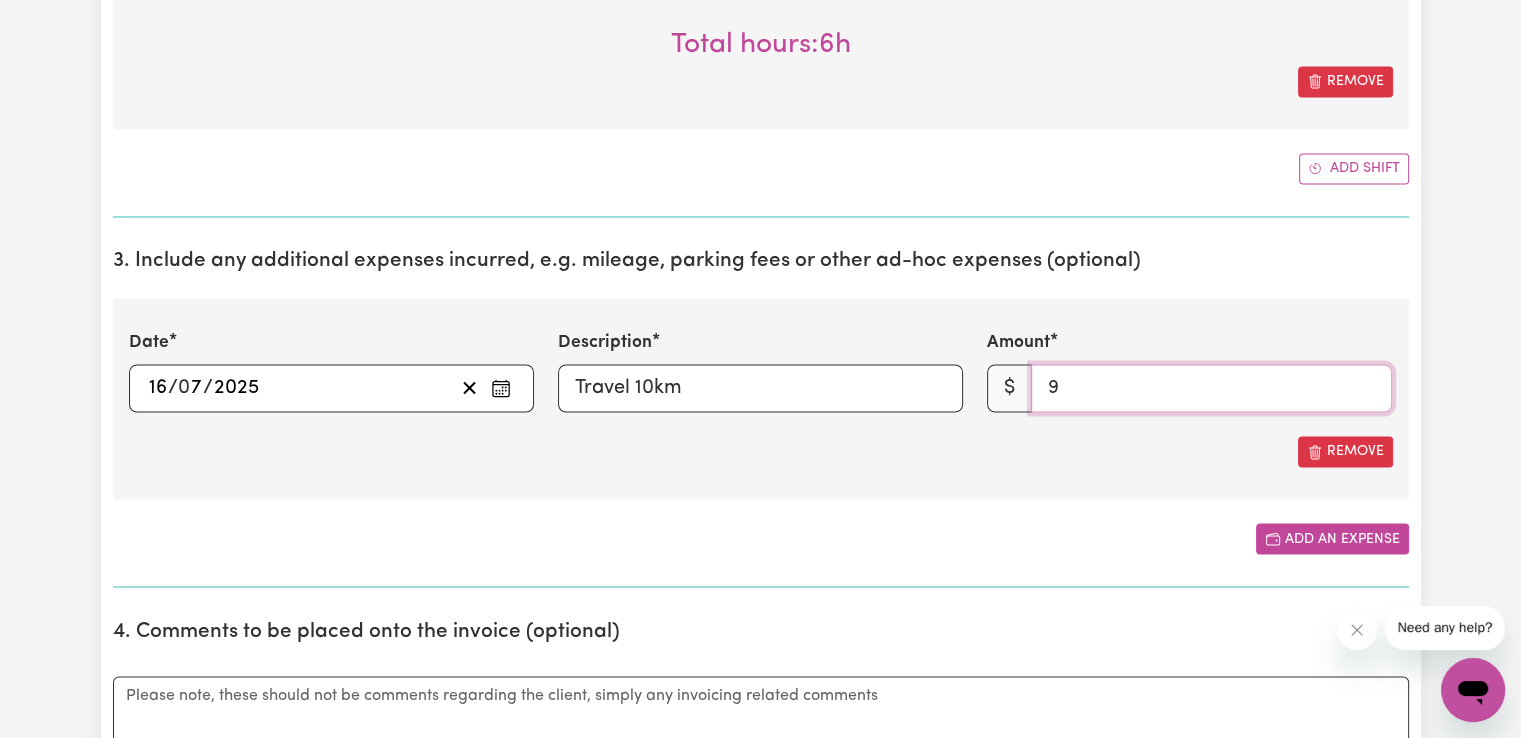 type on "9" 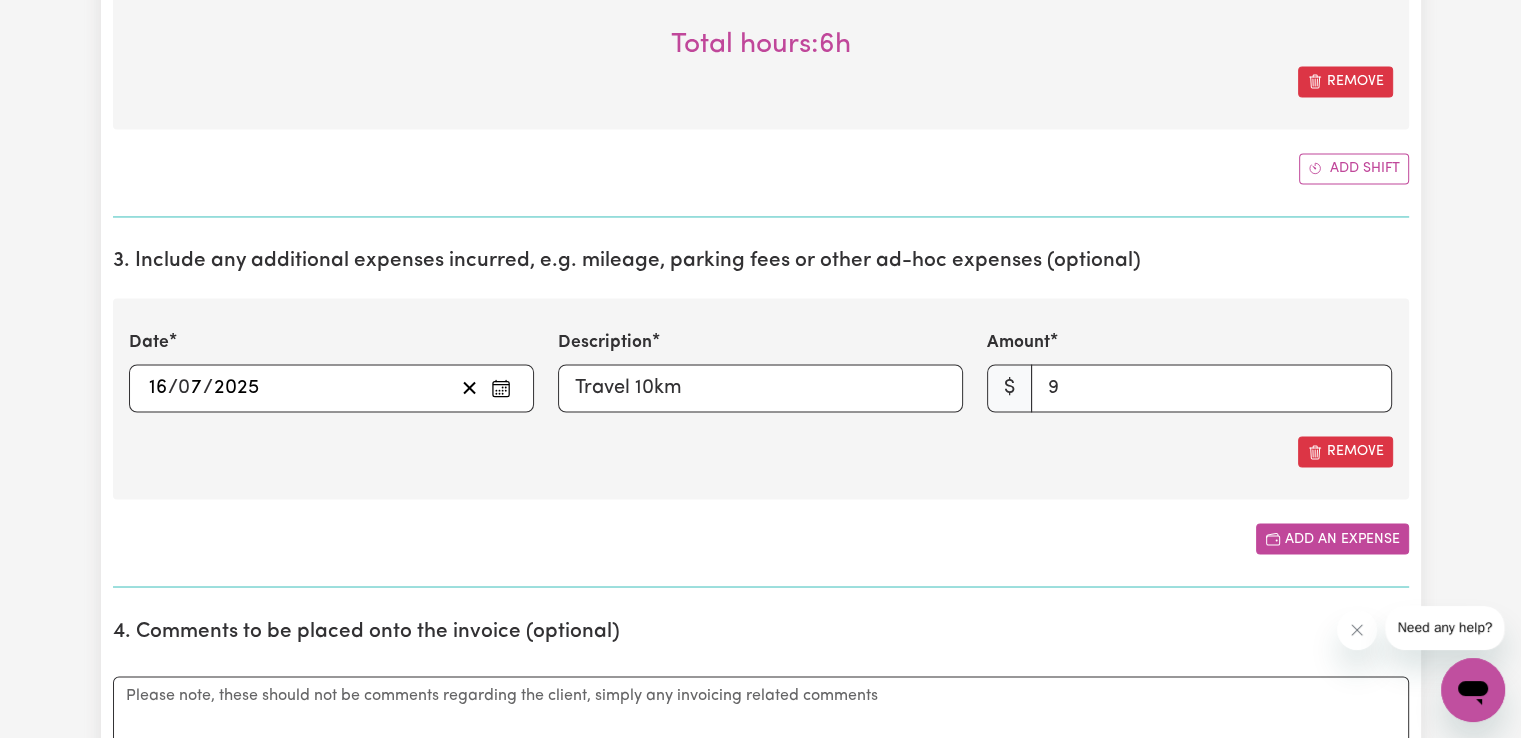 click on "Add an expense" at bounding box center [1332, 538] 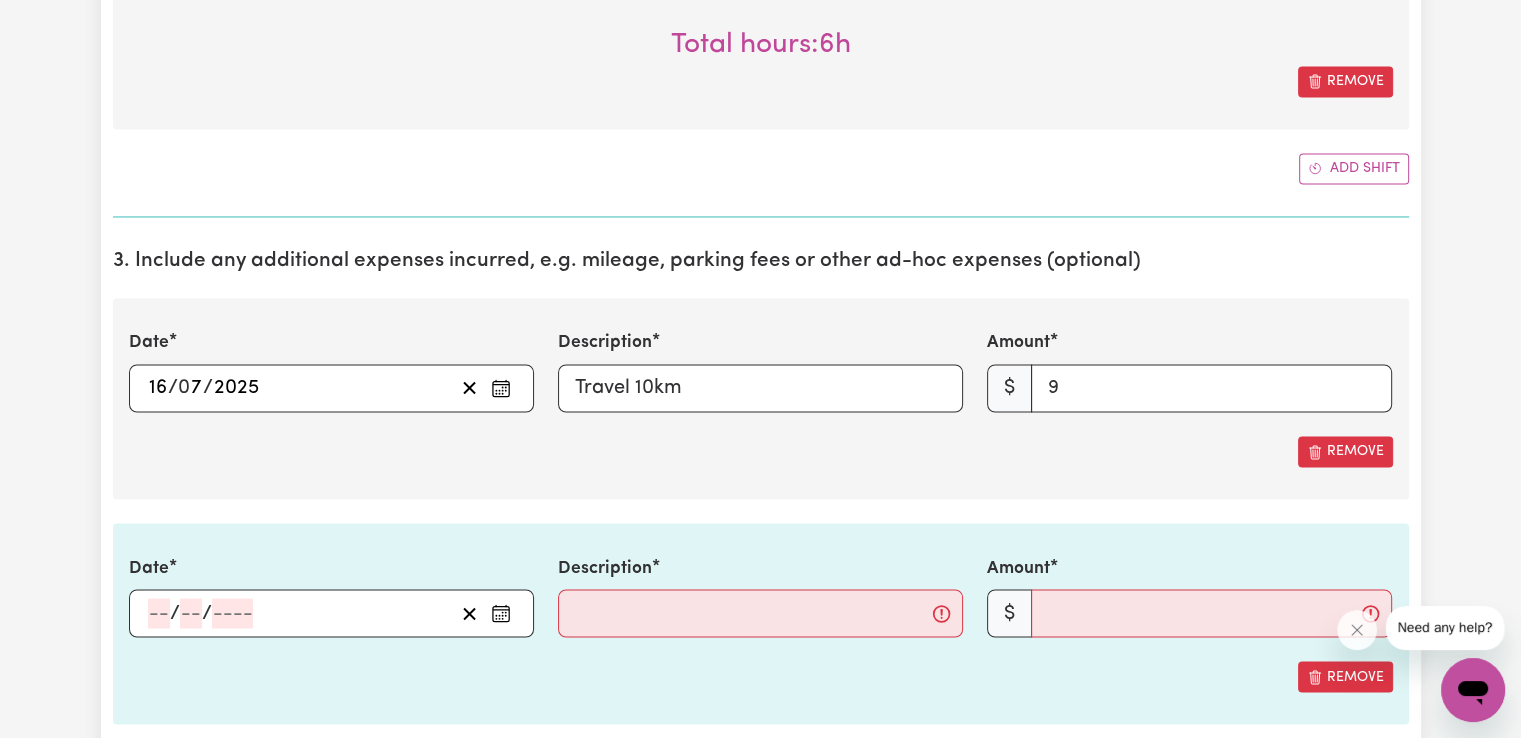 click 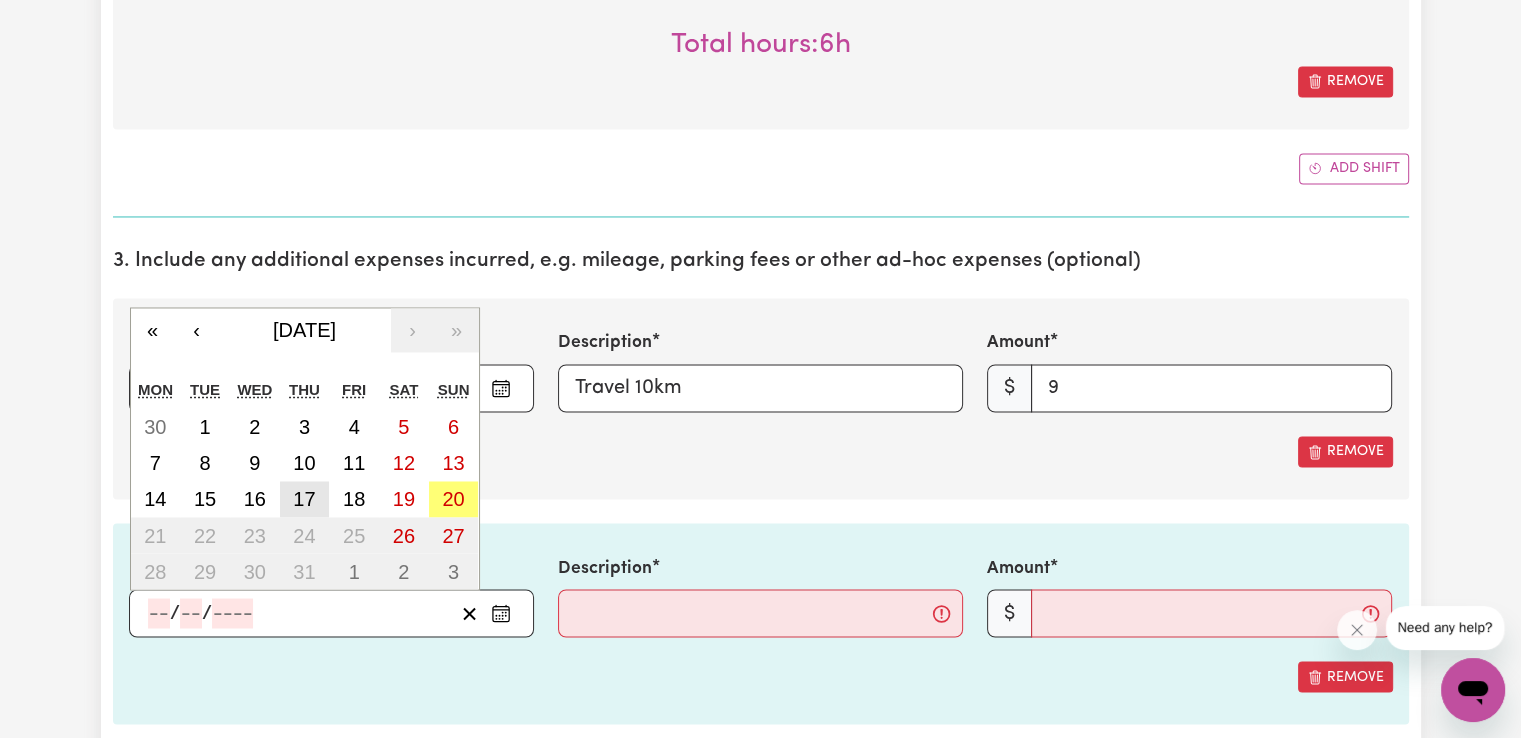 click on "17" at bounding box center [304, 499] 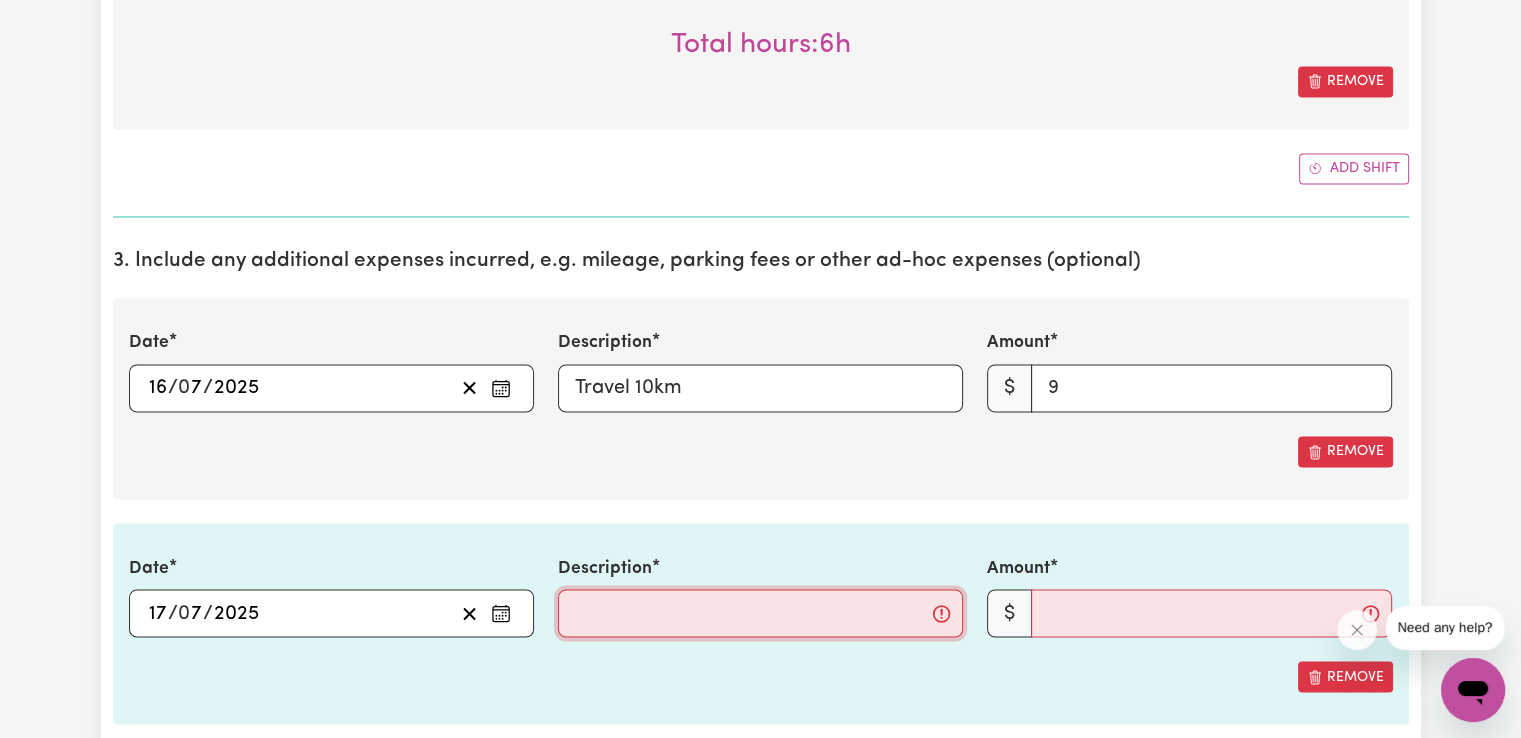 click on "Description" at bounding box center [760, 613] 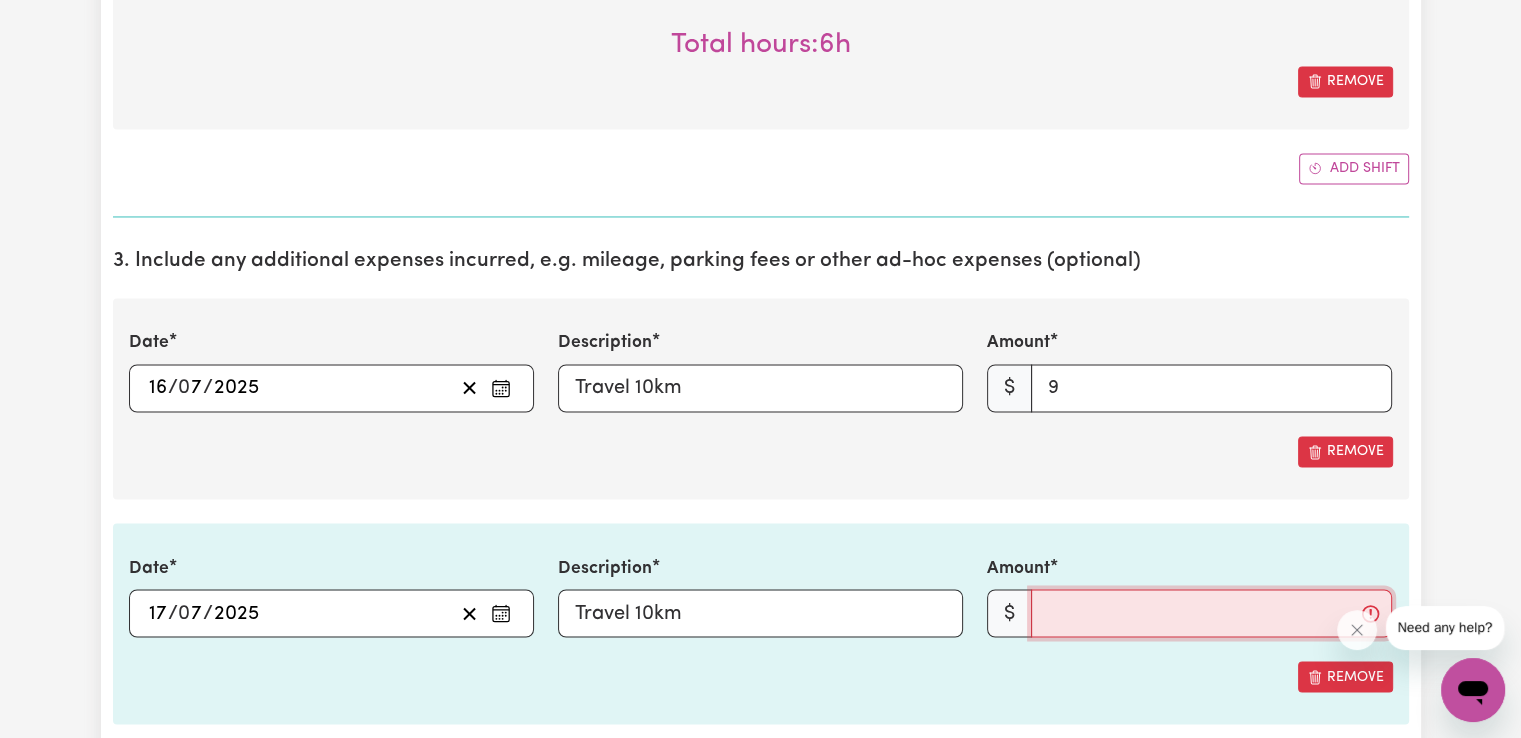 click on "Amount" at bounding box center [1211, 613] 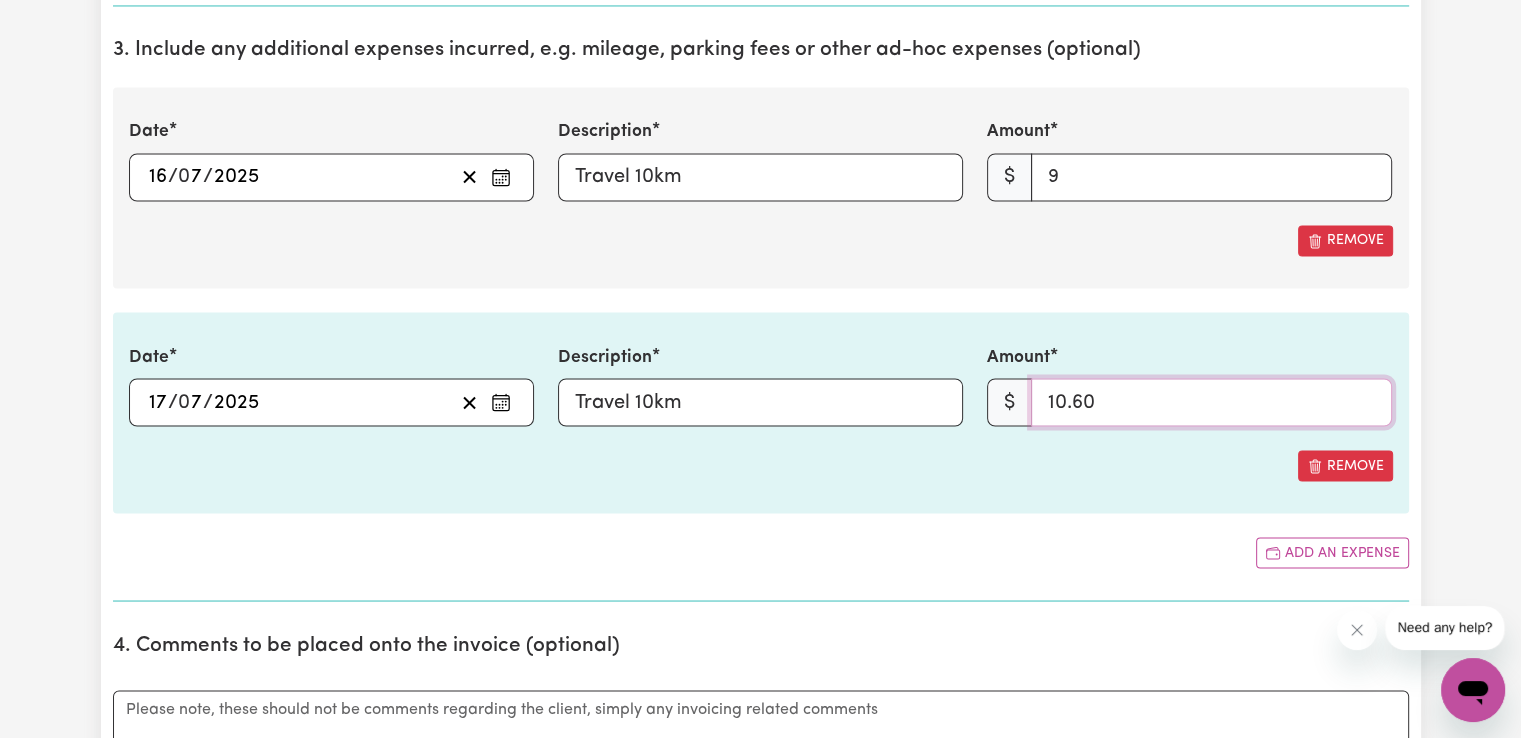 scroll, scrollTop: 3500, scrollLeft: 0, axis: vertical 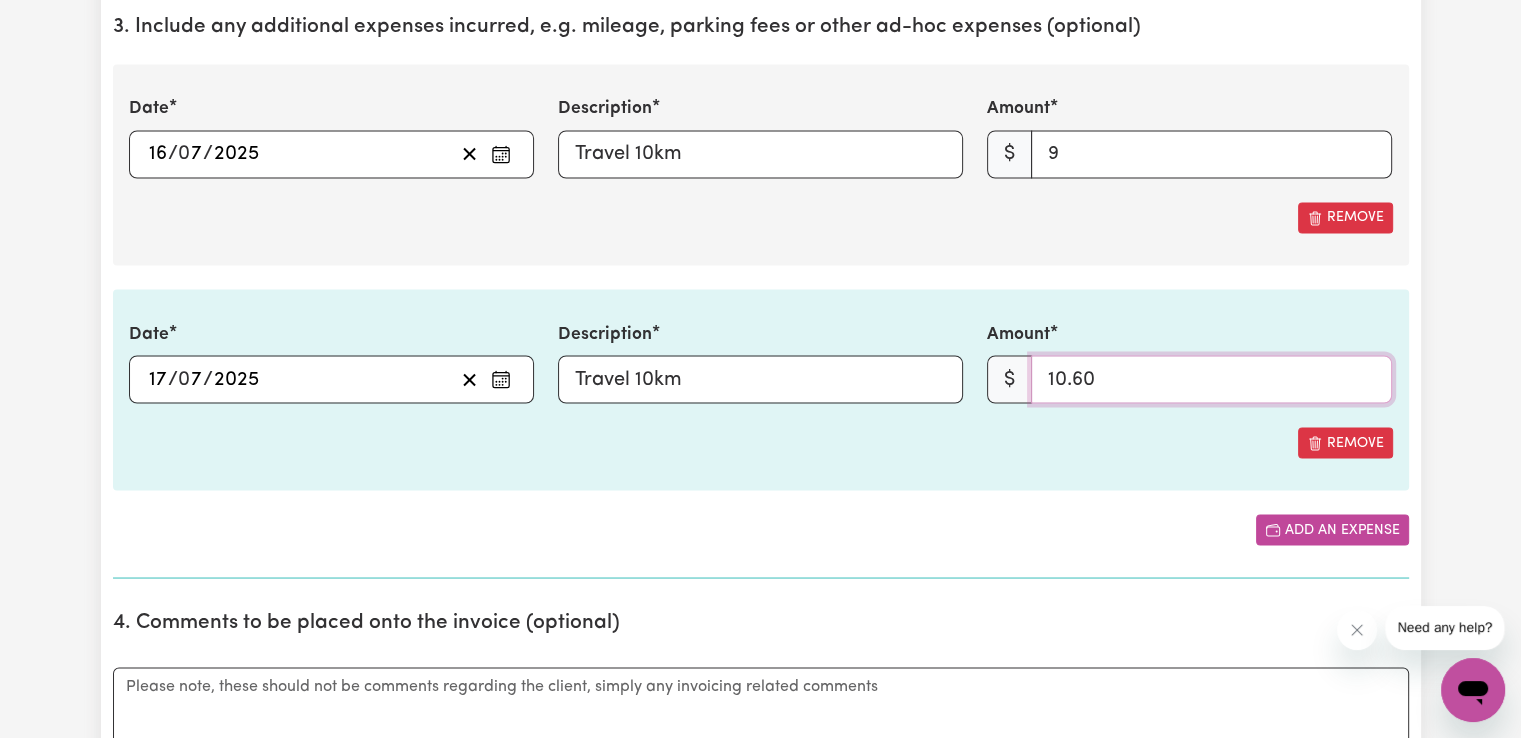 type on "10.60" 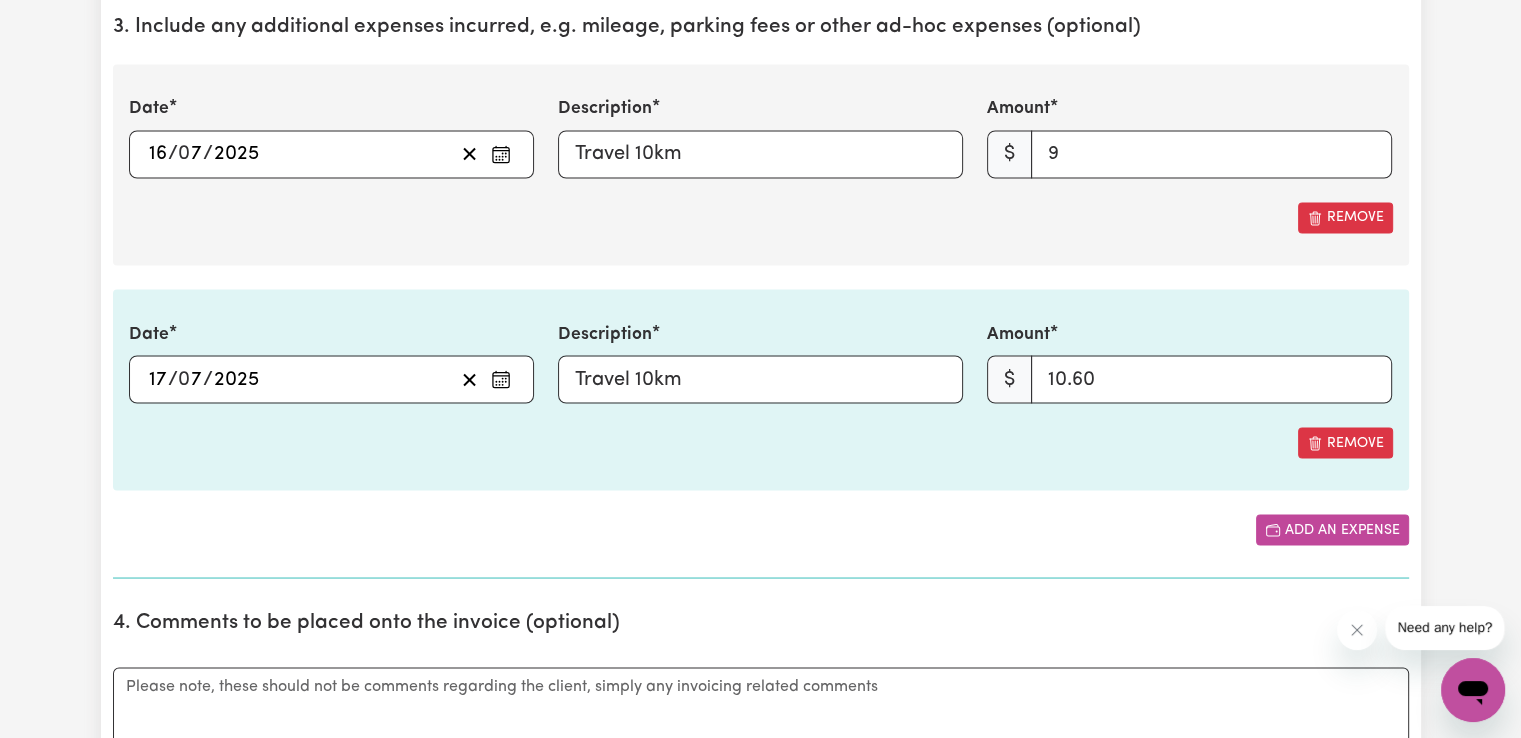 click on "Add an expense" at bounding box center (1332, 529) 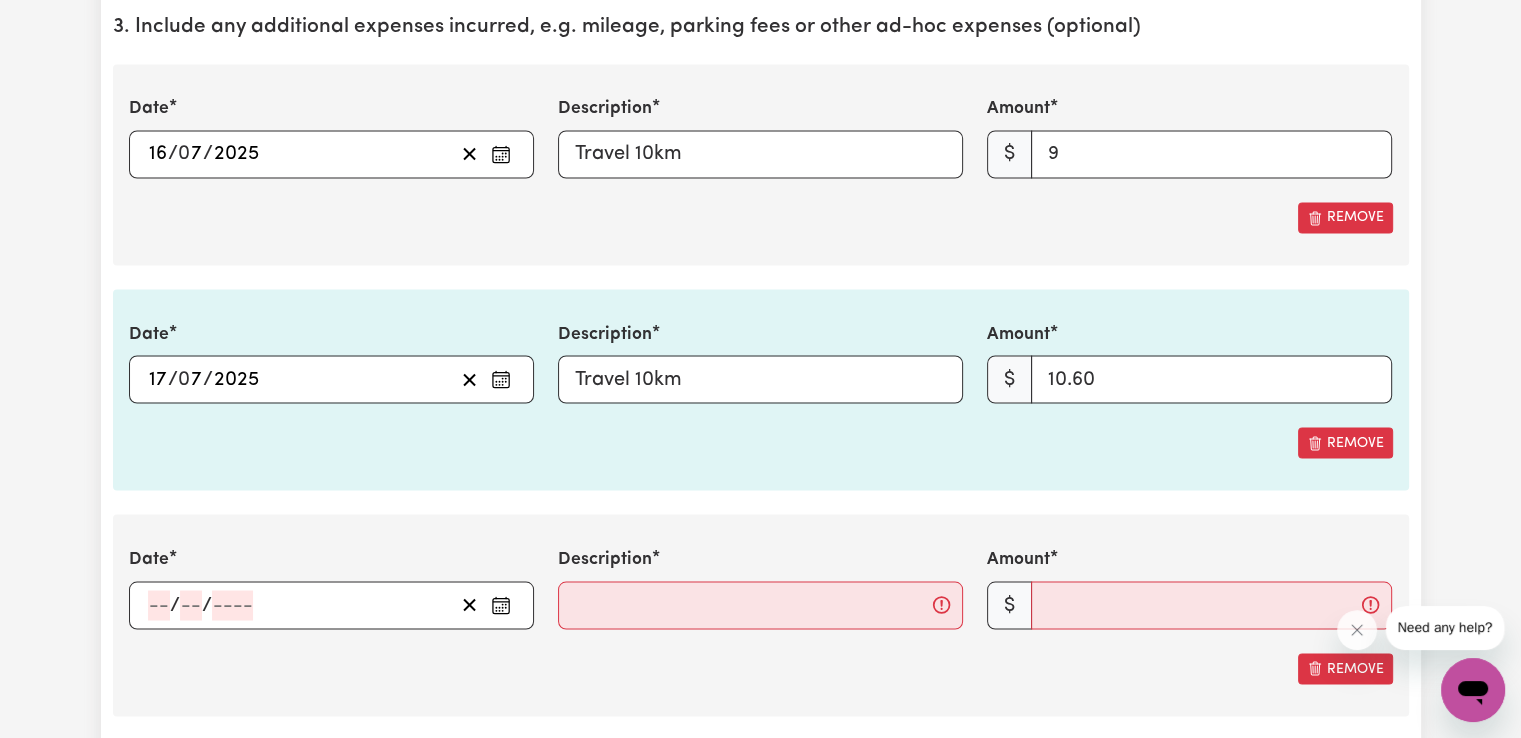 click 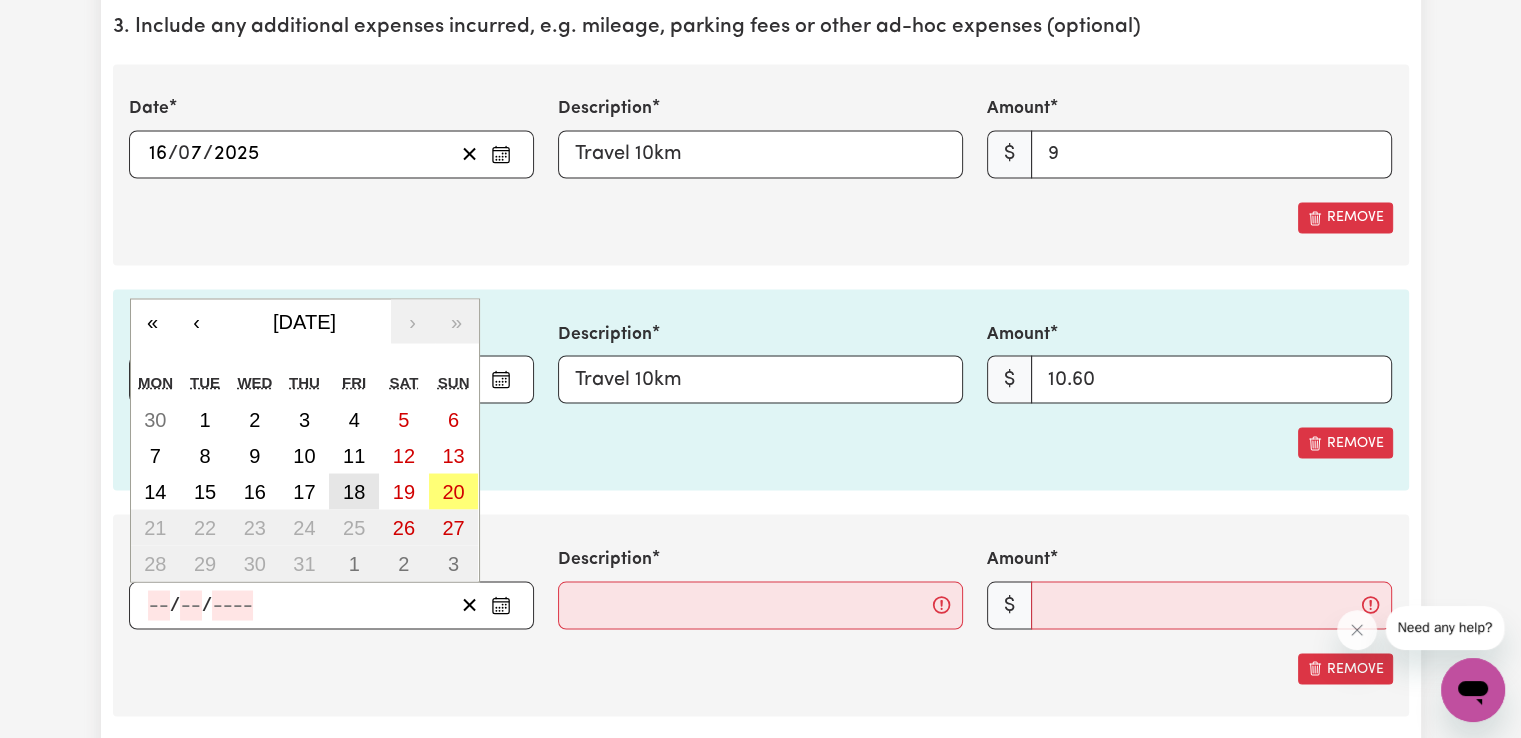 click on "18" at bounding box center [354, 491] 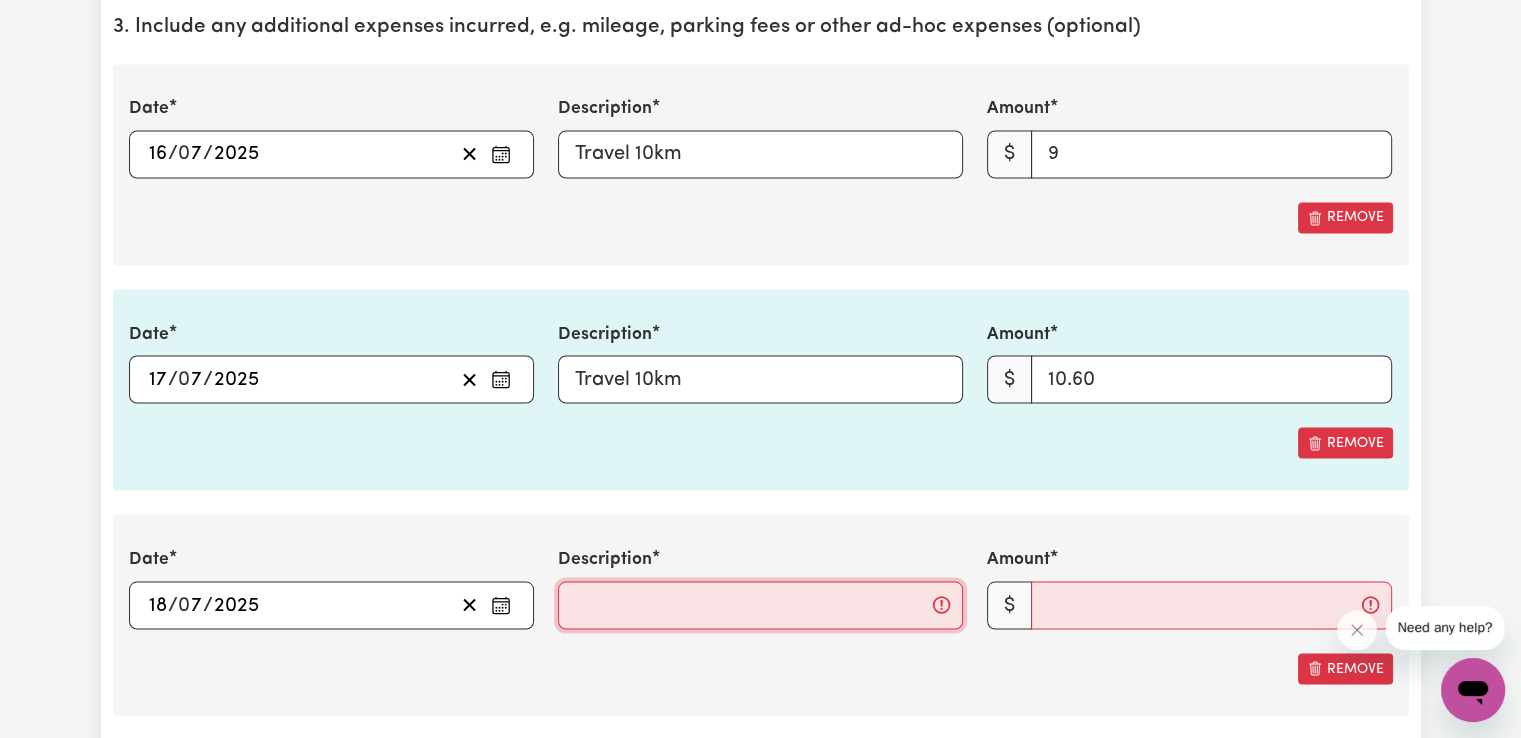 click on "Description" at bounding box center (760, 605) 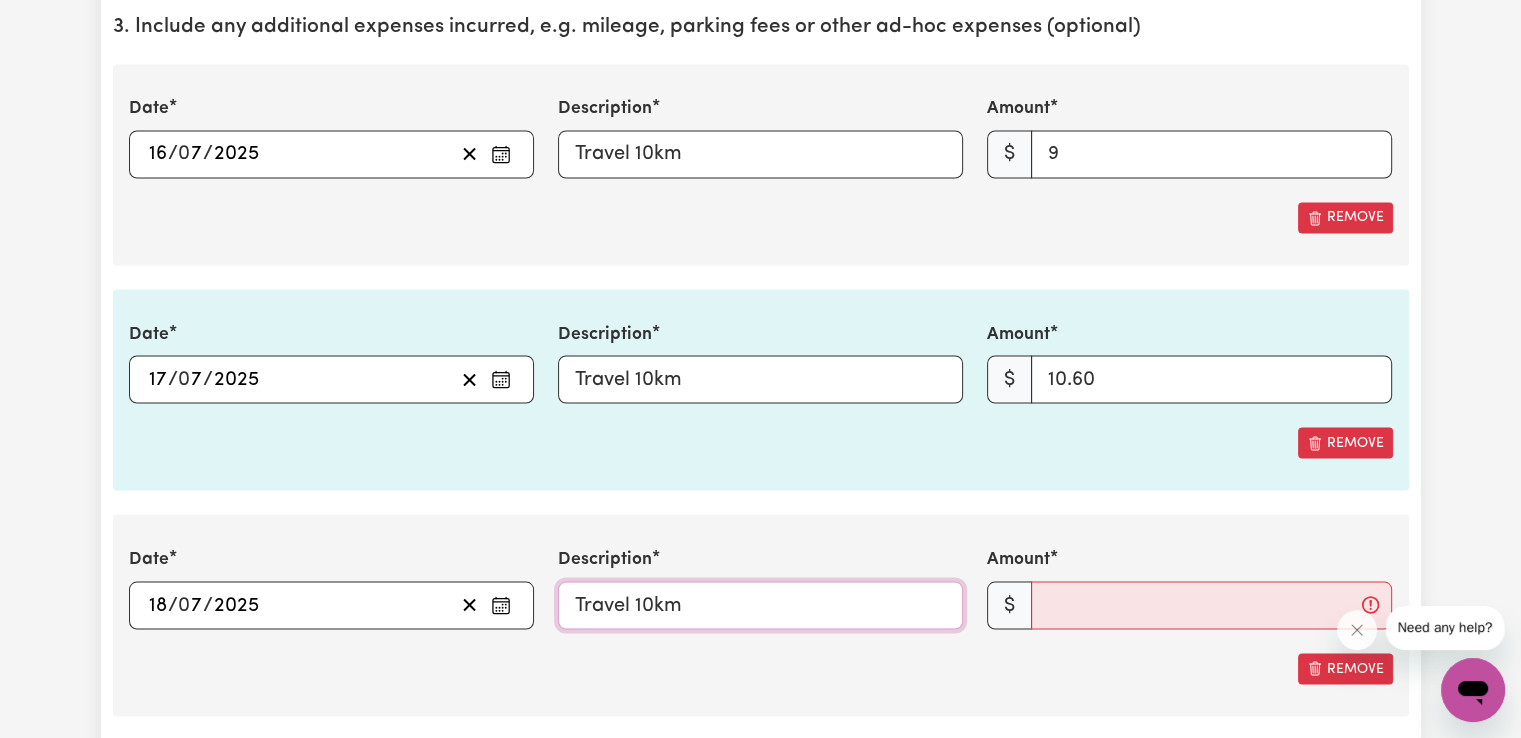 click on "Travel 10km" at bounding box center (760, 605) 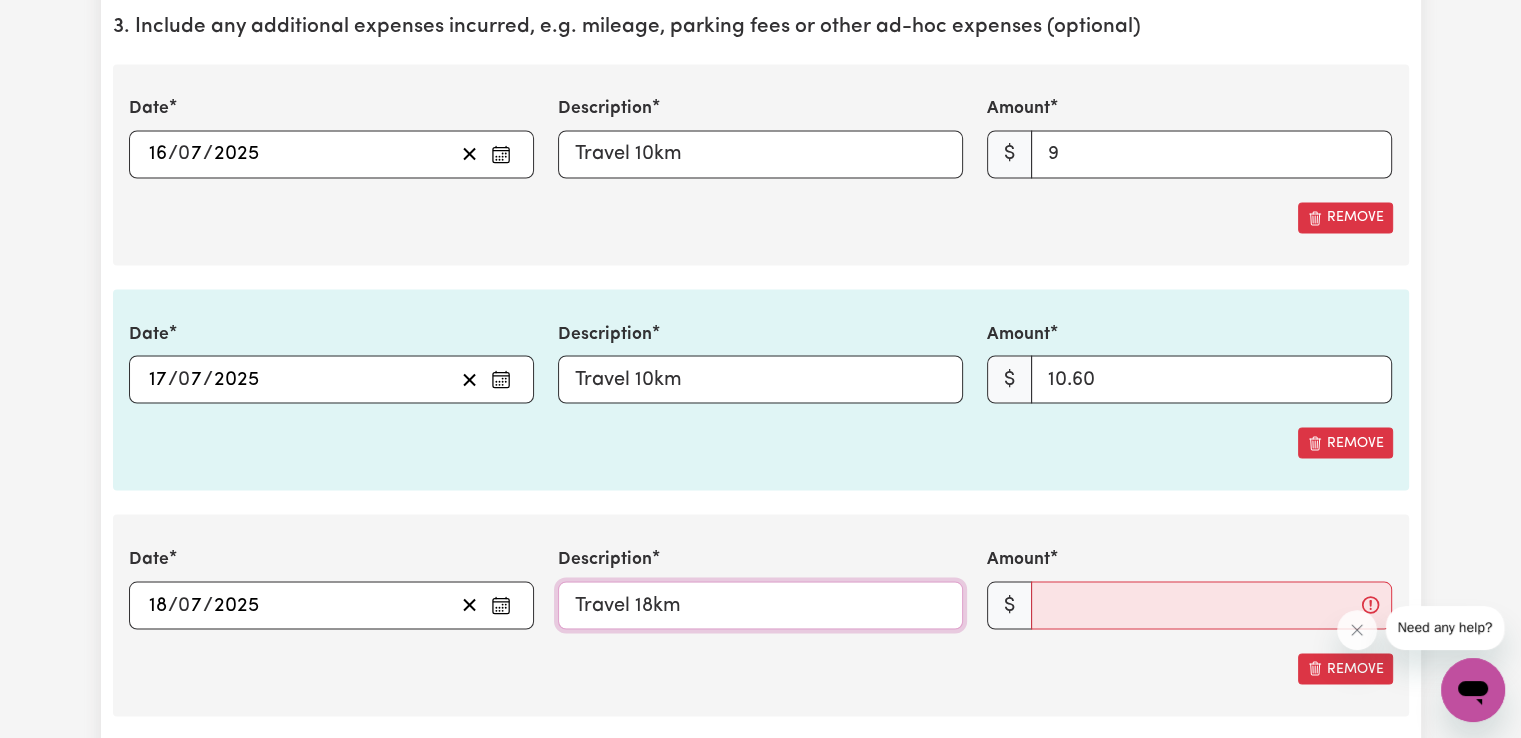 type on "Travel 18km" 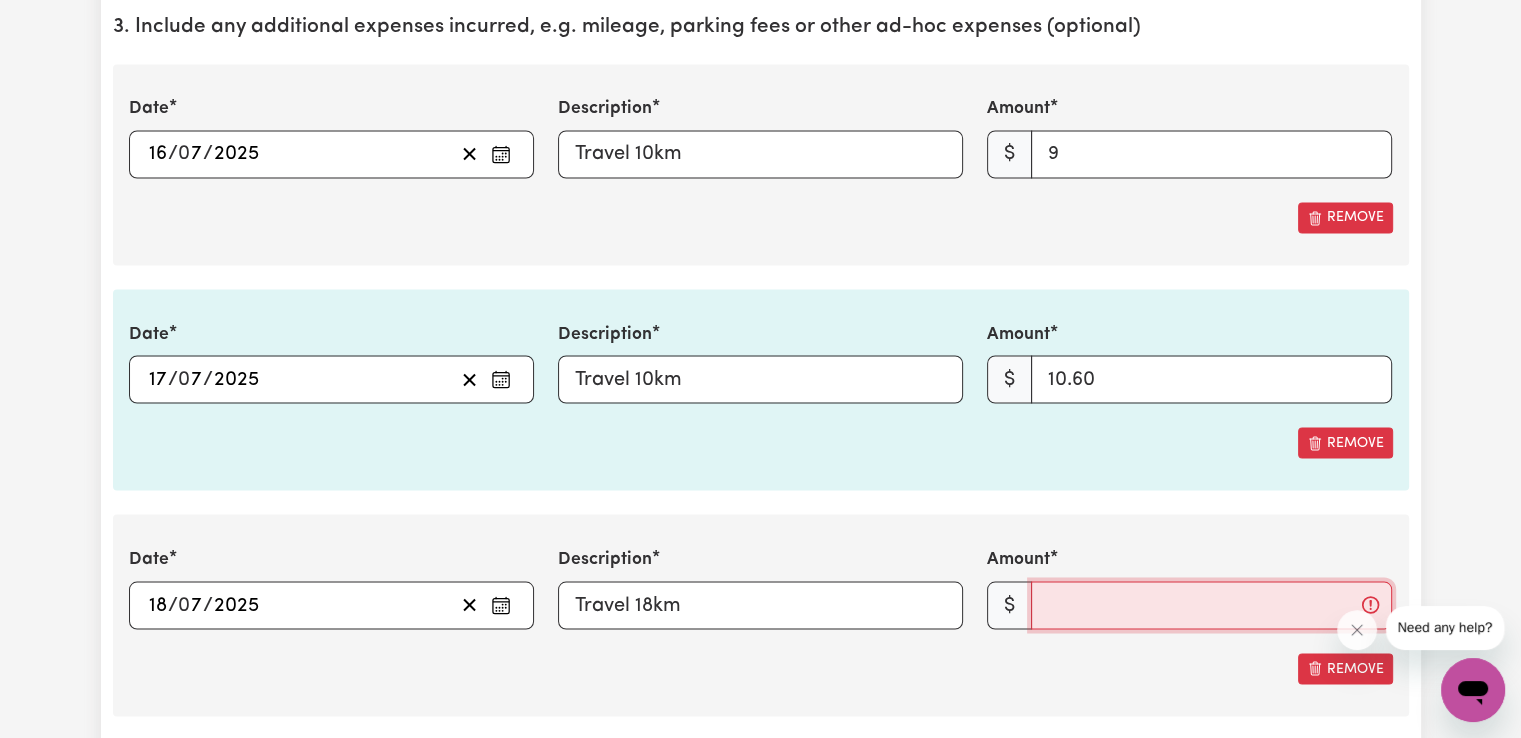 click on "Amount" at bounding box center [1211, 605] 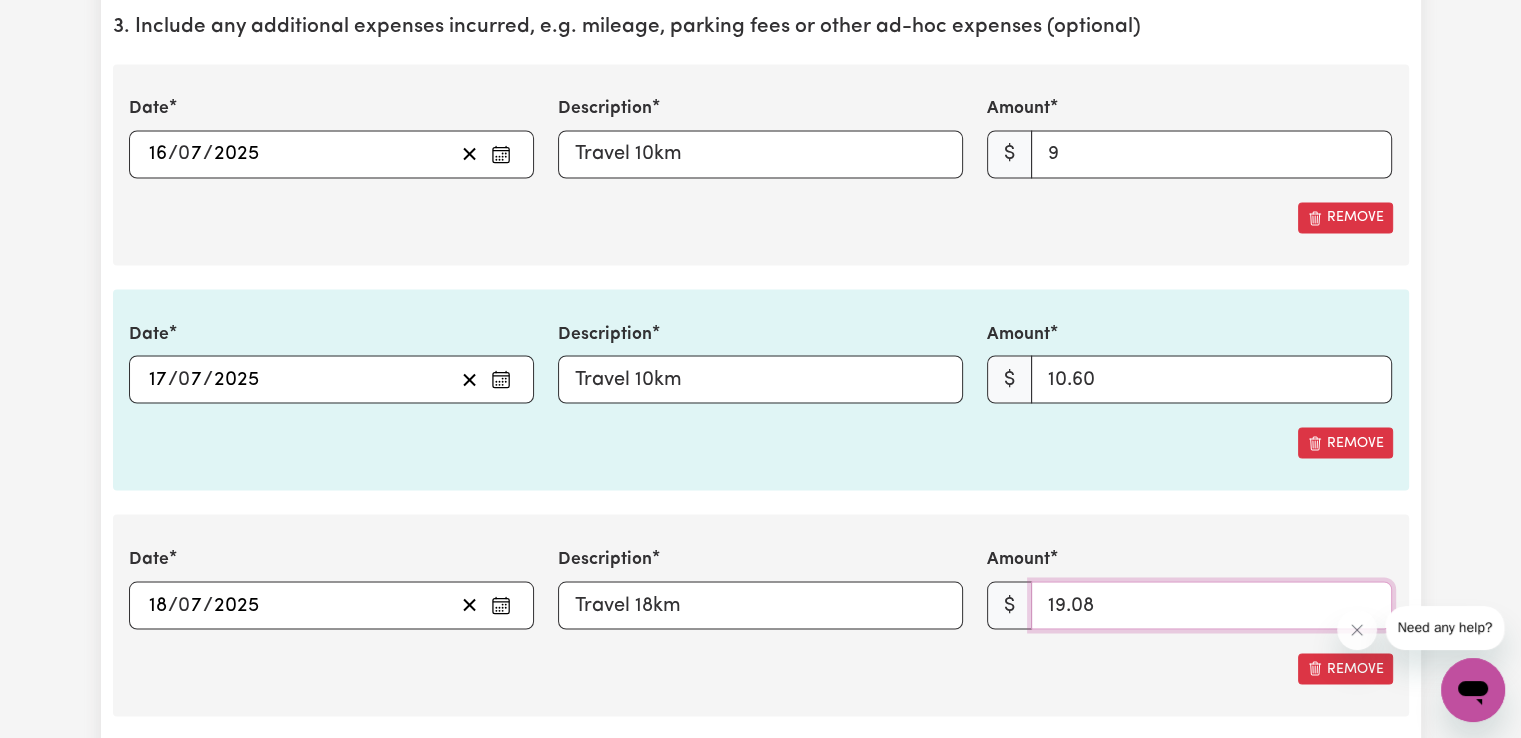 type on "19.08" 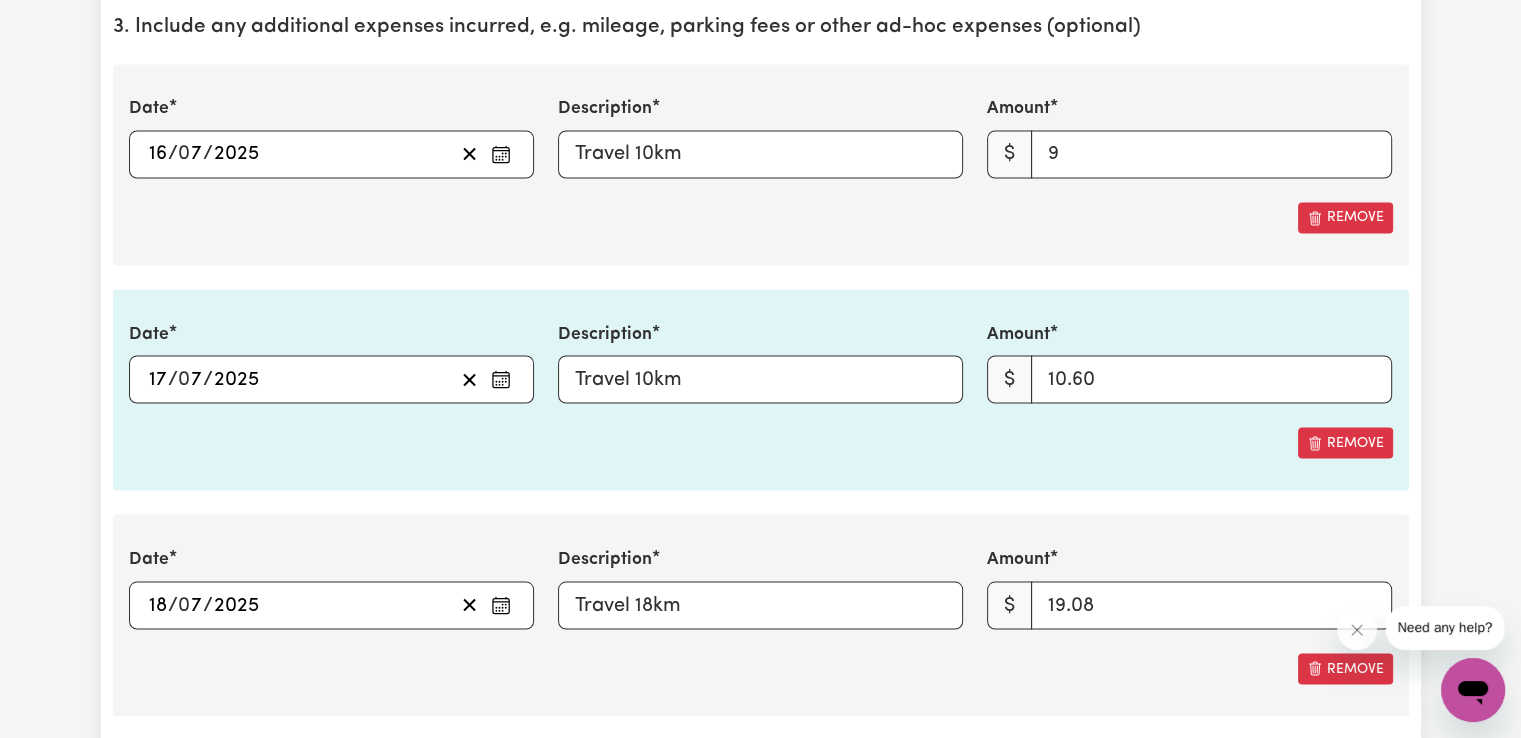 click on "Date [DATE] 18 / 0 7 / 2025 « ‹ [DATE] › » Mon Tue Wed Thu Fri Sat Sun 30 1 2 3 4 5 6 7 8 9 10 11 12 13 14 15 16 17 18 19 20 21 22 23 24 25 26 27 28 29 30 31 1 2 3 Description Travel 18km Amount $ 19.08 Remove" at bounding box center [761, 614] 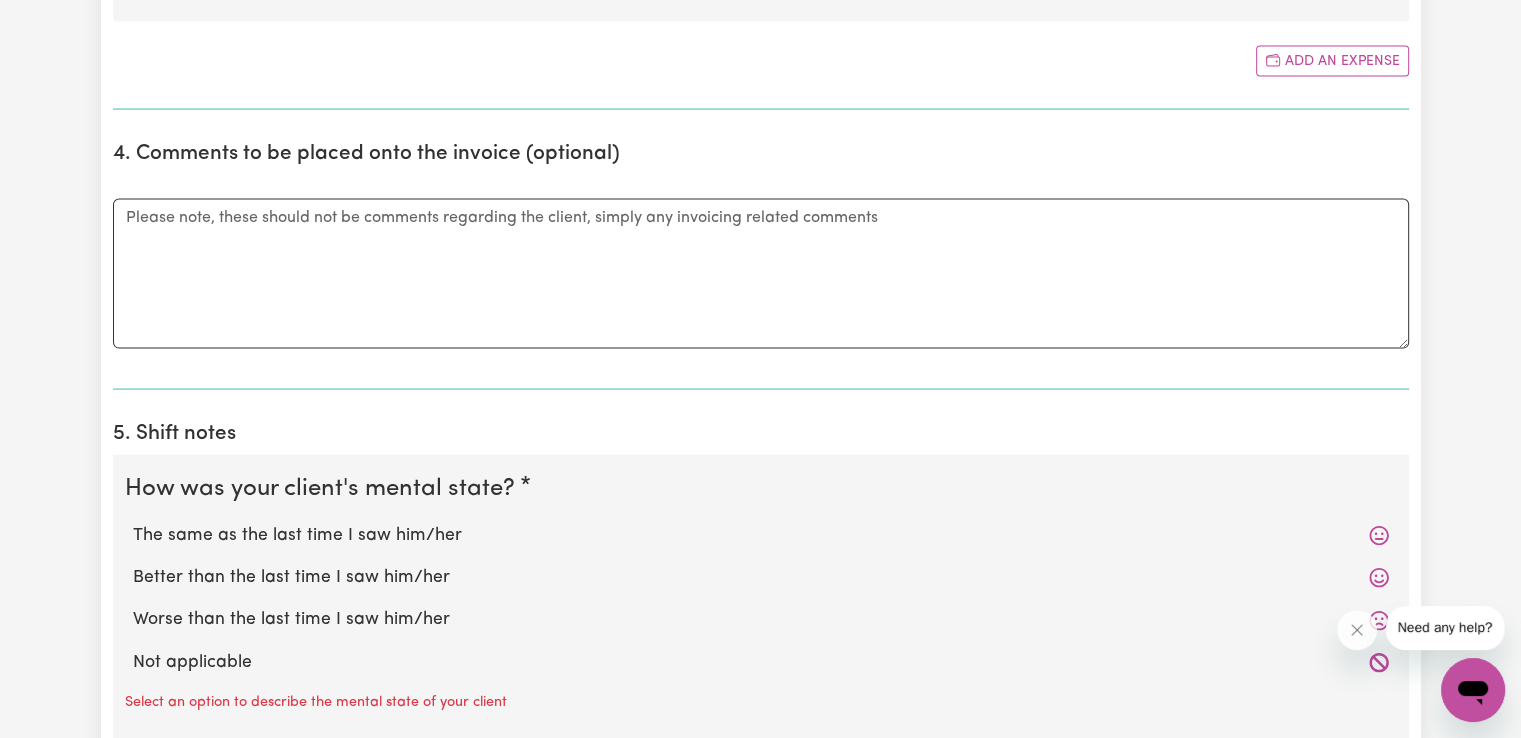 scroll, scrollTop: 4200, scrollLeft: 0, axis: vertical 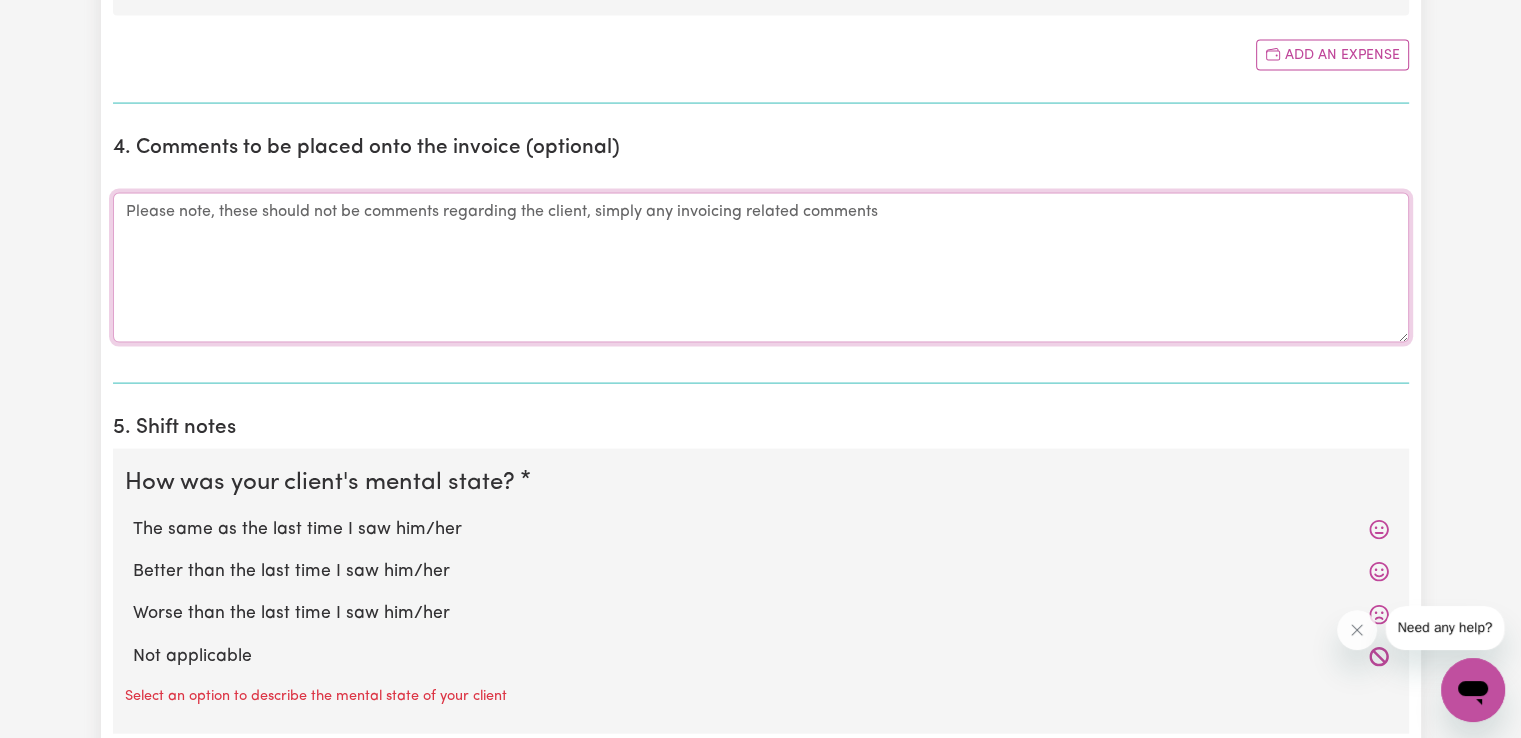 click on "Comments" at bounding box center [761, 268] 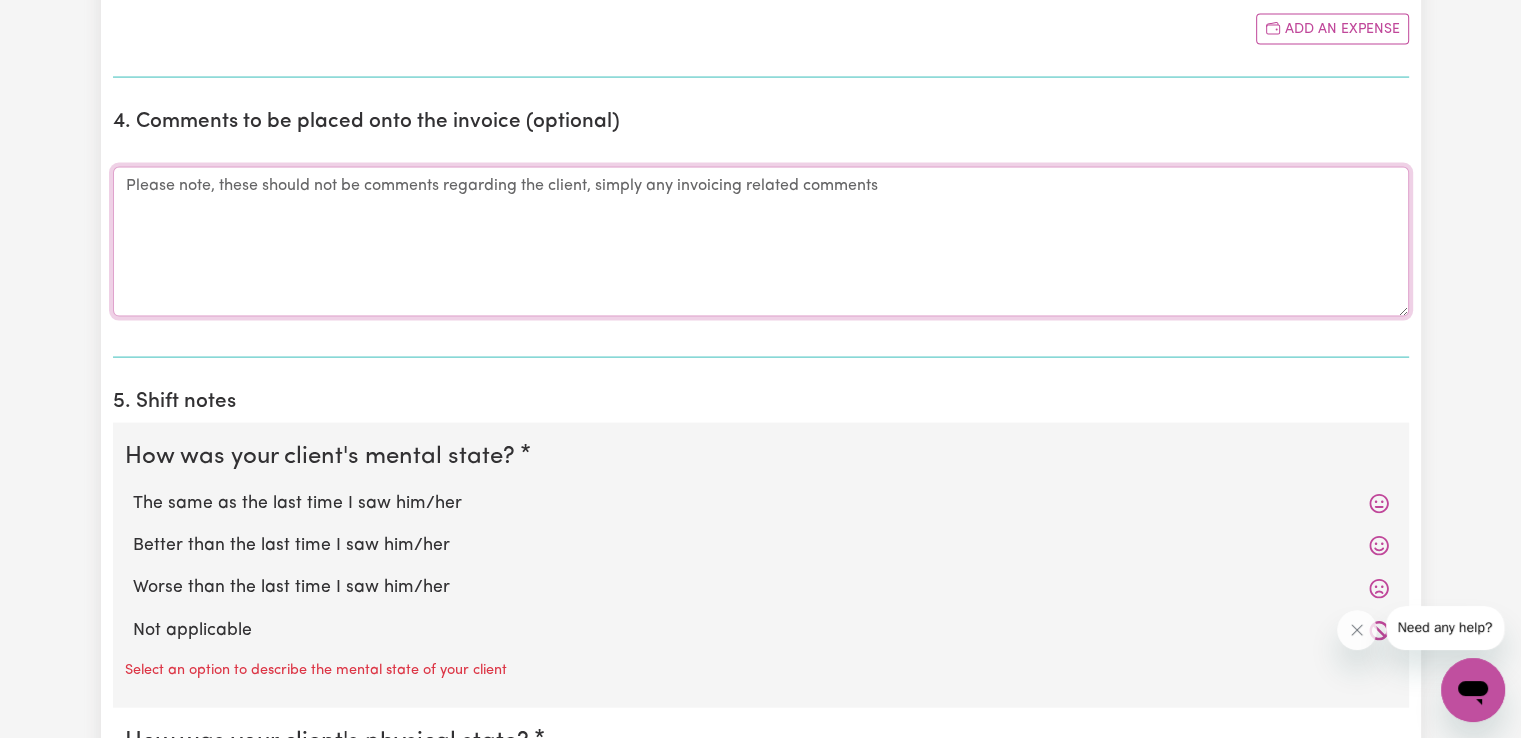 scroll, scrollTop: 4366, scrollLeft: 0, axis: vertical 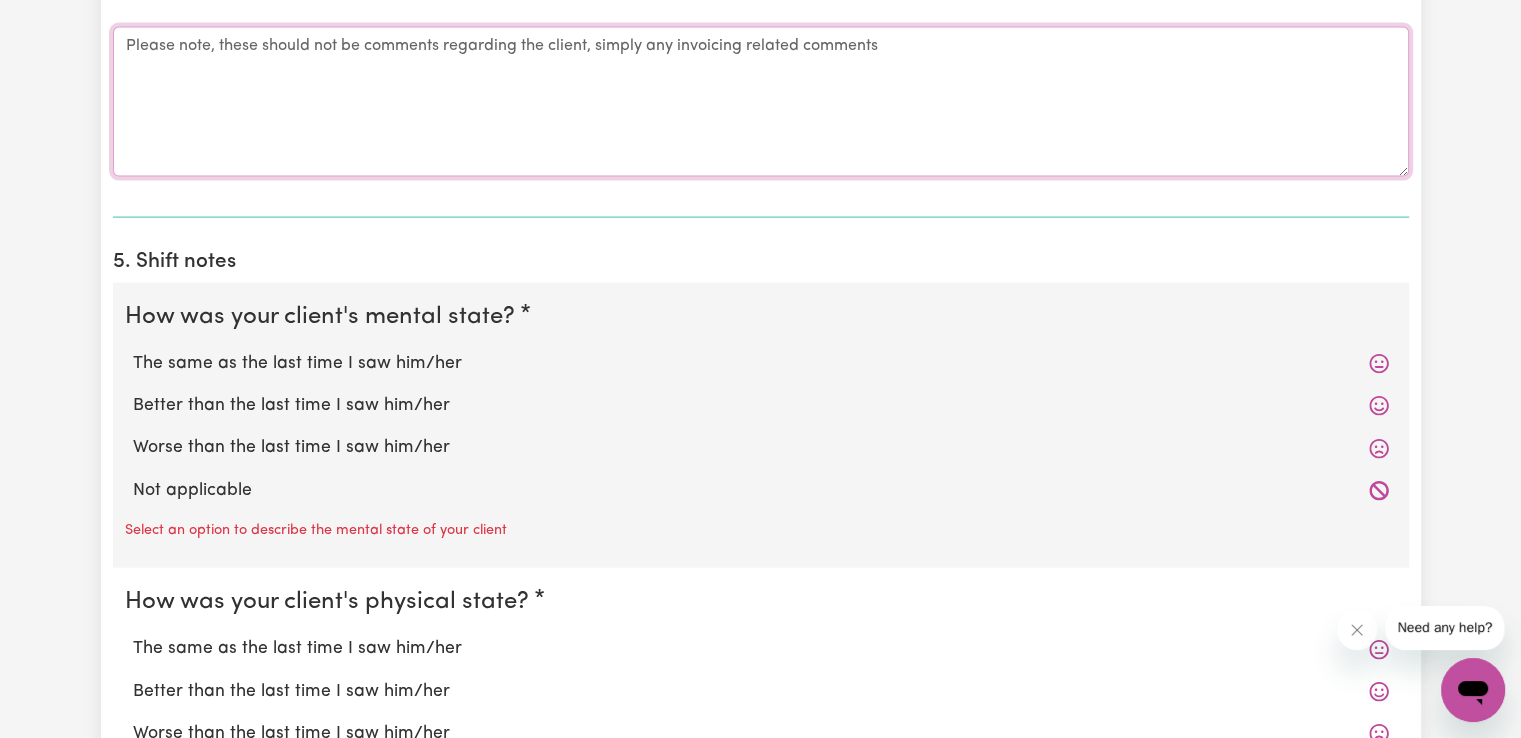 click on "Comments" at bounding box center (761, 102) 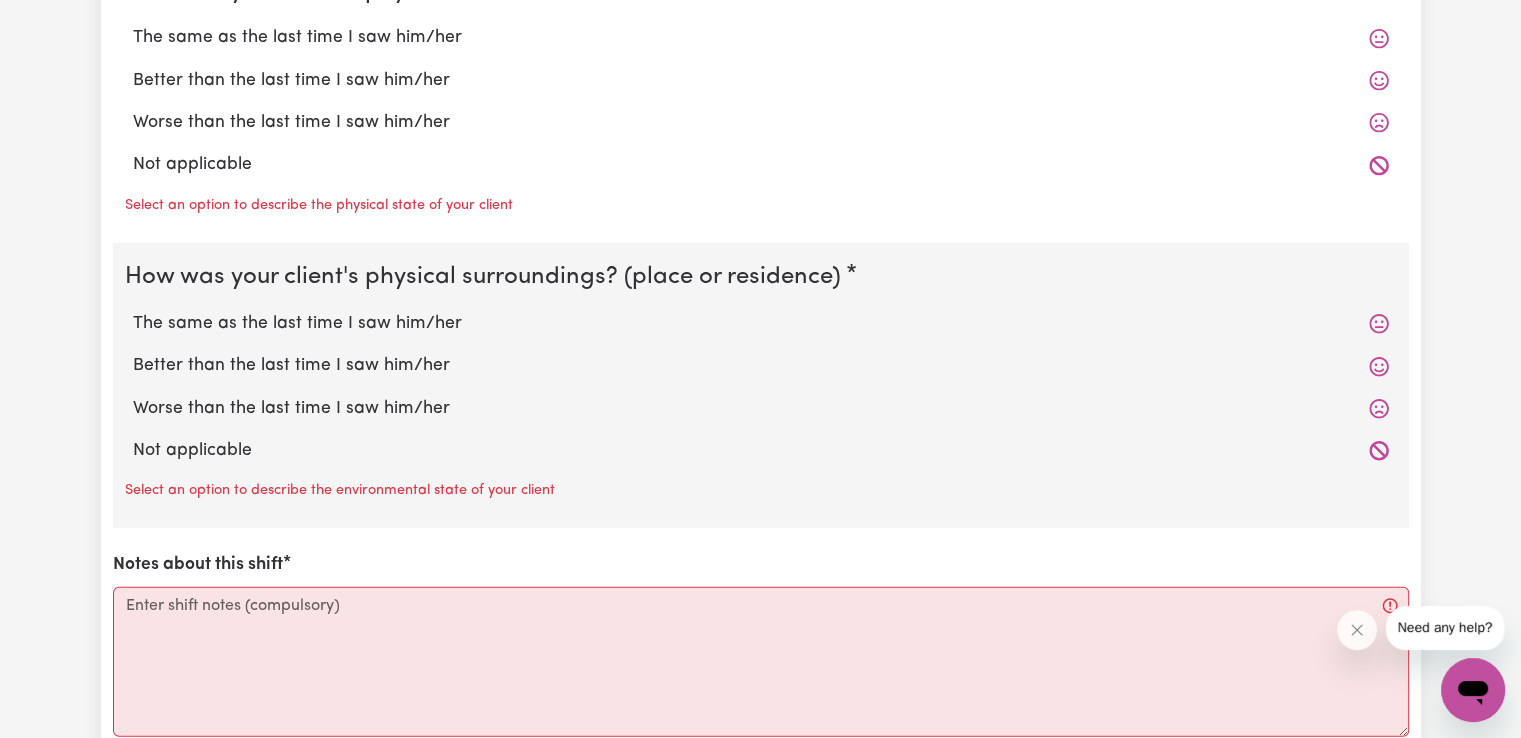 scroll, scrollTop: 5033, scrollLeft: 0, axis: vertical 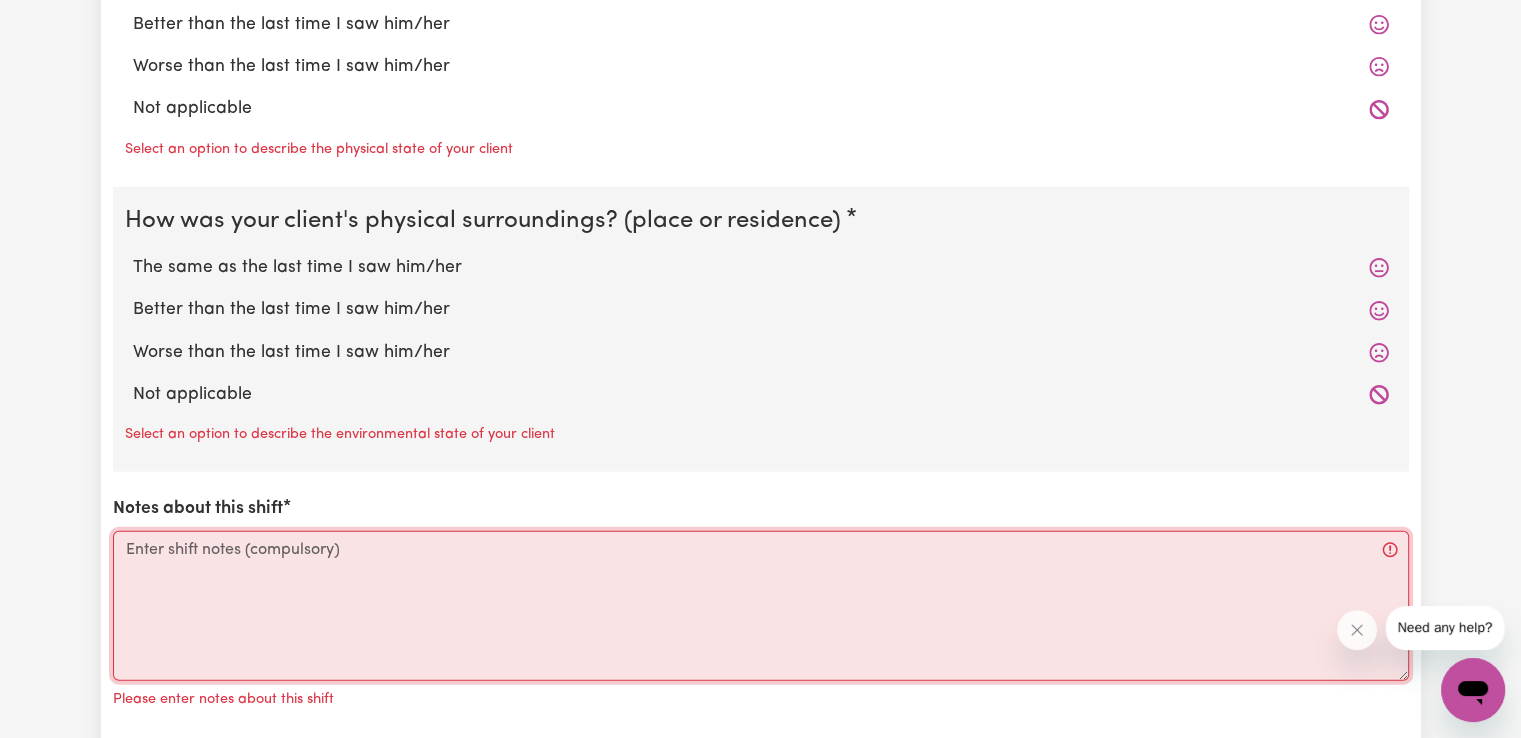 paste on "Access community, social, recreational and assistance with self care activities" 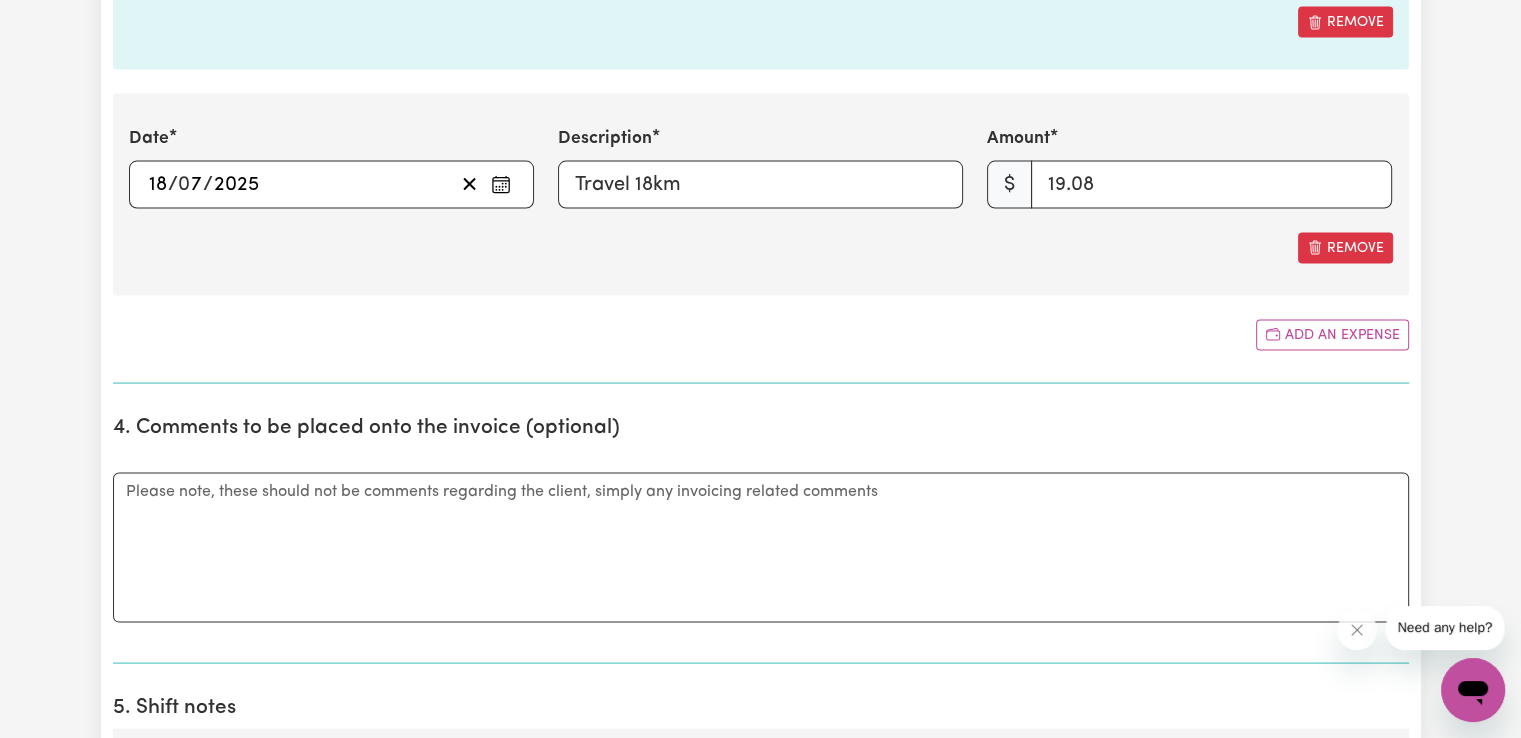 scroll, scrollTop: 3918, scrollLeft: 0, axis: vertical 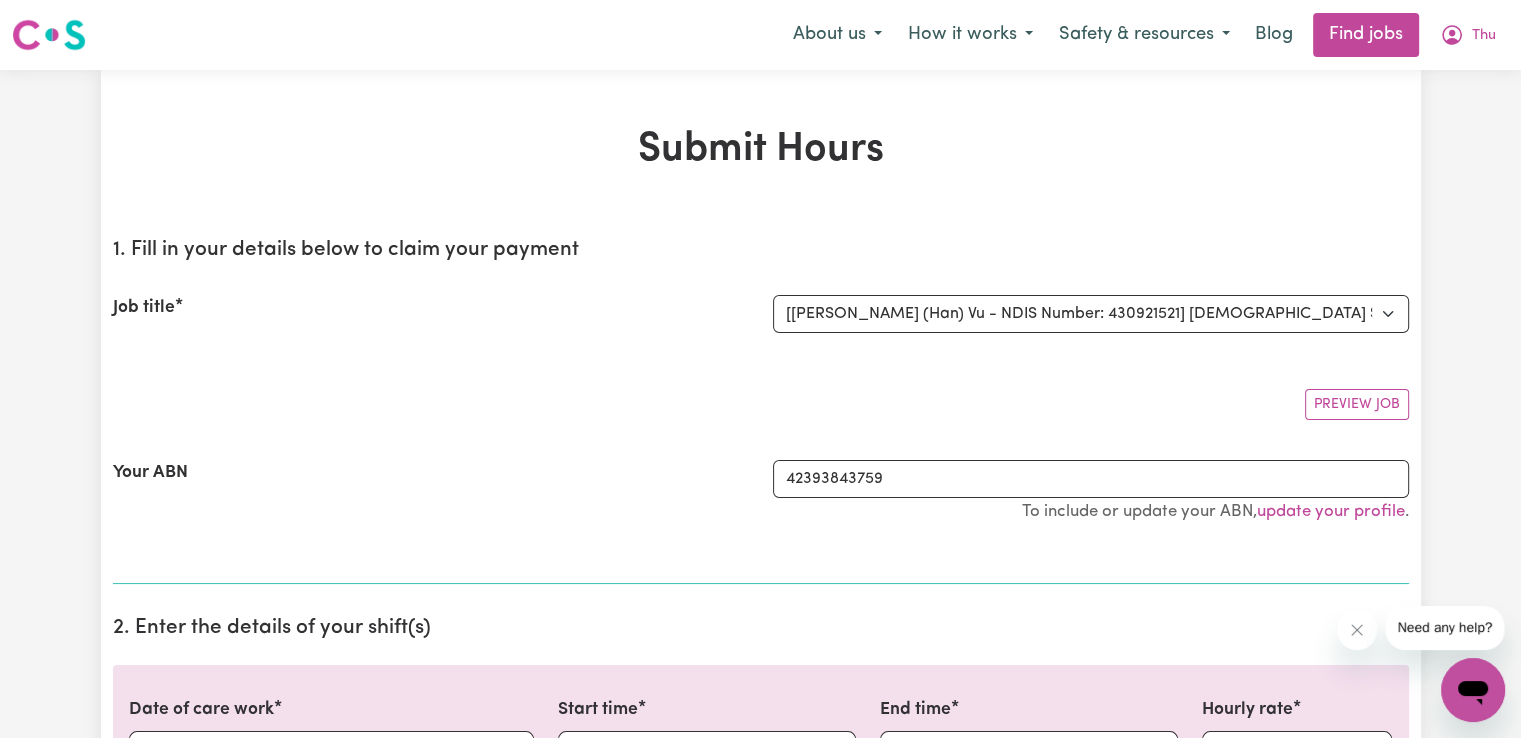type on "Access community, social, recreational and assistance with self care activities." 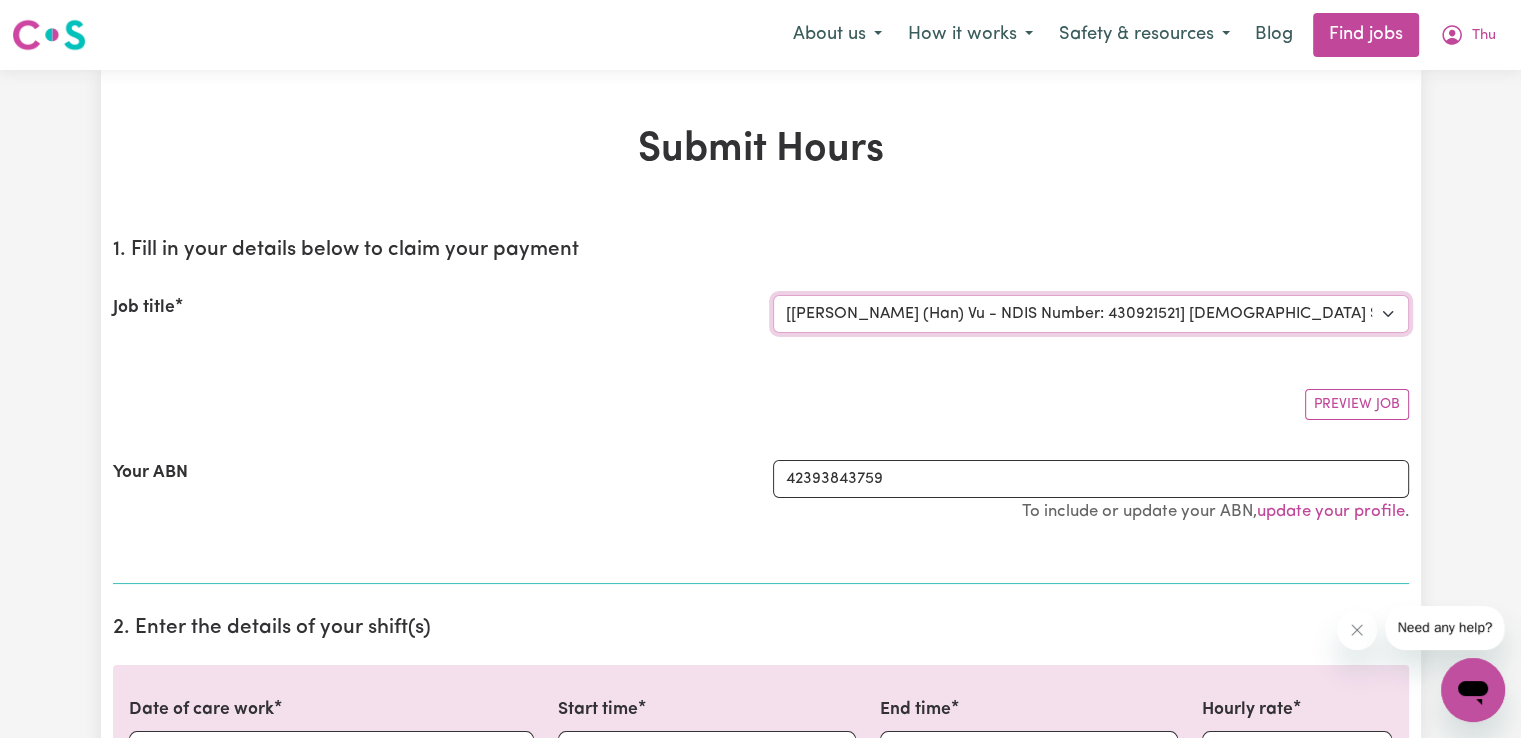 click on "Select the job you're submitting hours for... [[PERSON_NAME] (Han) Vu - NDIS Number: 430921521] [DEMOGRAPHIC_DATA] Support workers with experience in Behaviour Support Plans" at bounding box center [1091, 314] 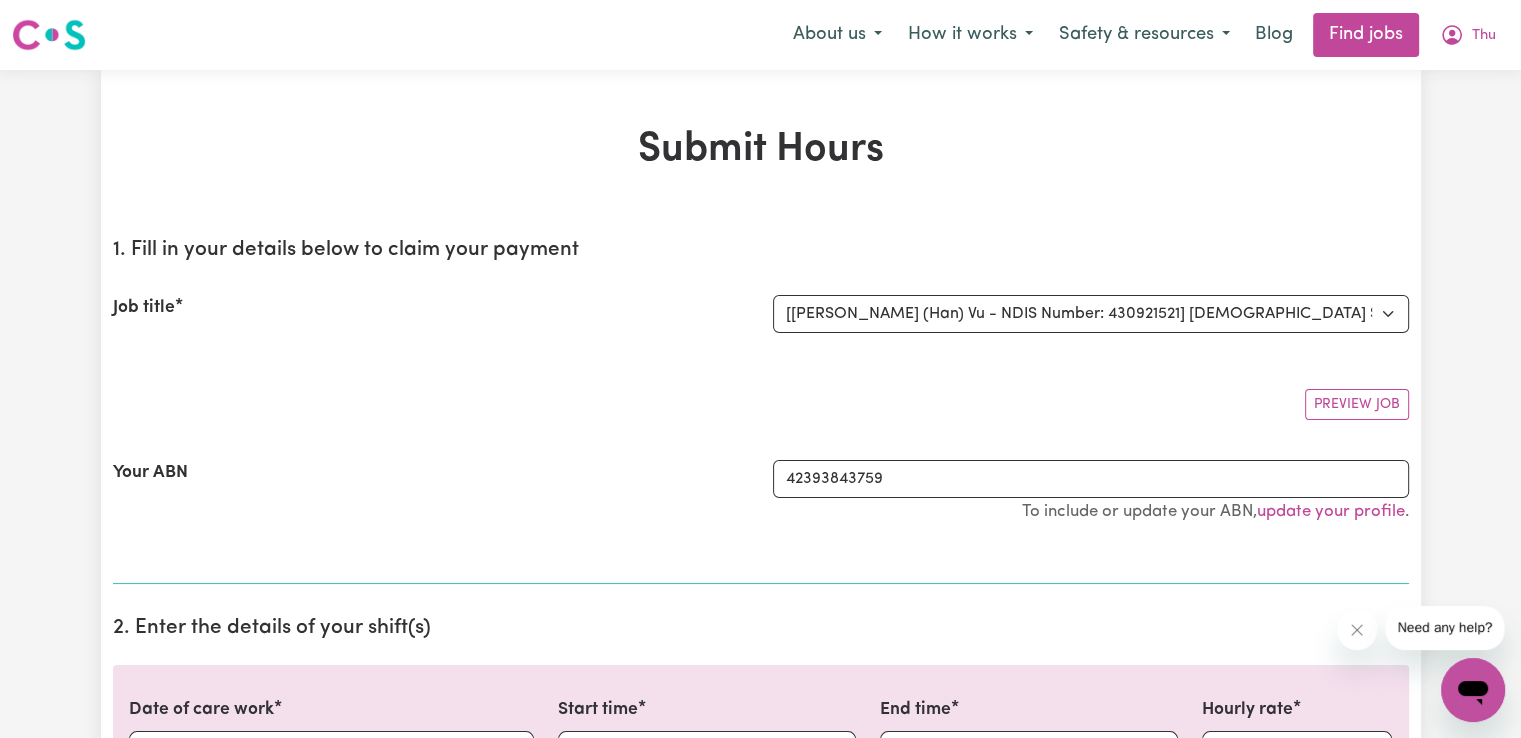 click on "Submit Hours 1. Fill in your details below to claim your payment Job title Select the job you're submitting hours for... [[PERSON_NAME] (Han) Vu - NDIS Number: 430921521] [DEMOGRAPHIC_DATA] Support workers with experience in Behaviour Support Plans Preview Job Your ABN 42393843759 To include or update your ABN,  update your profile . 2. Enter the details of your shift(s) Date of care work [DATE] 15 / 0 7 / 2025 « ‹ [DATE] › » Mon Tue Wed Thu Fri Sat Sun 30 1 2 3 4 5 6 7 8 9 10 11 12 13 14 15 16 17 18 19 20 21 22 23 24 25 26 27 28 29 30 31 1 2 3 Start time 21:00 9 : 0 0   AM PM End time 22:00 10 : 0 0   AM PM Hourly rate Select rate... $50.05 (Weekday) $72.90 ([DATE]) $90.04 ([DATE]) $90.04 (Public Holiday) $52.13 (Evening Care) $29.43 (Overnight) Total hours:  1h  Remove Date of care work [DATE] 15 / 0 7 / 2025 « ‹ [DATE] › » Mon Tue Wed Thu Fri Sat Sun 30 1 2 3 4 5 6 7 8 9 10 11 12 13 14 15 16 17 18 19 20 21 22 23 24 25 26 27 28 29 30 31 1 2 3 Start time 22:00 10 : 0 0   AM PM End time 06:00 6" at bounding box center (761, 3000) 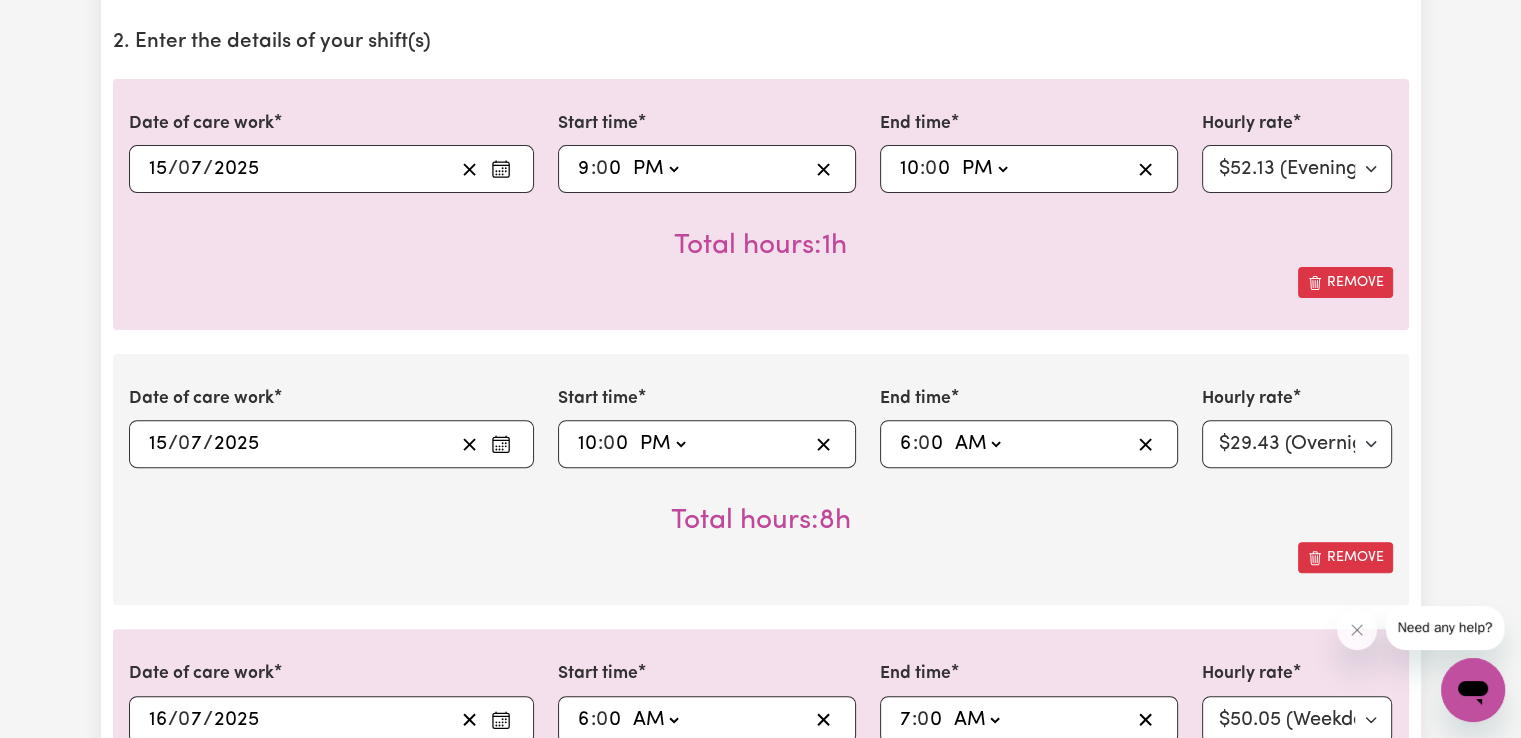 scroll, scrollTop: 3884, scrollLeft: 0, axis: vertical 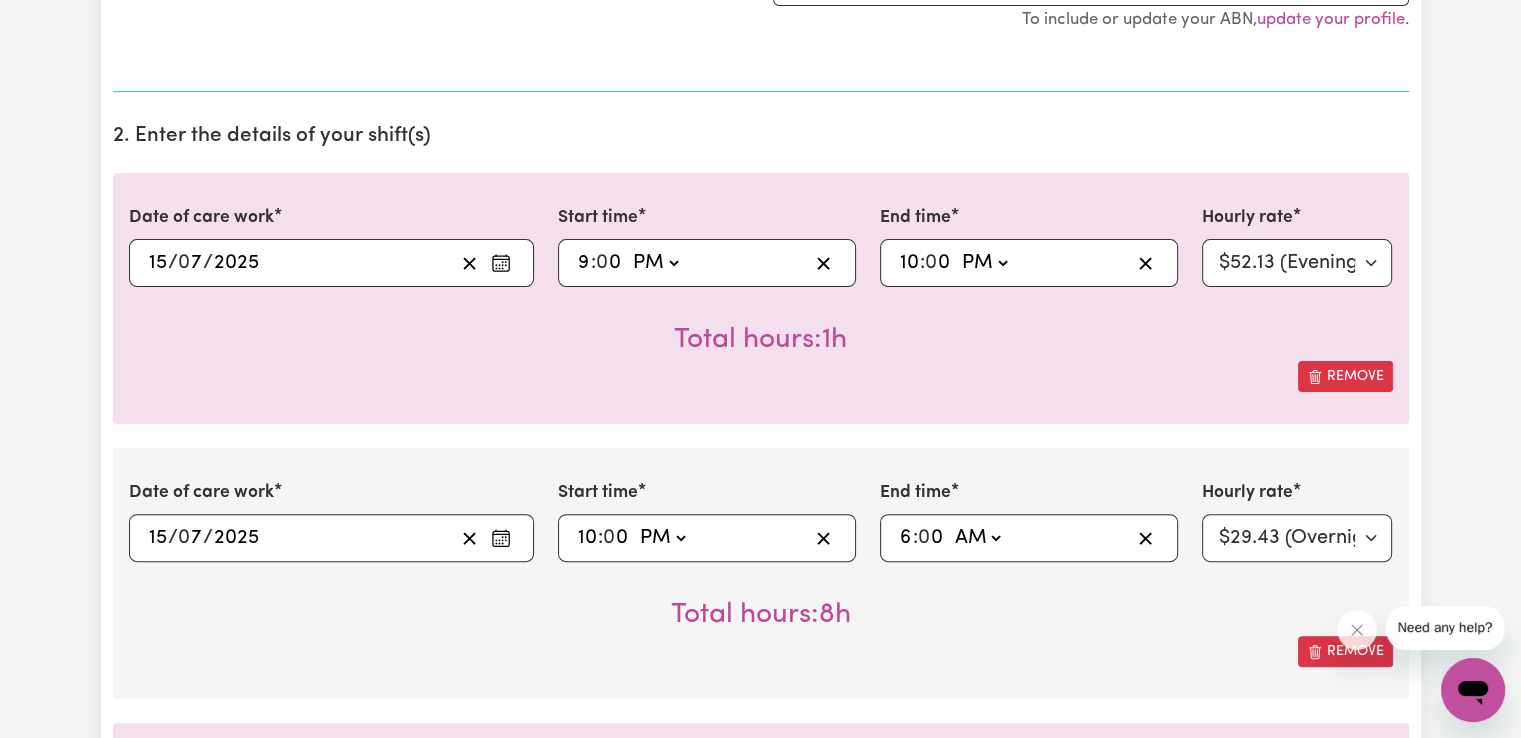 click on "Submit Hours 1. Fill in your details below to claim your payment Job title Select the job you're submitting hours for... [[PERSON_NAME] (Han) Vu - NDIS Number: 430921521] [DEMOGRAPHIC_DATA] Support workers with experience in Behaviour Support Plans Preview Job Your ABN 42393843759 To include or update your ABN,  update your profile . 2. Enter the details of your shift(s) Date of care work [DATE] 15 / 0 7 / 2025 « ‹ [DATE] › » Mon Tue Wed Thu Fri Sat Sun 30 1 2 3 4 5 6 7 8 9 10 11 12 13 14 15 16 17 18 19 20 21 22 23 24 25 26 27 28 29 30 31 1 2 3 Start time 21:00 9 : 0 0   AM PM End time 22:00 10 : 0 0   AM PM Hourly rate Select rate... $50.05 (Weekday) $72.90 ([DATE]) $90.04 ([DATE]) $90.04 (Public Holiday) $52.13 (Evening Care) $29.43 (Overnight) Total hours:  1h  Remove Date of care work [DATE] 15 / 0 7 / 2025 « ‹ [DATE] › » Mon Tue Wed Thu Fri Sat Sun 30 1 2 3 4 5 6 7 8 9 10 11 12 13 14 15 16 17 18 19 20 21 22 23 24 25 26 27 28 29 30 31 1 2 3 Start time 22:00 10 : 0 0   AM PM End time 06:00 6" at bounding box center (760, 2508) 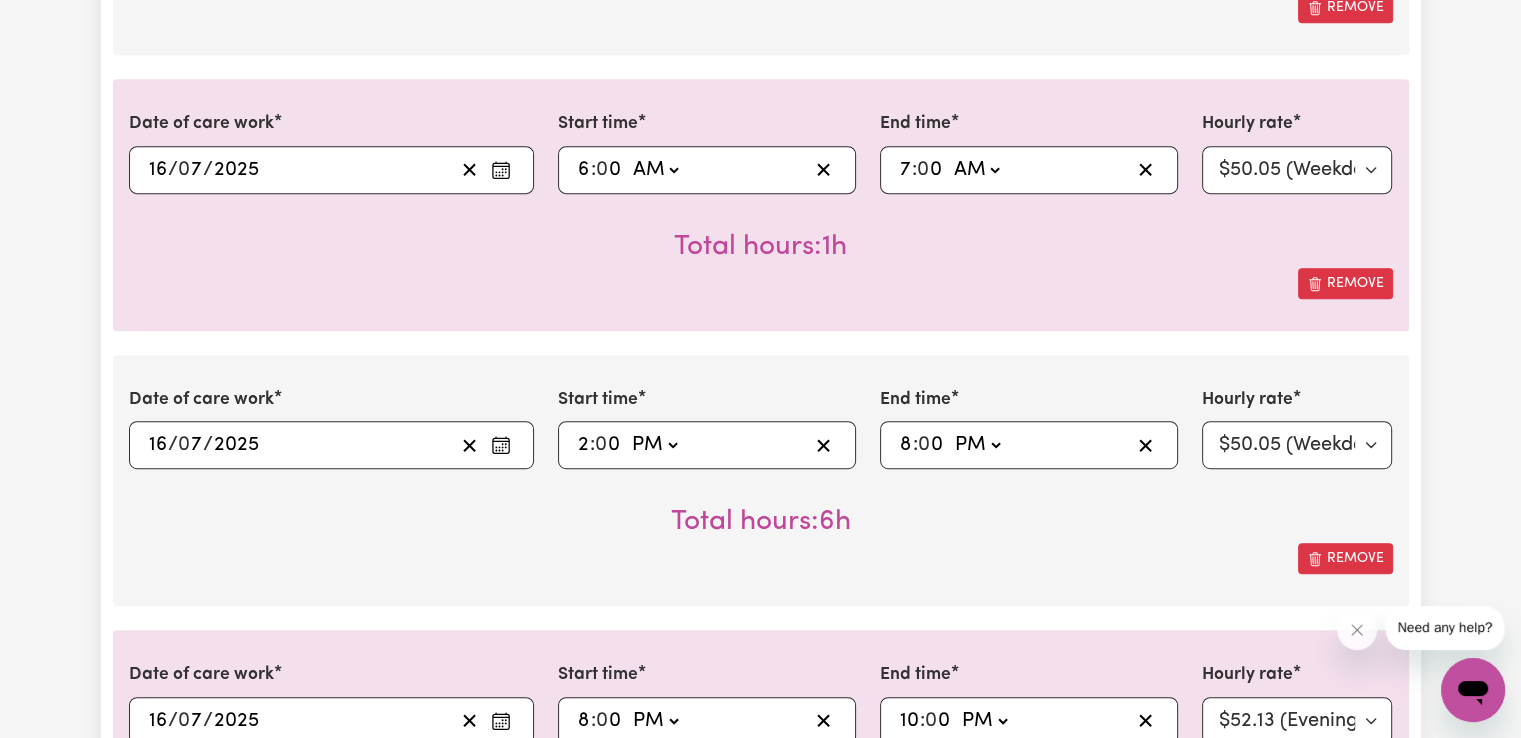 scroll, scrollTop: 0, scrollLeft: 0, axis: both 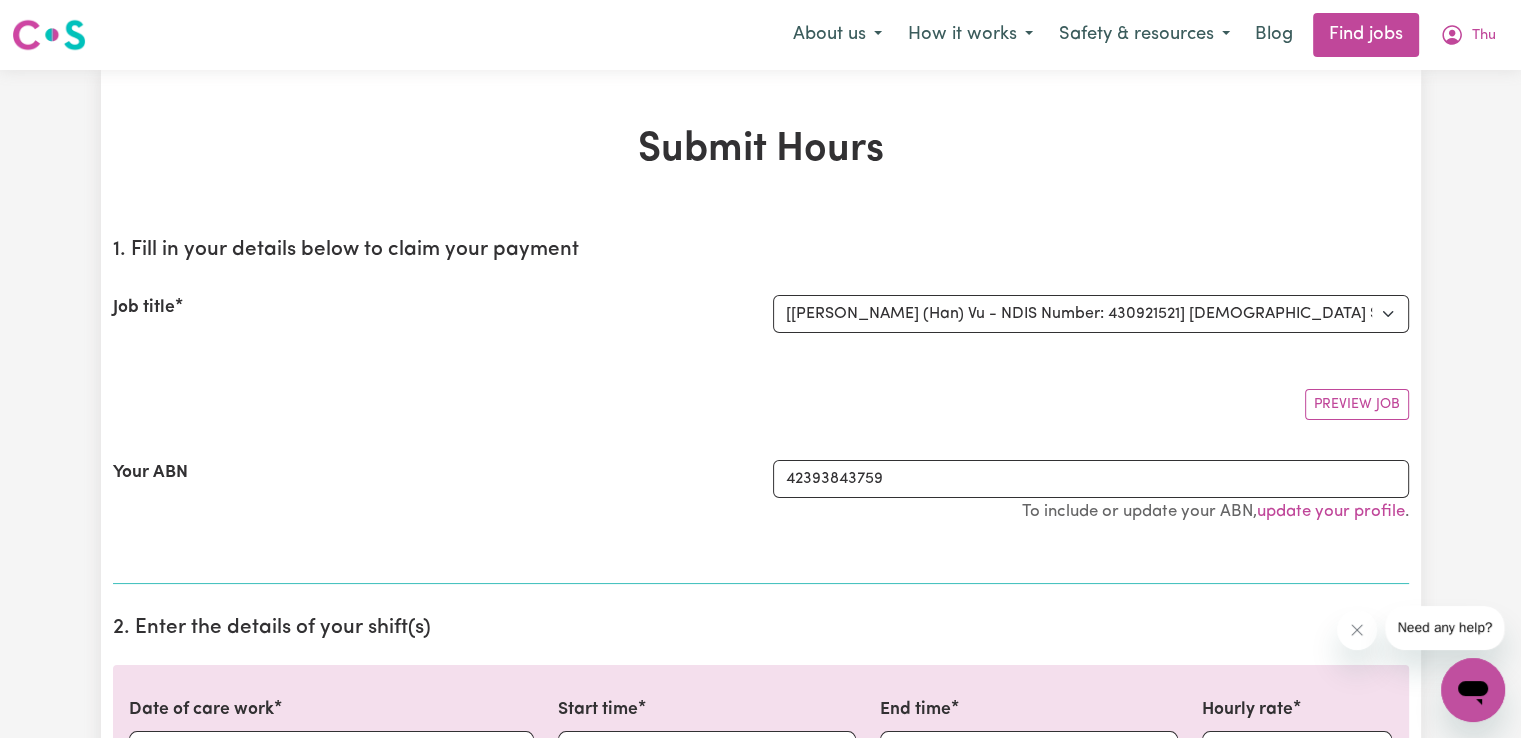 click on "Submit Hours" at bounding box center [761, 150] 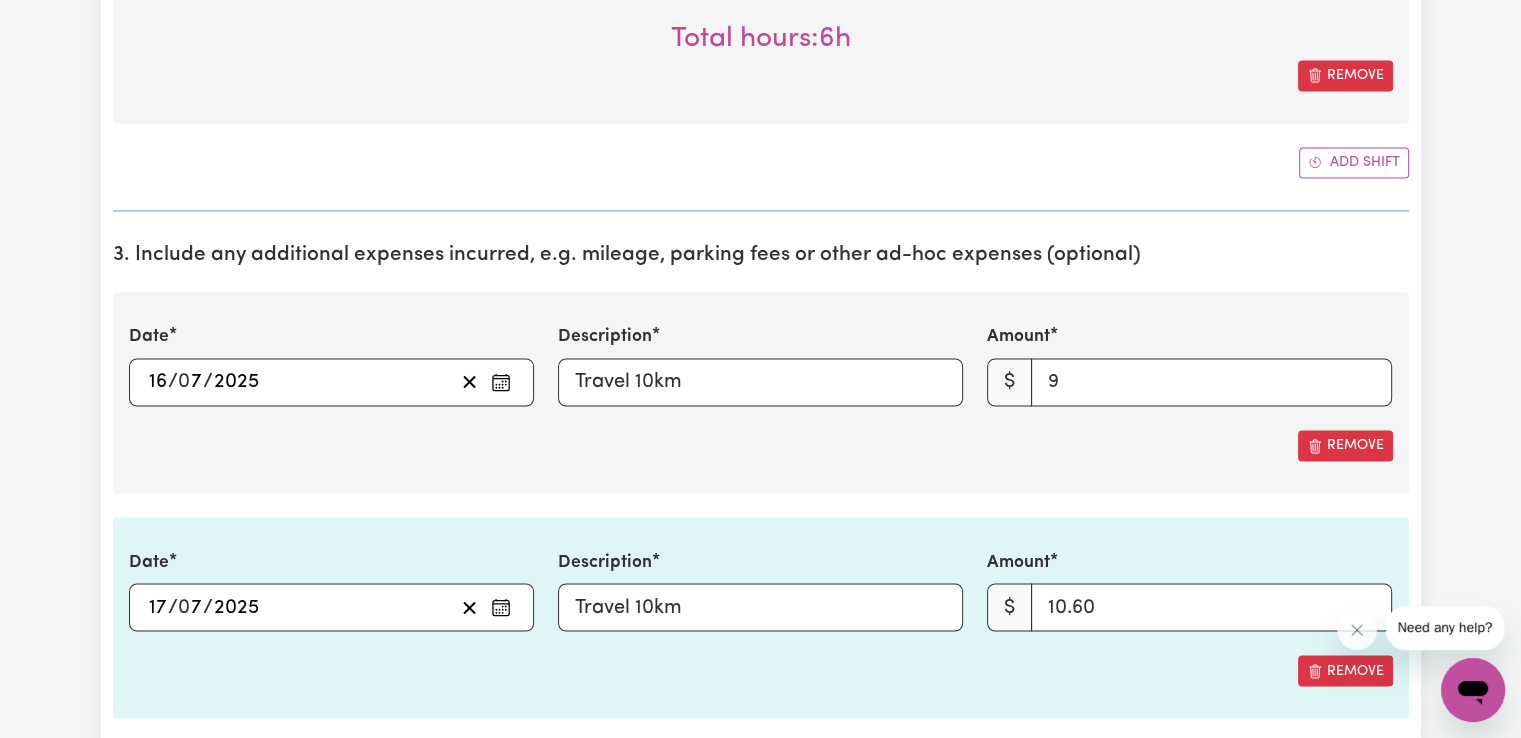 scroll, scrollTop: 3304, scrollLeft: 0, axis: vertical 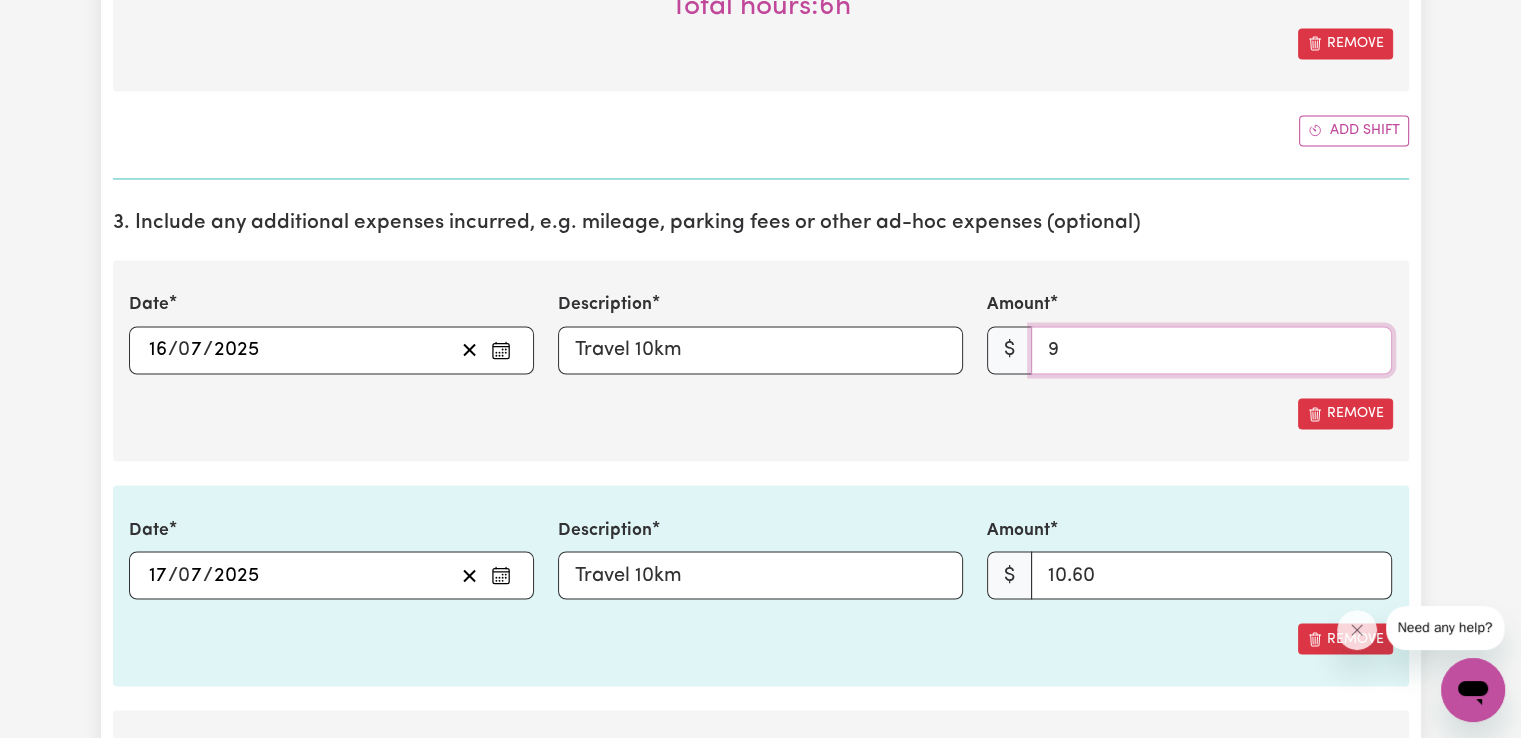 drag, startPoint x: 1084, startPoint y: 332, endPoint x: 1038, endPoint y: 337, distance: 46.270943 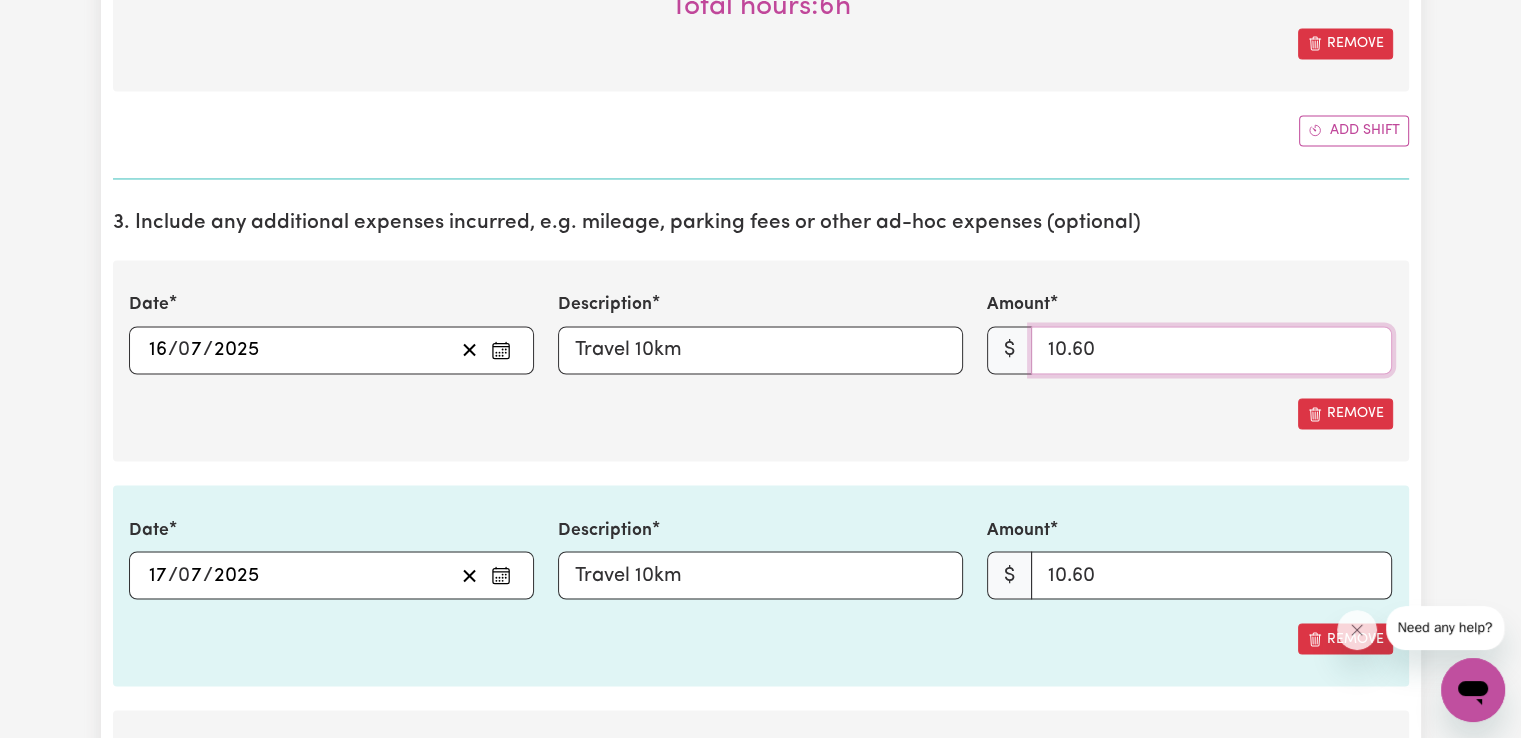 type on "10.60" 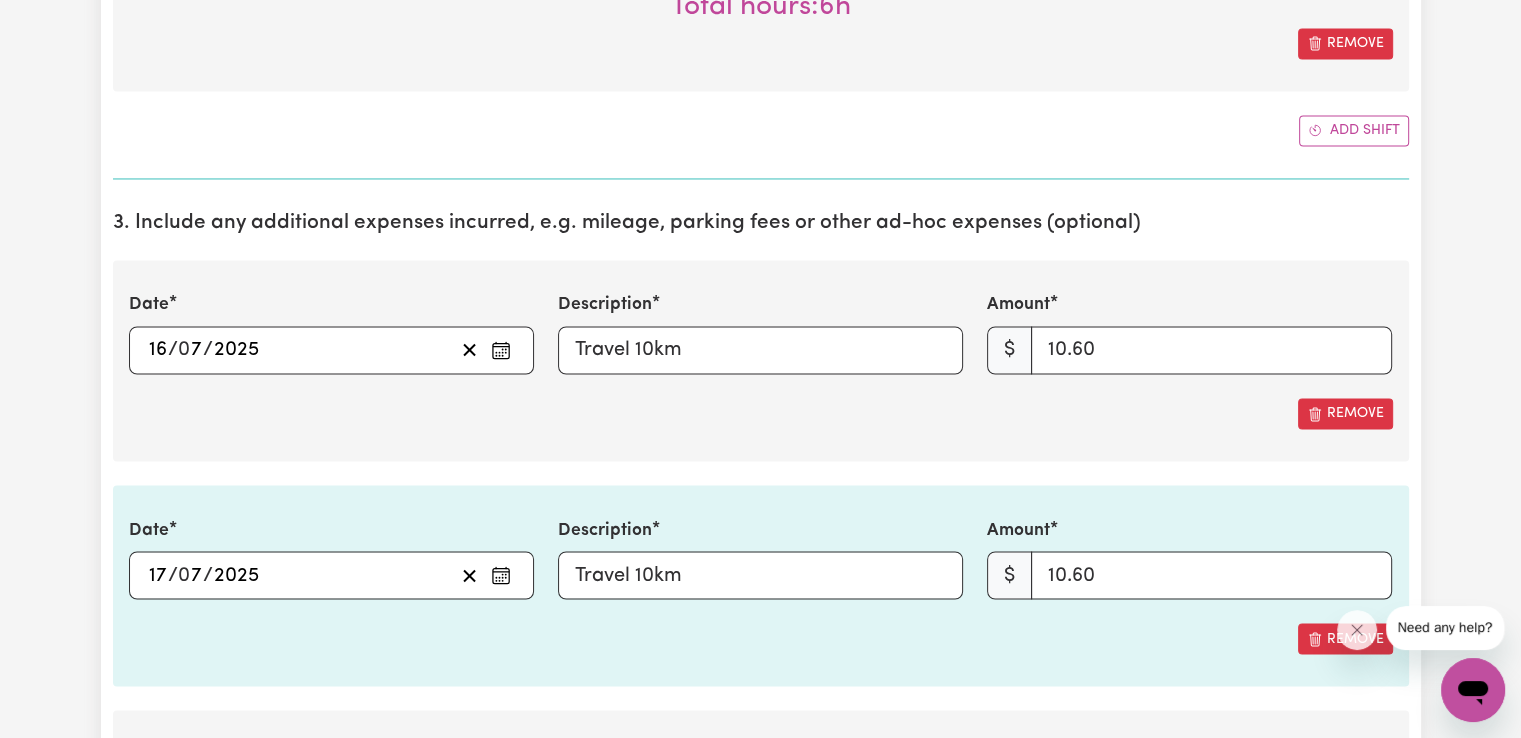 click on "Description Travel 10km" at bounding box center (760, 333) 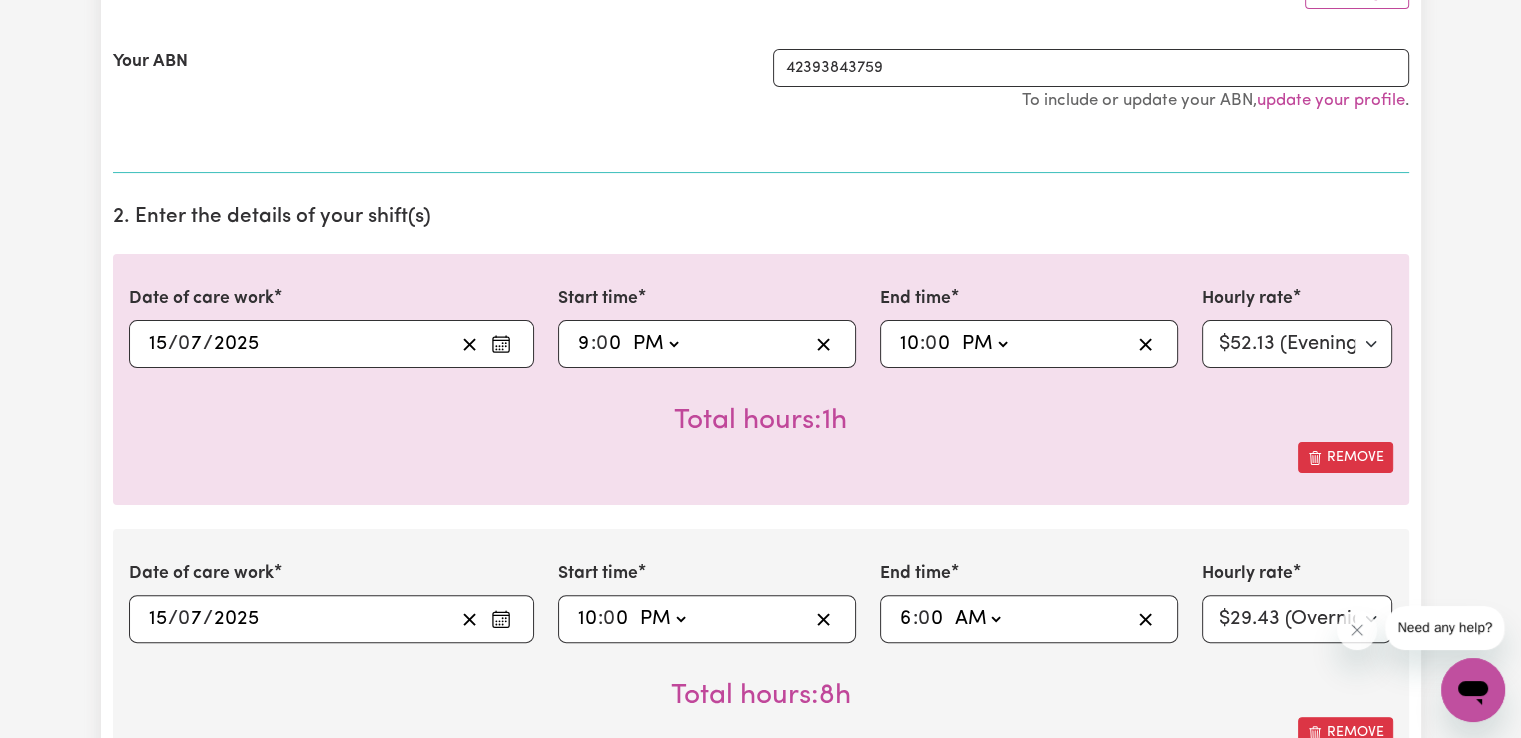 scroll, scrollTop: 403, scrollLeft: 0, axis: vertical 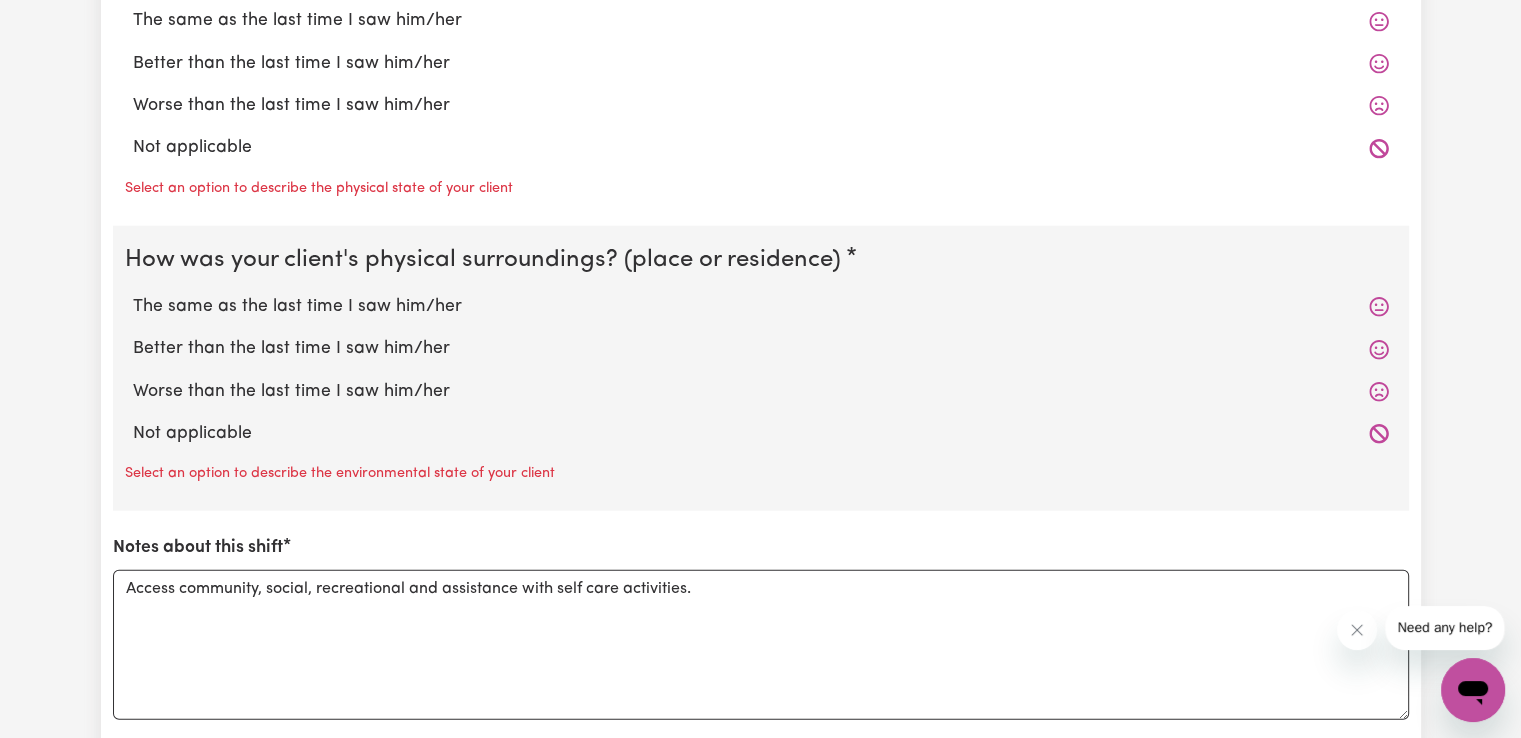 click on "Not applicable" at bounding box center [761, 434] 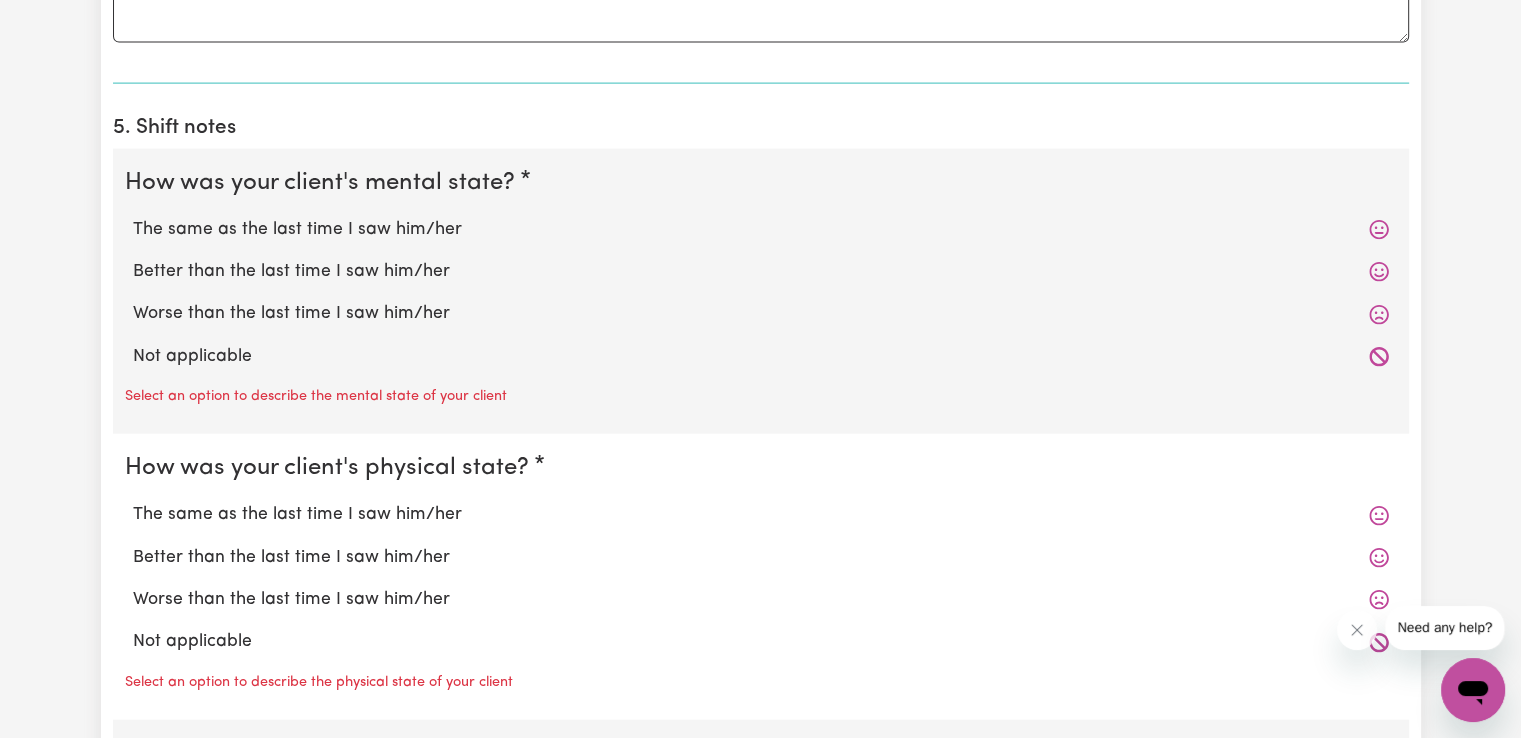 scroll, scrollTop: 4494, scrollLeft: 0, axis: vertical 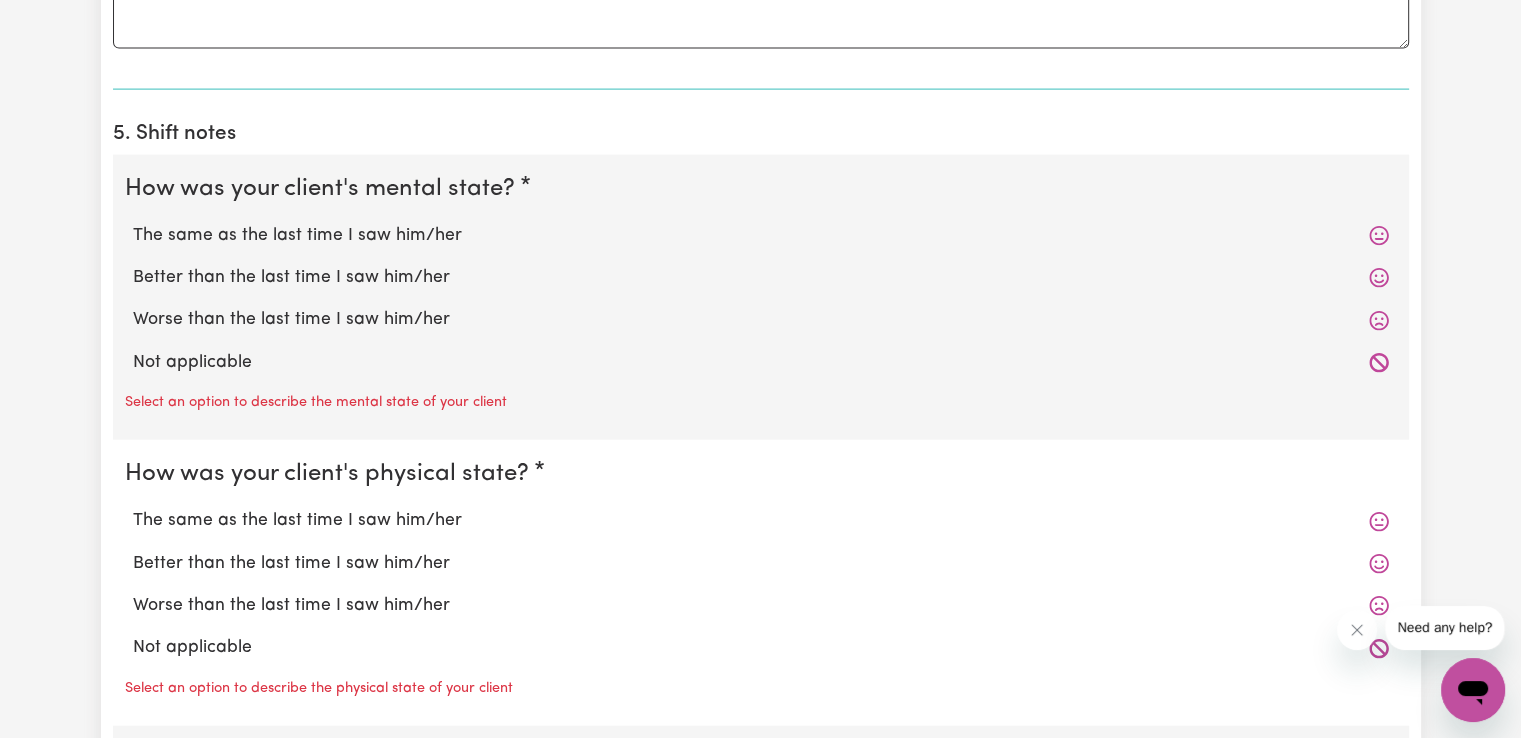 click on "The same as the last time I saw him/her" at bounding box center [761, 236] 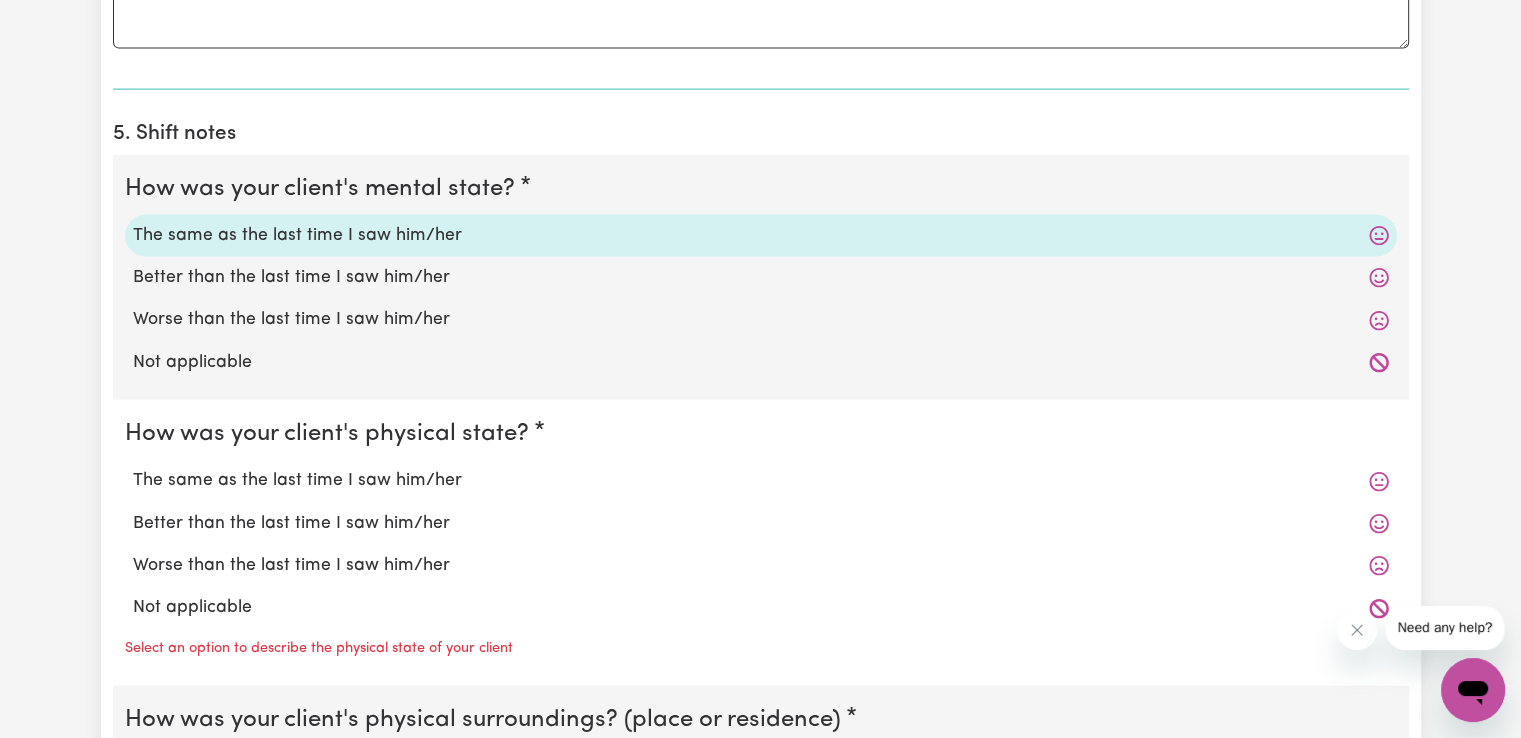 click on "Worse than the last time I saw him/her" at bounding box center [761, 320] 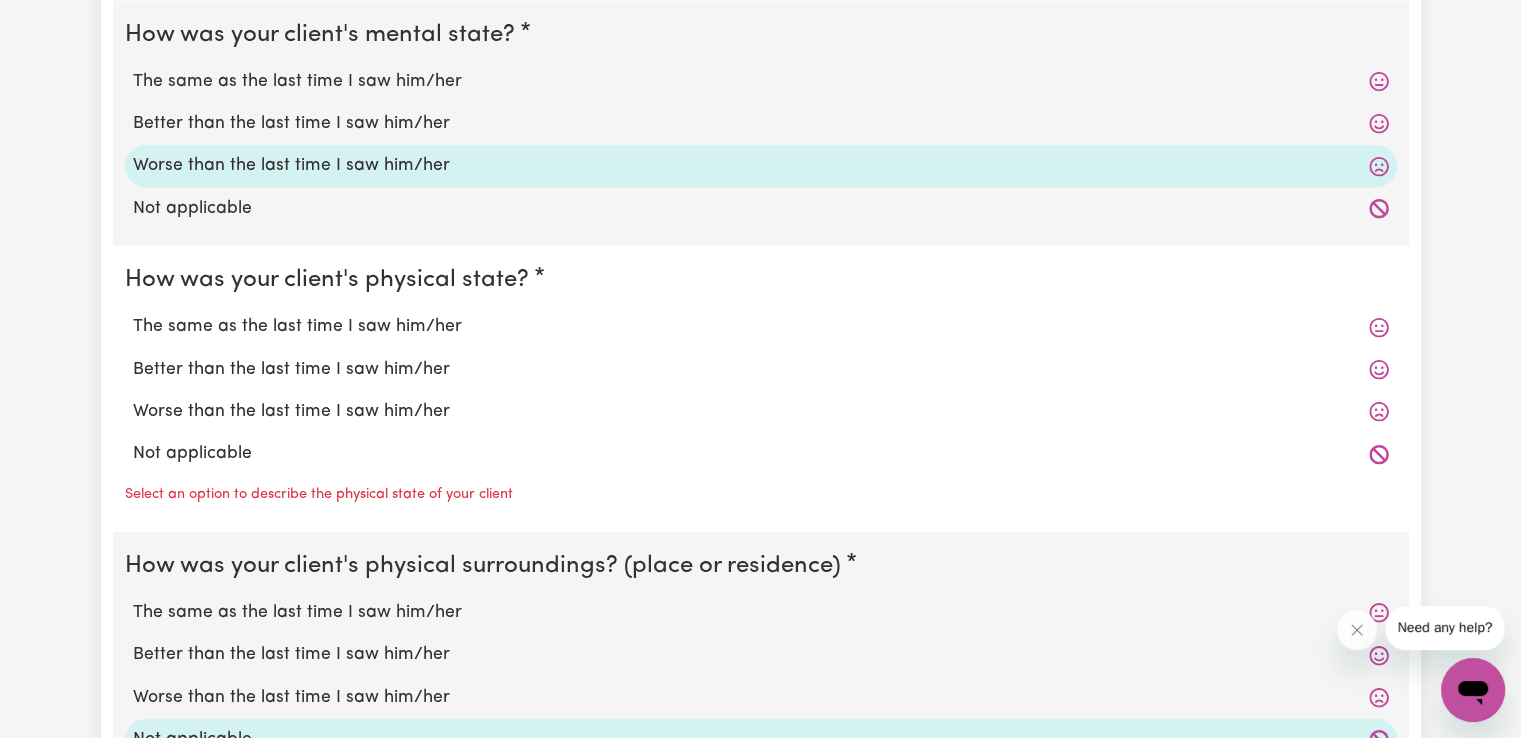scroll, scrollTop: 4660, scrollLeft: 0, axis: vertical 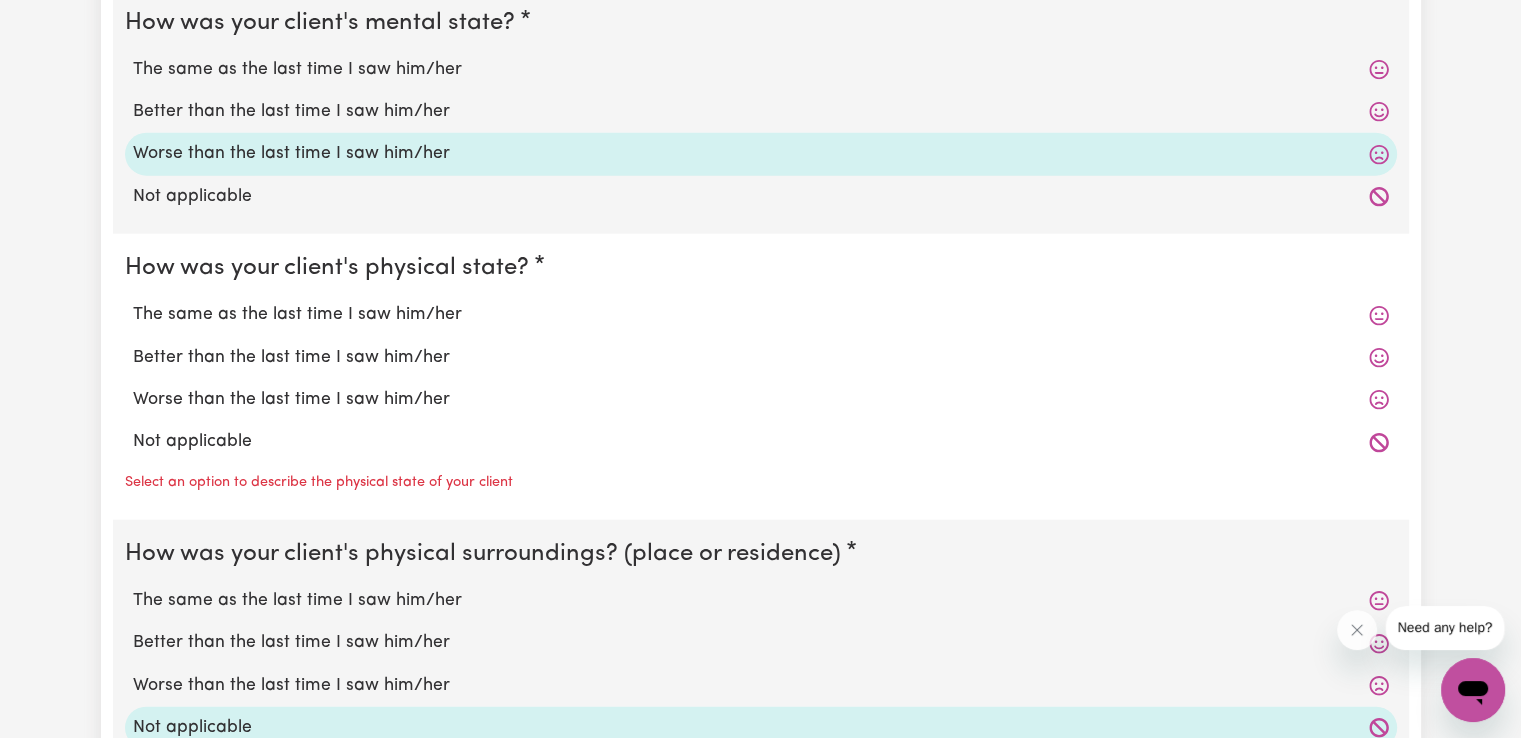 click on "The same as the last time I saw him/her" at bounding box center (761, 315) 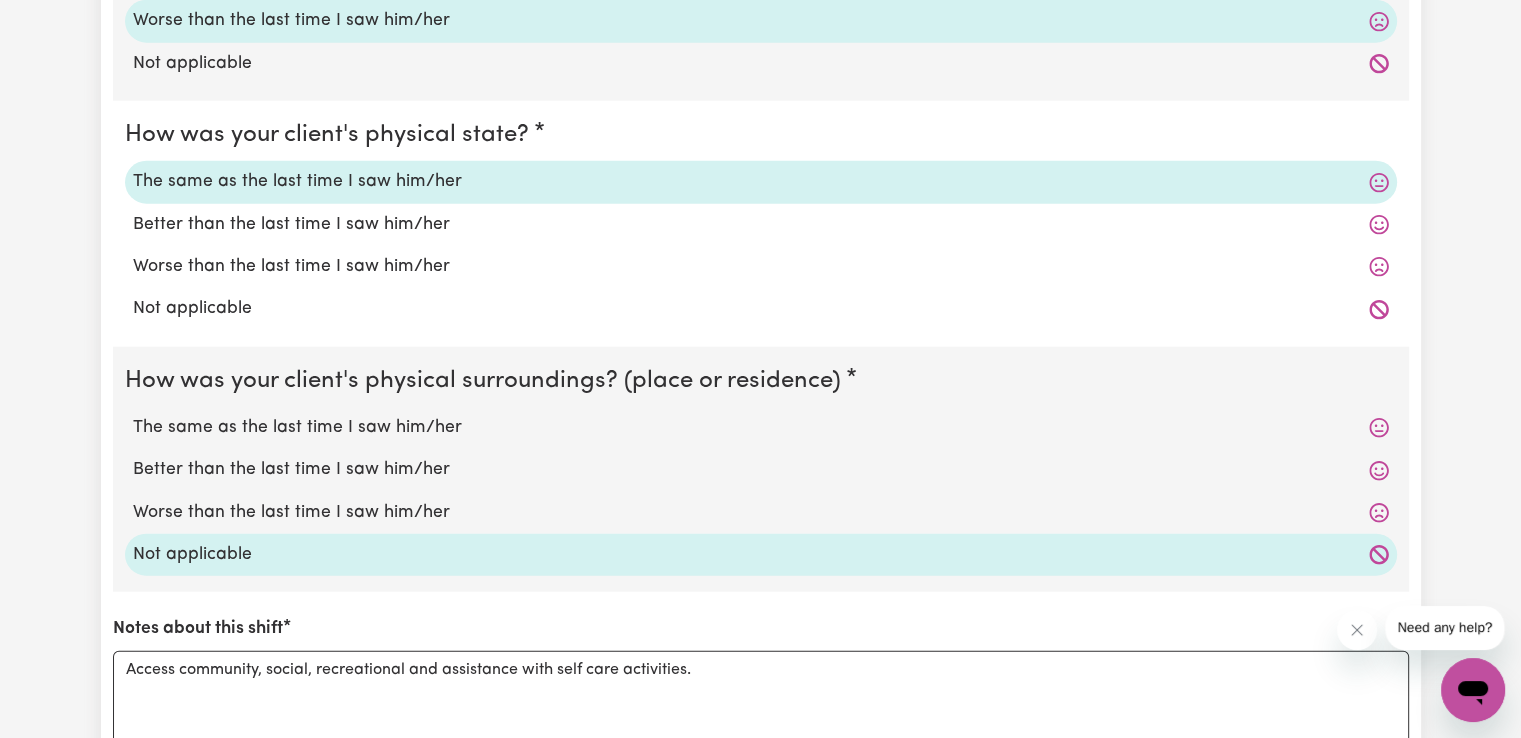 scroll, scrollTop: 4794, scrollLeft: 0, axis: vertical 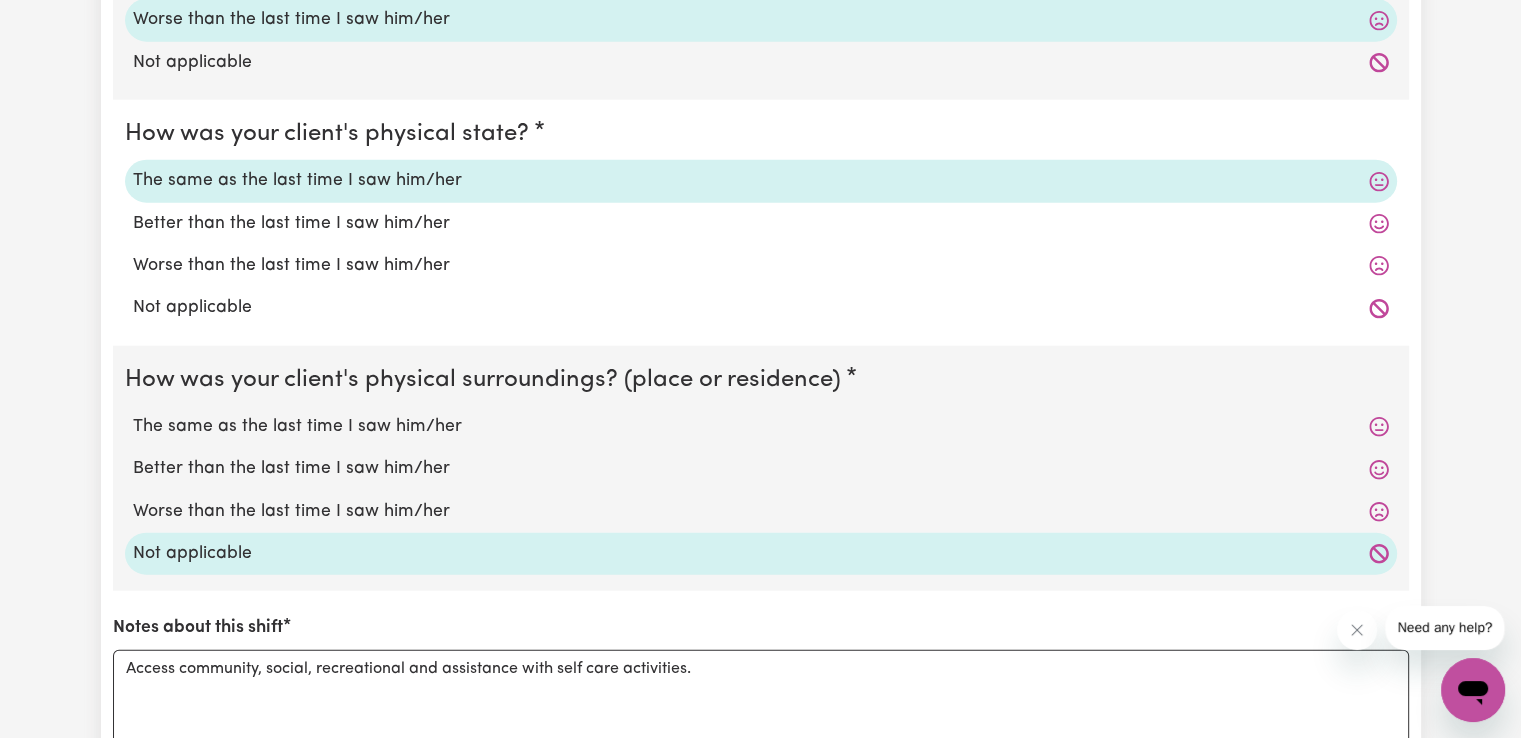 click on "The same as the last time I saw him/her" at bounding box center (761, 427) 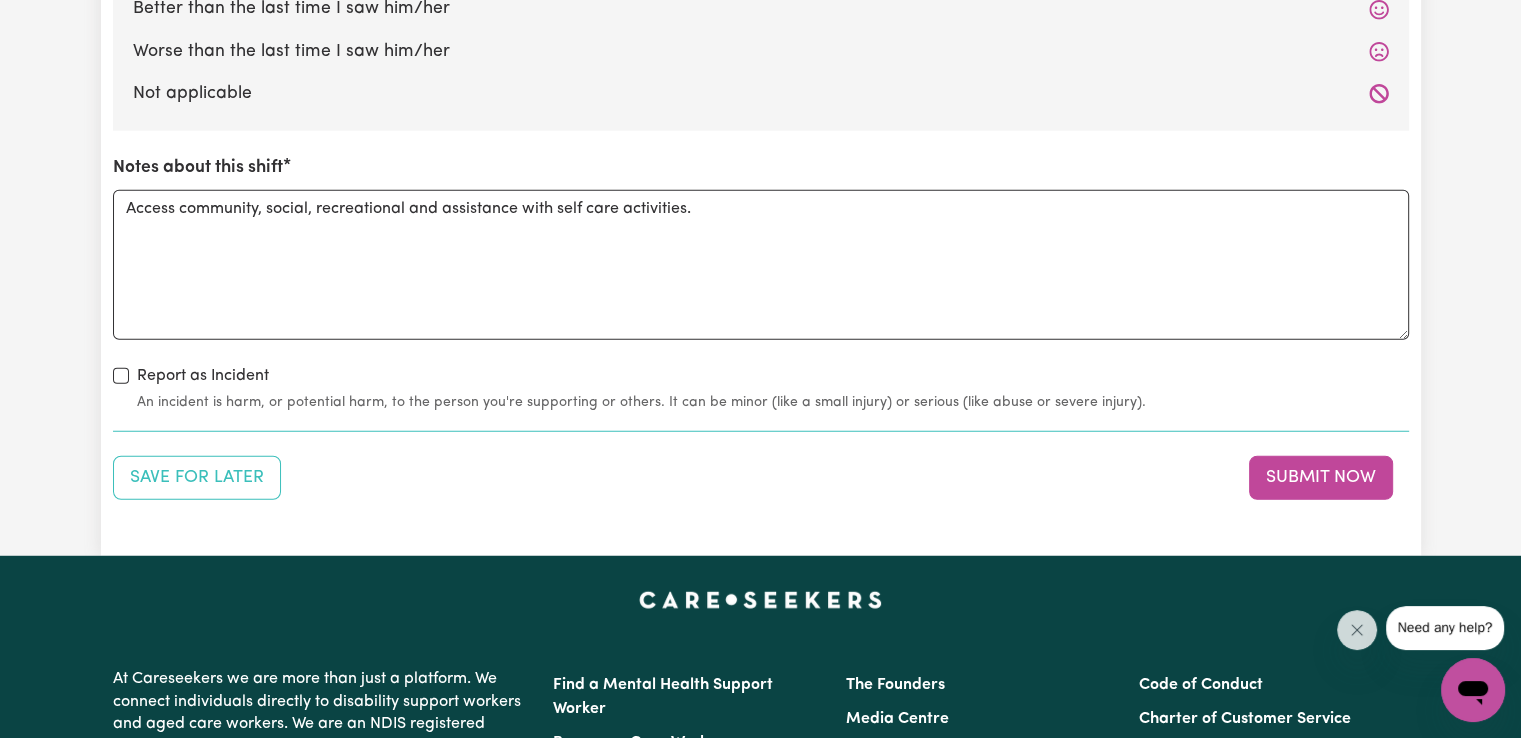 scroll, scrollTop: 5260, scrollLeft: 0, axis: vertical 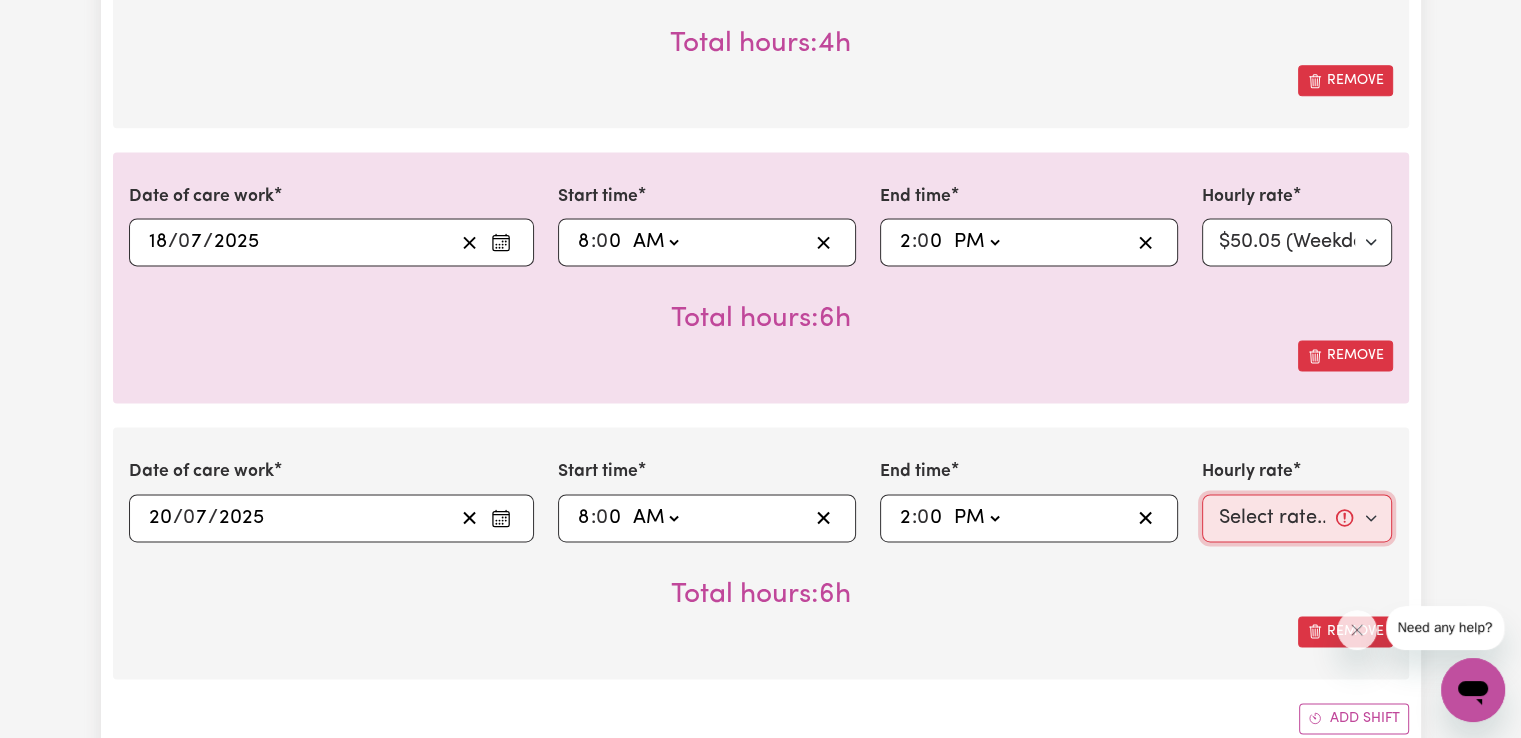 click on "Select rate... $50.05 (Weekday) $72.90 ([DATE]) $90.04 ([DATE]) $90.04 (Public Holiday) $52.13 (Evening Care) $29.43 (Overnight)" at bounding box center (1297, 518) 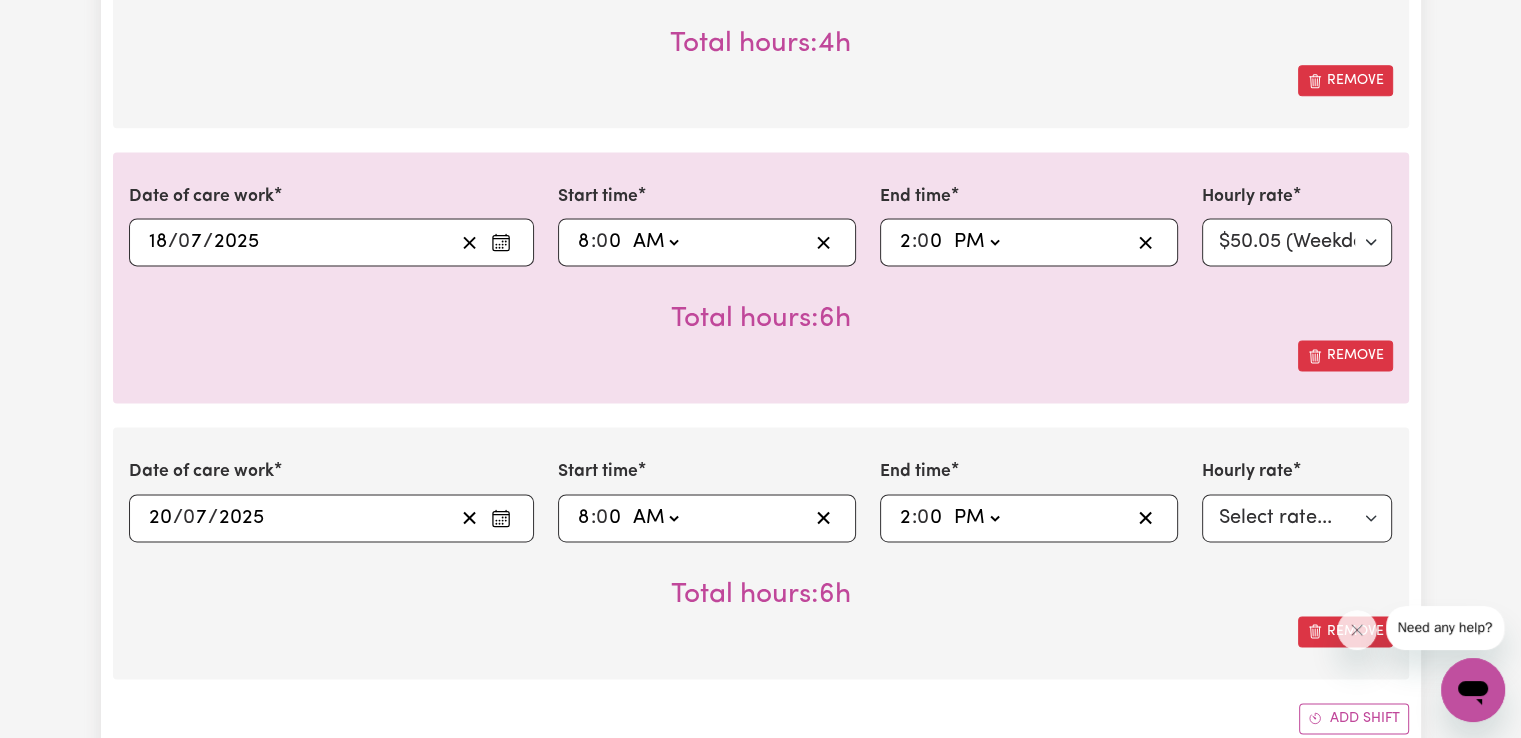 click on "Submit Hours 1. Fill in your details below to claim your payment Job title Select the job you're submitting hours for... [[PERSON_NAME] (Han) Vu - NDIS Number: 430921521] [DEMOGRAPHIC_DATA] Support workers with experience in Behaviour Support Plans Preview Job Your ABN 42393843759 To include or update your ABN,  update your profile . 2. Enter the details of your shift(s) Date of care work [DATE] 15 / 0 7 / 2025 « ‹ [DATE] › » Mon Tue Wed Thu Fri Sat Sun 30 1 2 3 4 5 6 7 8 9 10 11 12 13 14 15 16 17 18 19 20 21 22 23 24 25 26 27 28 29 30 31 1 2 3 Start time 21:00 9 : 0 0   AM PM End time 22:00 10 : 0 0   AM PM Hourly rate Select rate... $50.05 (Weekday) $72.90 ([DATE]) $90.04 ([DATE]) $90.04 (Public Holiday) $52.13 (Evening Care) $29.43 (Overnight) Total hours:  1h  Remove Date of care work [DATE] 15 / 0 7 / 2025 « ‹ [DATE] › » Mon Tue Wed Thu Fri Sat Sun 30 1 2 3 4 5 6 7 8 9 10 11 12 13 14 15 16 17 18 19 20 21 22 23 24 25 26 27 28 29 30 31 1 2 3 Start time 22:00 10 : 0 0   AM PM End time 06:00 6" at bounding box center (760, 224) 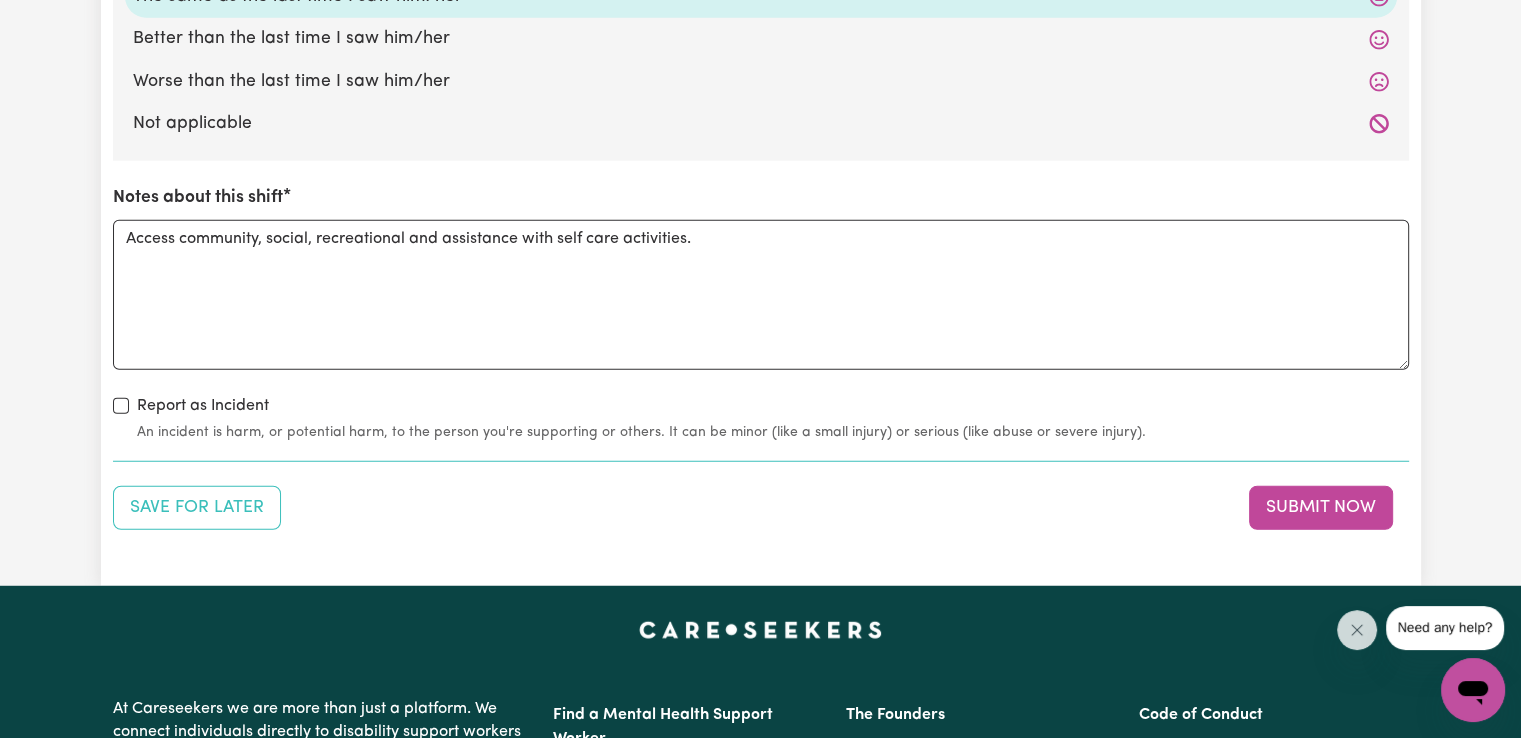 scroll, scrollTop: 5232, scrollLeft: 0, axis: vertical 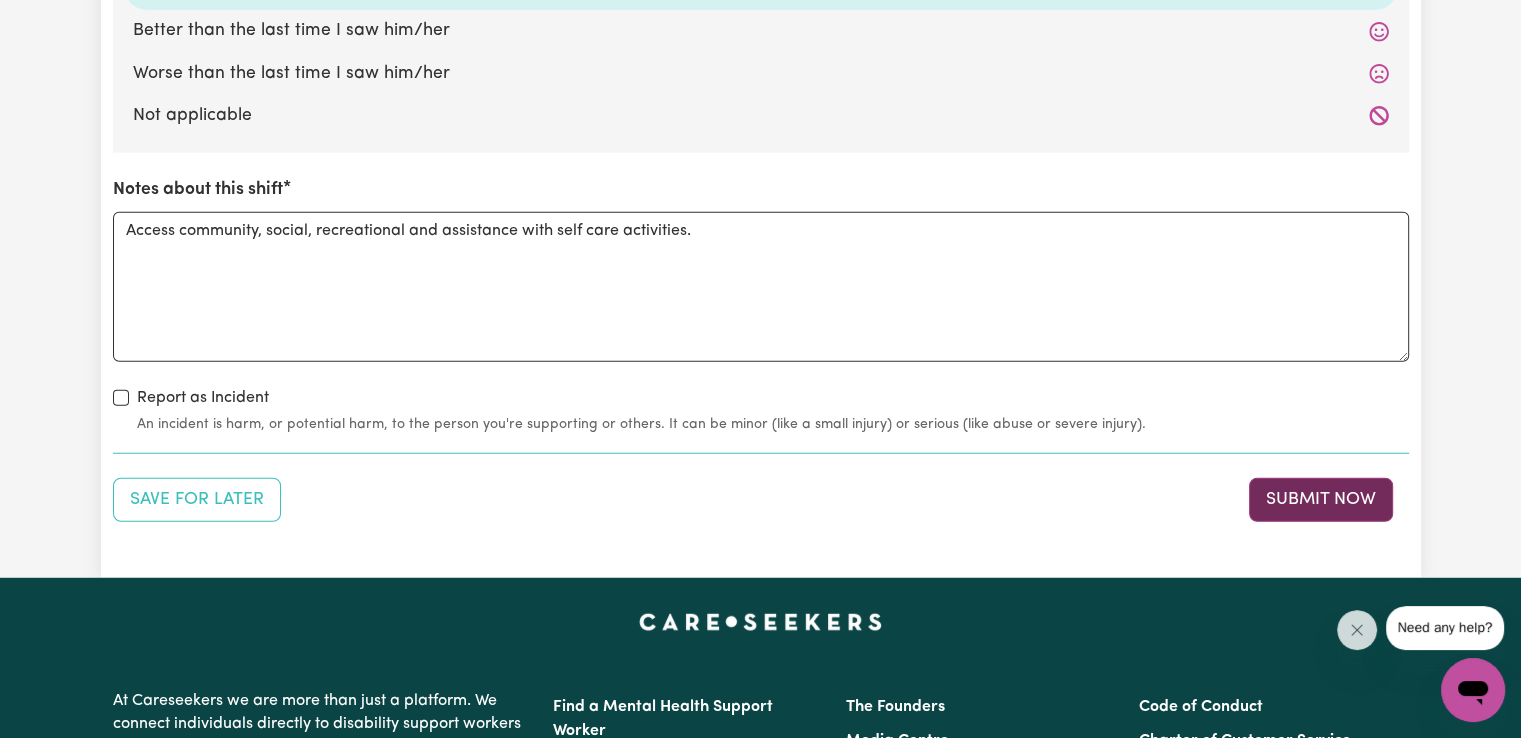 click on "Submit Now" at bounding box center (1321, 500) 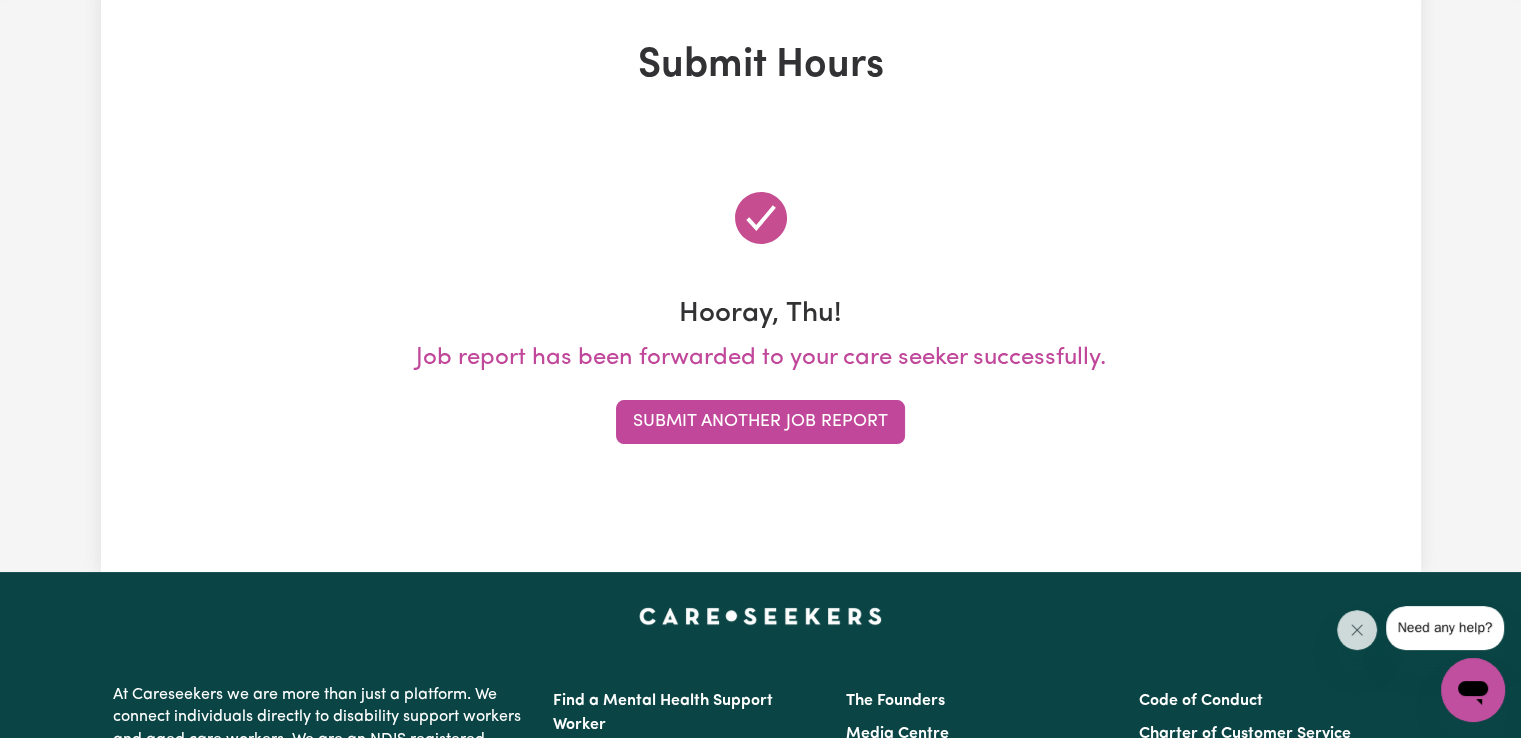 scroll, scrollTop: 0, scrollLeft: 0, axis: both 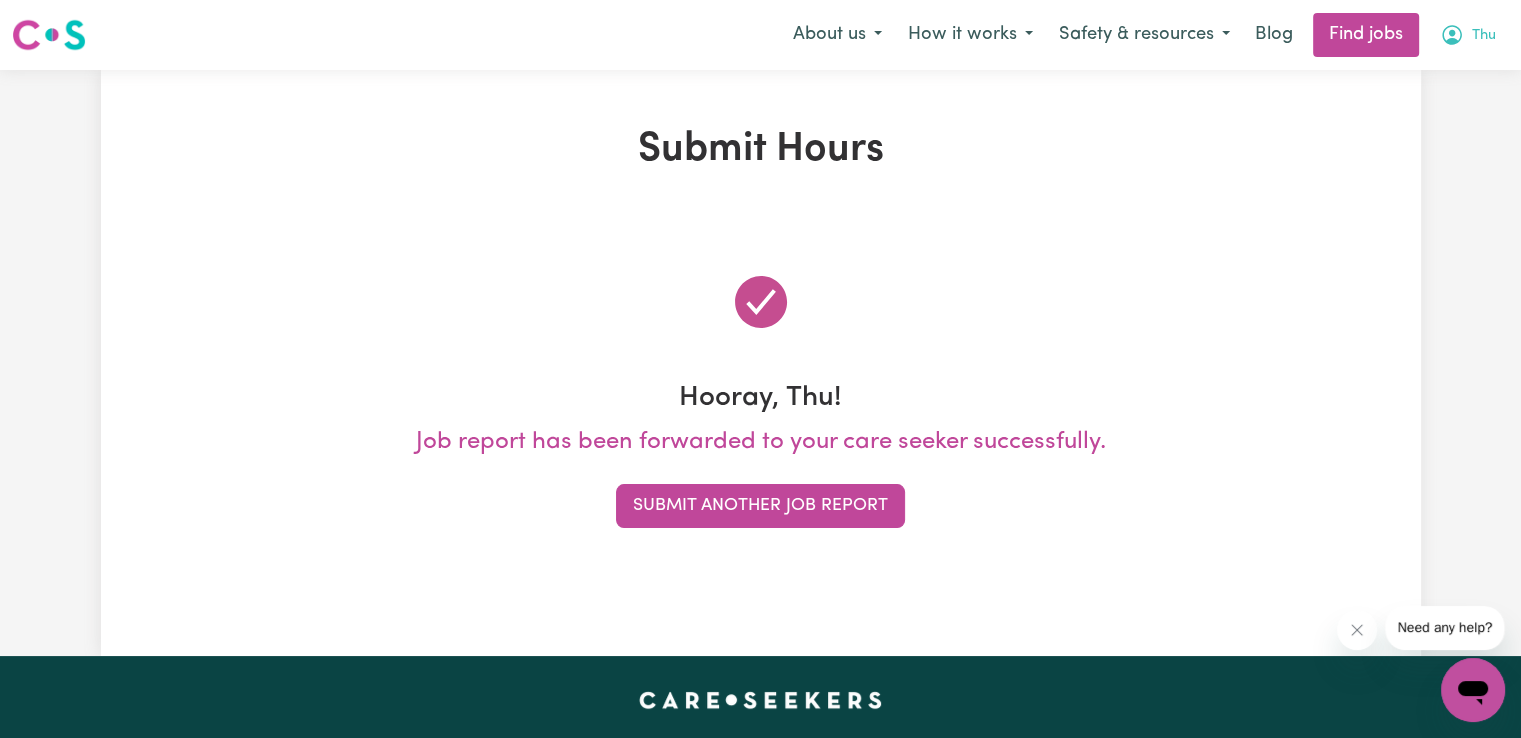 click on "Thu" at bounding box center [1484, 36] 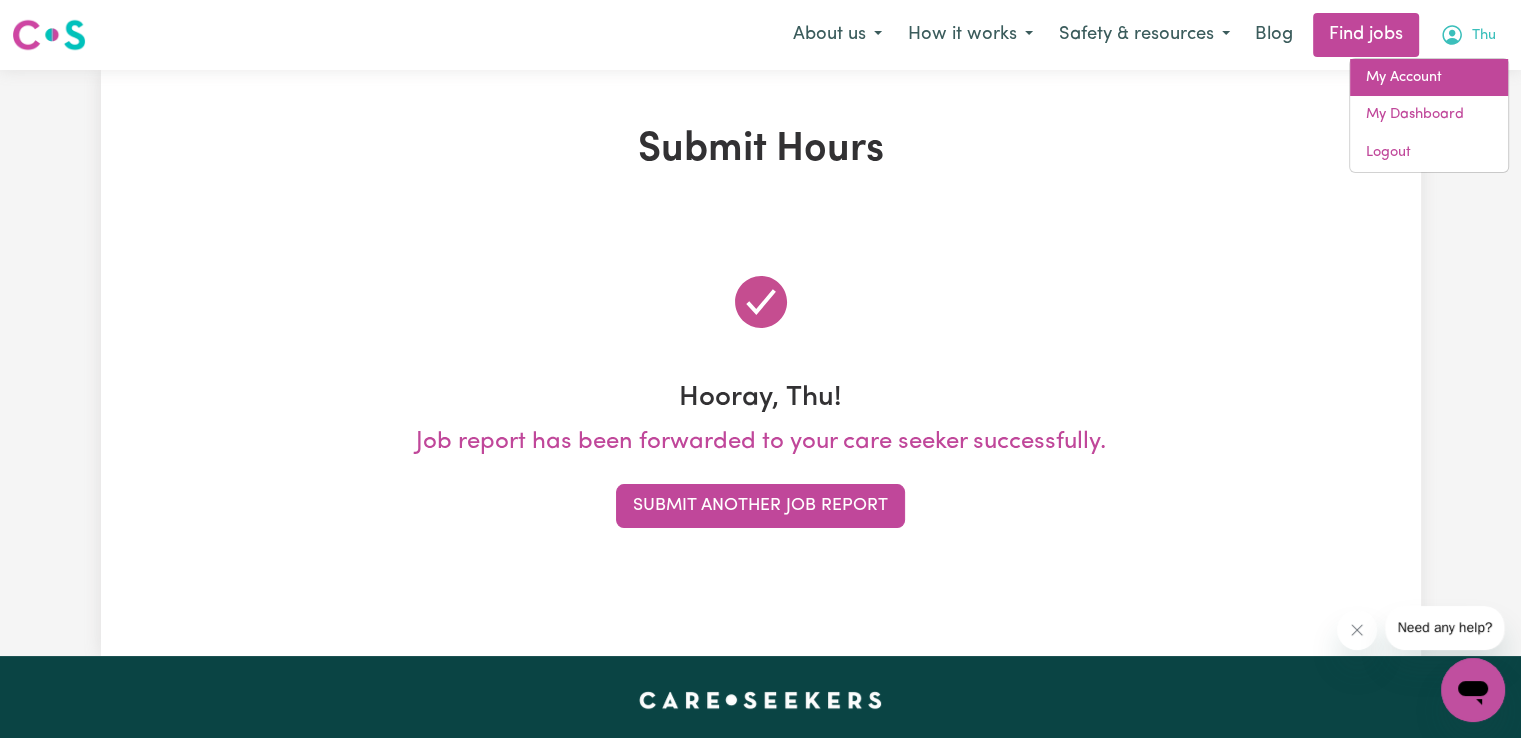 click on "My Account" at bounding box center [1429, 78] 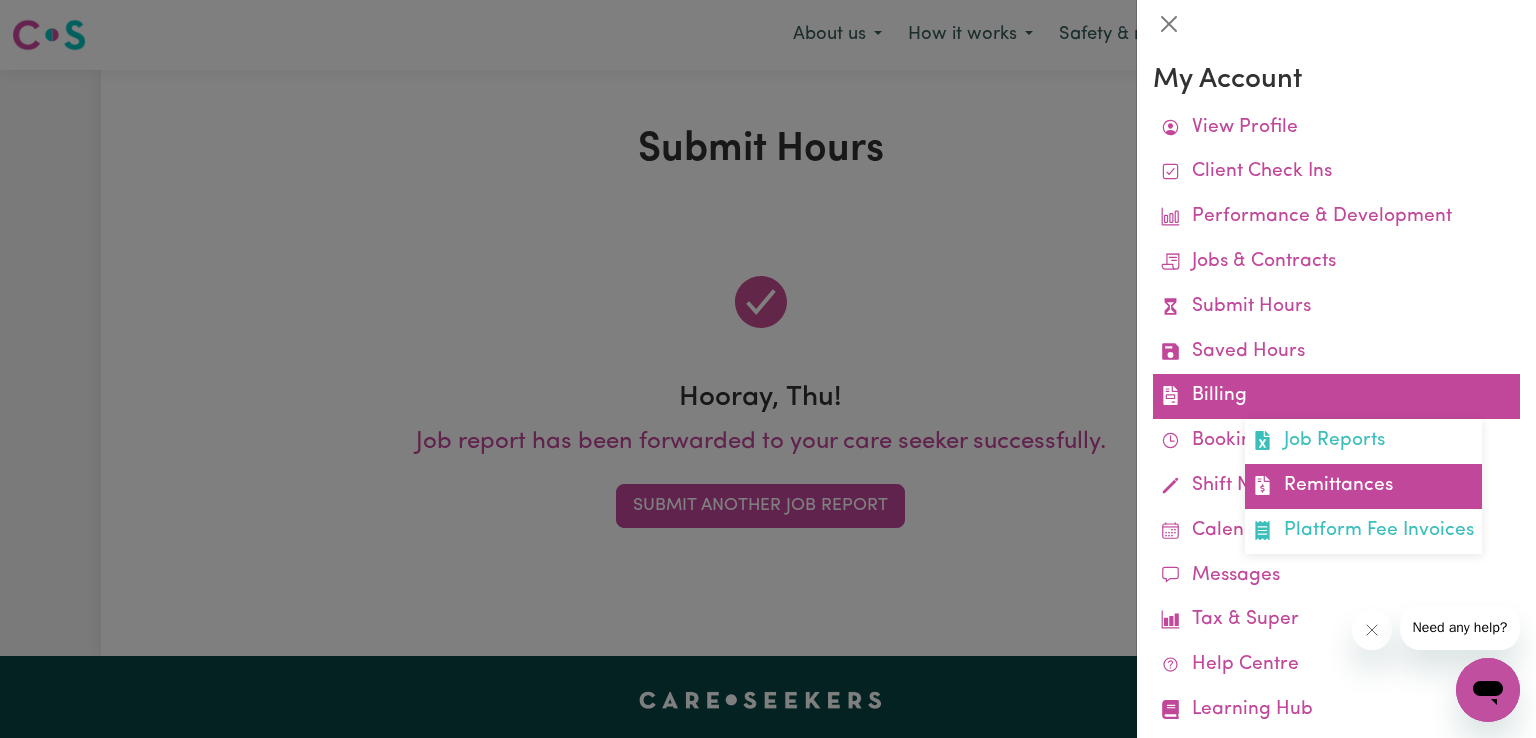 click on "Remittances" at bounding box center [1363, 486] 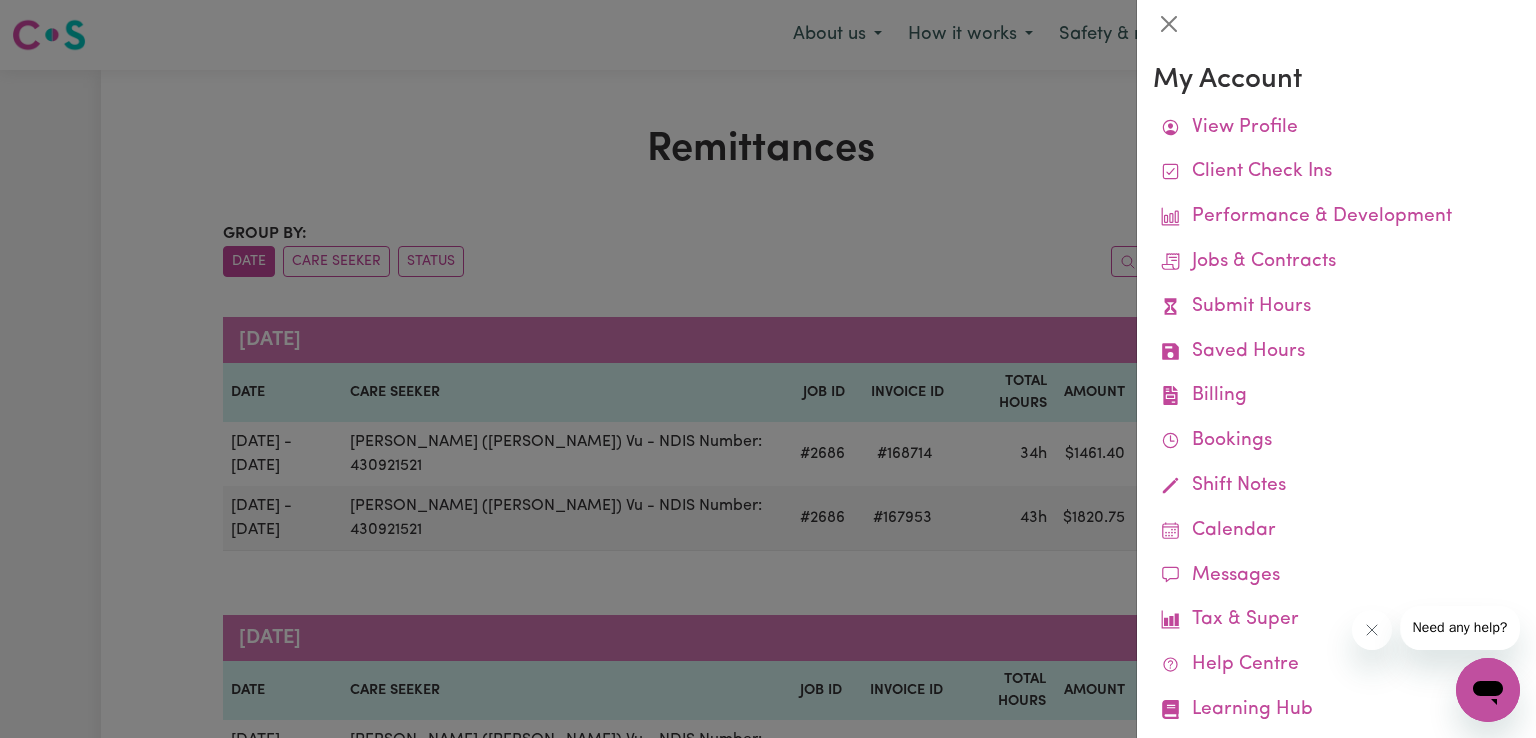 click at bounding box center (768, 369) 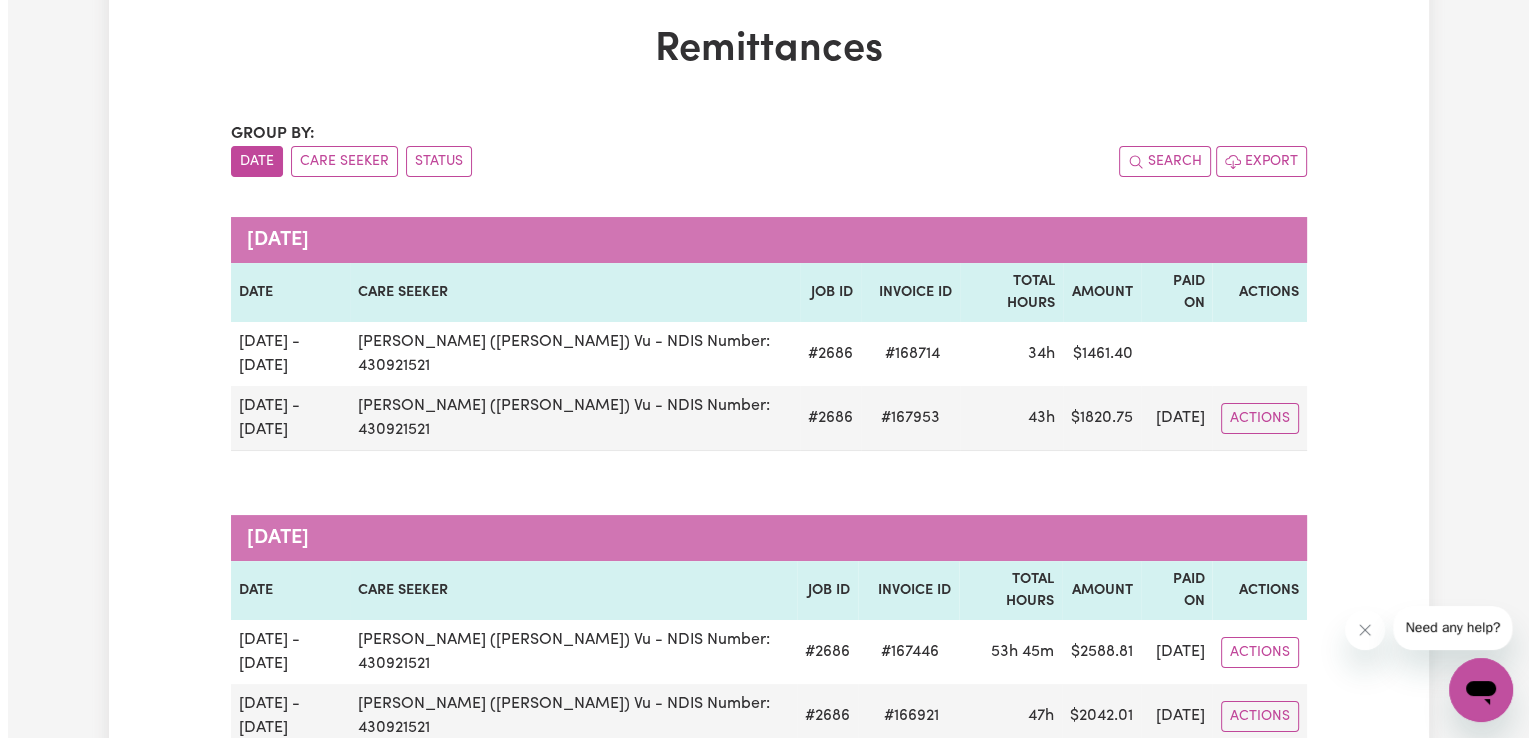 scroll, scrollTop: 0, scrollLeft: 0, axis: both 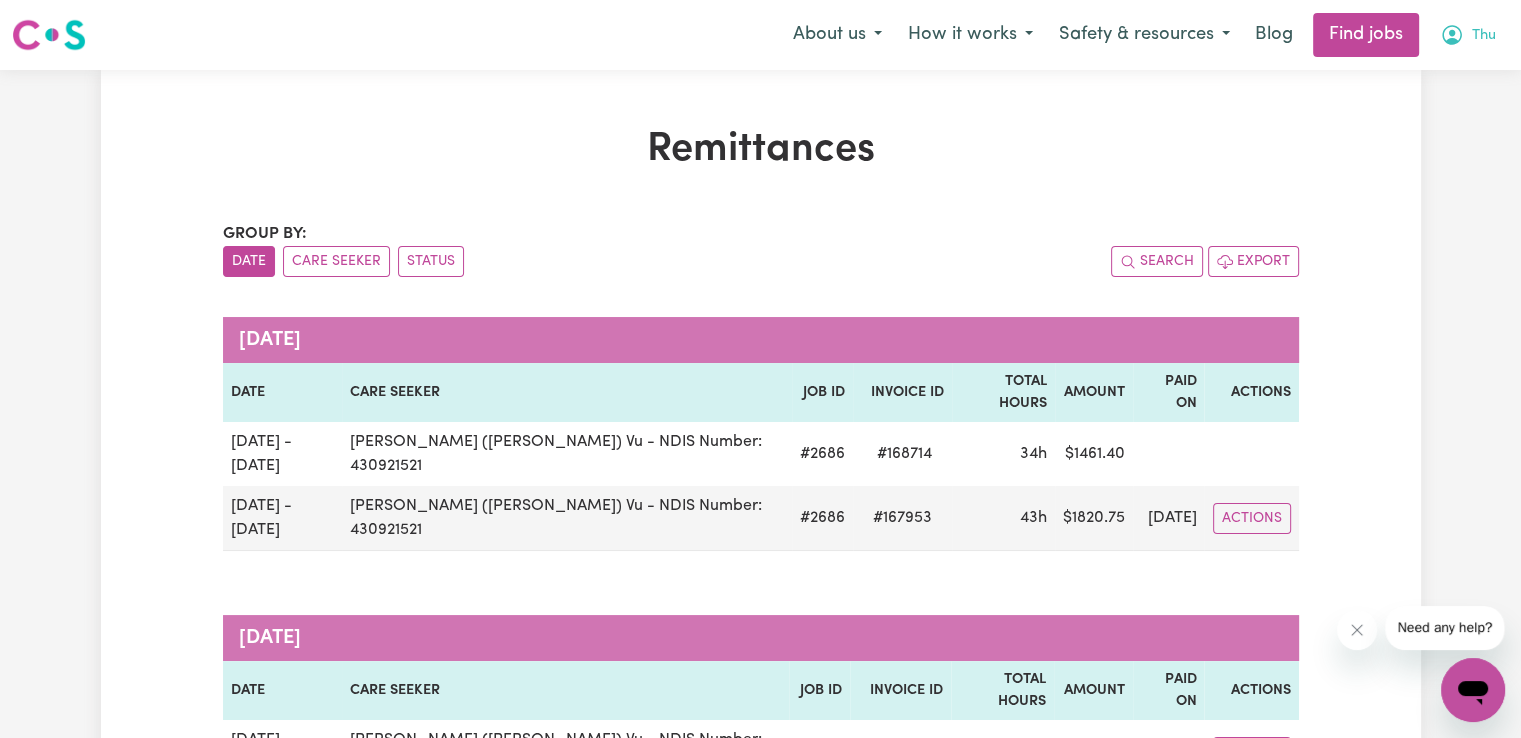click on "Thu" at bounding box center (1484, 36) 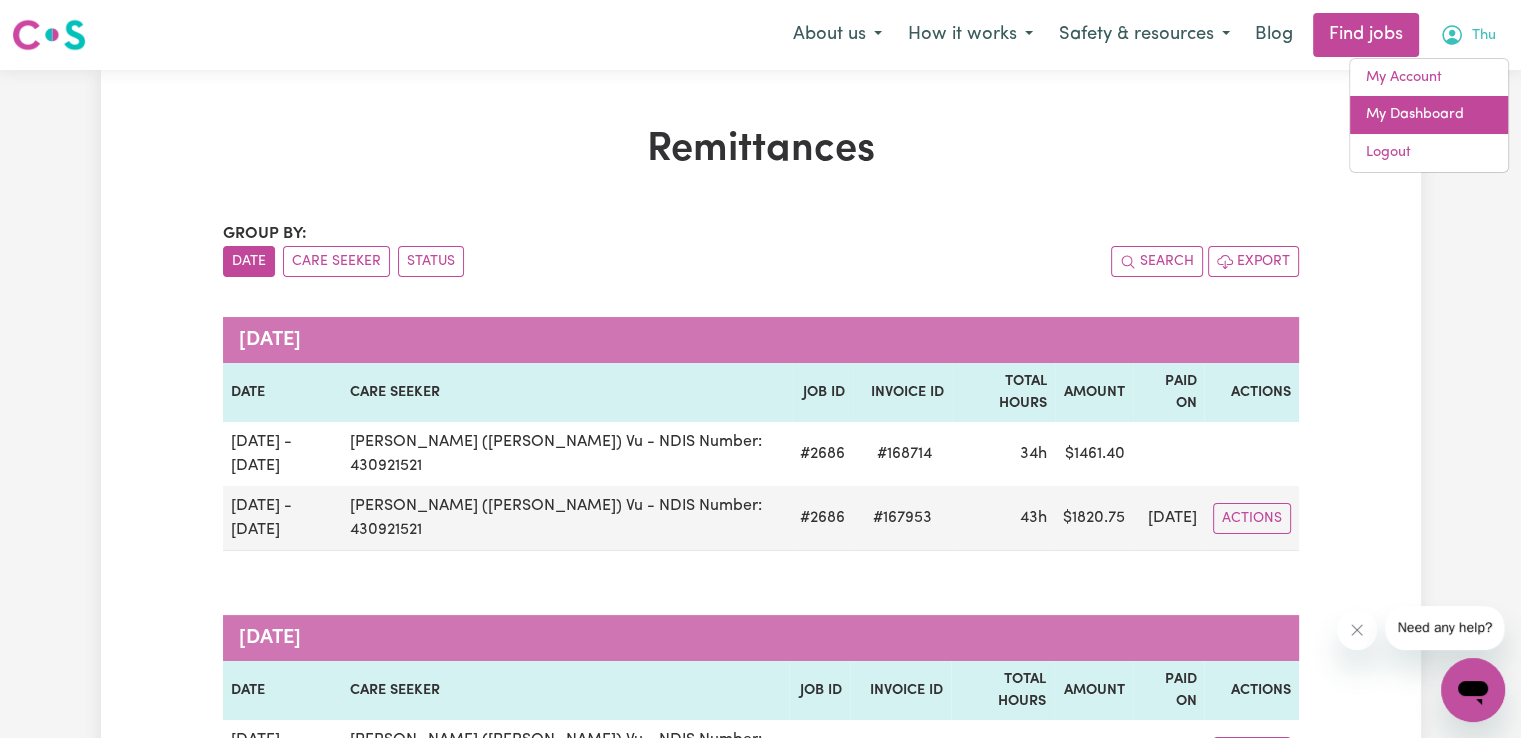 click on "My Dashboard" at bounding box center (1429, 115) 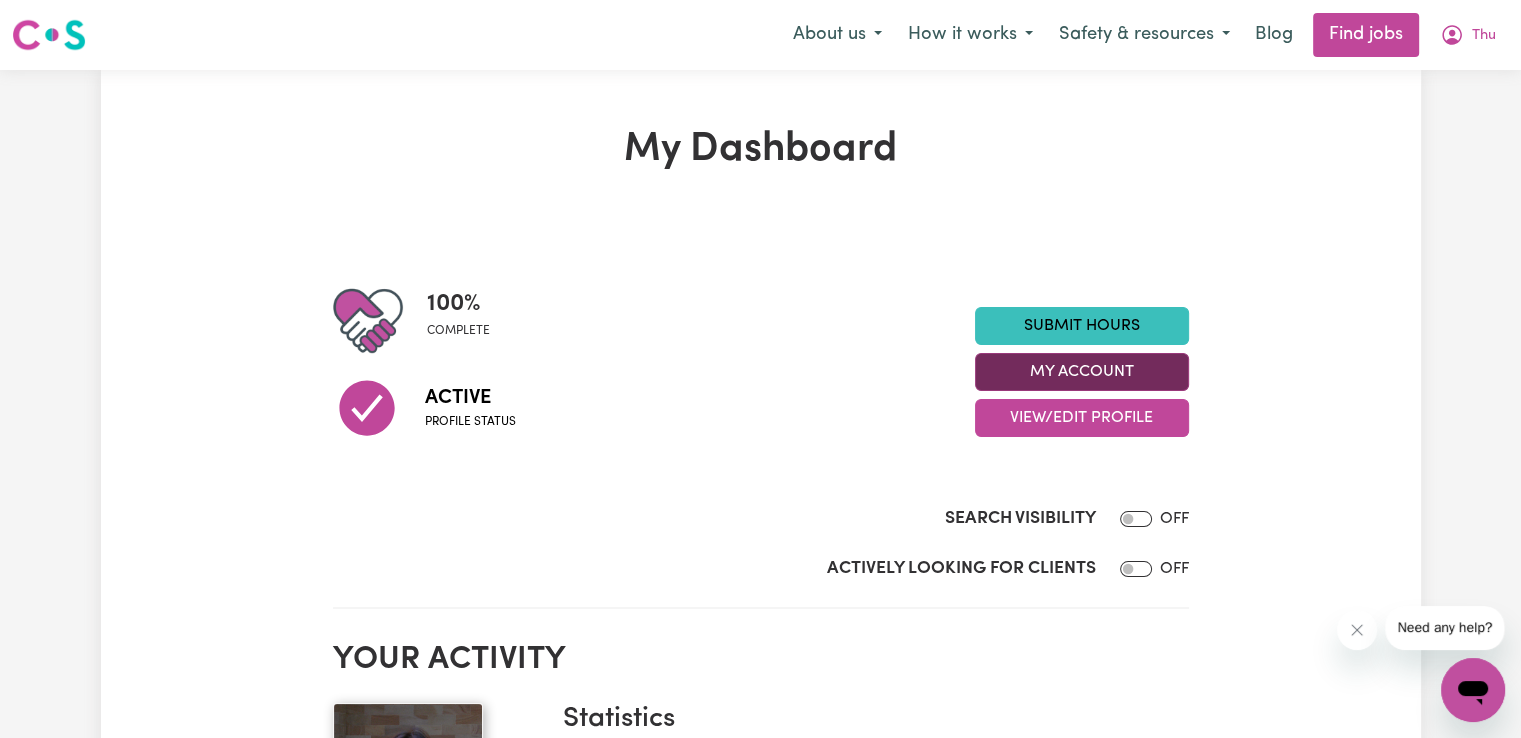 click on "My Account" at bounding box center (1082, 372) 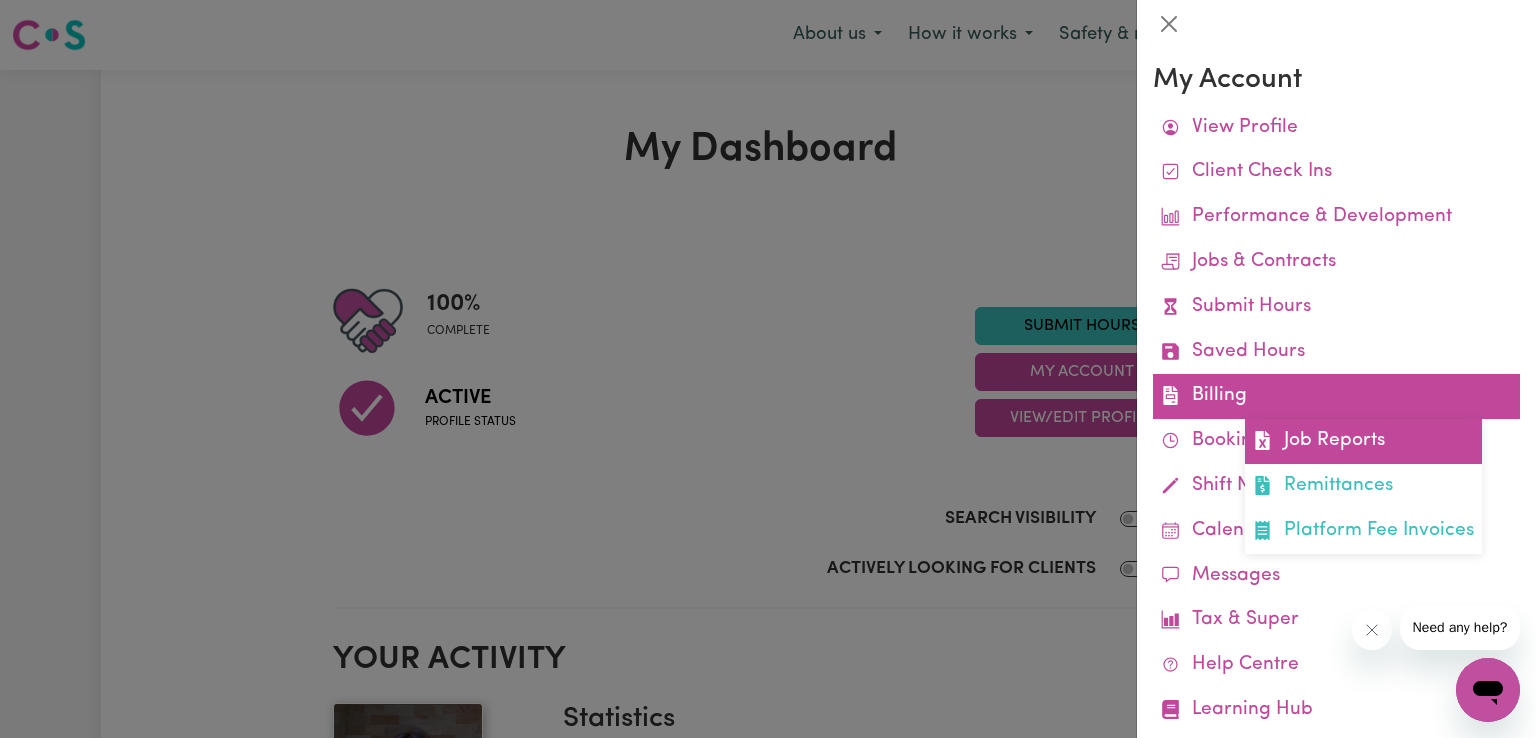 click on "Job Reports" at bounding box center (1363, 441) 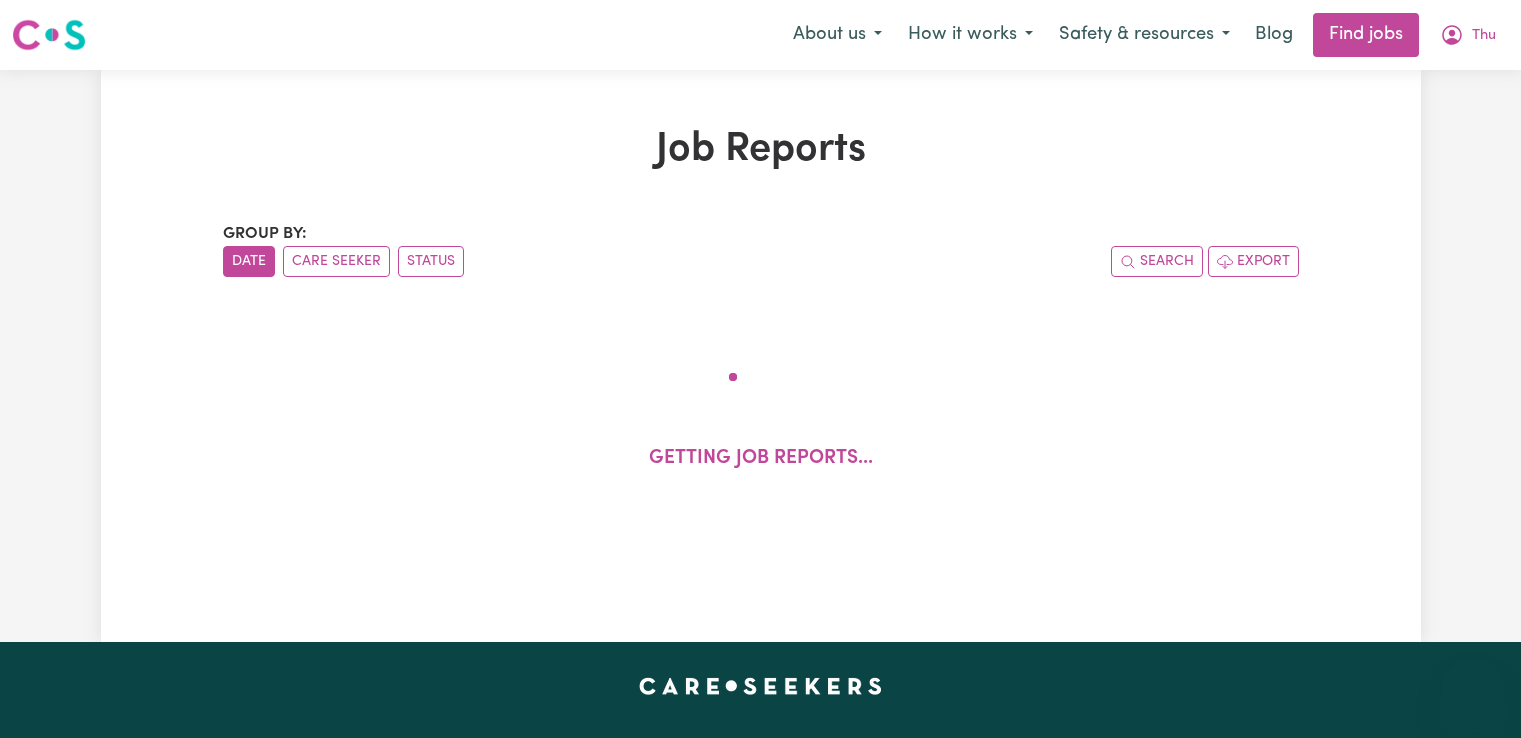 scroll, scrollTop: 0, scrollLeft: 0, axis: both 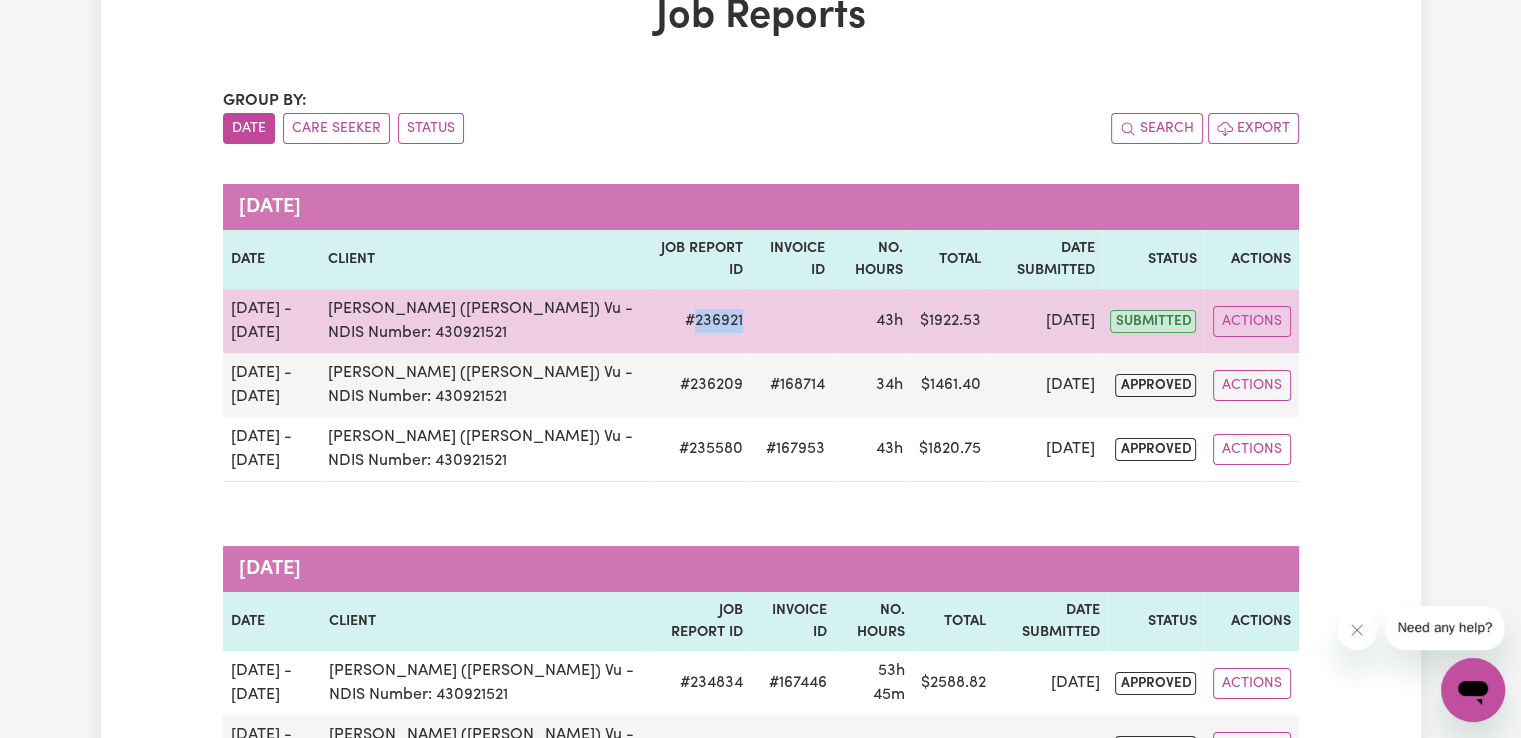 drag, startPoint x: 666, startPoint y: 322, endPoint x: 713, endPoint y: 320, distance: 47.042534 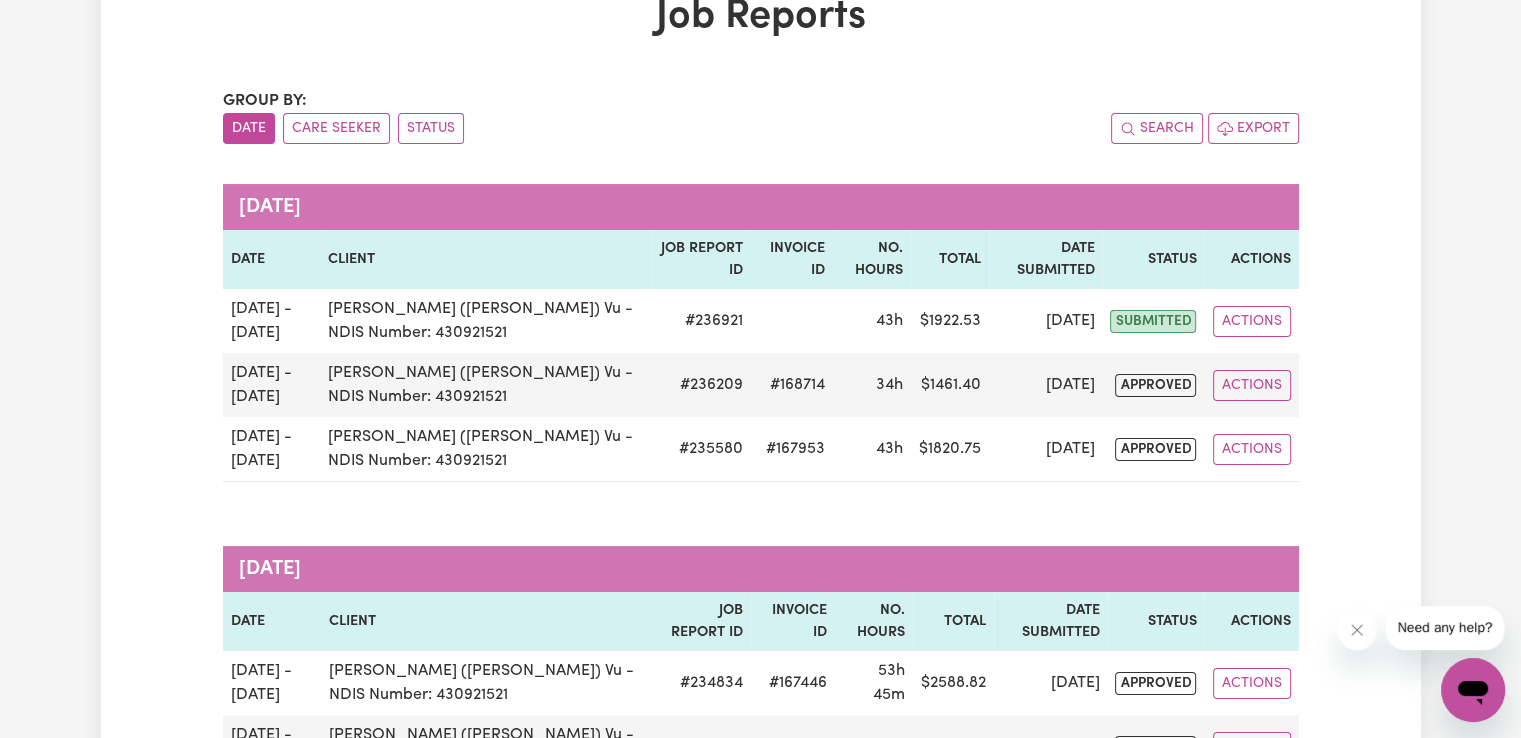 click on "Job Reports Group by: Date Care Seeker Status Search Export July 2025 Date Client Job Report ID Invoice ID No. Hours Total Date Submitted Status Actions Jul 15 - Jul 20 Chelsea (Han) Vu - NDIS Number: 430921521 # 236921 43h  $ 1922.53 Jul 20 submitted Actions Jul 8 - Jul 13 Chelsea (Han) Vu - NDIS Number: 430921521 # 236209 #168714 34h  $ 1461.40 Jul 14 approved Actions Jul 1 - Jul 6 Chelsea (Han) Vu - NDIS Number: 430921521 # 235580 #167953 43h  $ 1820.75 Jul 7 approved Actions June 2025 Date Client Job Report ID Invoice ID No. Hours Total Date Submitted Status Actions Jun 24 - Jun 29 Chelsea (Han) Vu - NDIS Number: 430921521 # 234834 #167446 53h 45m $ 2588.82 Jun 30 approved Actions Jun 17 - Jun 22 Chelsea (Han) Vu - NDIS Number: 430921521 # 234132 #166921 47h  $ 2042.01 Jun 23 approved Actions Jun 10 - Jun 14 Chelsea (Han) Vu - NDIS Number: 430921521 # 233439 #166405 47h  $ 1981.66 Jun 16 approved Actions Jun 3 - Jun 7 Chelsea (Han) Vu - NDIS Number: 430921521 # 232678 #165938 38h  $ 1511.63 Jun 9 approved" at bounding box center (761, 2810) 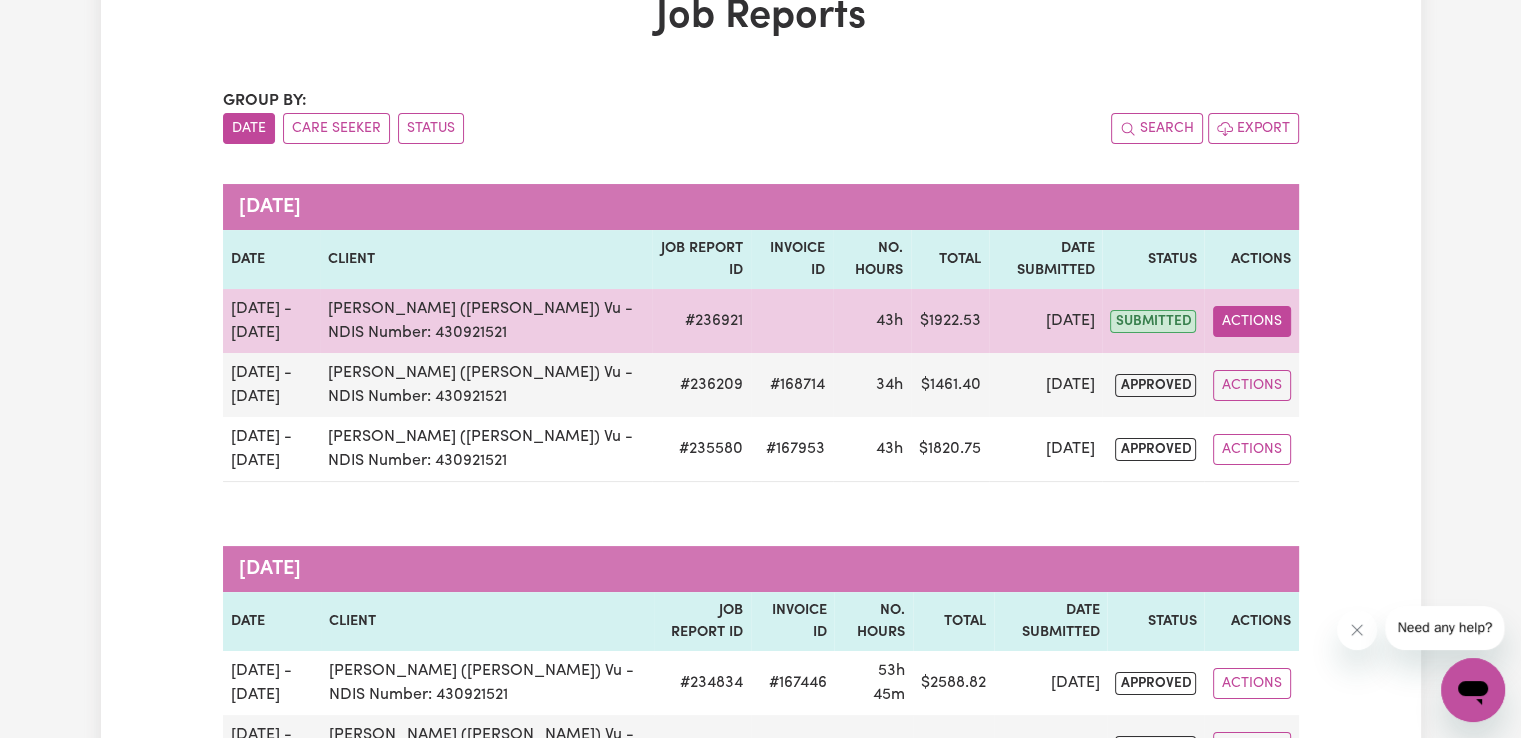 click on "Actions" at bounding box center (1252, 321) 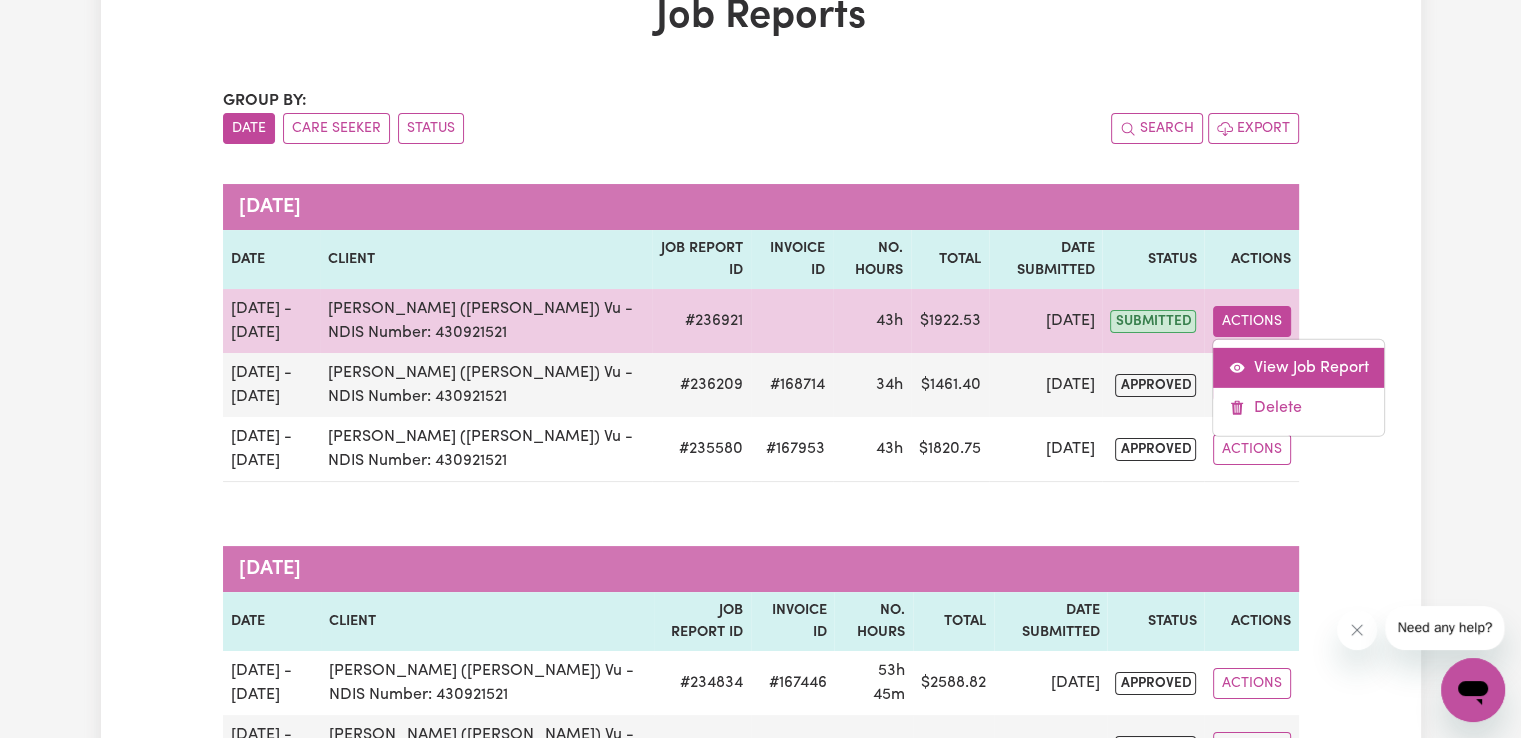 click on "View Job Report" at bounding box center [1298, 368] 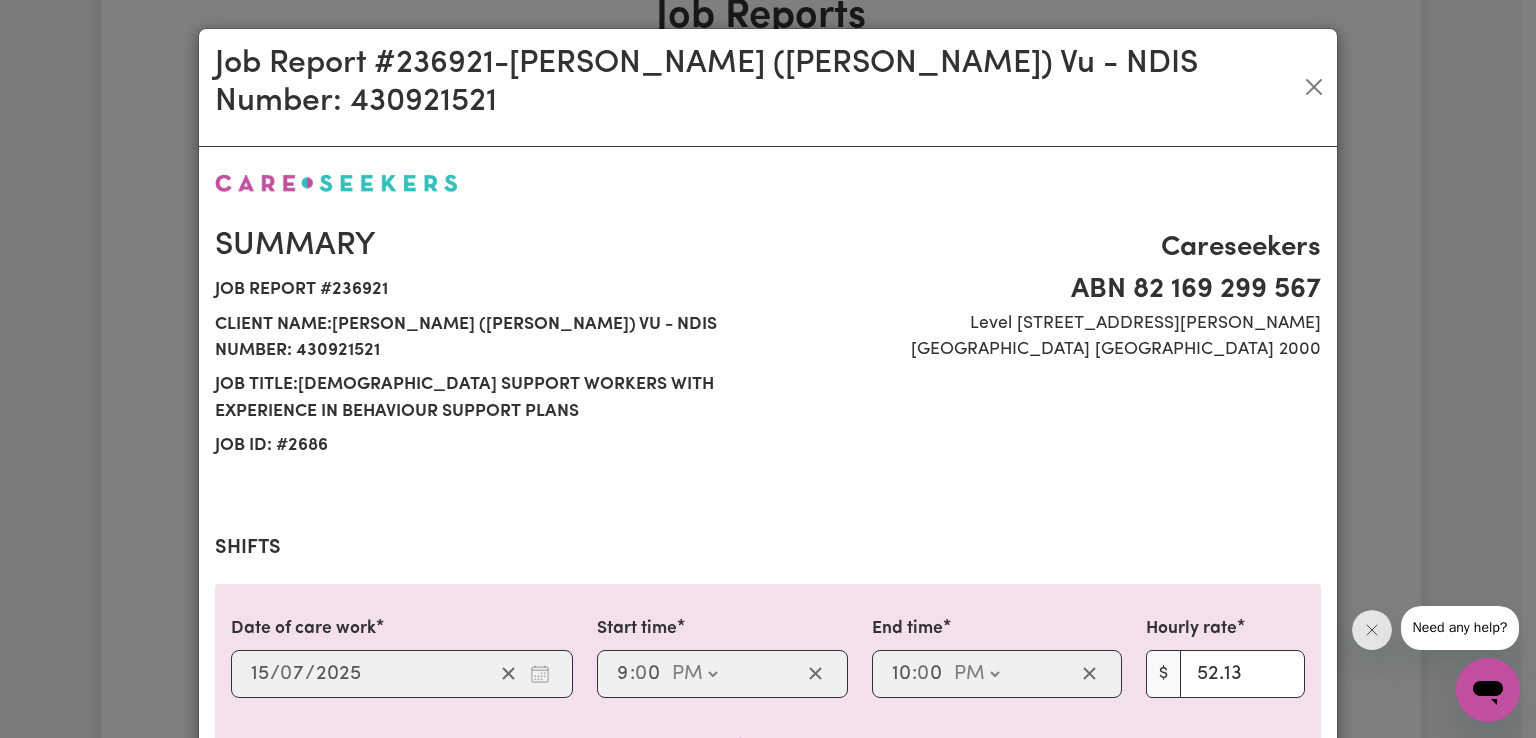 select on "52.13-EveningCare" 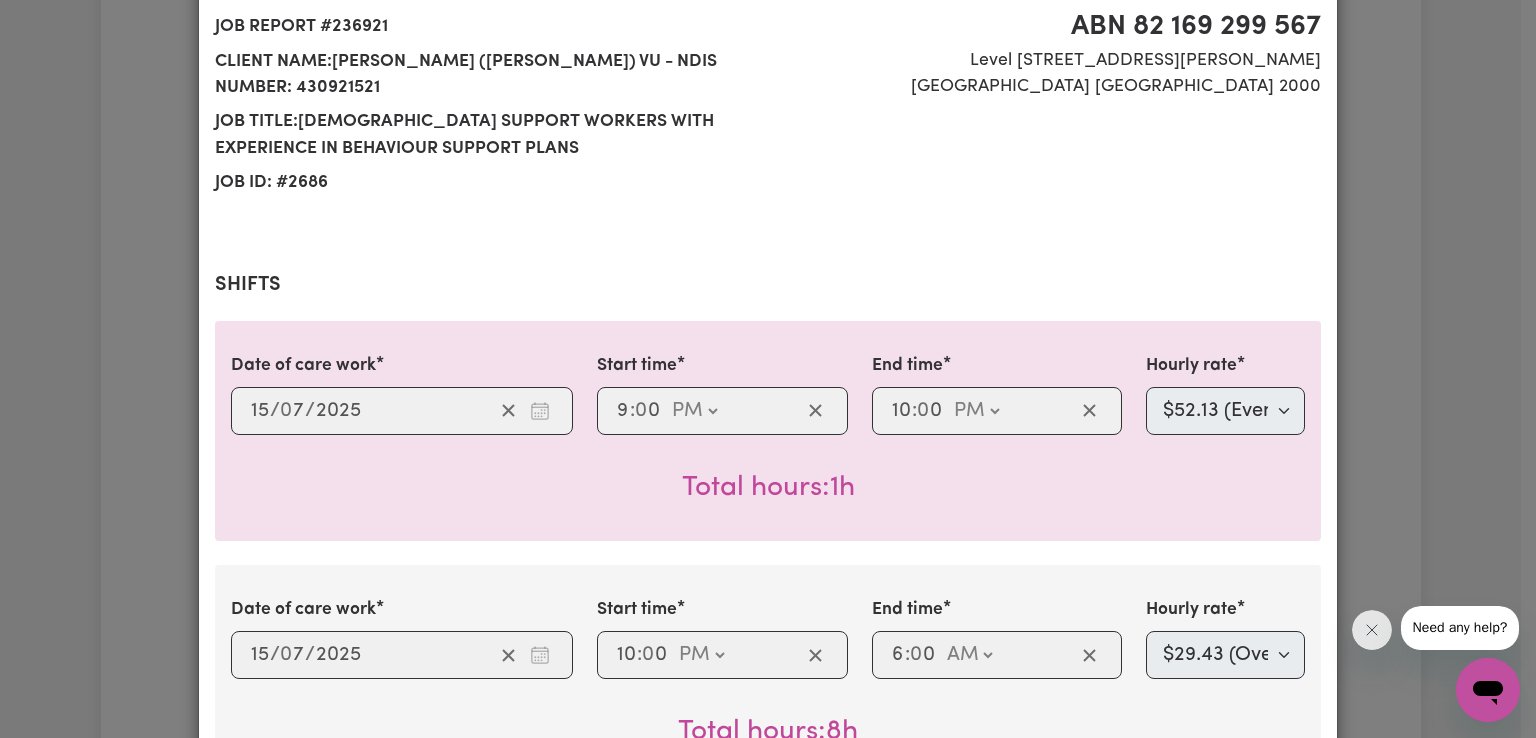 scroll, scrollTop: 266, scrollLeft: 0, axis: vertical 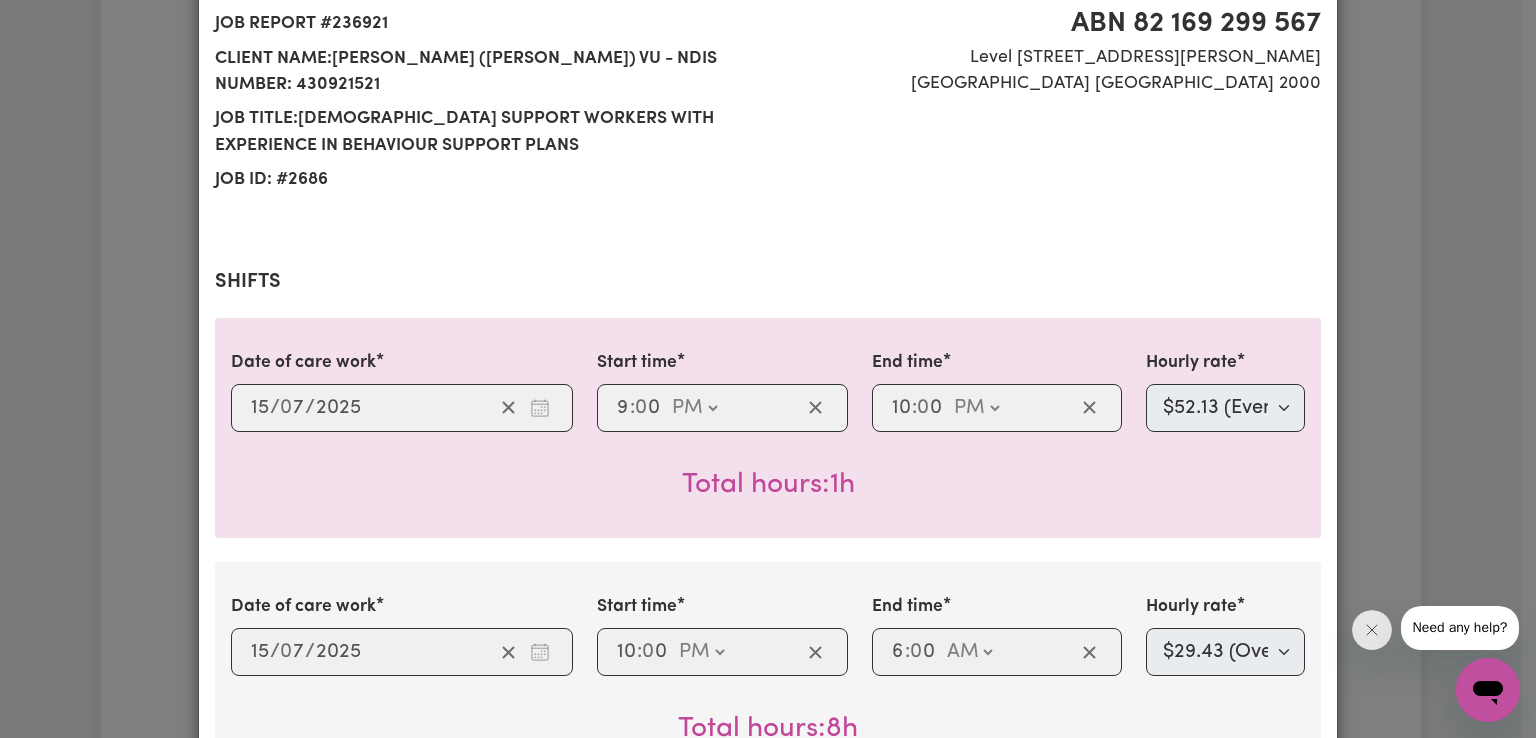click on "Summary Job report # 236921 Client name:  Chelsea (Han) Vu - NDIS Number: 430921521 Job title:  Vietnamese Support workers with experience in Behaviour Support Plans Job ID: # 2686 Careseekers ABN 82 169 299 567 Level 15, 5 Martin Place Sydney NSW 2000 Shifts Date of care work 2025-07-15 15 / 0 7 / 2025 Start time 21:00 9 : 0 0   AM PM End time 22:00 10 : 0 0   AM PM Hourly rate Select rate... $50.05 (Weekday) $72.90 (Saturday) $90.04 (Sunday) $90.04 (Public Holiday) $52.13 (Evening Care) $29.43 (Overnight) Total hours:  1h  Date of care work 2025-07-15 15 / 0 7 / 2025 Start time 22:00 10 : 0 0   AM PM End time 06:00 6 : 0 0   AM PM Hourly rate Select rate... $50.05 (Weekday) $72.90 (Saturday) $90.04 (Sunday) $90.04 (Public Holiday) $52.13 (Evening Care) $29.43 (Overnight) Total hours:  8h  Date of care work 2025-07-16 16 / 0 7 / 2025 Start time 06:00 6 : 0 0   AM PM End time 07:00 7 : 0 0   AM PM Hourly rate Select rate... $50.05 (Weekday) $72.90 (Saturday) $90.04 (Sunday) $90.04 (Public Holiday) 1h  16 / 0" at bounding box center (768, 1871) 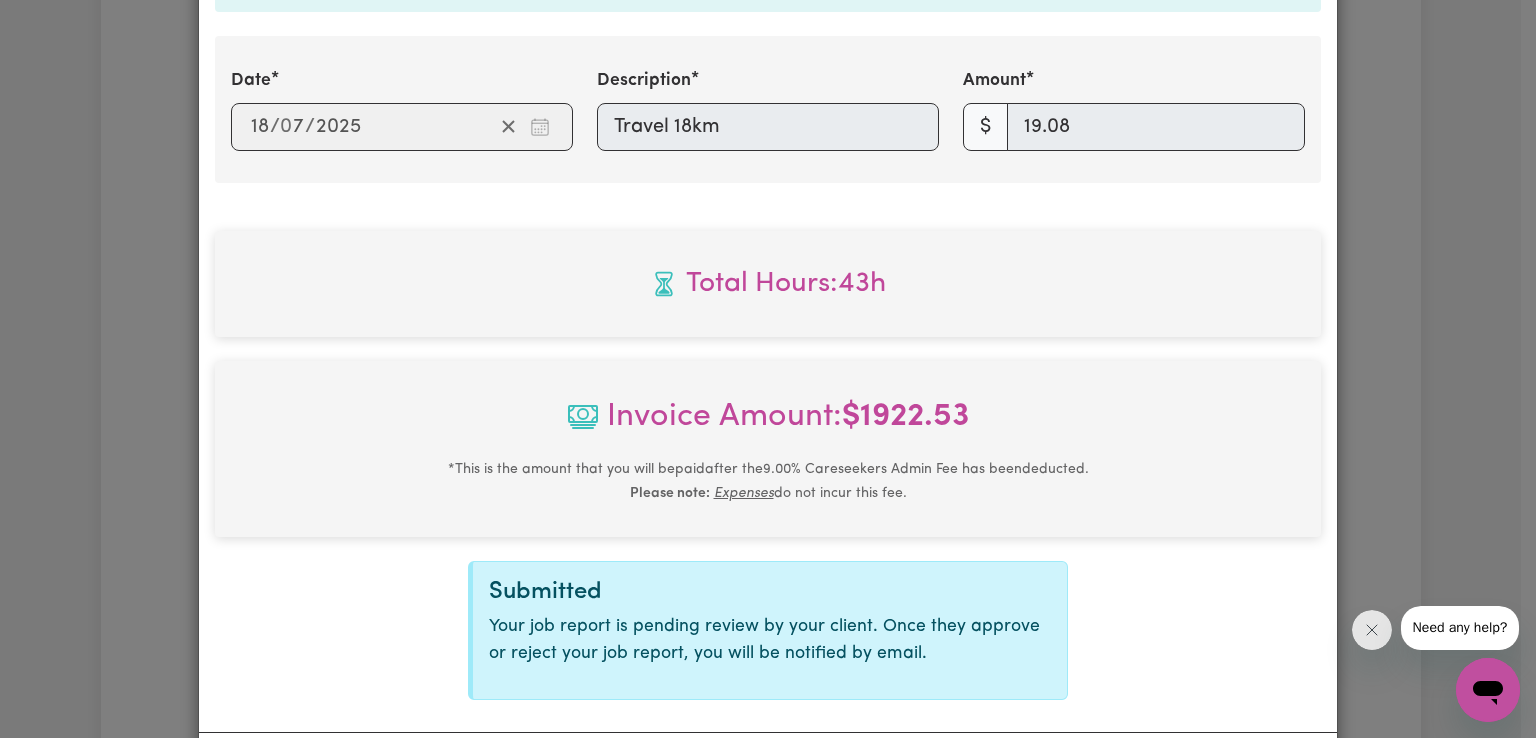 scroll, scrollTop: 3440, scrollLeft: 0, axis: vertical 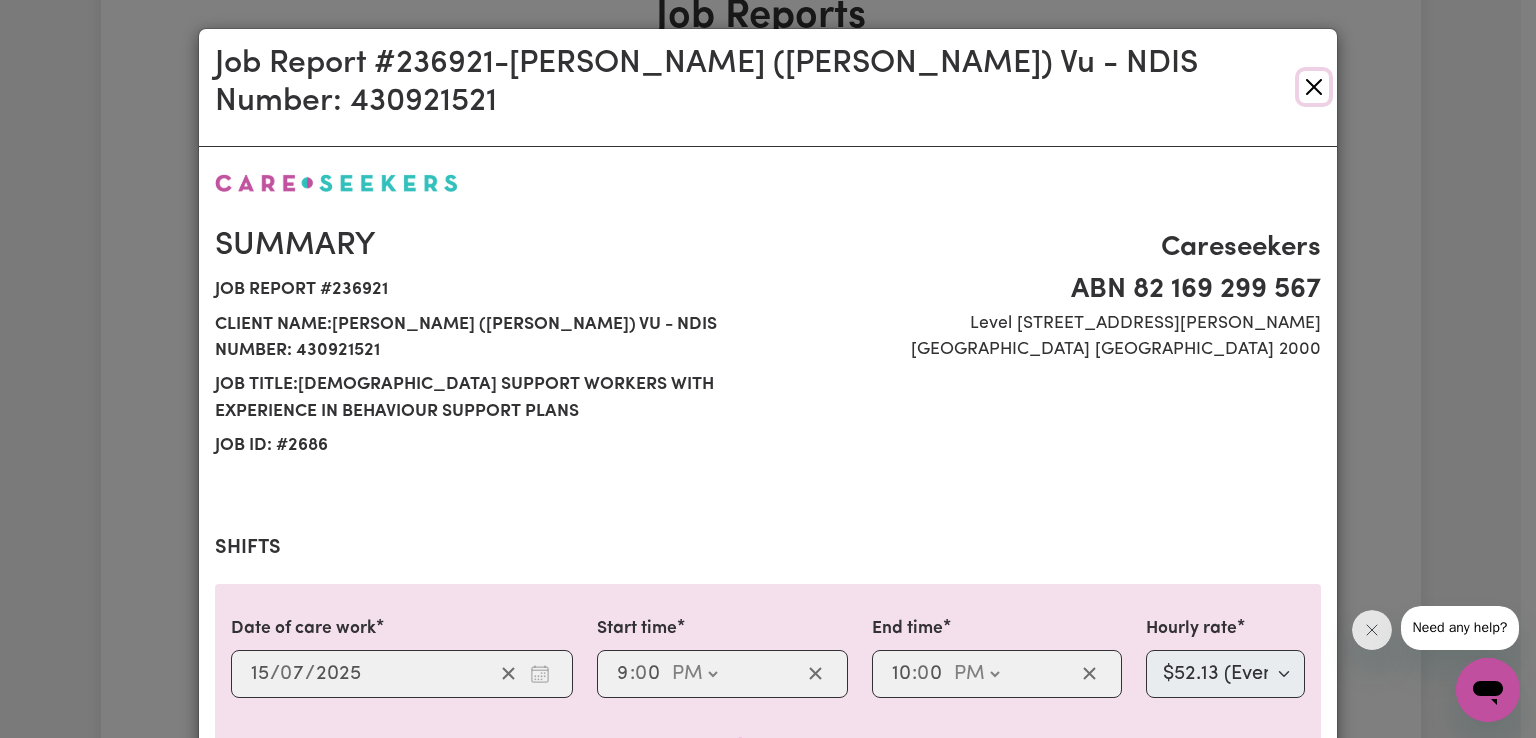 click at bounding box center (1314, 87) 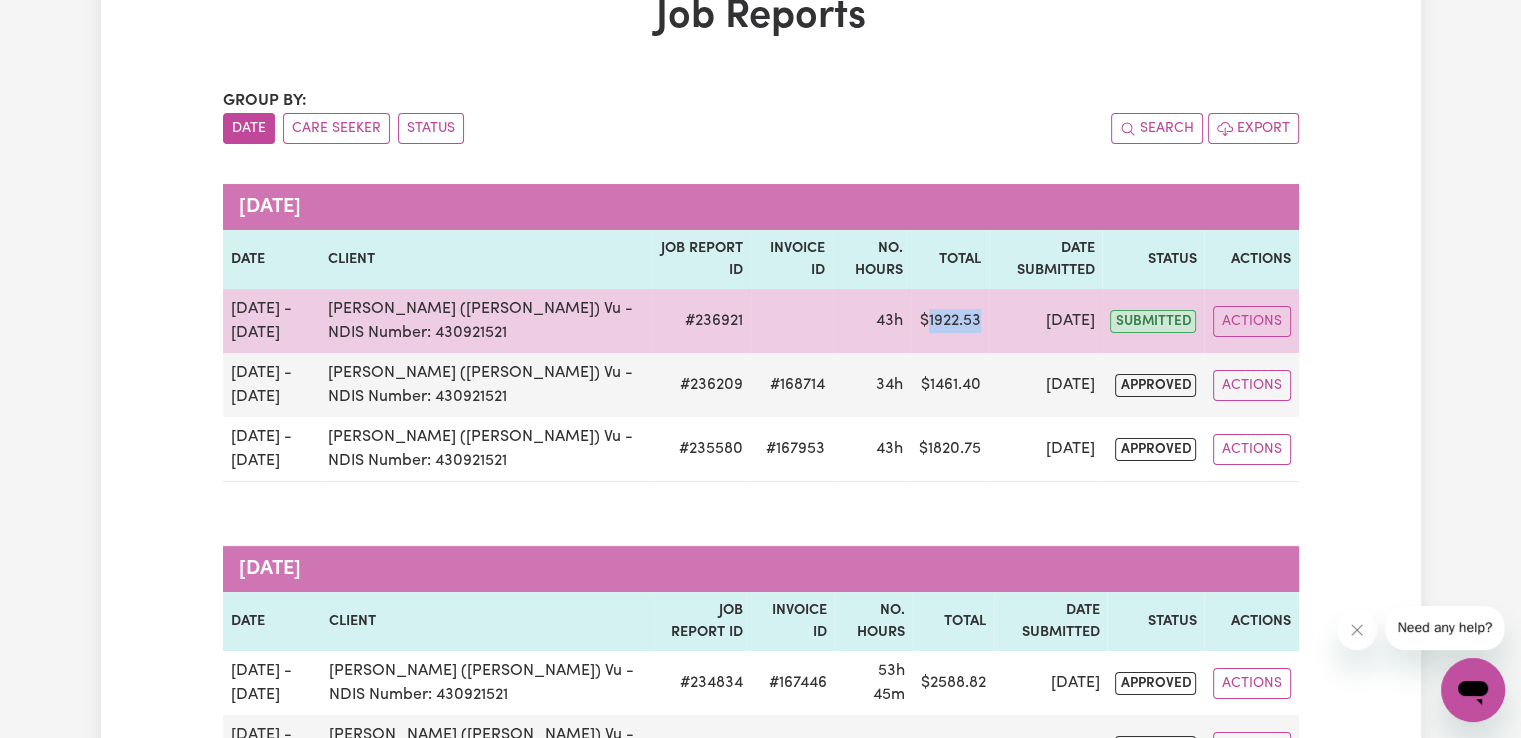 drag, startPoint x: 916, startPoint y: 321, endPoint x: 968, endPoint y: 321, distance: 52 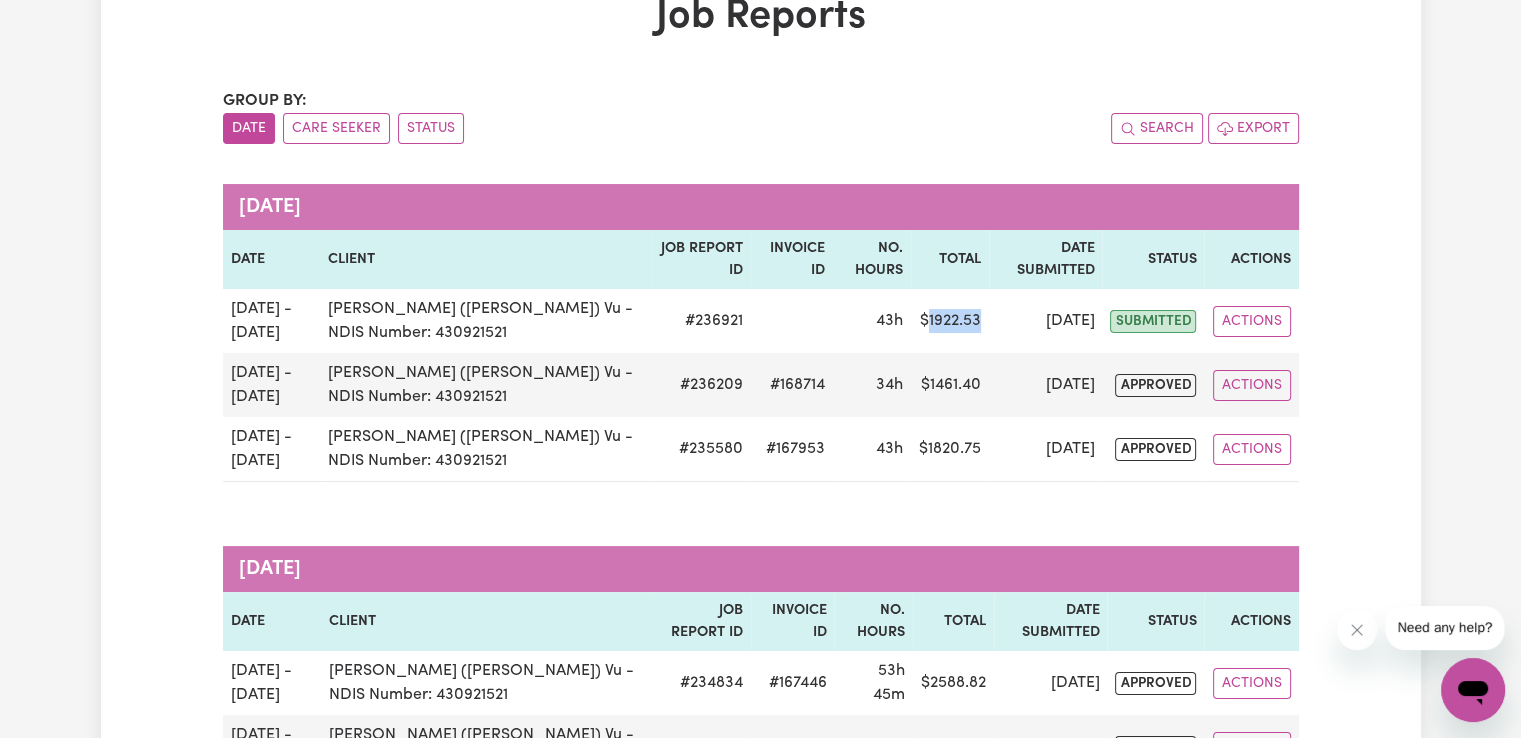 copy on "1922.53" 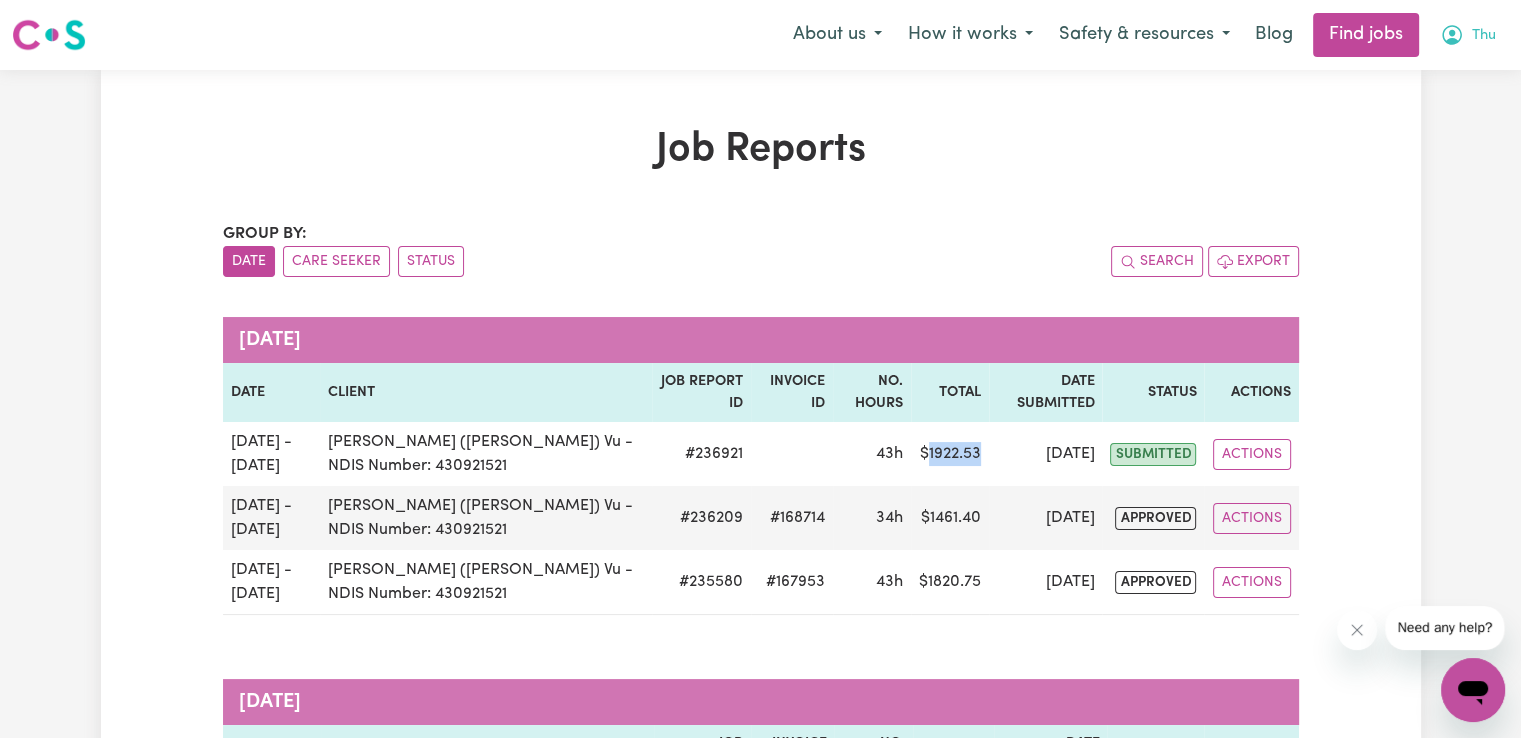 click on "Thu" at bounding box center (1484, 36) 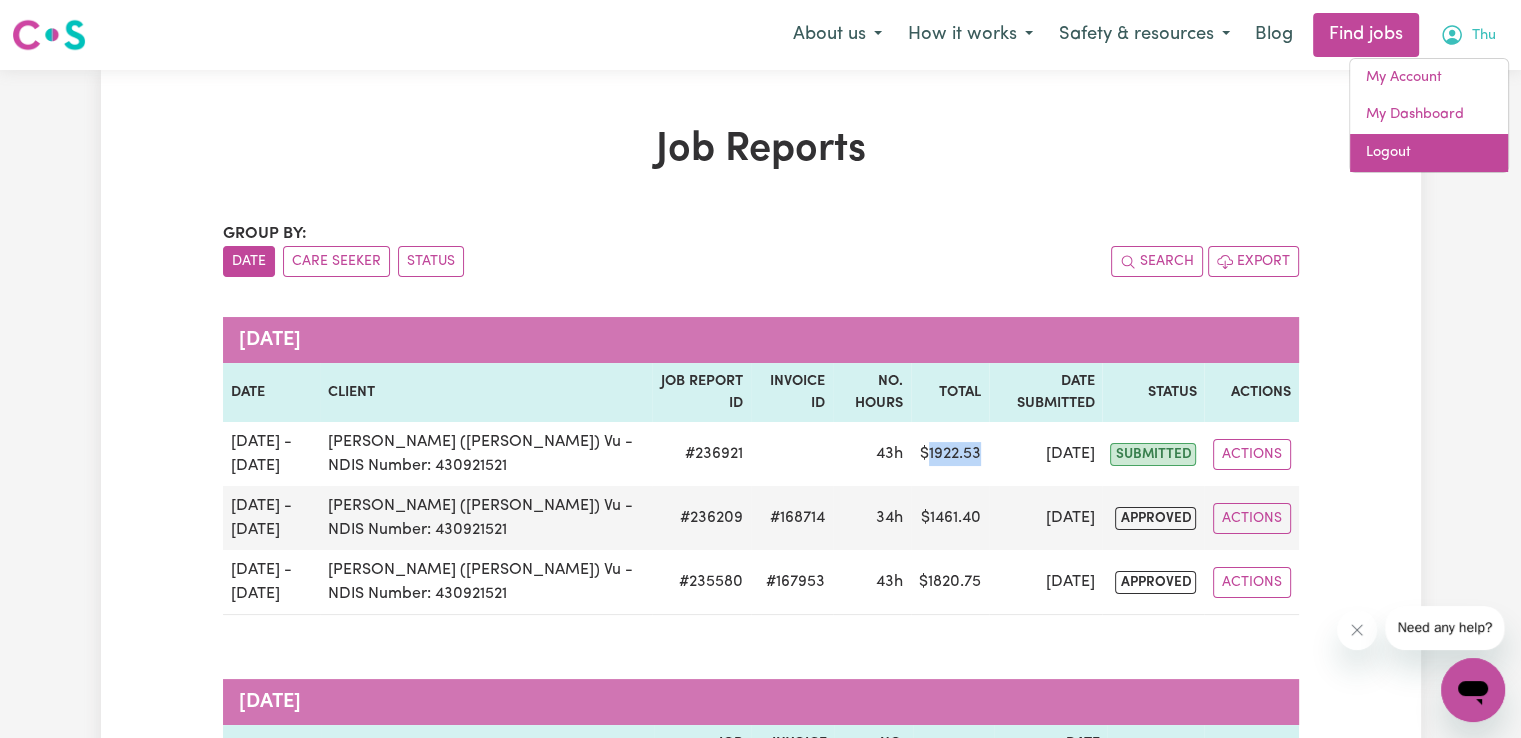 click on "Logout" at bounding box center [1429, 153] 